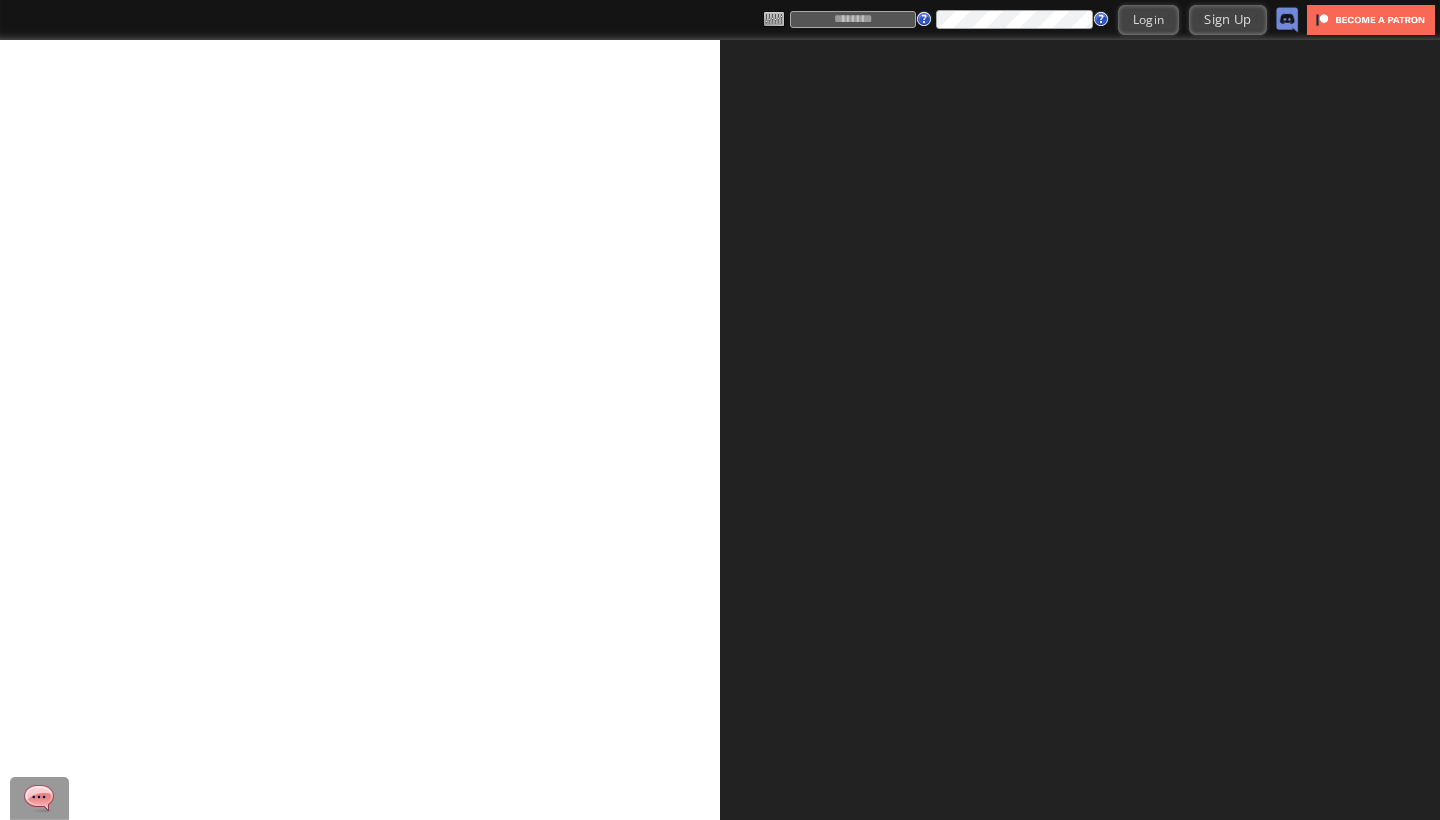 scroll, scrollTop: 0, scrollLeft: 0, axis: both 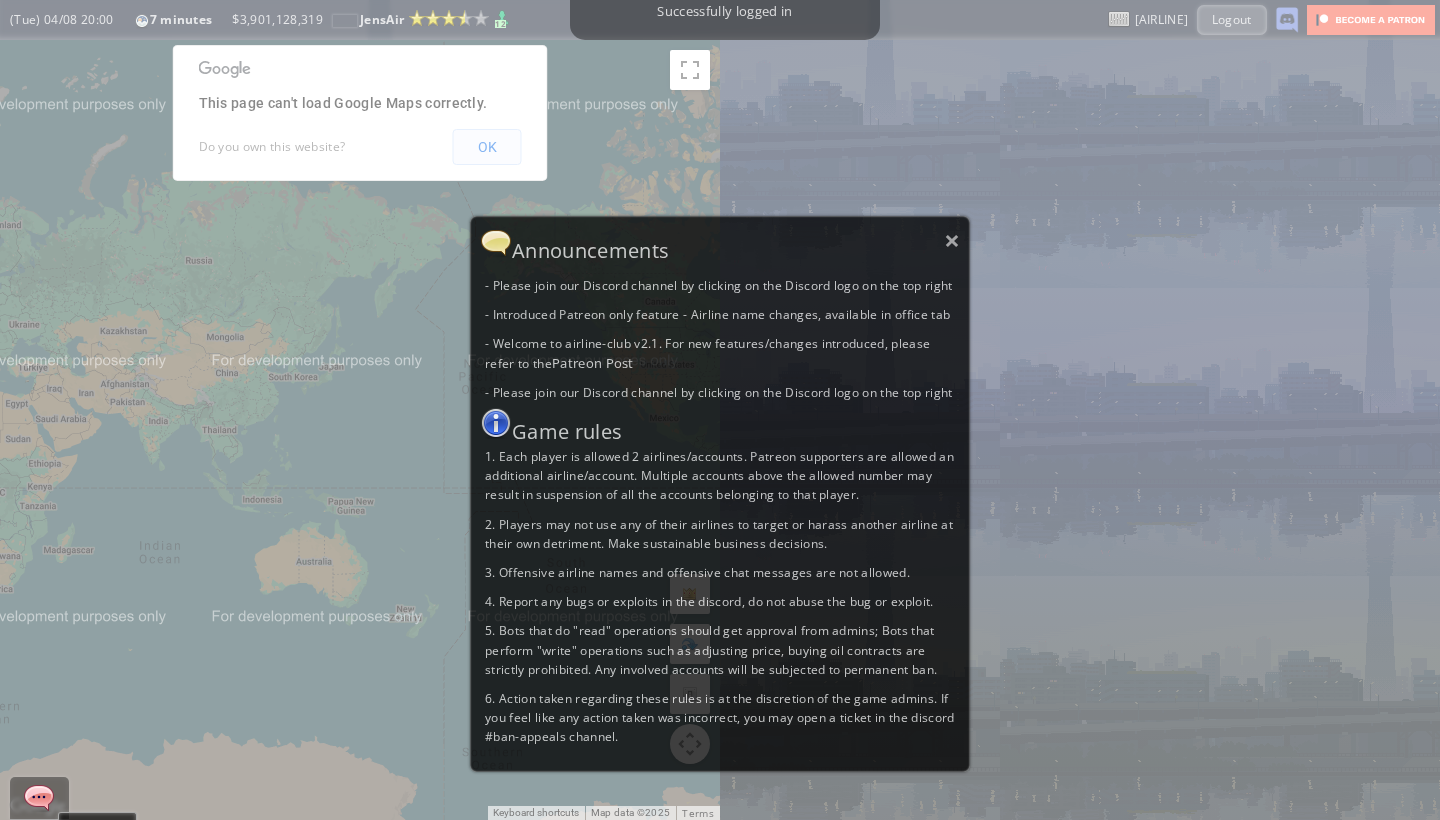click on "Successfully logged in
Top Transit PAX
Alliance
Other
Animated
Economy
Business
First
week(s) ago
Exit Passenger Map
Influence Heatmap
weeks ago
Impact
Trend
Hide Heatmap Overlay
Top Destinations
Destination
Cap (Freq)
Operators
Exit Airport Flight Map
(Tue) 04/08 [TIME]
[NUMBER] minutes
Reputation:  [NUMBER]    Third-class International Airline (Next Grade: [NUMBER])
(Tue) 04/08 [TIME]
[NUMBER] minutes
$ [NUMBER]
[AIRLINE]
Reputation: [NUMBER] (Third-class International Airline) Next Grade: [NUMBER]
[NUMBER]
[AIRLINE]
$ [NUMBER]
[NUMBER]" at bounding box center [720, 410] 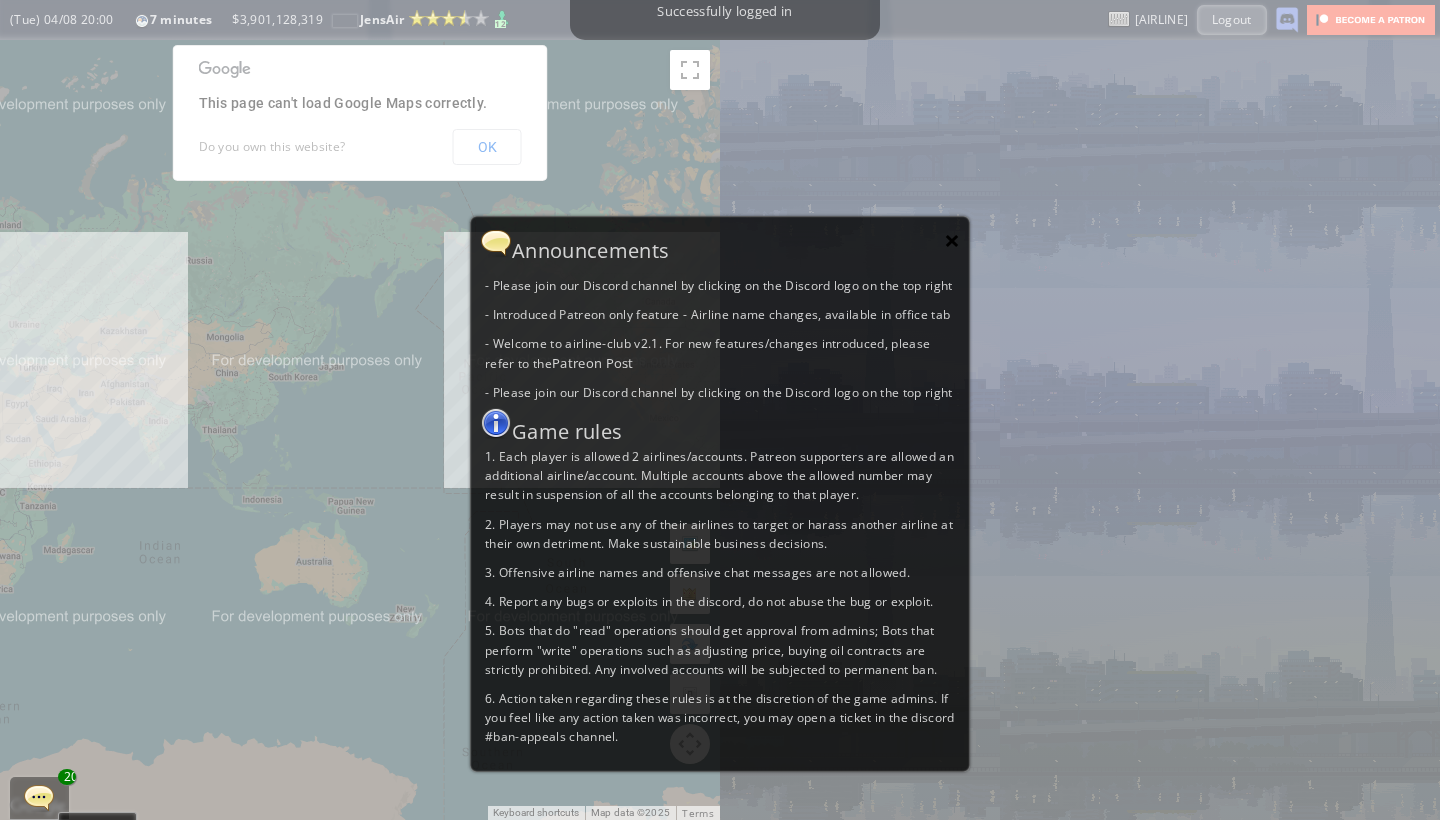 click on "×" at bounding box center [952, 240] 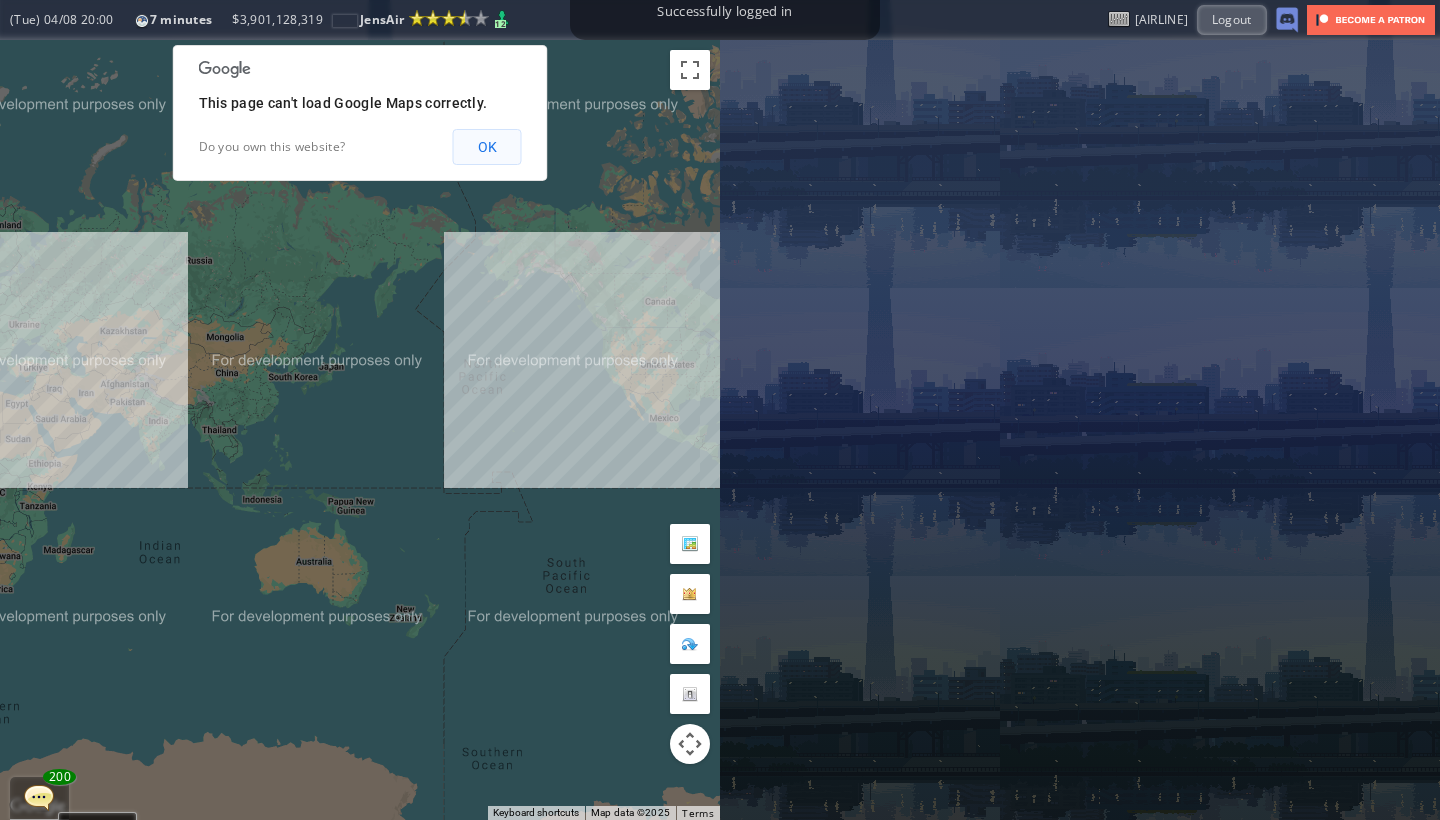 click on "OK" at bounding box center (487, 147) 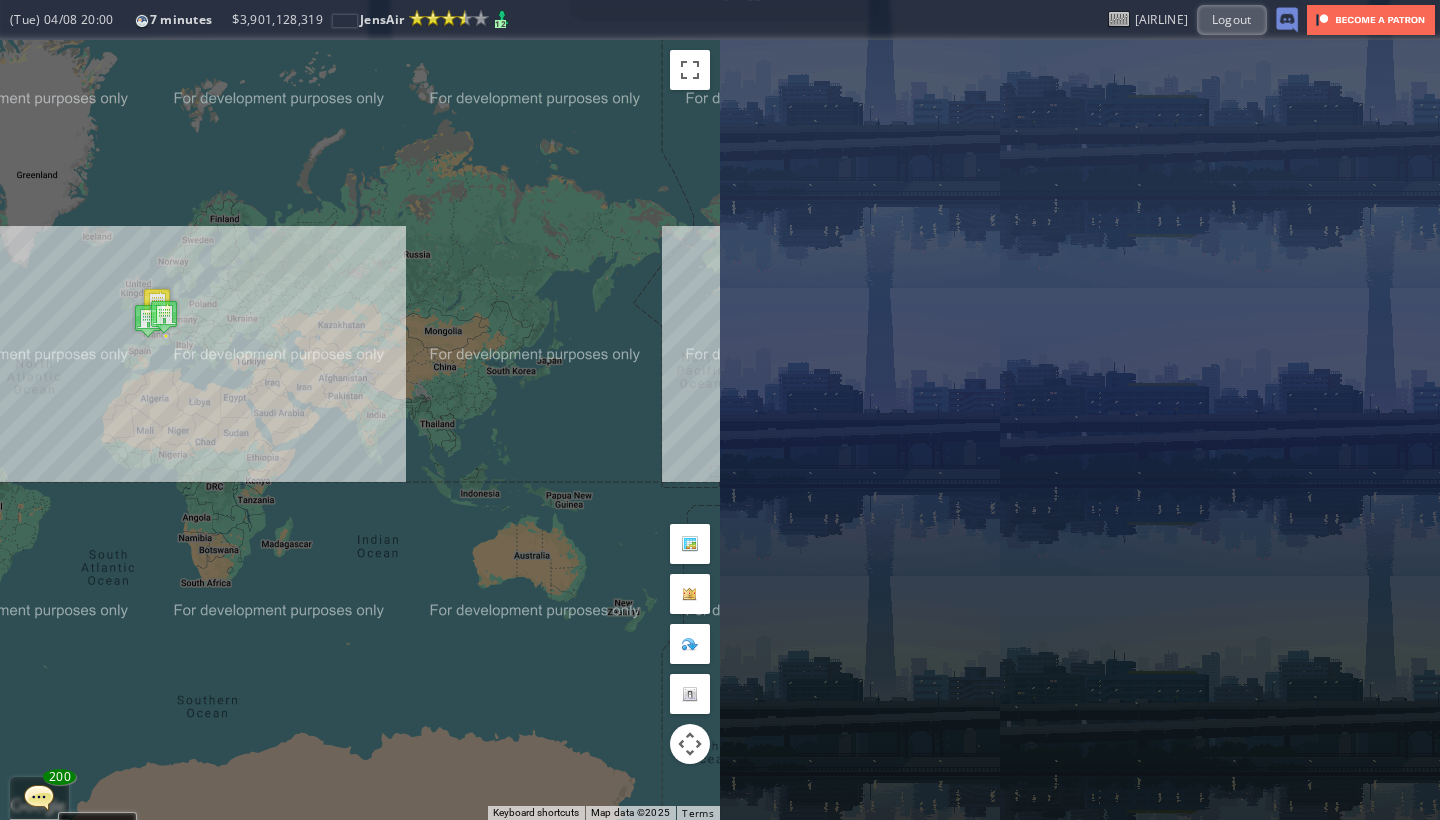 drag, startPoint x: 60, startPoint y: 373, endPoint x: 322, endPoint y: 359, distance: 262.37378 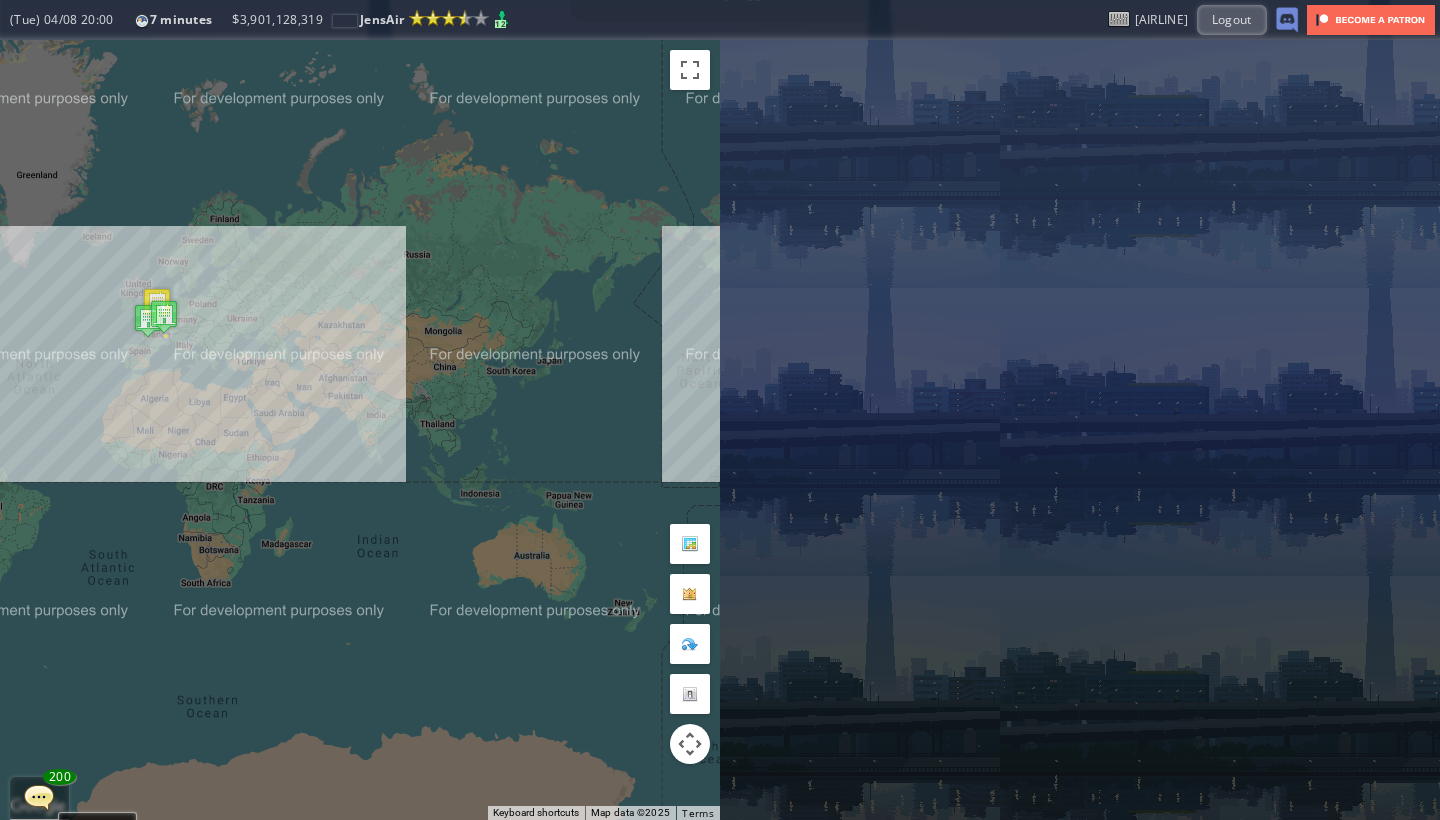 click on "To navigate, press the arrow keys." at bounding box center (360, 430) 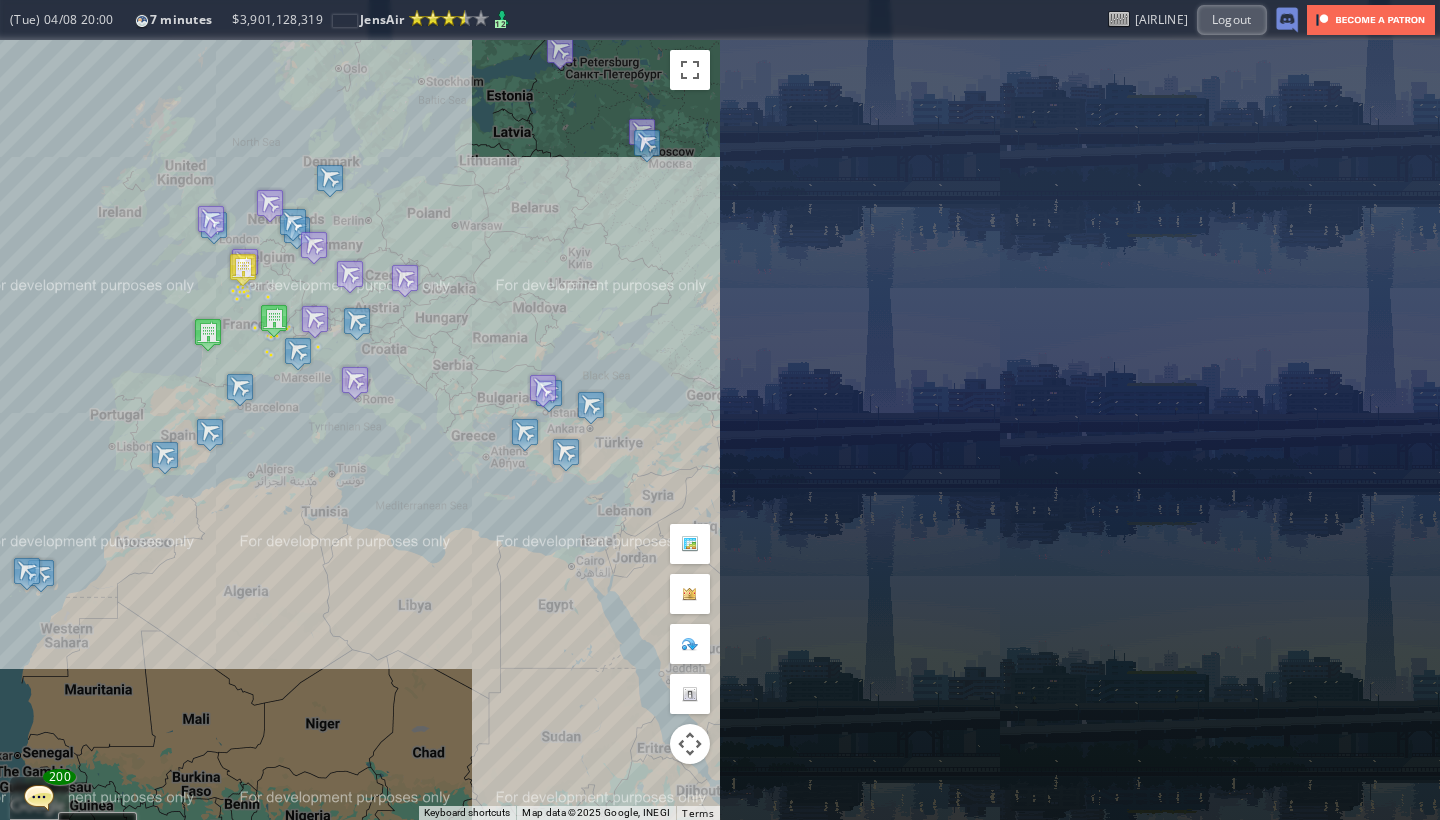 click on "To navigate, press the arrow keys." at bounding box center [360, 430] 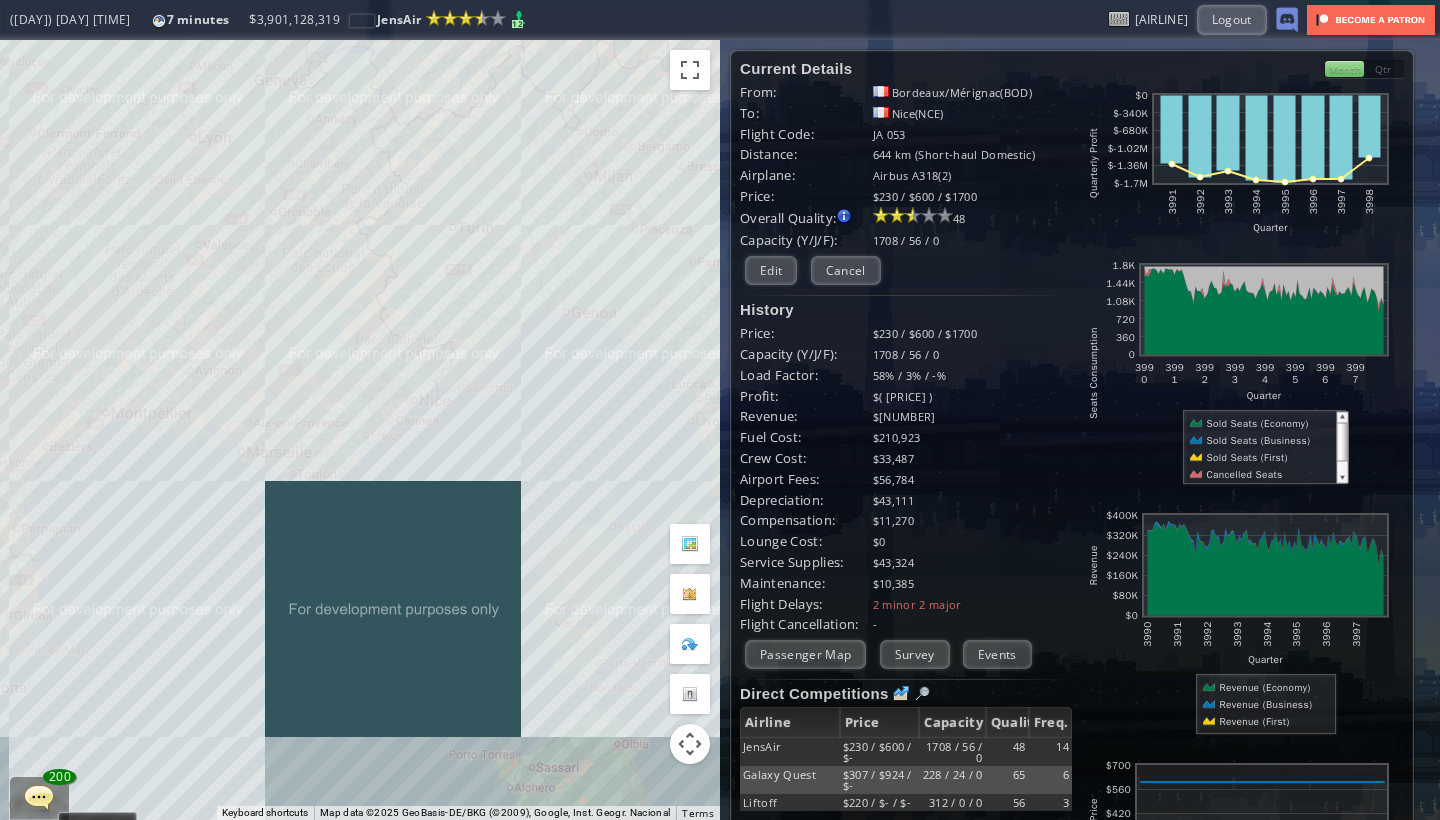 click on "To navigate, press the arrow keys." at bounding box center [360, 430] 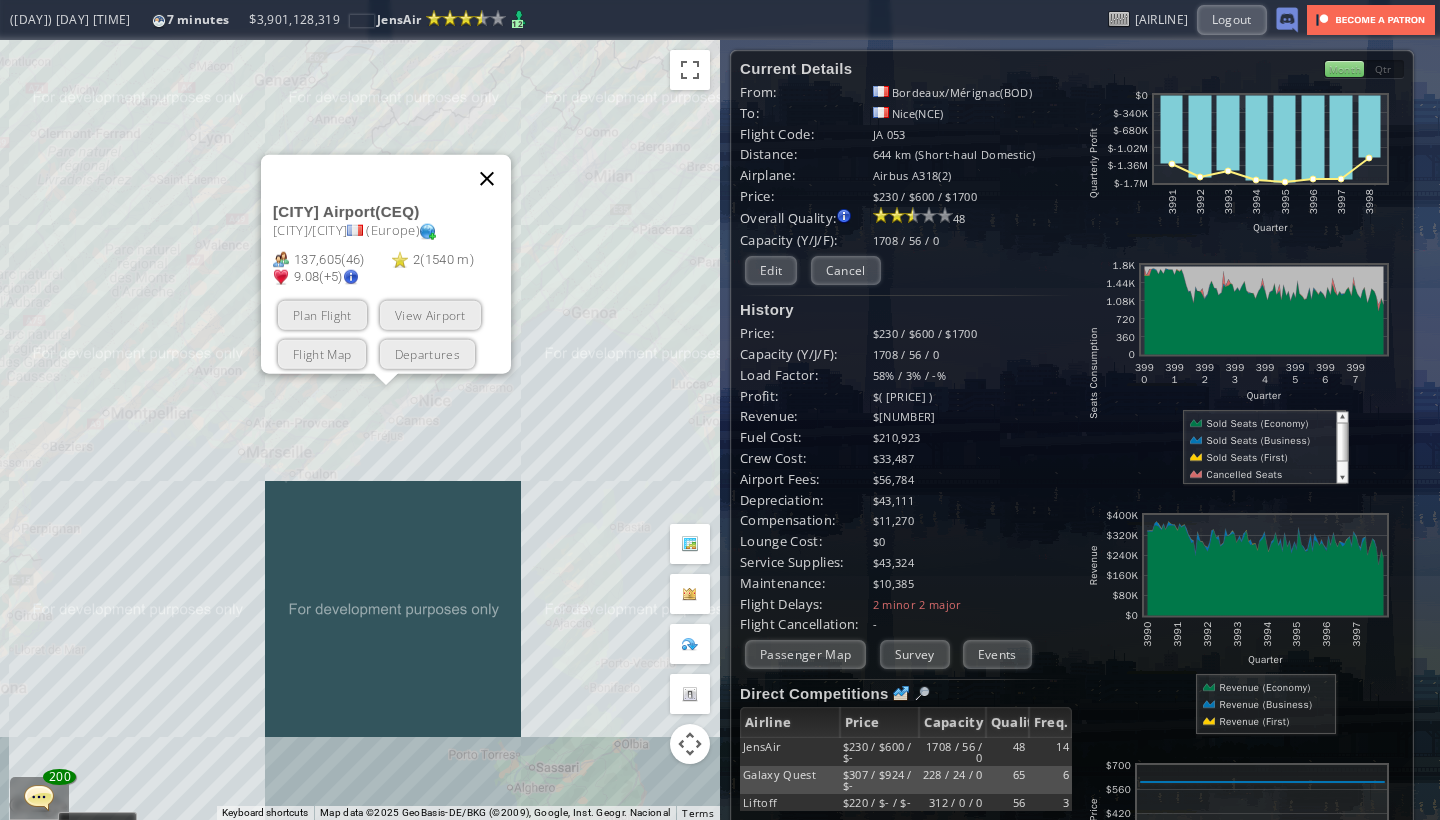 click at bounding box center [487, 179] 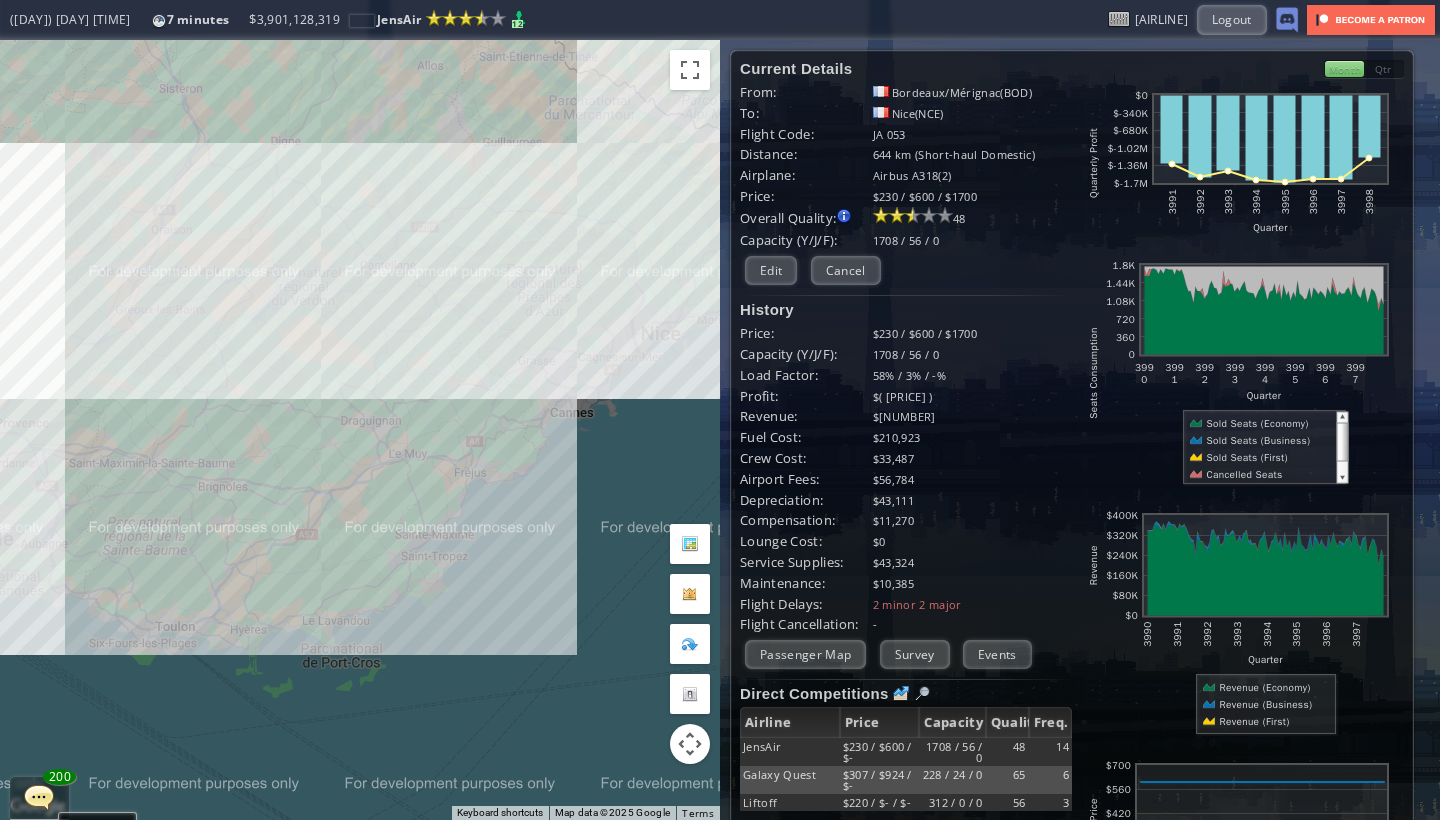 drag, startPoint x: 193, startPoint y: 547, endPoint x: 395, endPoint y: 506, distance: 206.1189 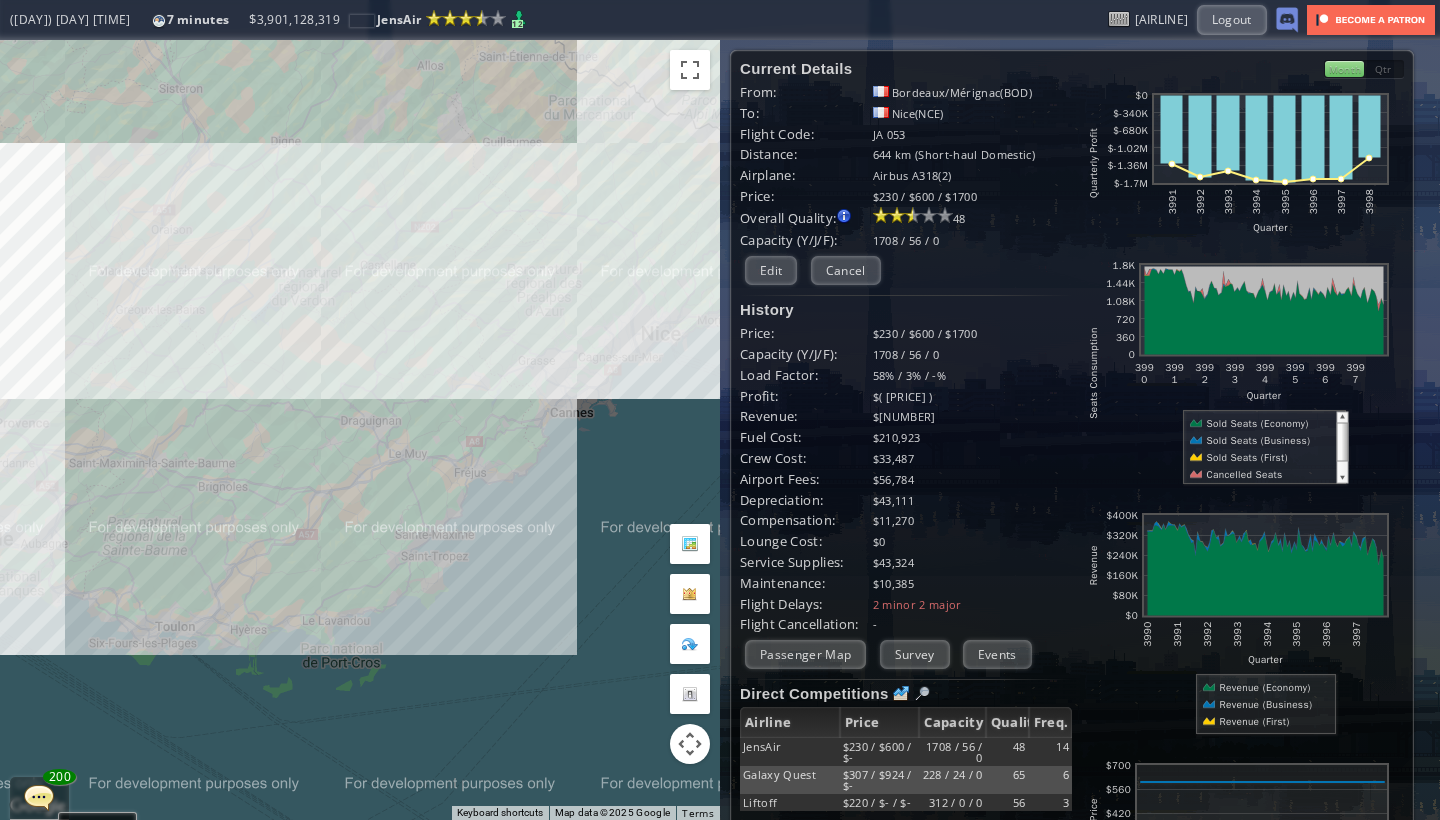 click on "To navigate, press the arrow keys." at bounding box center [360, 430] 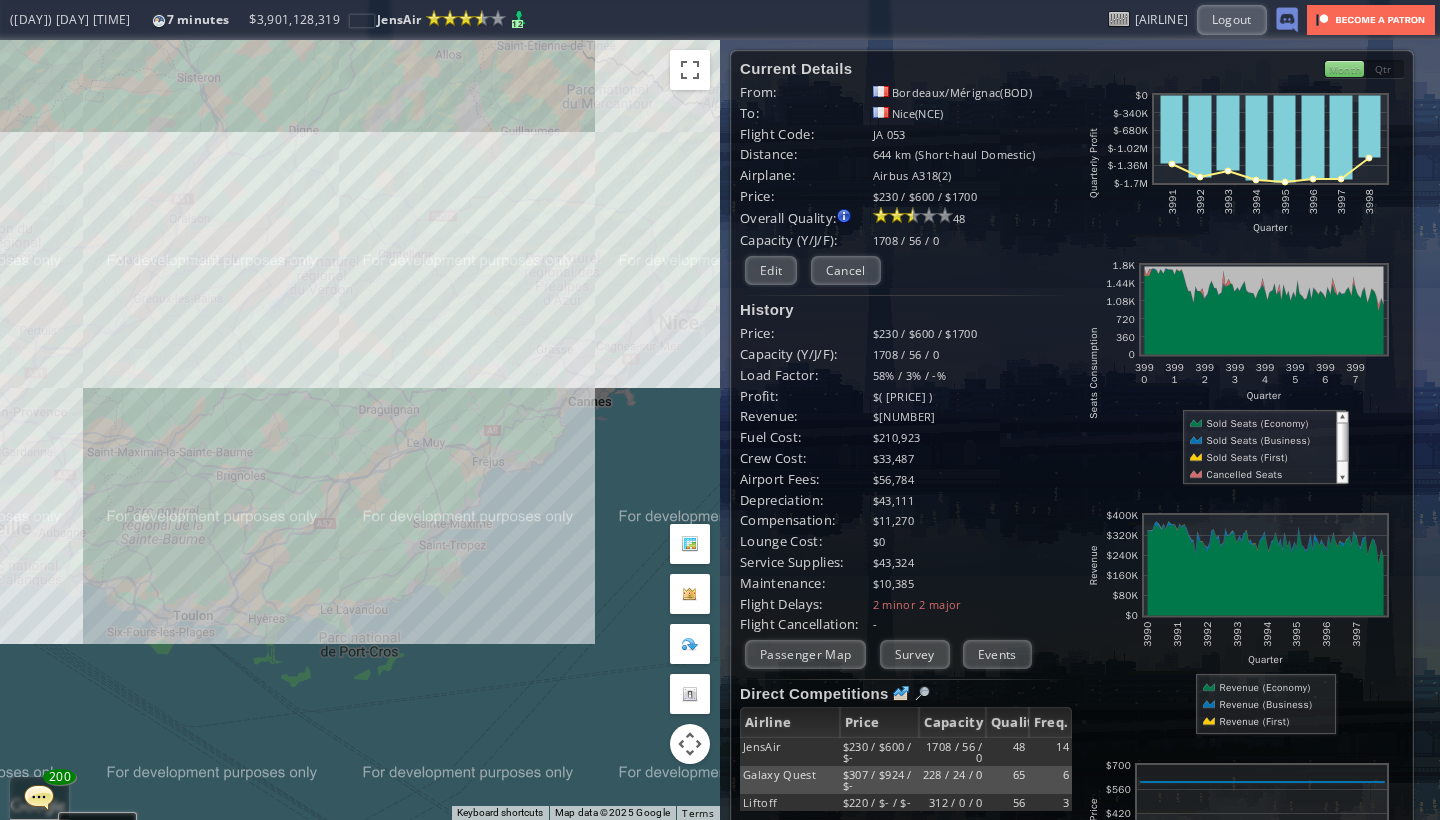 click on "To navigate, press the arrow keys." at bounding box center [360, 430] 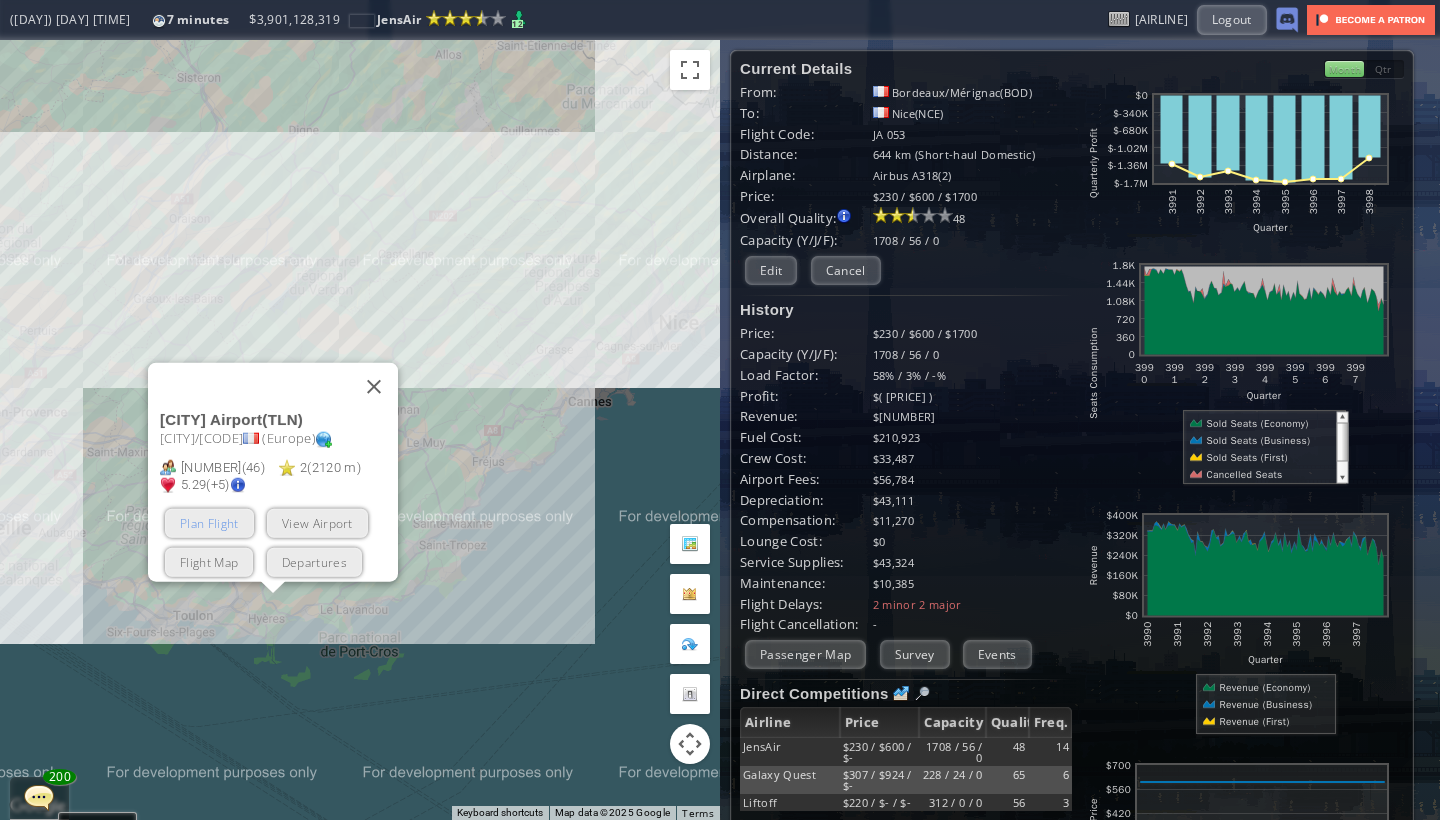click on "Plan Flight" at bounding box center [209, 523] 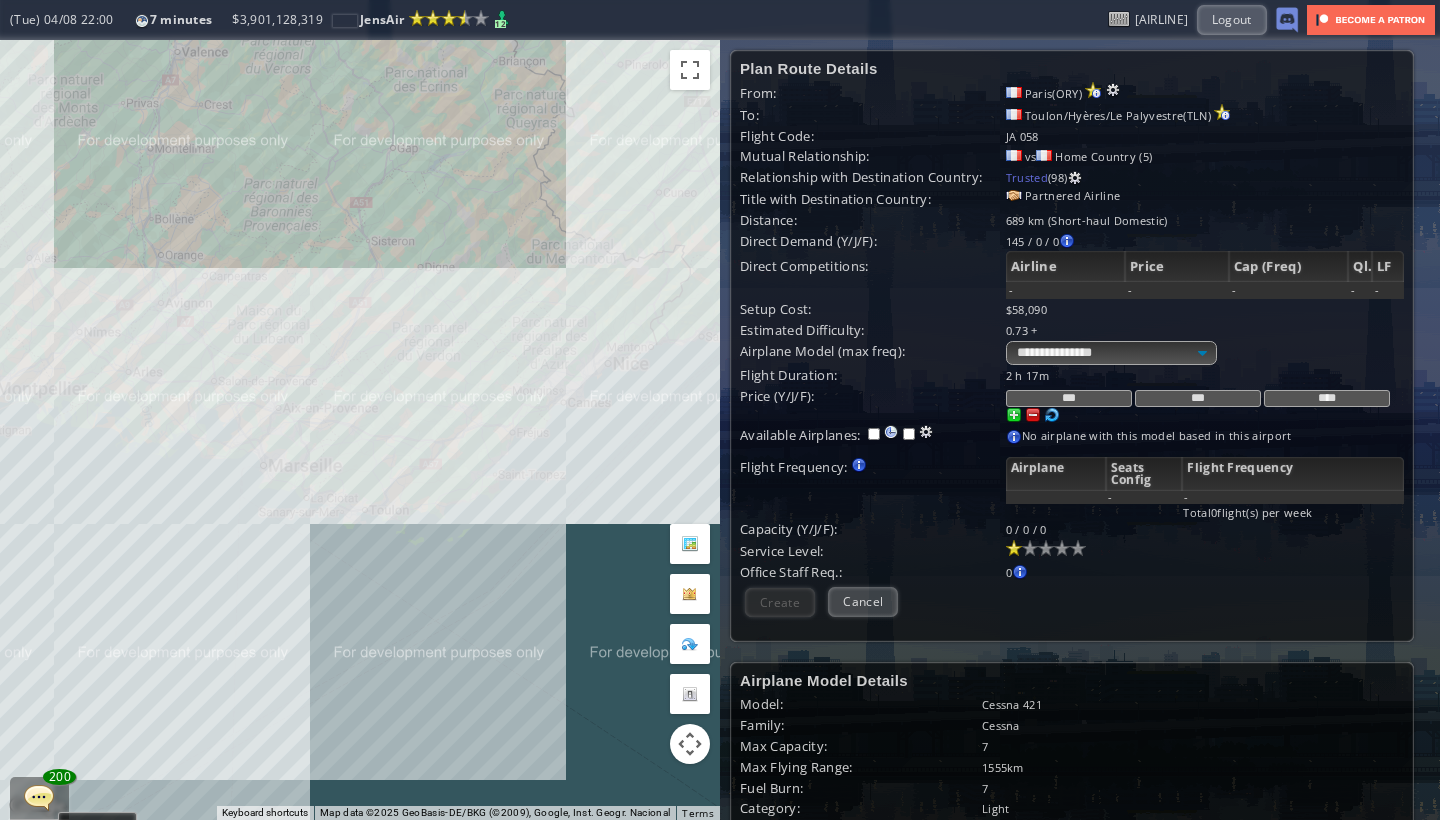drag, startPoint x: 193, startPoint y: 505, endPoint x: 358, endPoint y: 447, distance: 174.89711 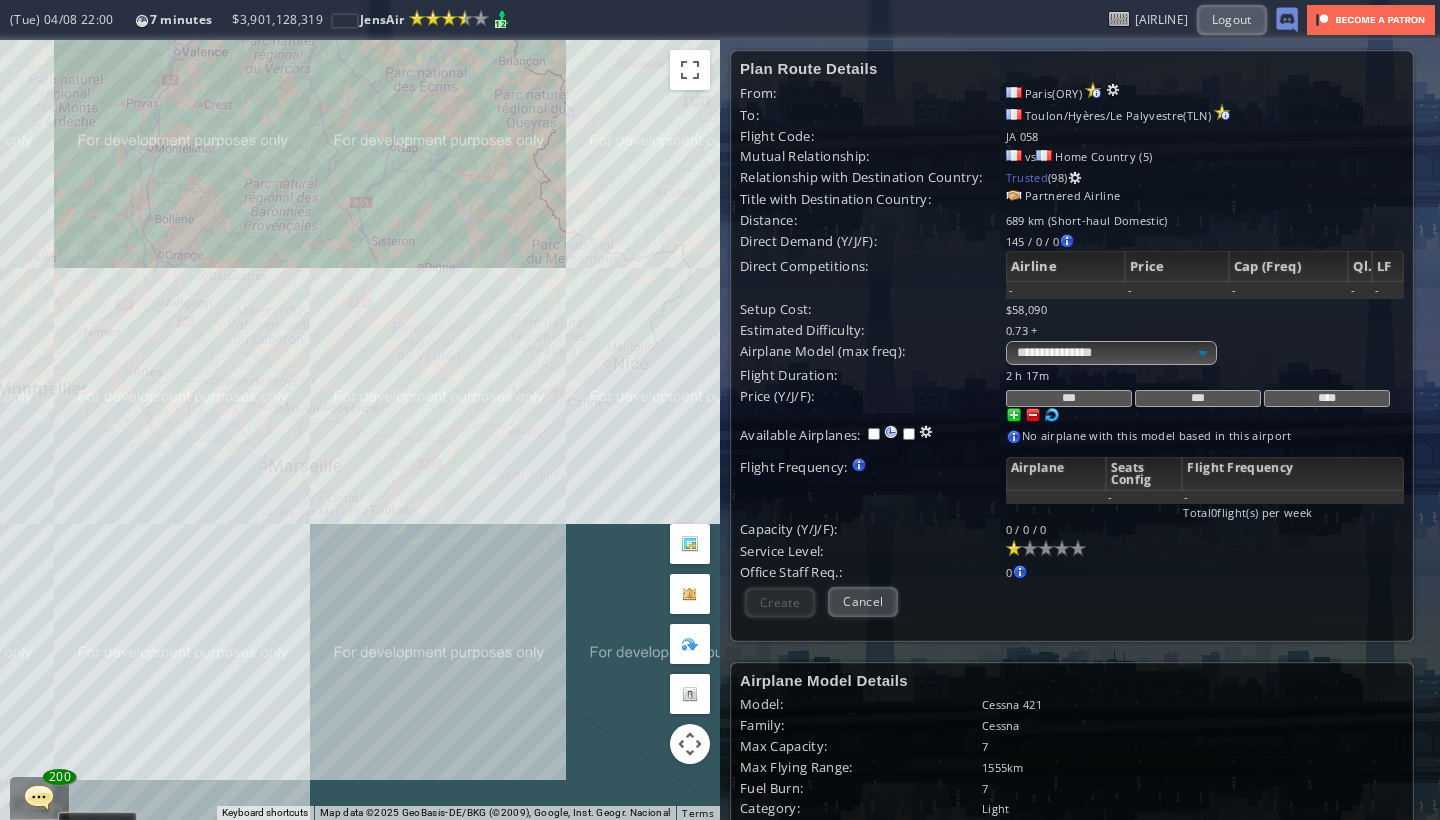 click on "To navigate, press the arrow keys." at bounding box center (360, 430) 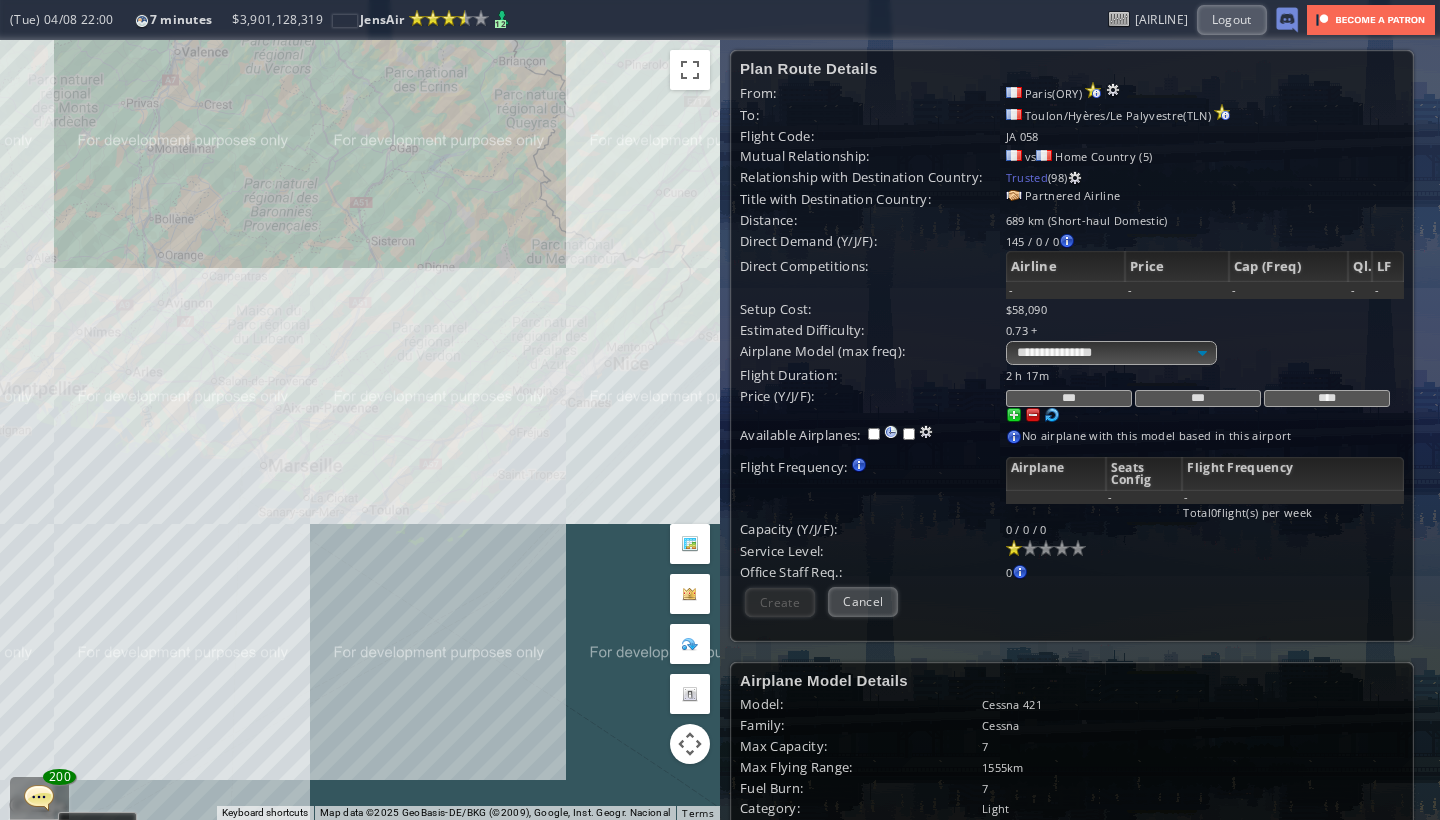 click on "To navigate, press the arrow keys." at bounding box center [360, 430] 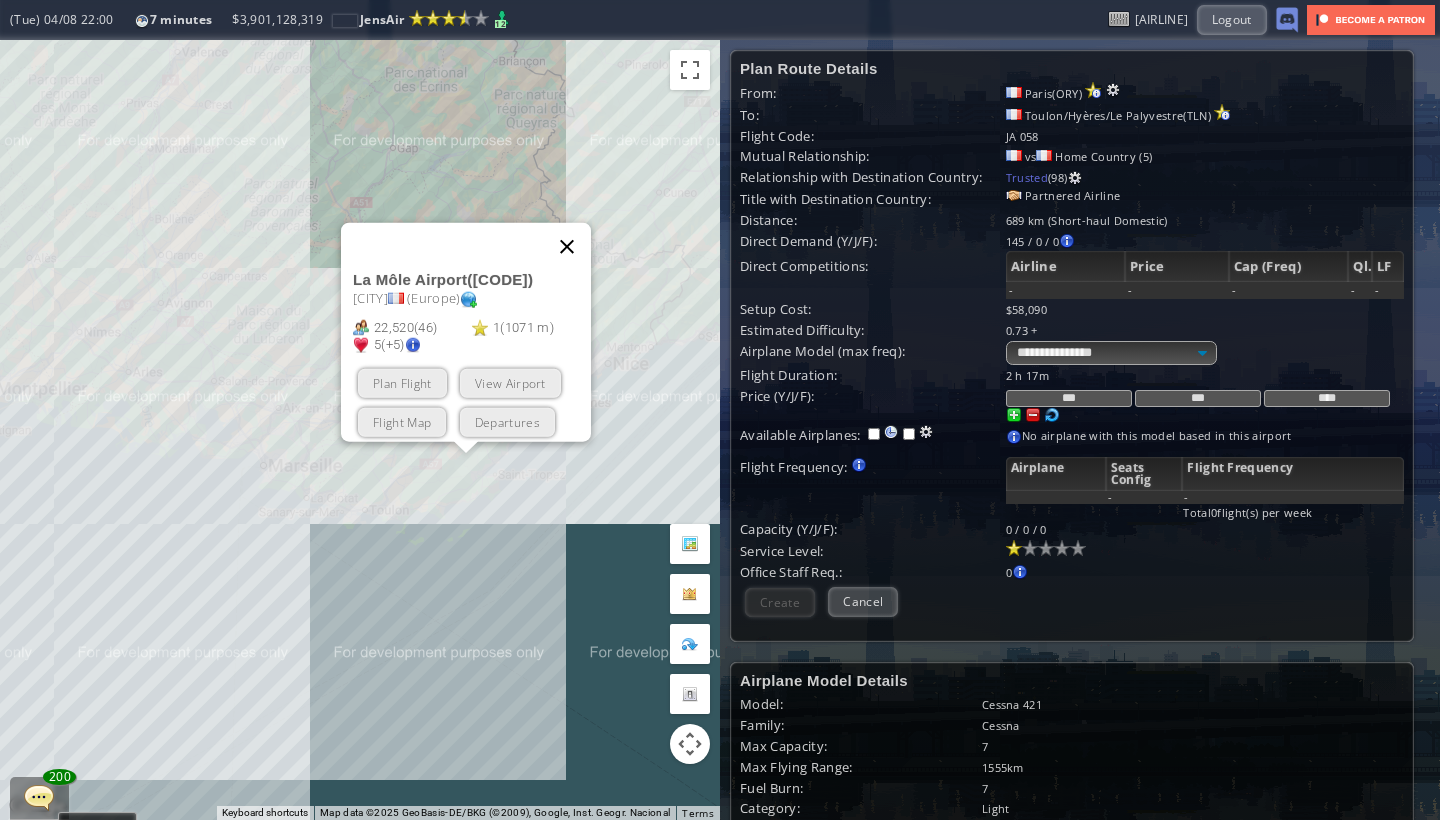 click at bounding box center (567, 247) 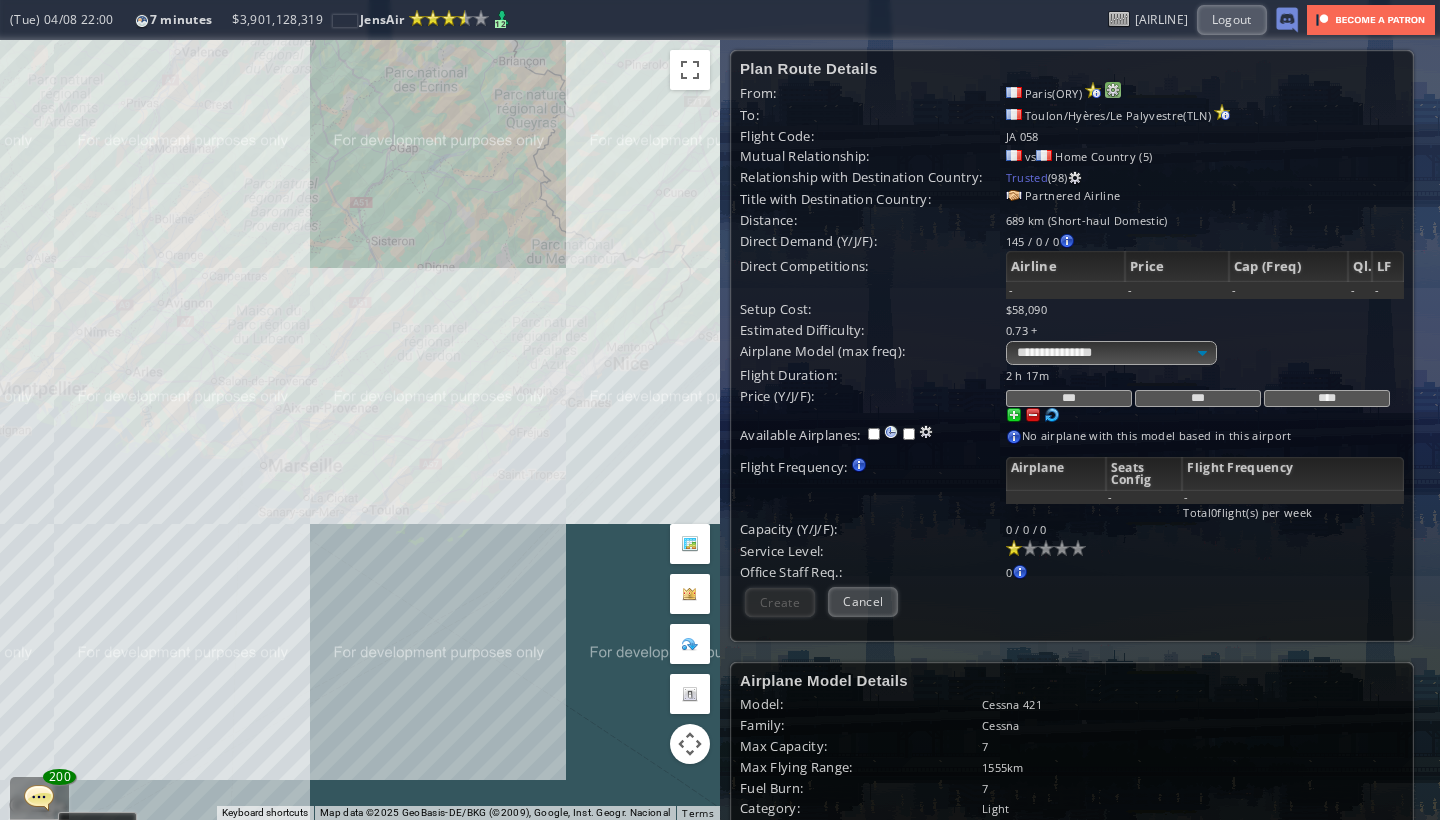 click at bounding box center (1113, 90) 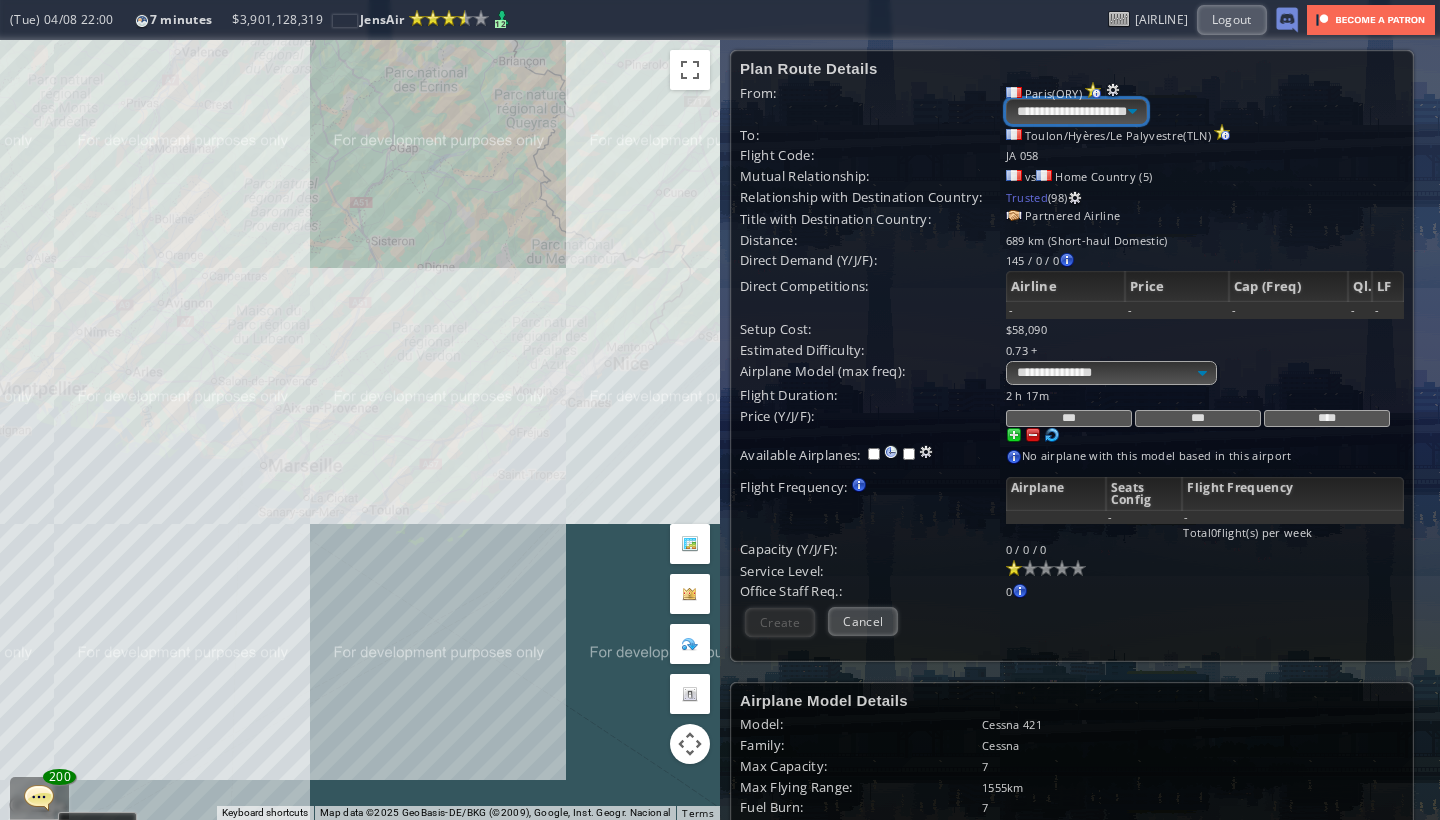 select on "****" 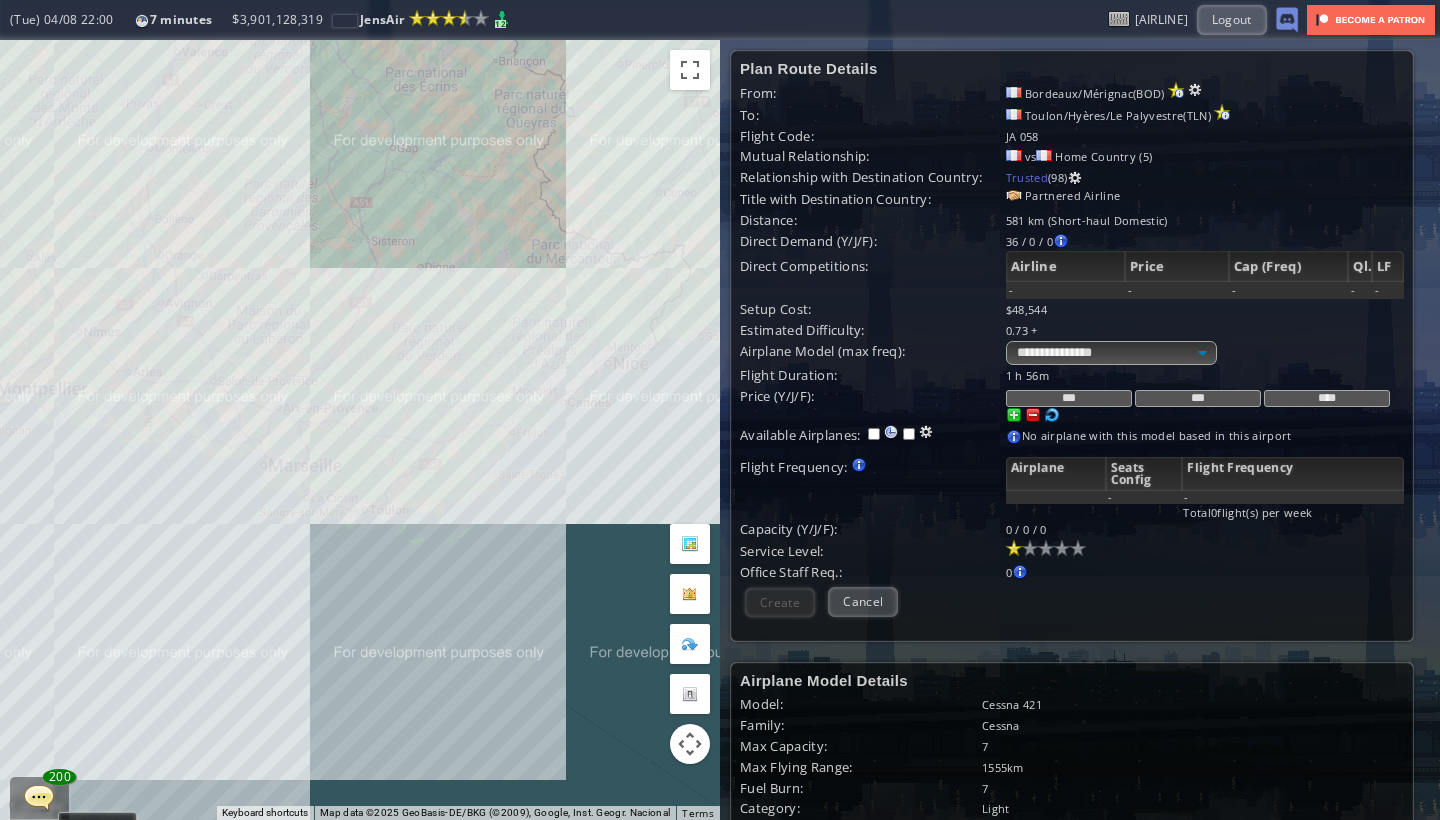 click on "To navigate, press the arrow keys." at bounding box center (360, 430) 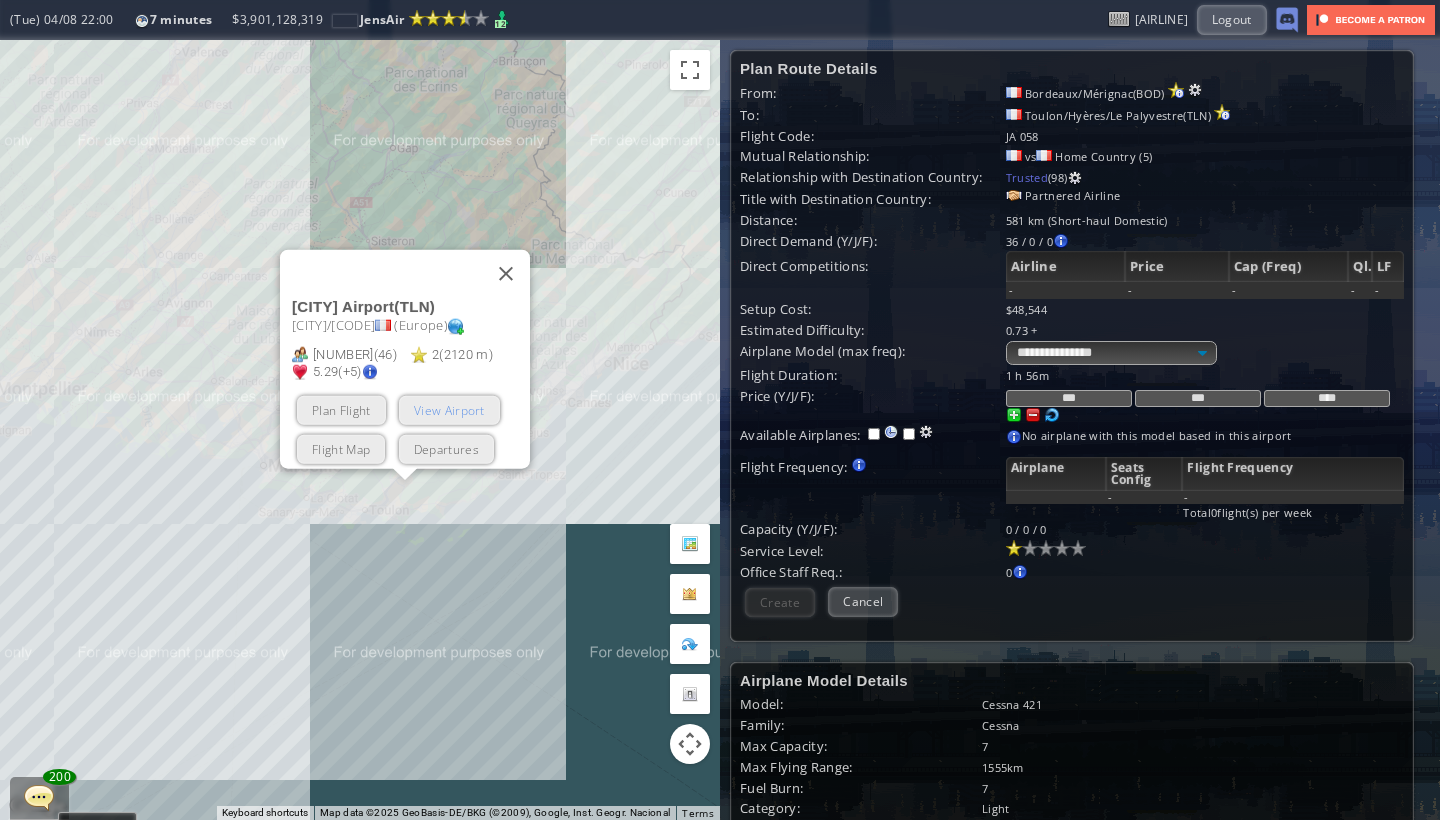 click on "View Airport" at bounding box center (449, 410) 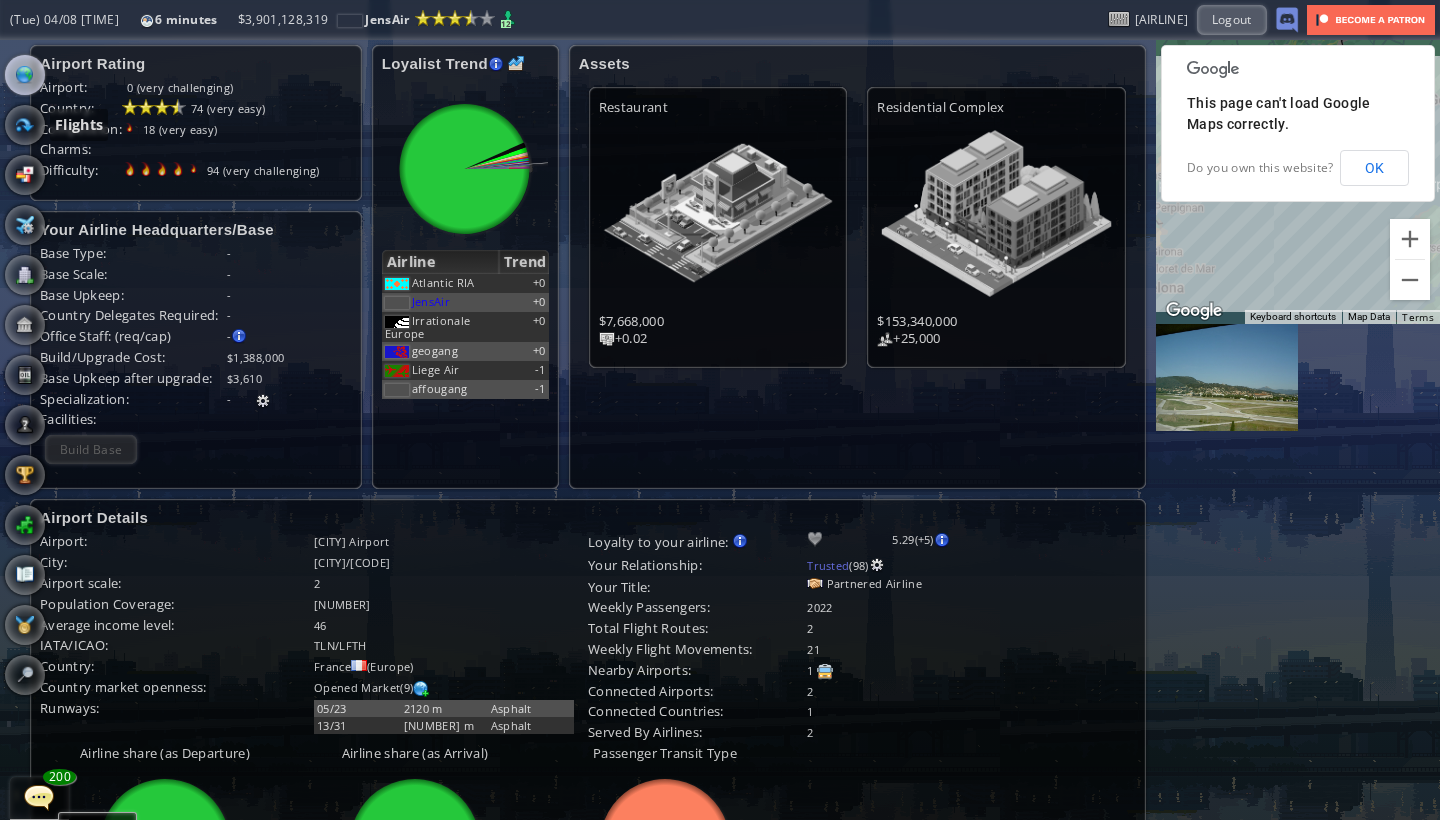scroll, scrollTop: 0, scrollLeft: 0, axis: both 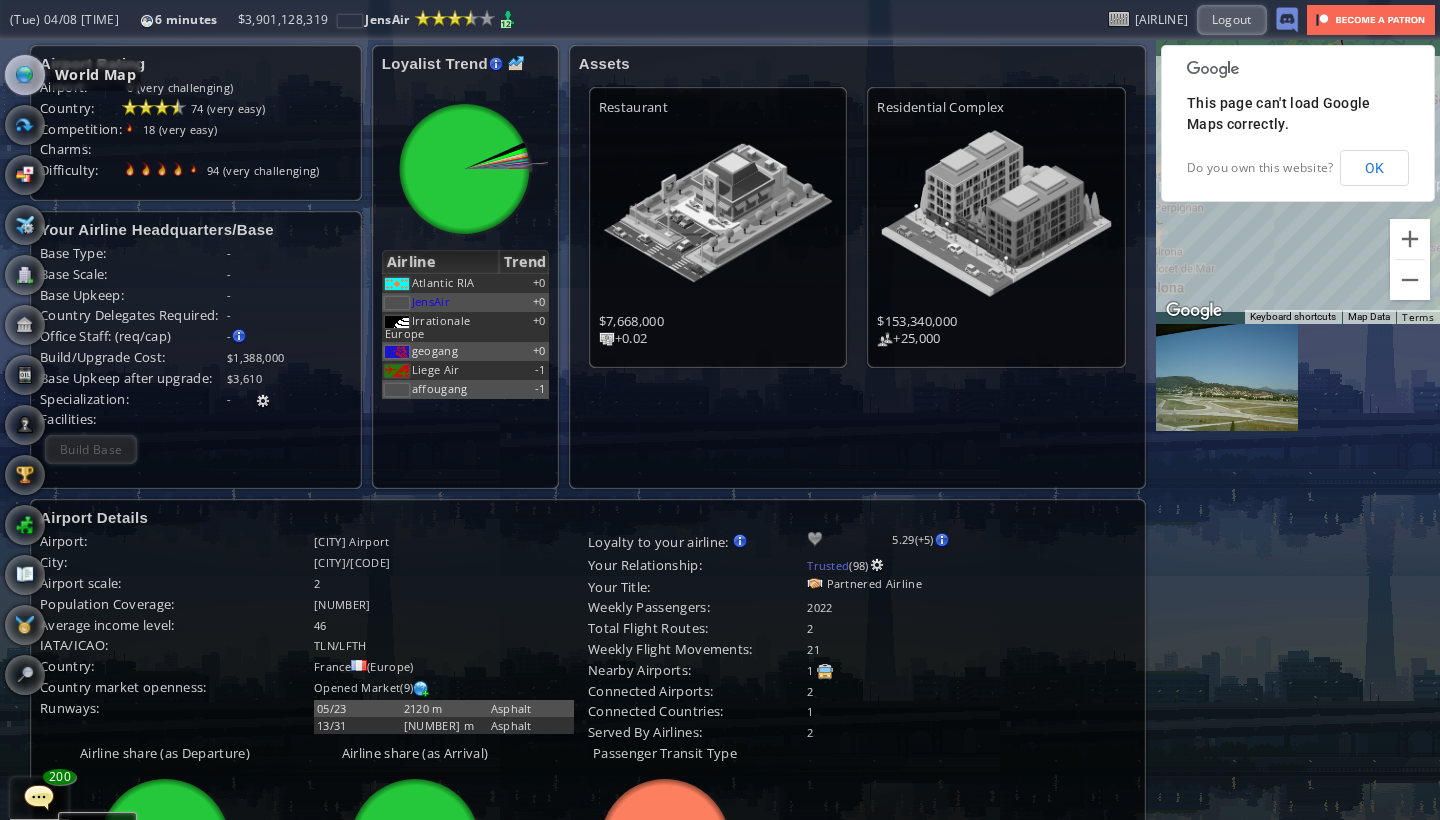 click at bounding box center (25, 75) 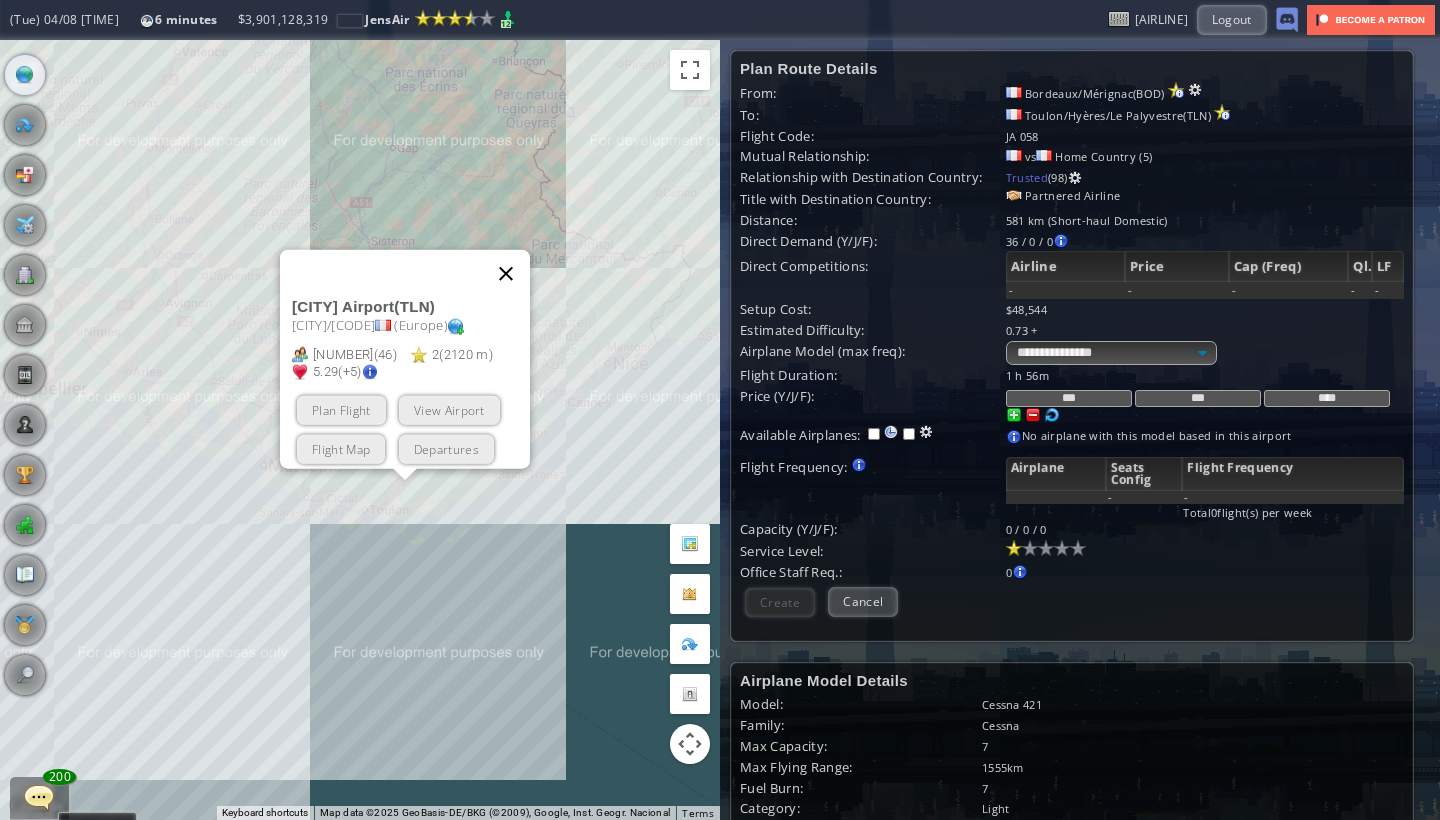 click at bounding box center (506, 274) 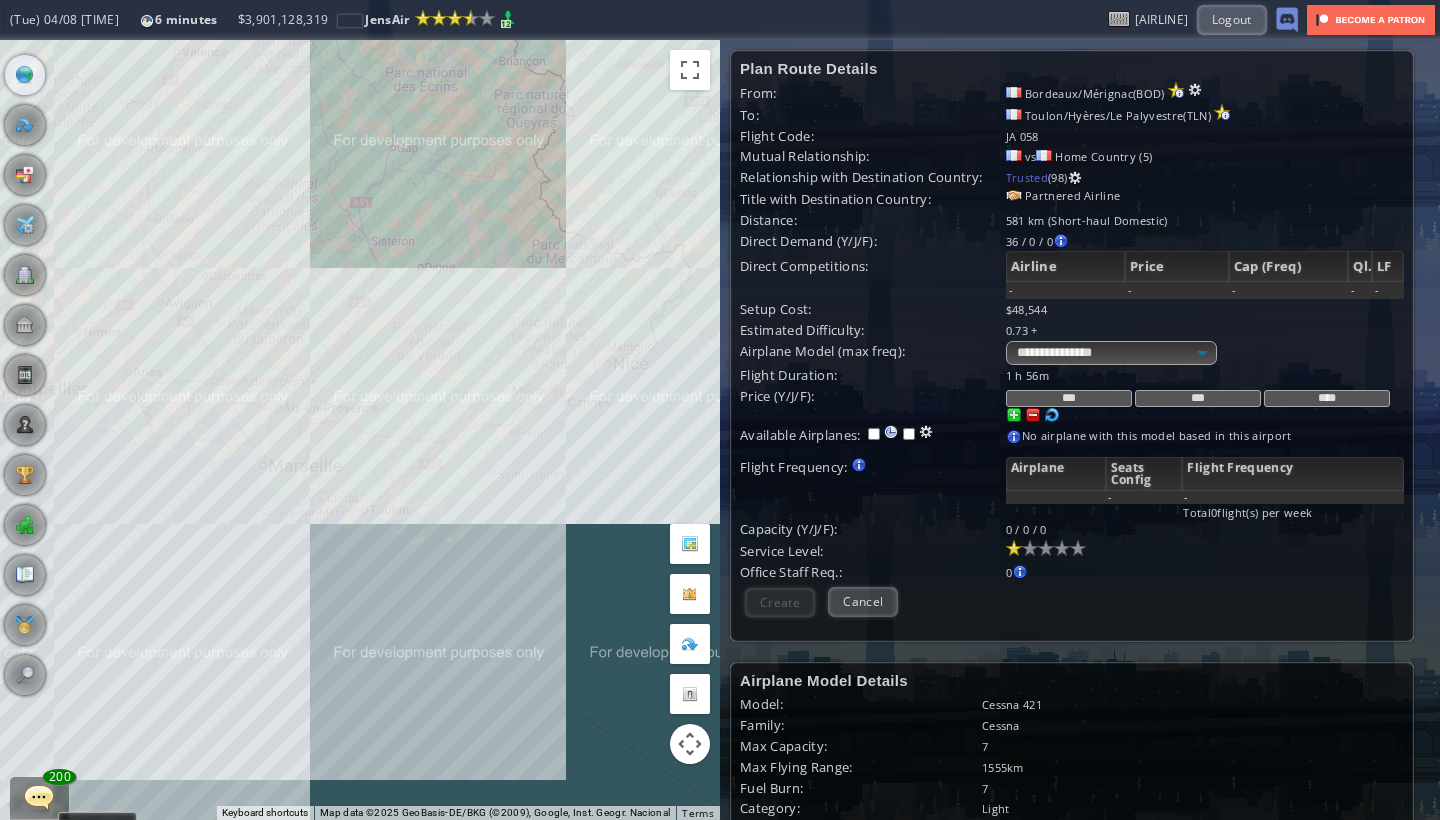 click on "To navigate, press the arrow keys." at bounding box center [360, 430] 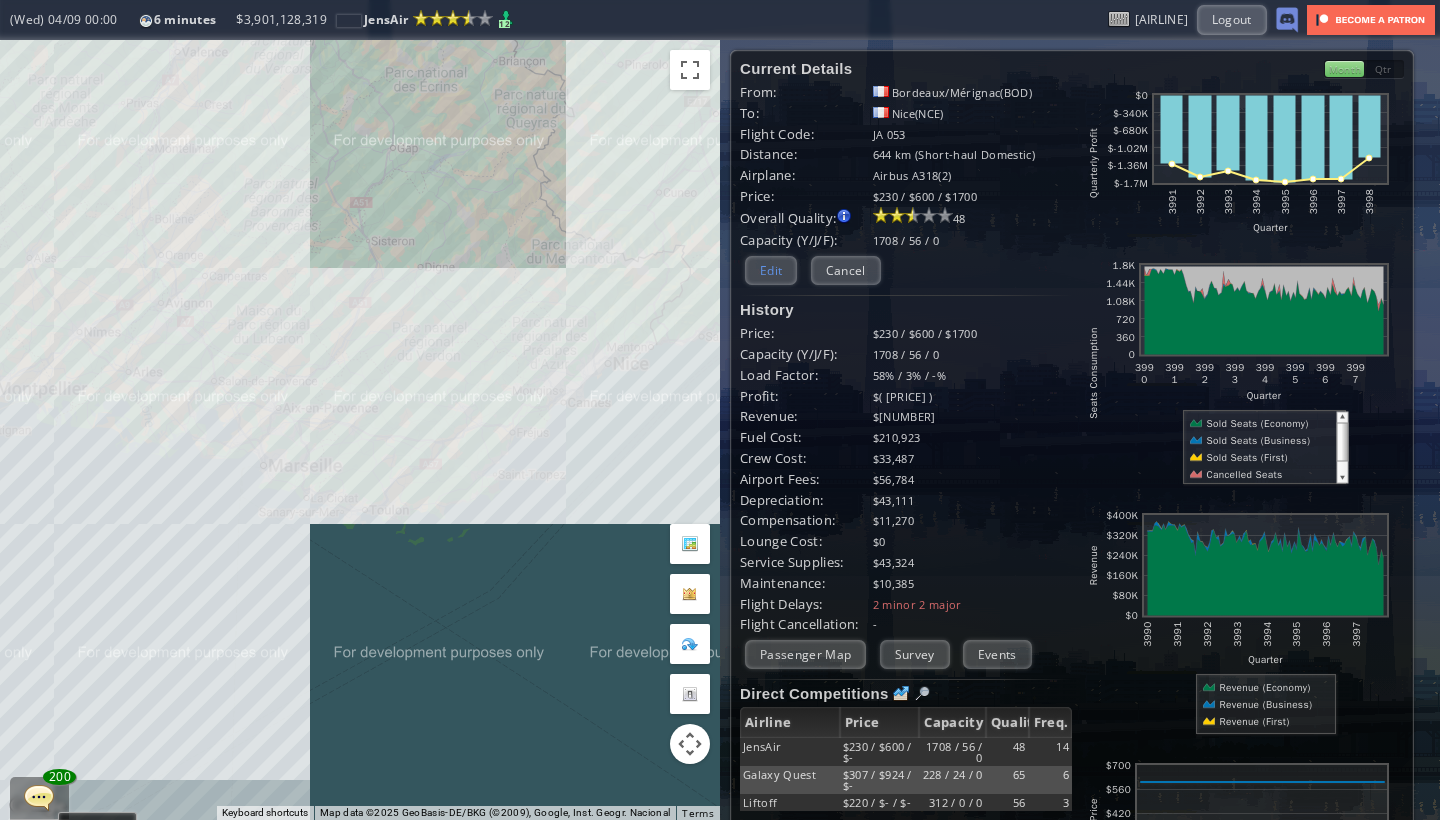 scroll, scrollTop: 0, scrollLeft: 0, axis: both 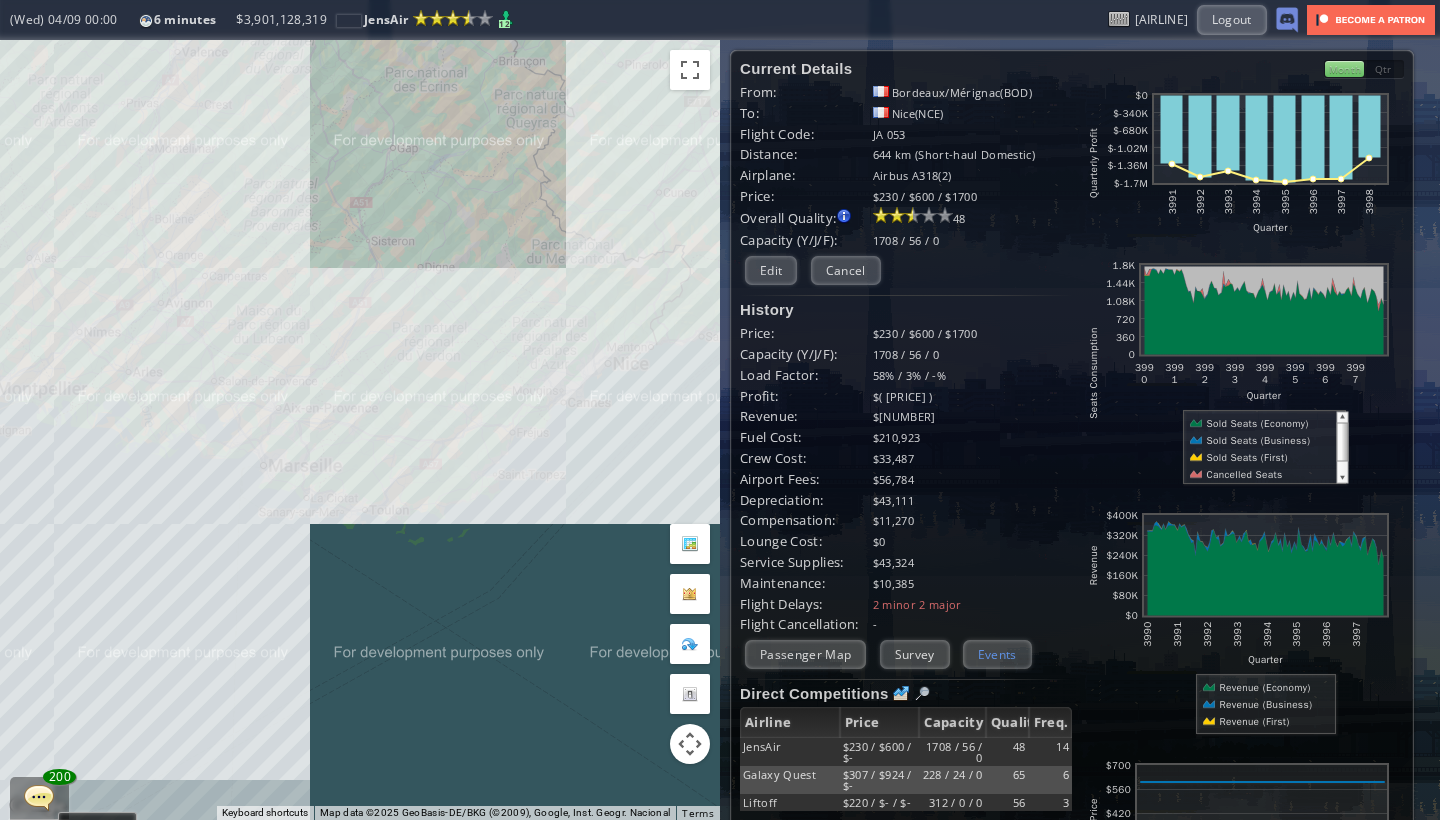click on "Events" at bounding box center [997, 654] 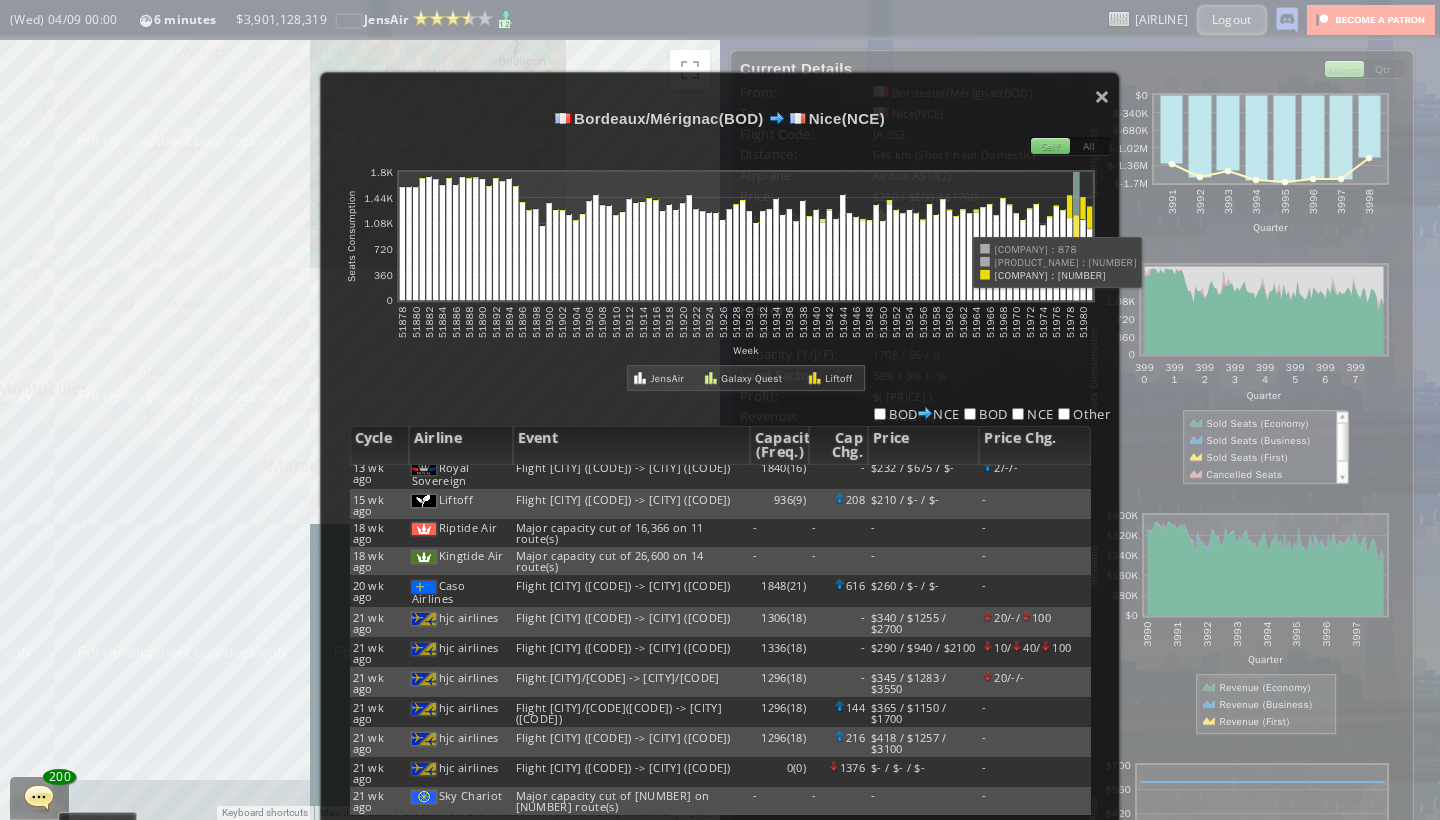 scroll, scrollTop: 0, scrollLeft: 0, axis: both 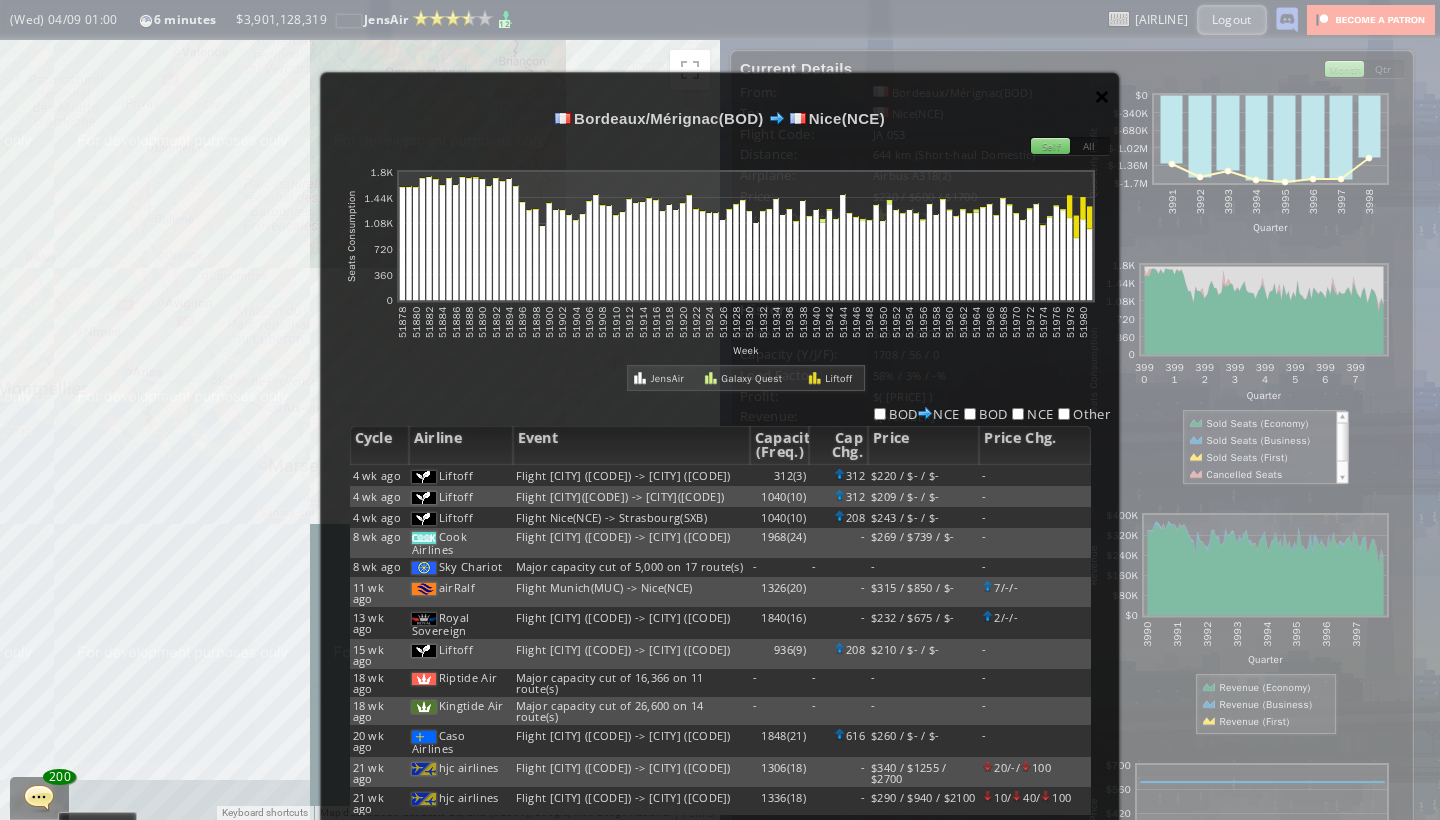 click on "×" at bounding box center (1102, 96) 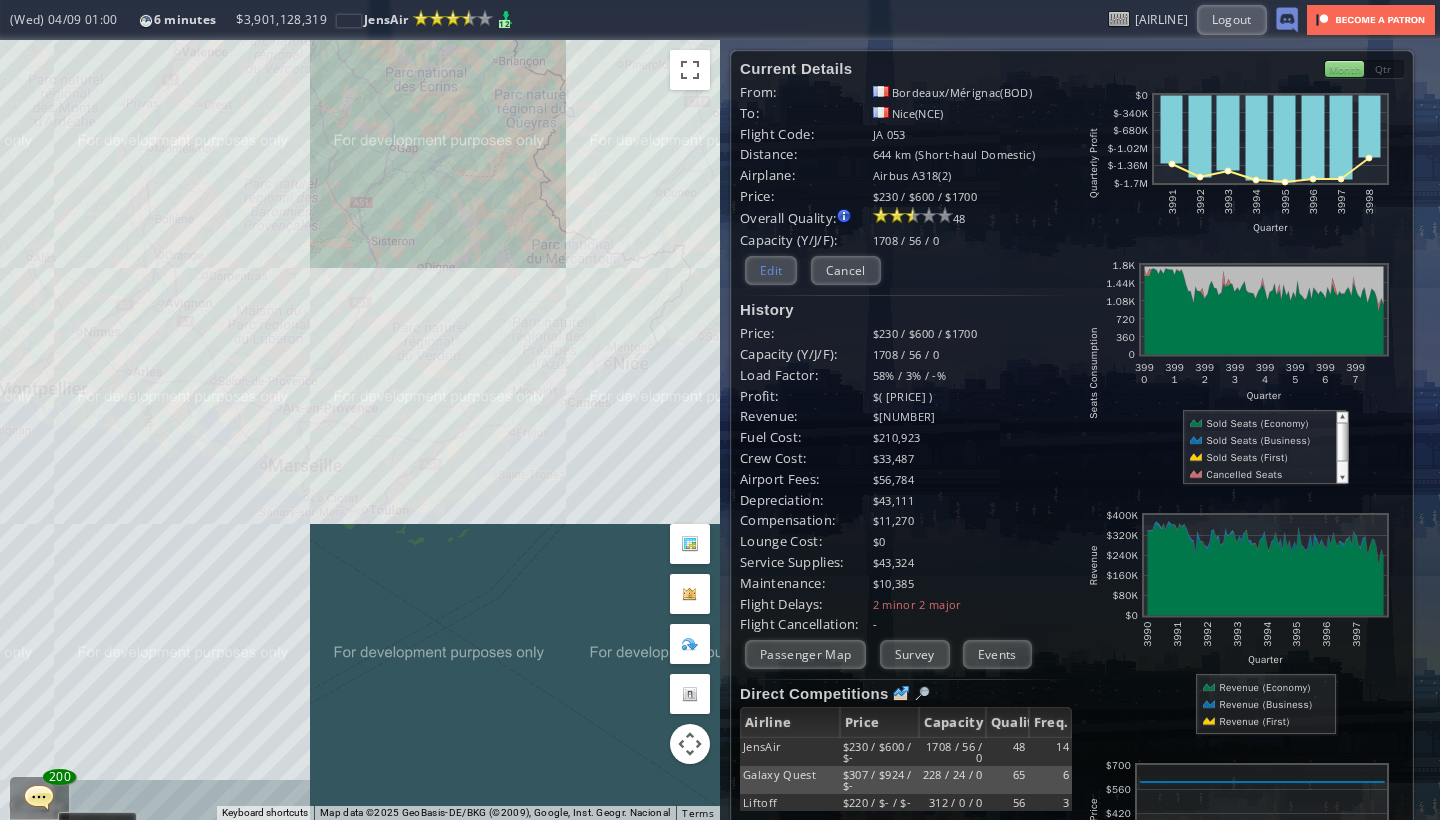 click on "Edit" at bounding box center [771, 270] 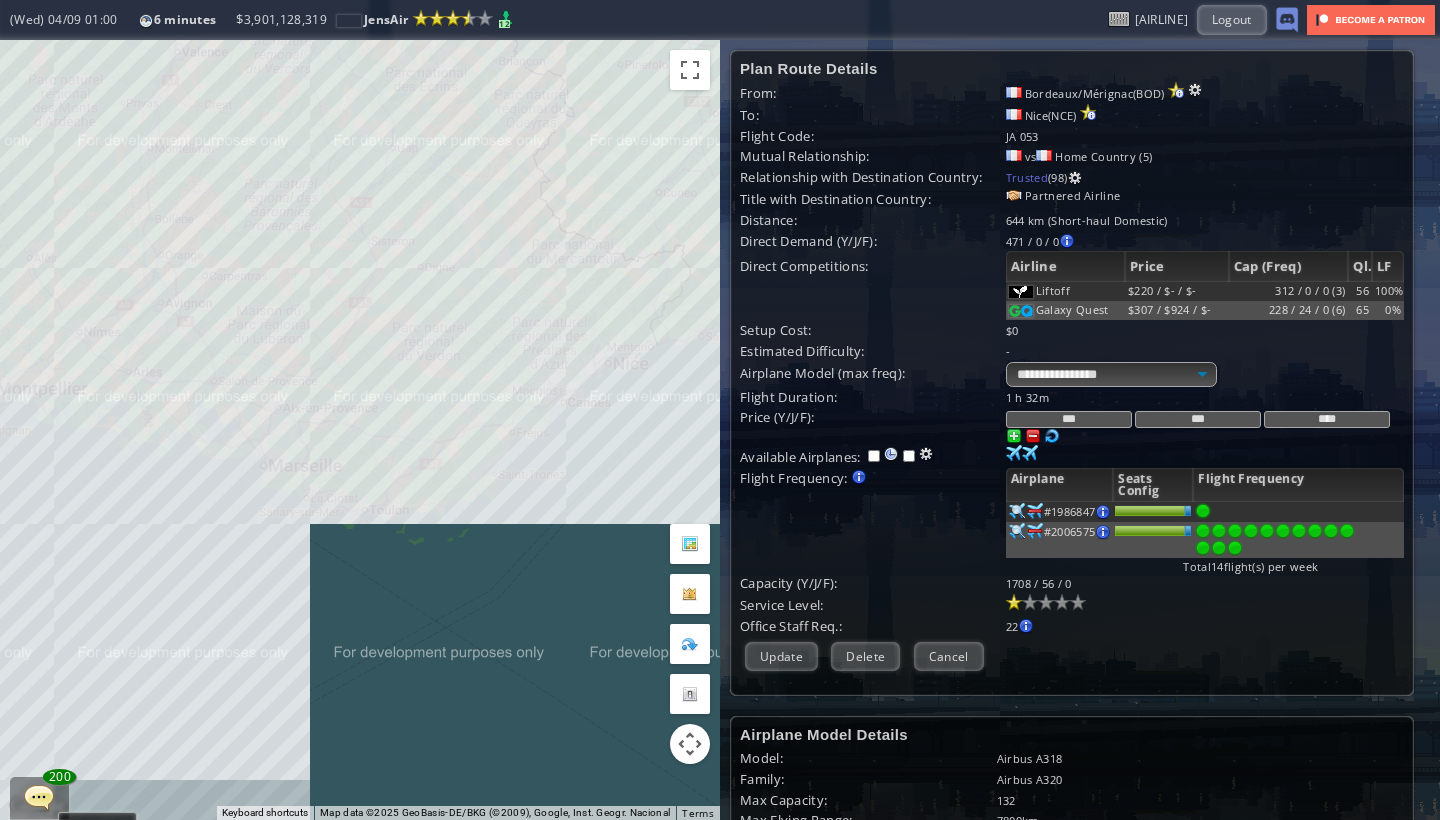 click on "***" at bounding box center [1069, 419] 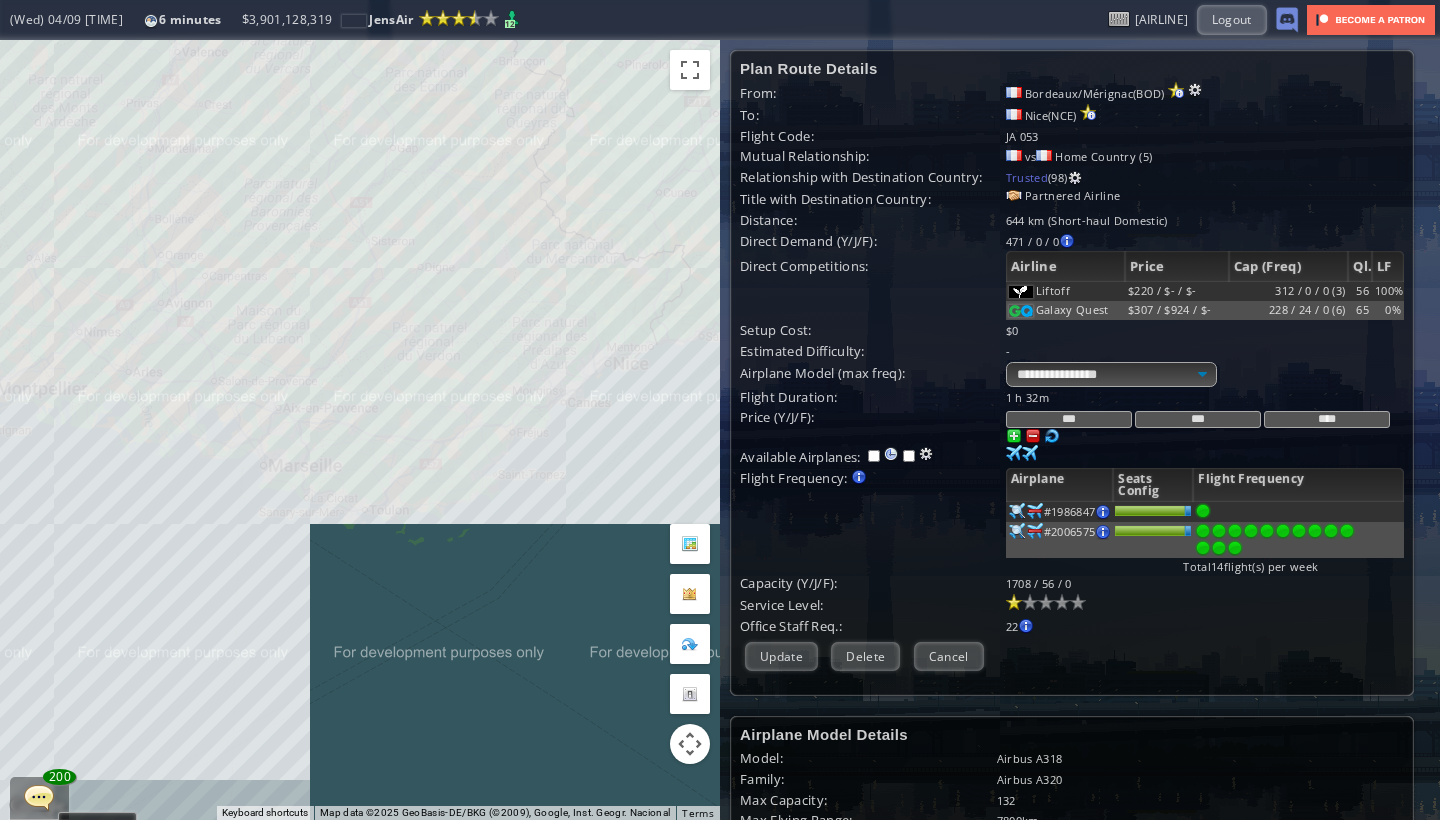 click on "***" at bounding box center (1069, 419) 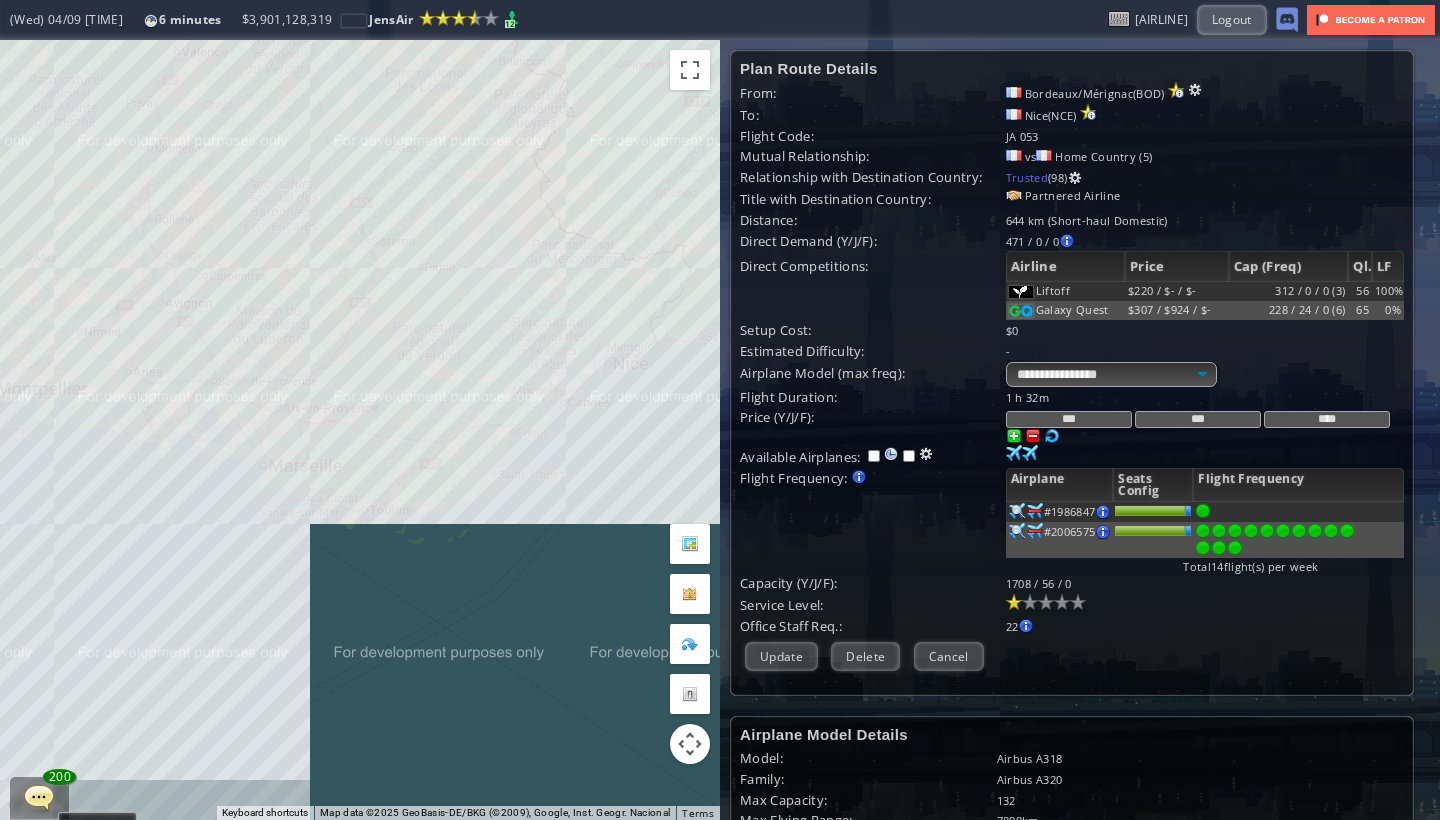 click on "***" at bounding box center [1069, 419] 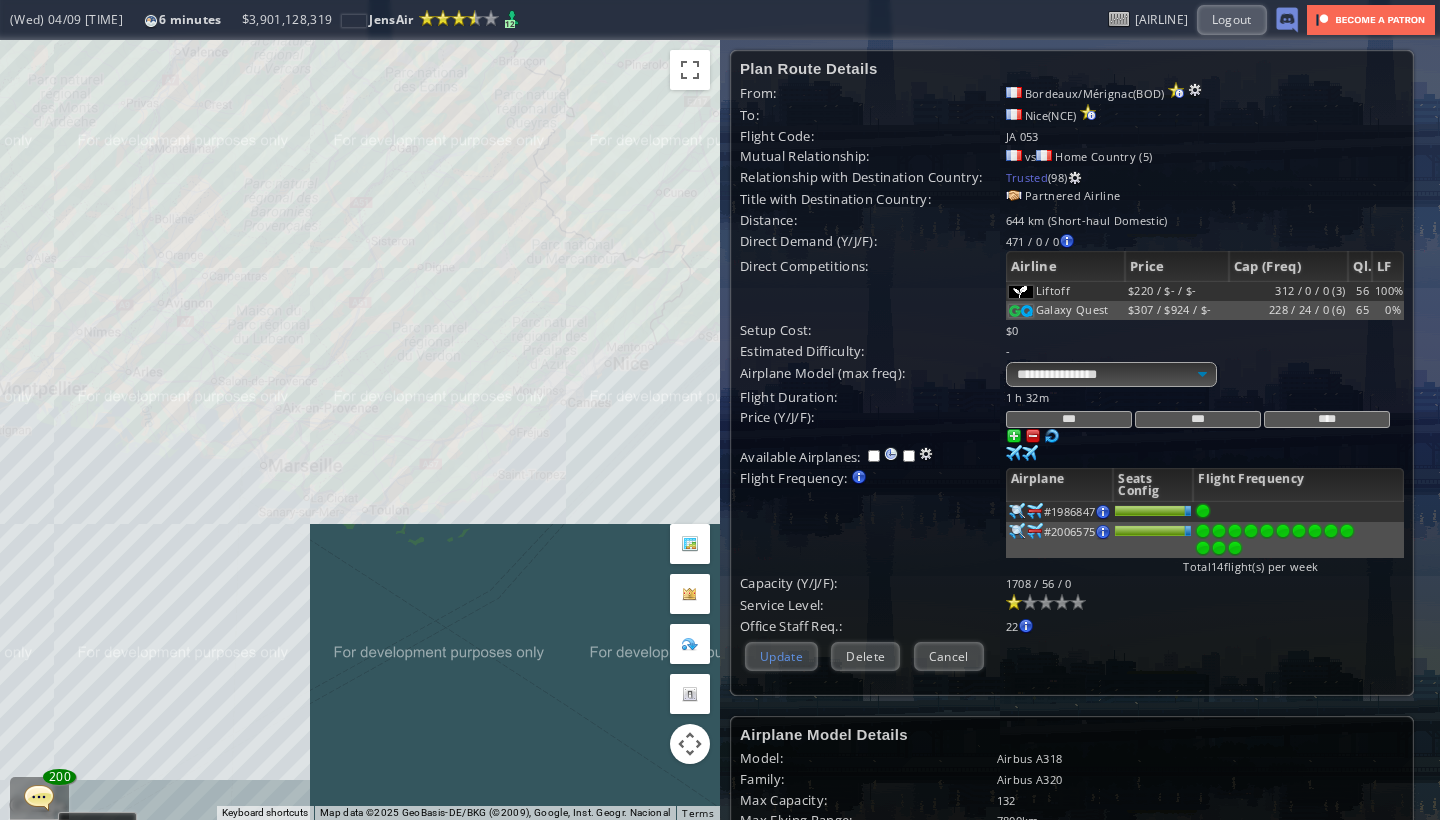 type on "***" 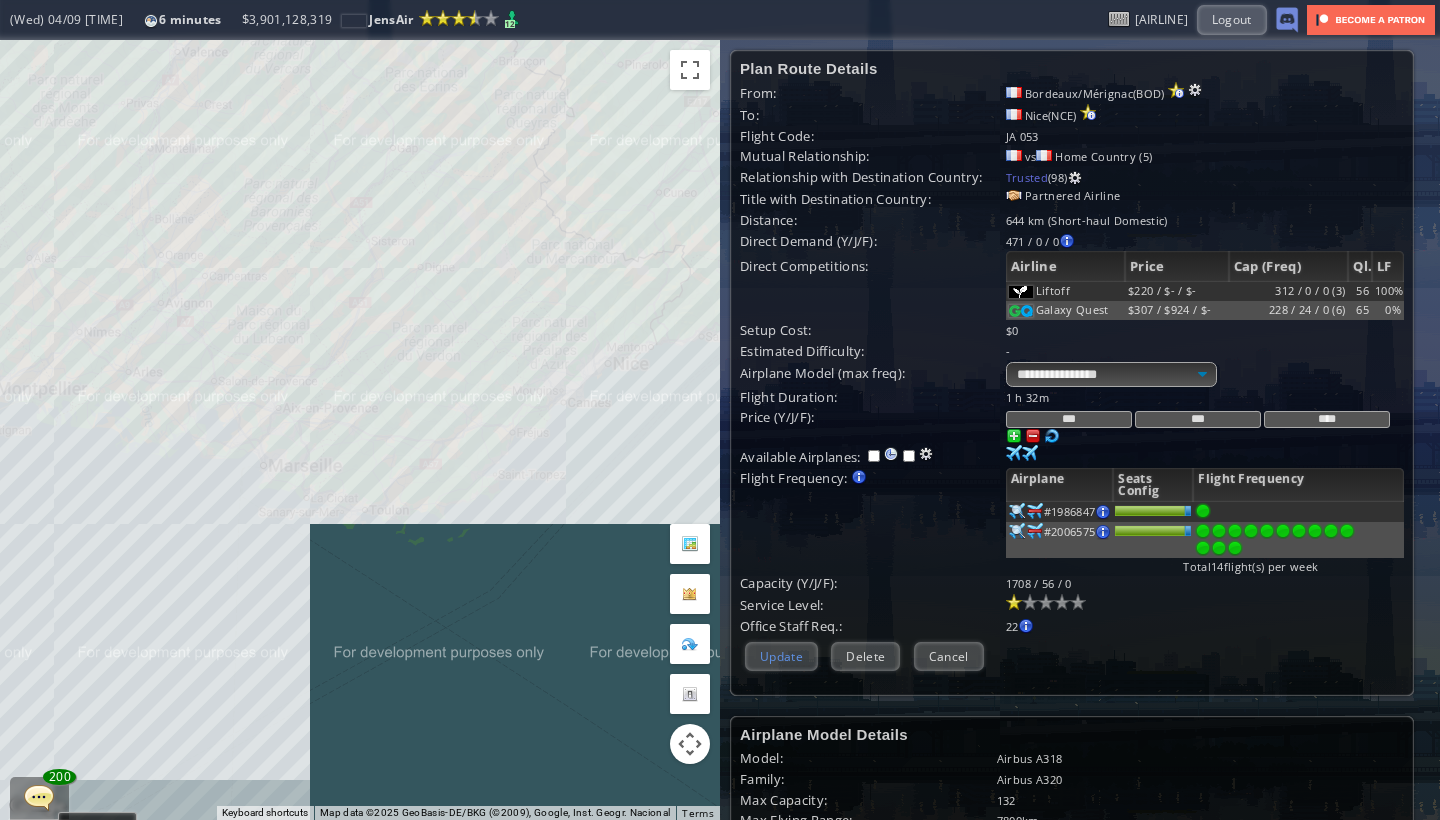 click on "Update" at bounding box center [781, 656] 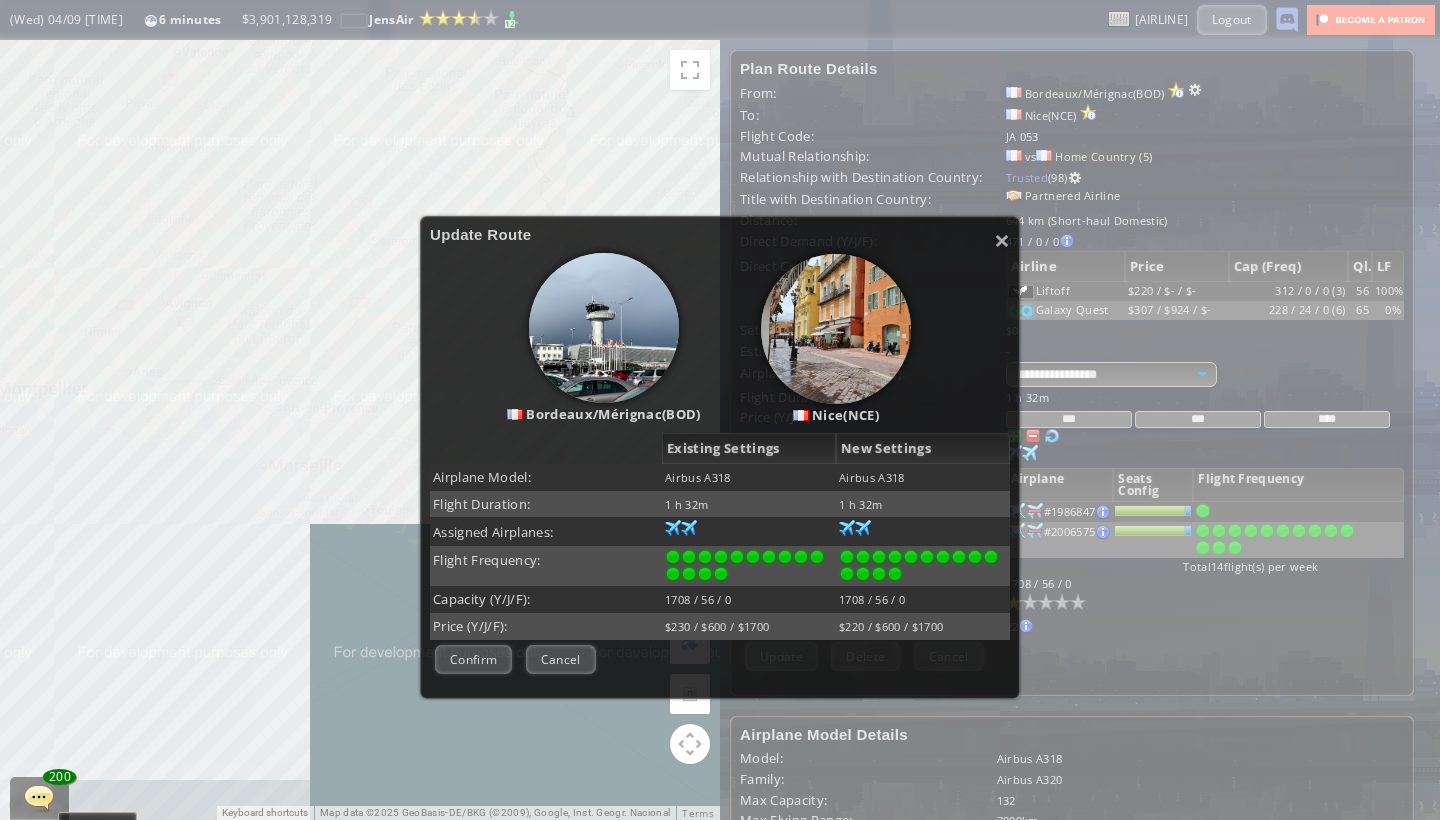click on "Price (Y/J/F):" at bounding box center (546, 477) 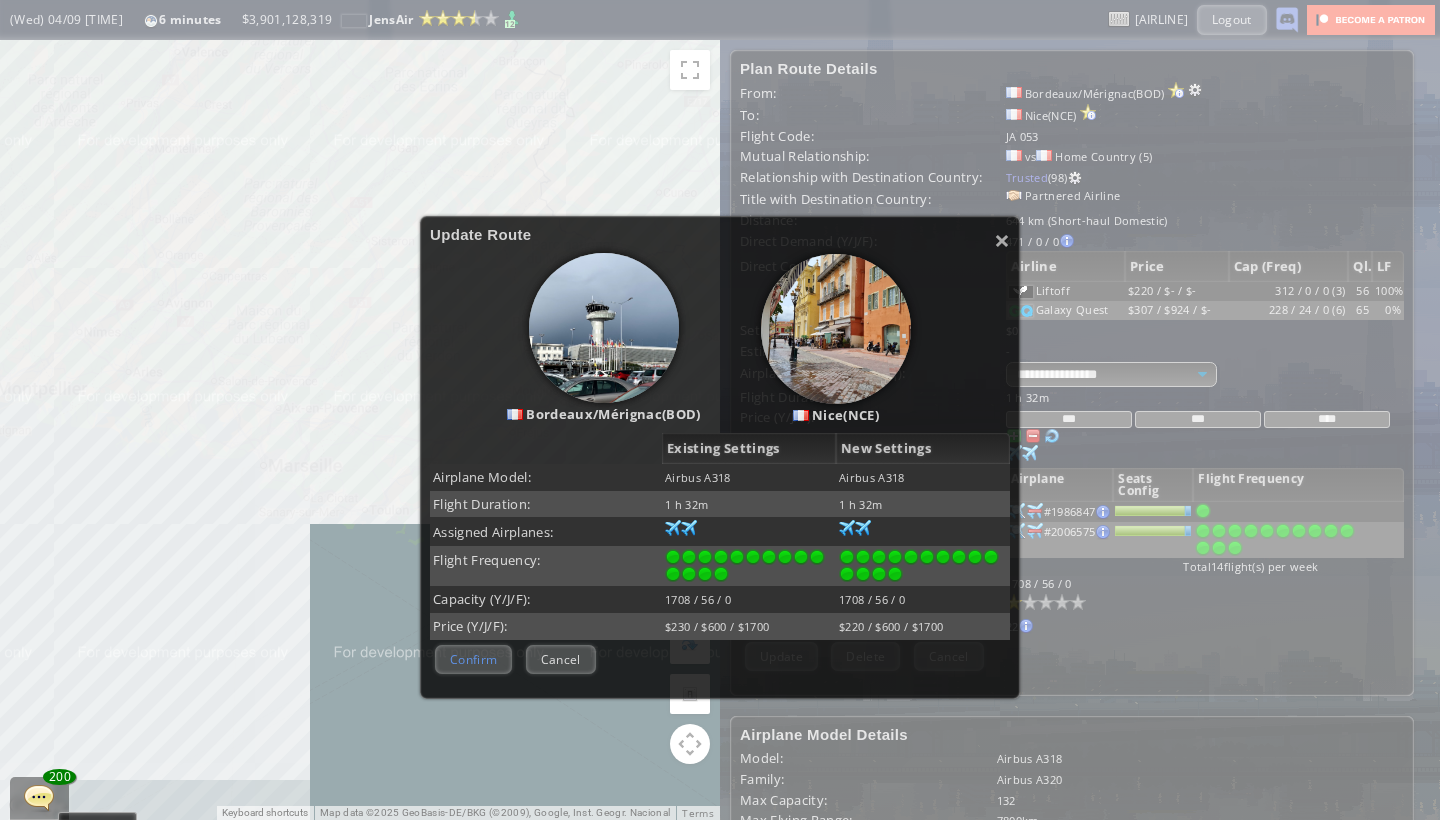 click on "Confirm" at bounding box center (473, 659) 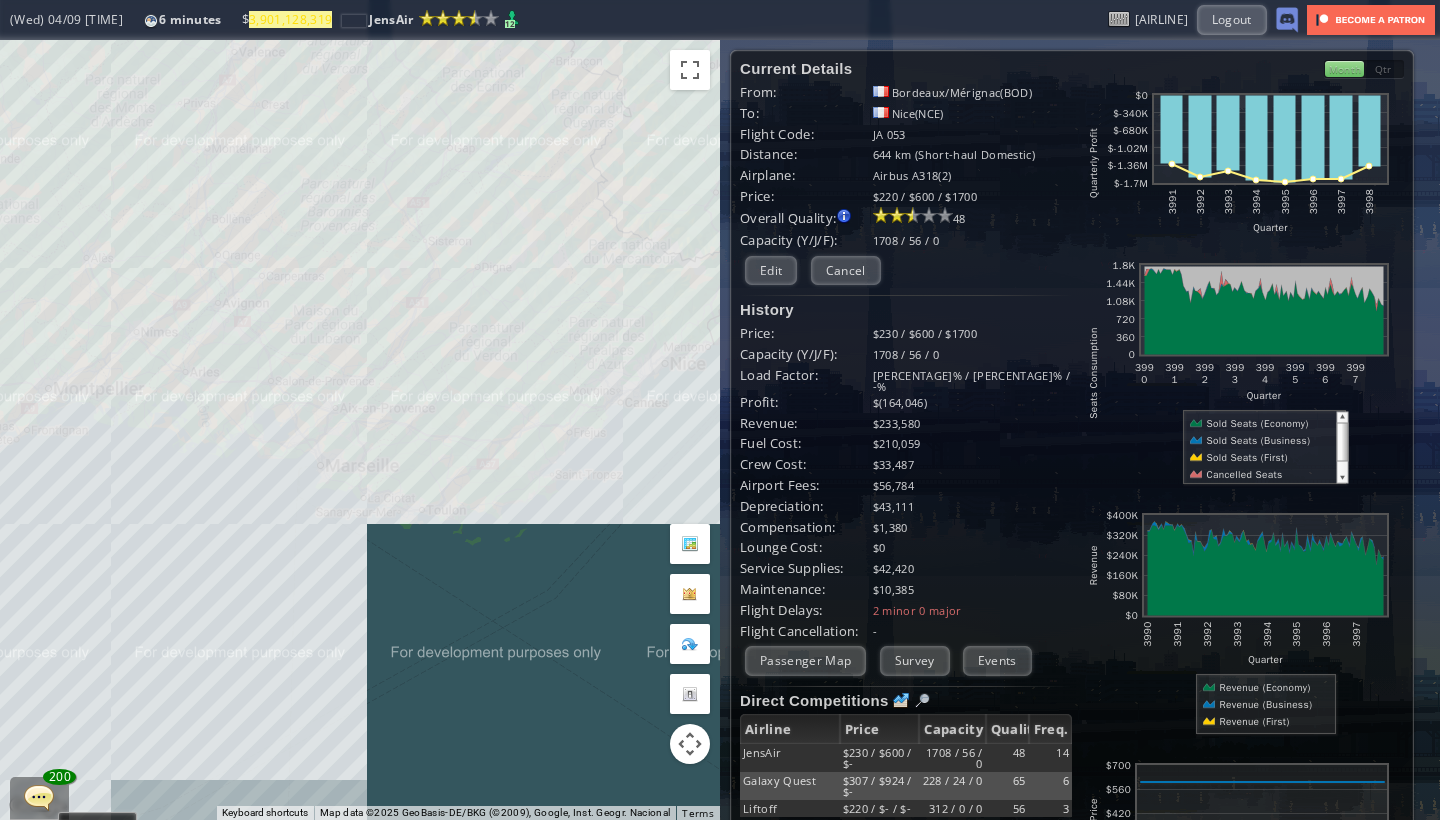 drag, startPoint x: 510, startPoint y: 551, endPoint x: 570, endPoint y: 551, distance: 60 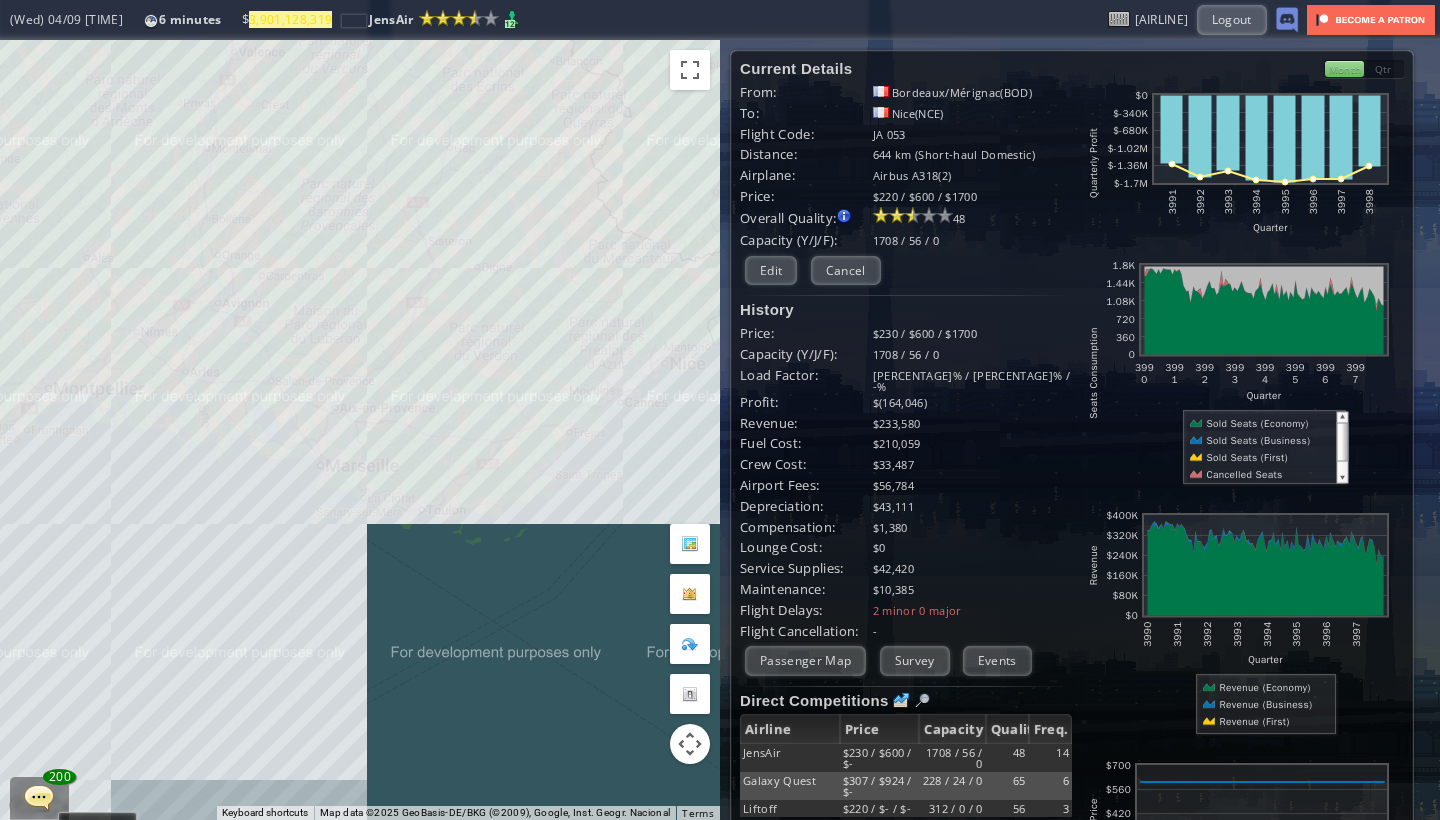 click on "To navigate, press the arrow keys." at bounding box center (360, 430) 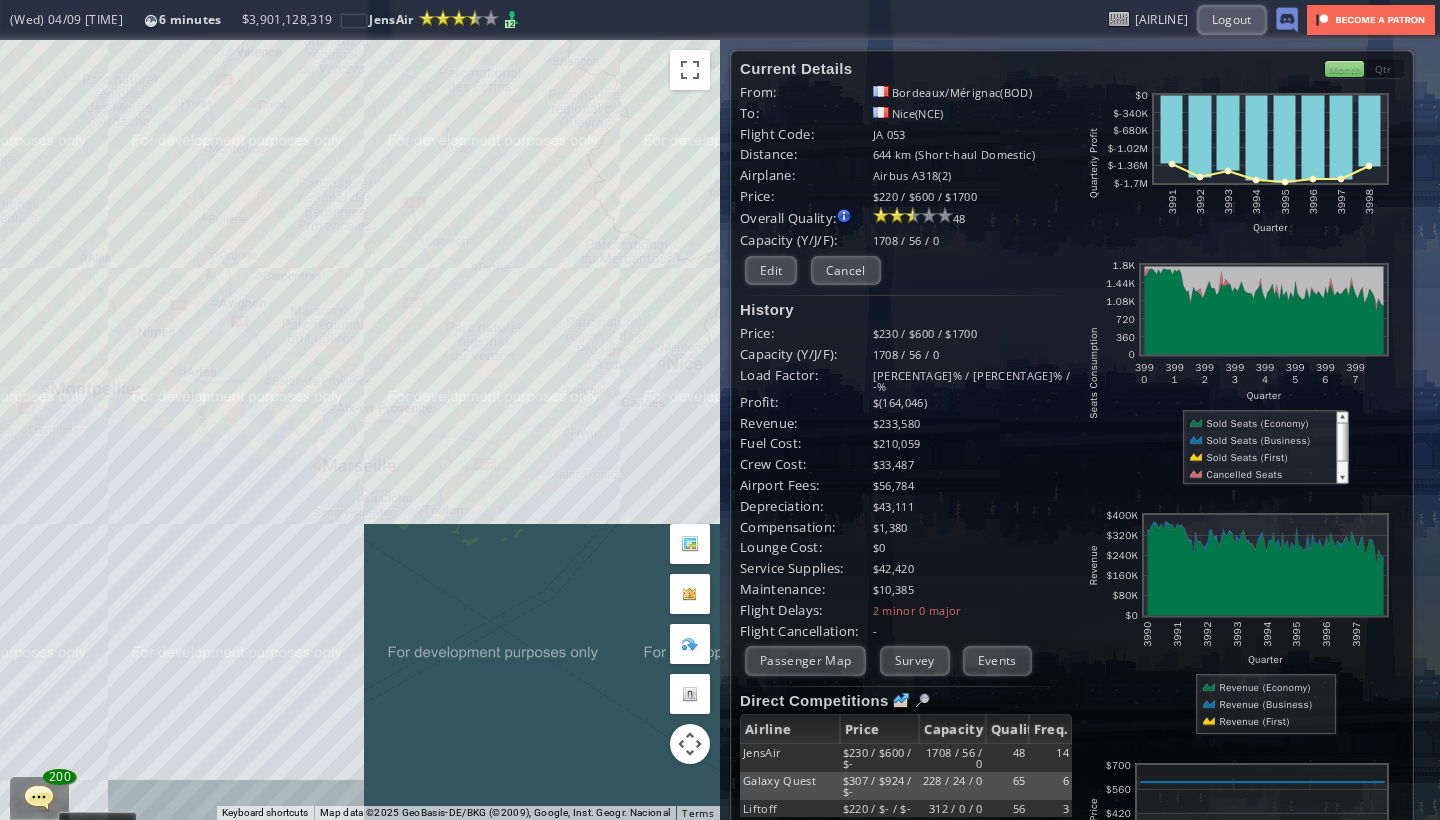 click on "To navigate, press the arrow keys." at bounding box center [360, 430] 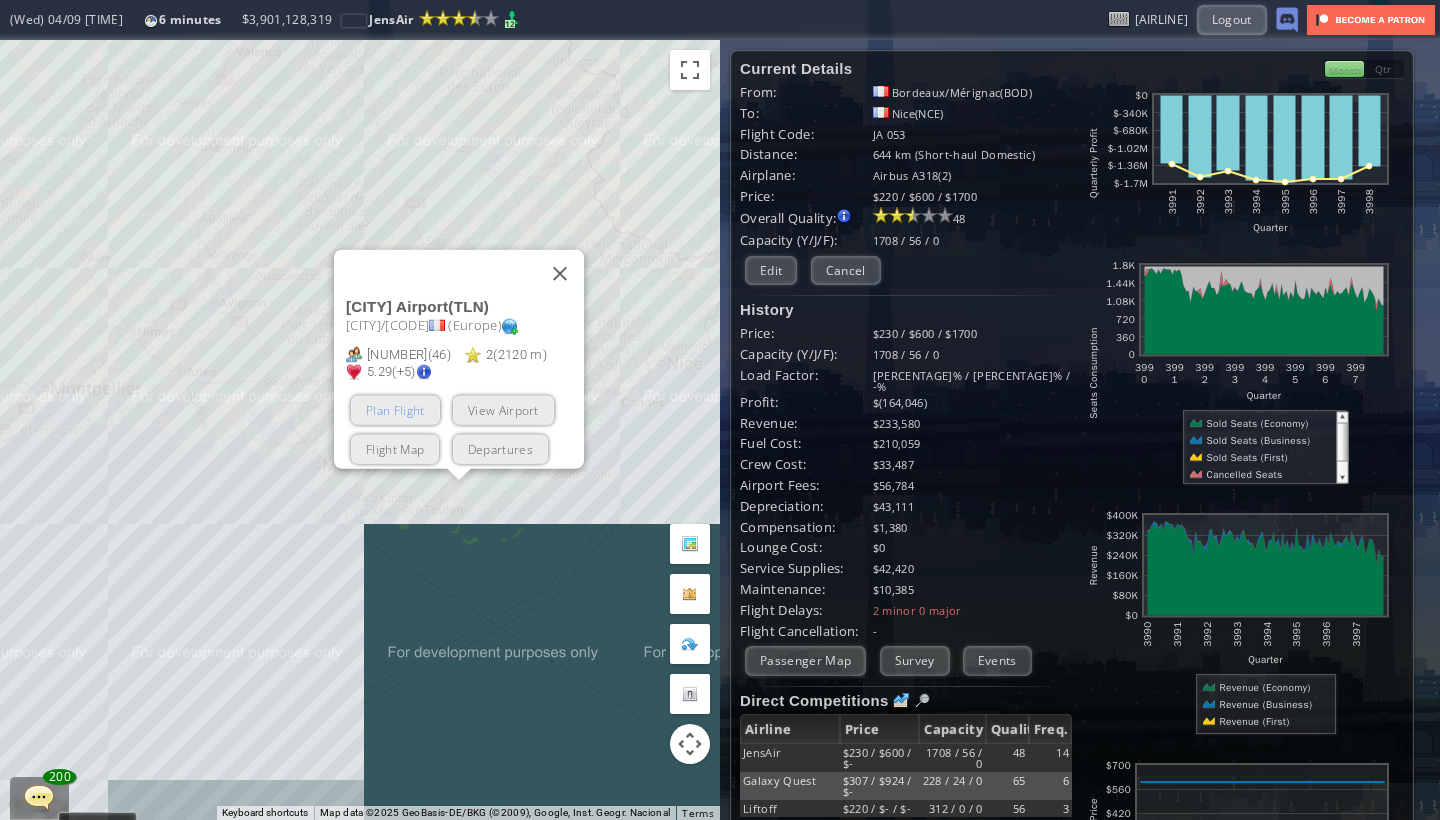 click on "Plan Flight" at bounding box center (395, 410) 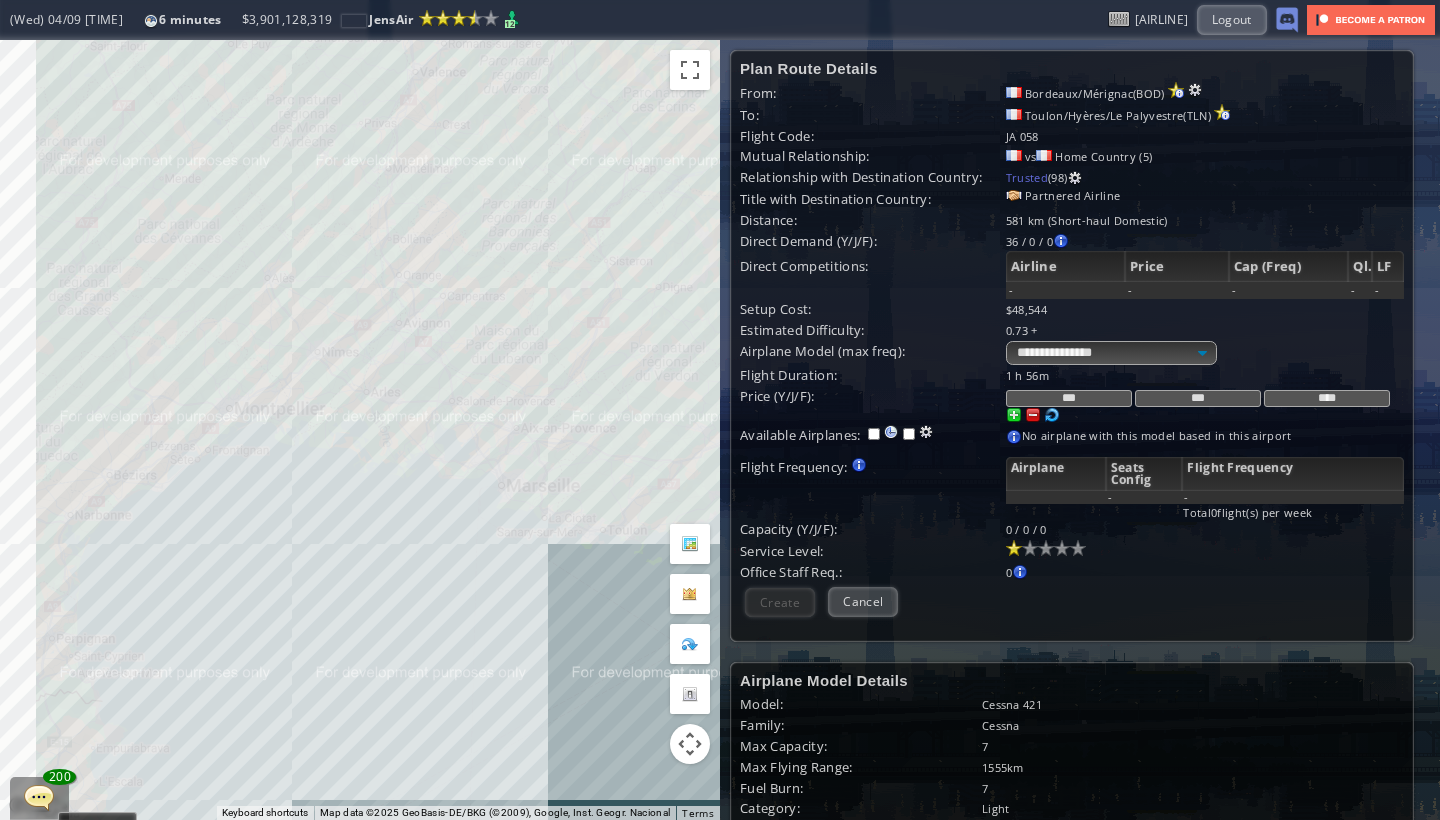 drag, startPoint x: 246, startPoint y: 275, endPoint x: 458, endPoint y: 310, distance: 214.86972 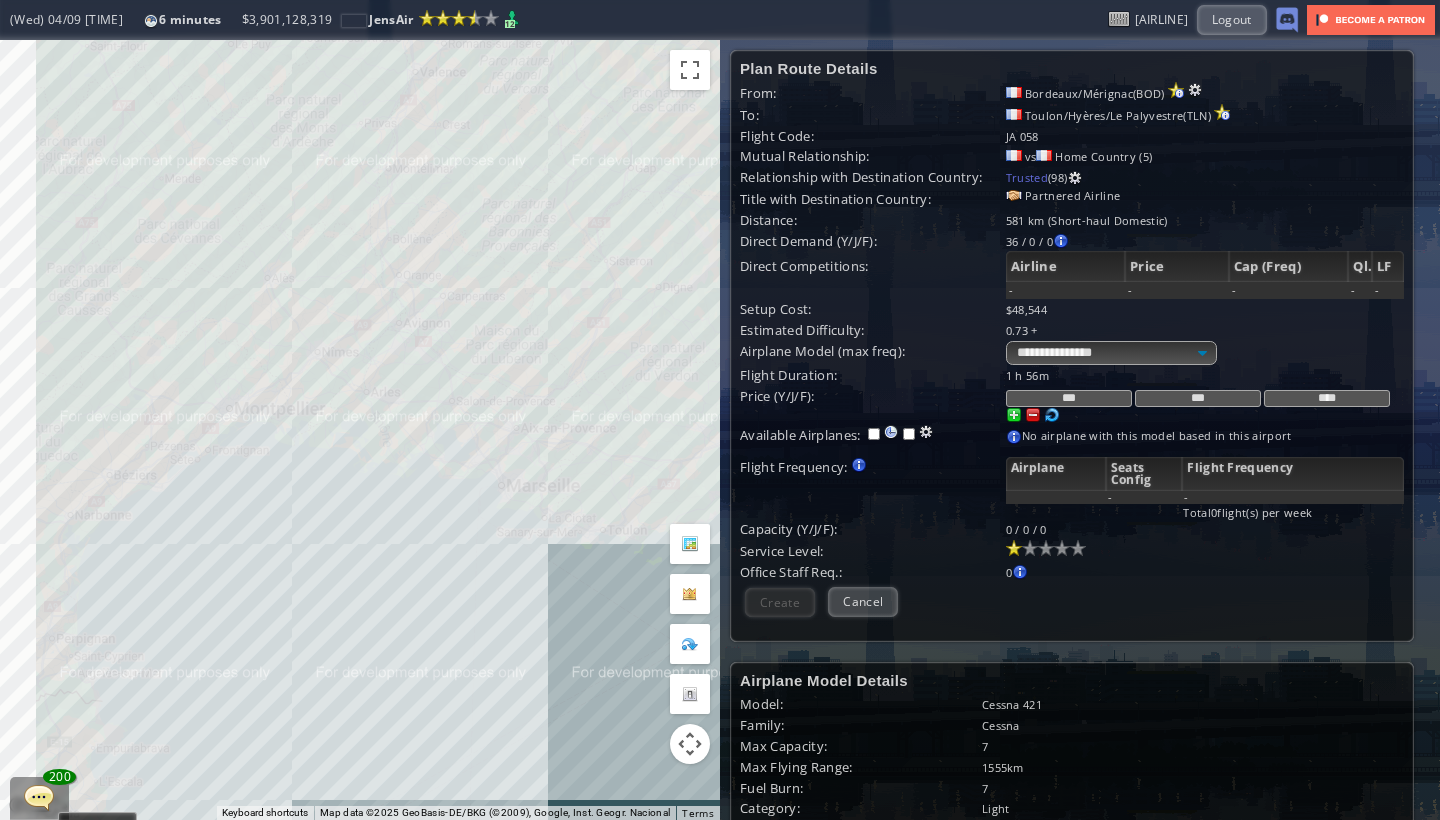 click on "To navigate, press the arrow keys." at bounding box center [360, 430] 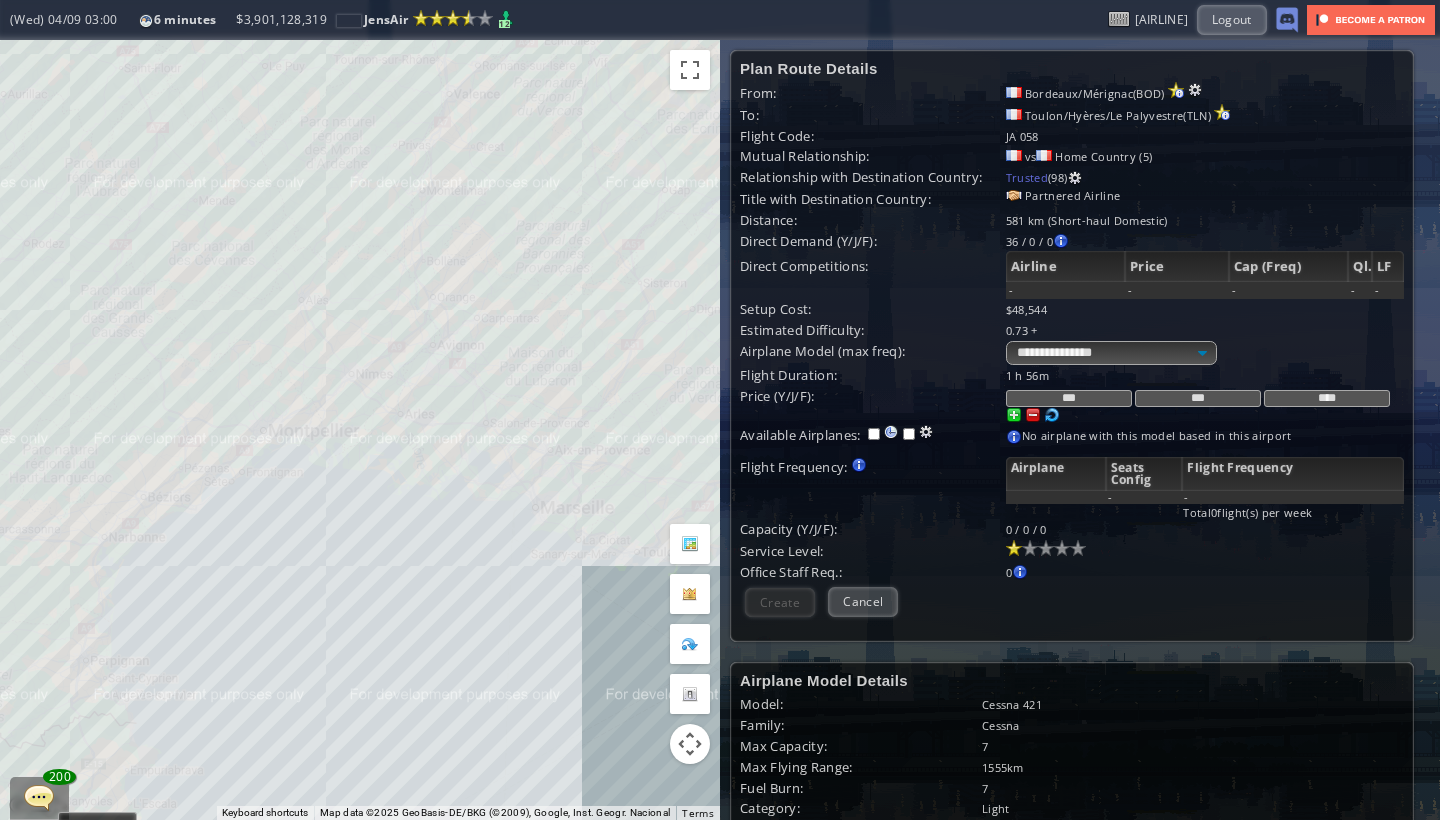 click on "To navigate, press the arrow keys." at bounding box center [360, 430] 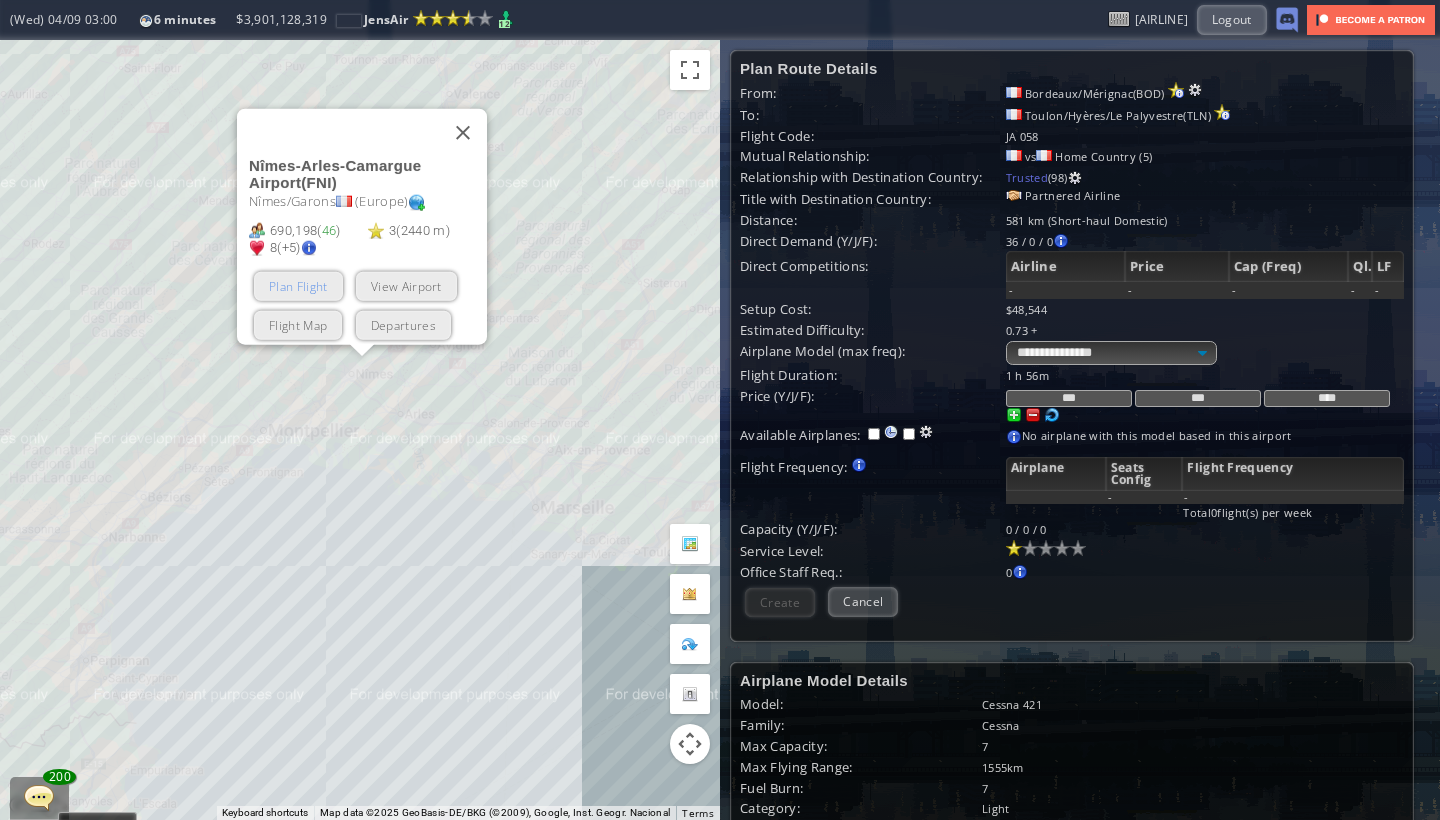 click on "Plan Flight" at bounding box center [298, 286] 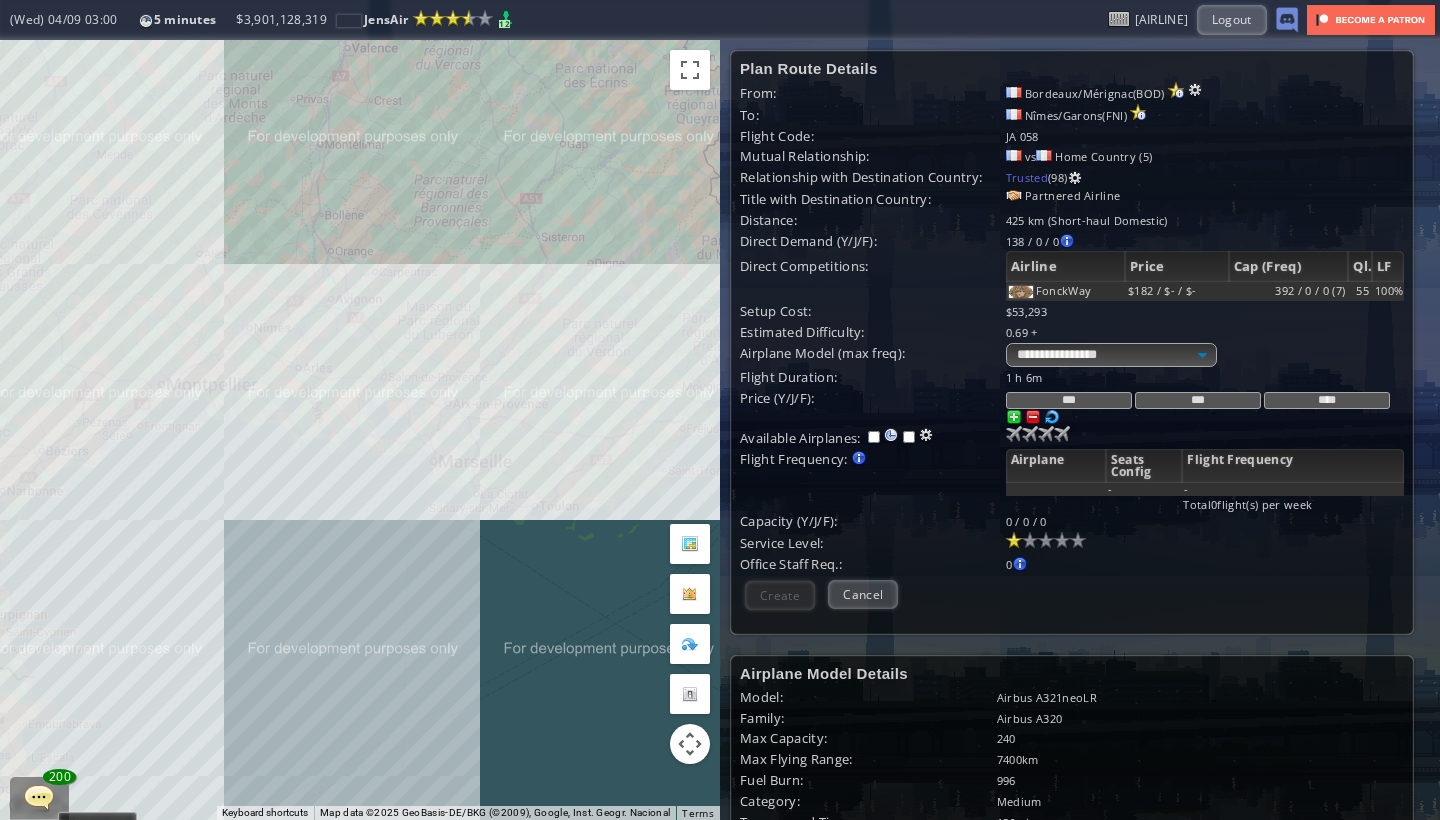 drag, startPoint x: 513, startPoint y: 476, endPoint x: 356, endPoint y: 391, distance: 178.53291 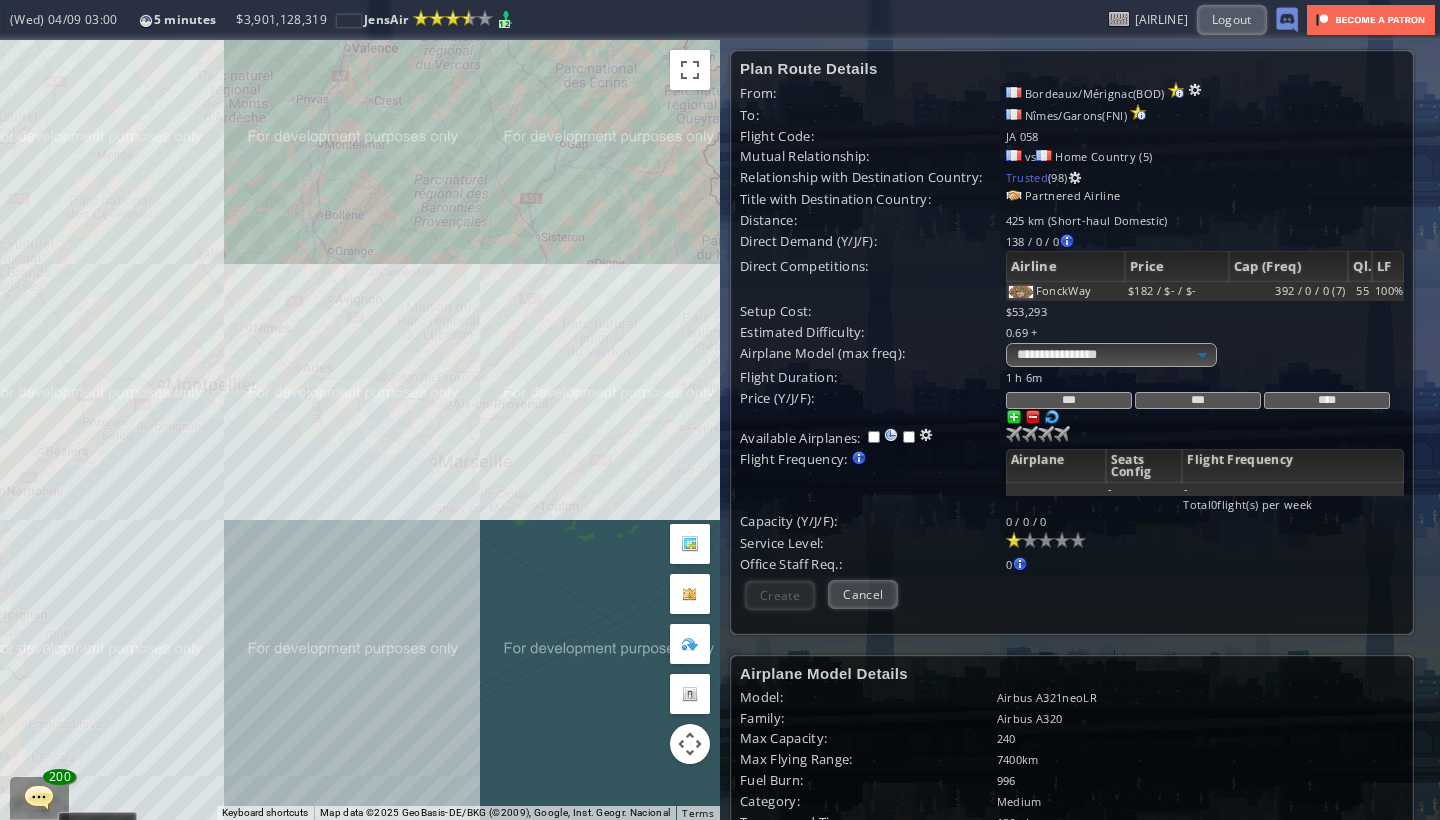 click on "To navigate, press the arrow keys." at bounding box center [360, 430] 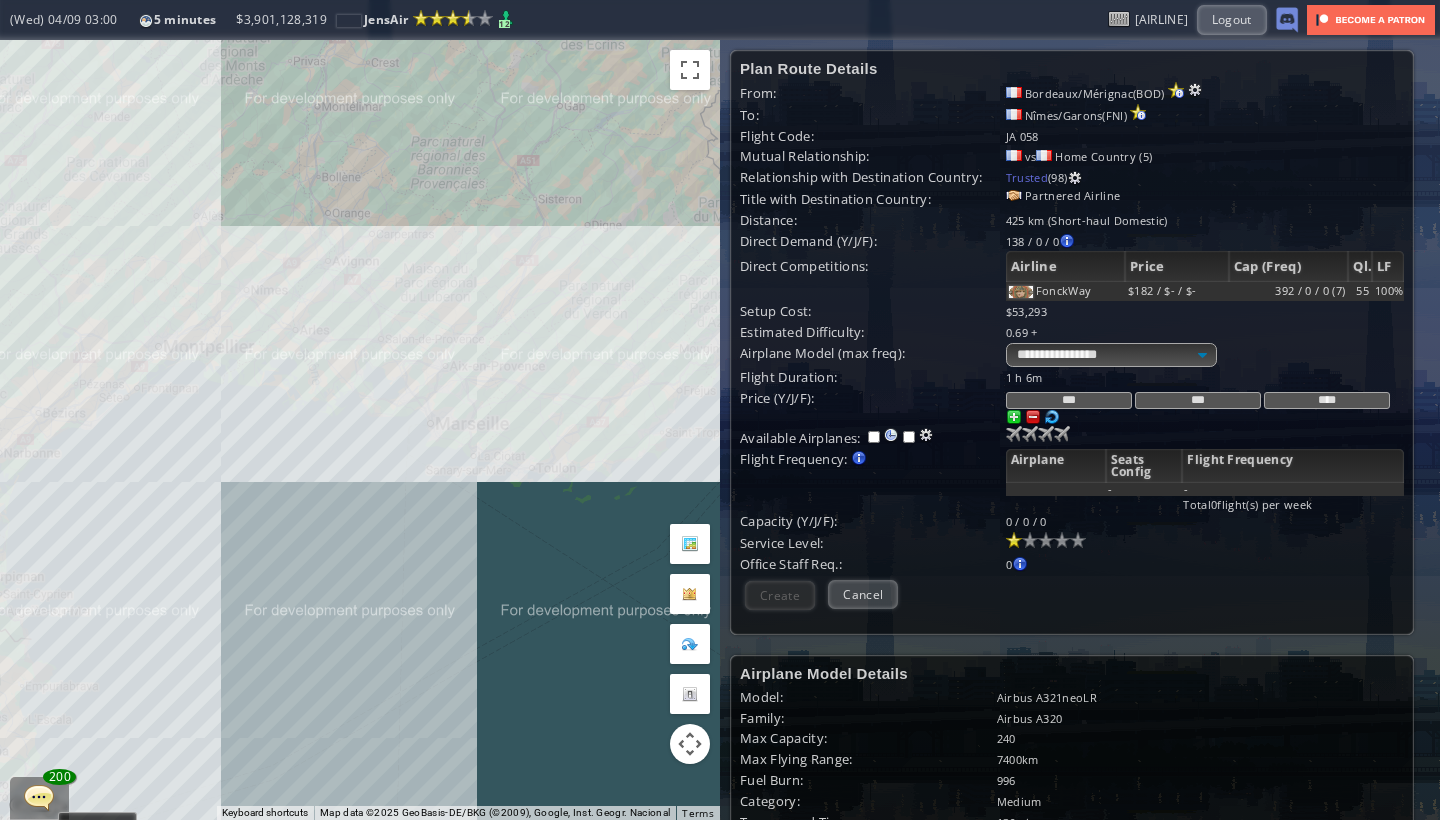 drag, startPoint x: 205, startPoint y: 372, endPoint x: 303, endPoint y: 372, distance: 98 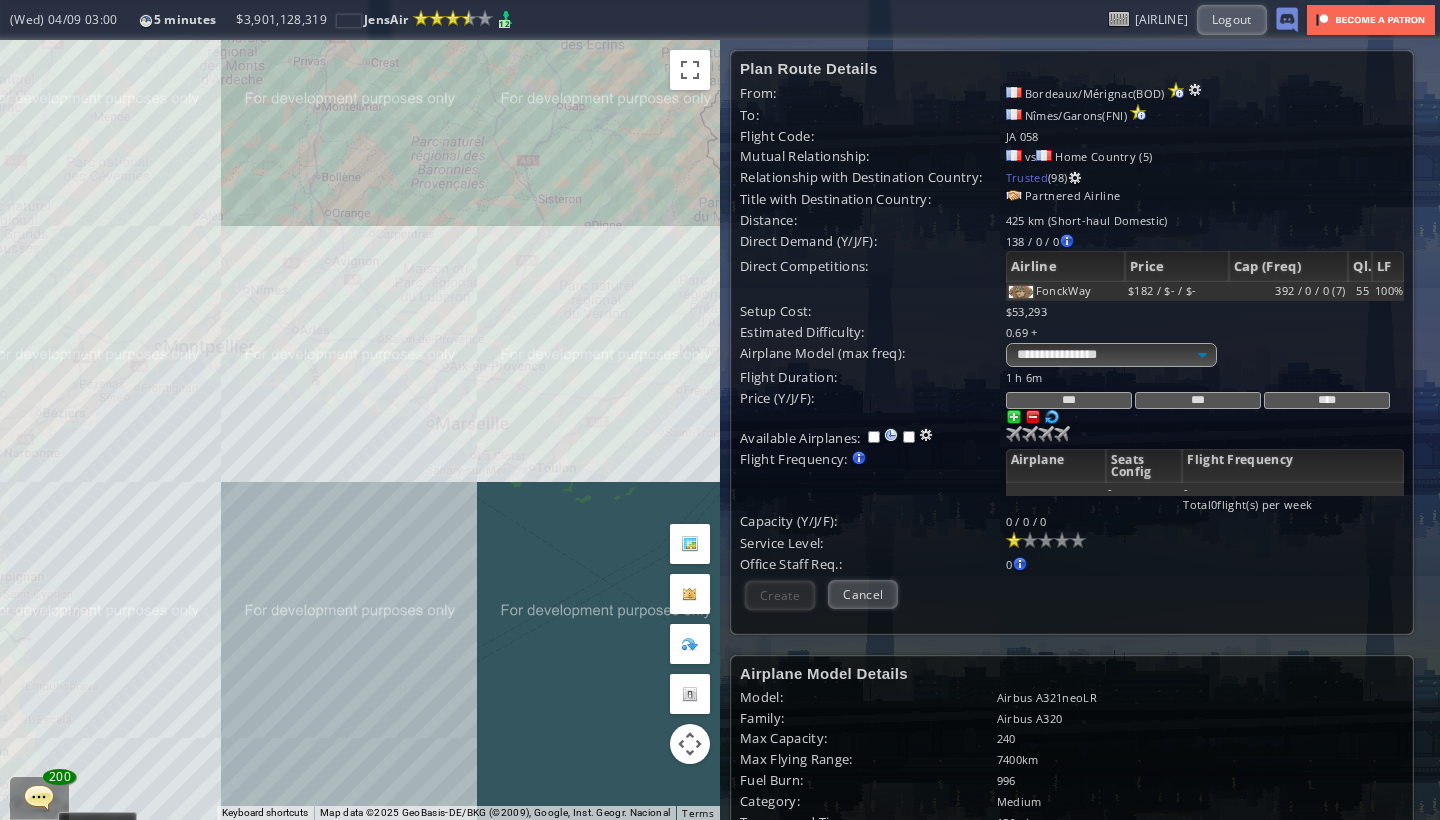 click on "To navigate, press the arrow keys." at bounding box center (360, 430) 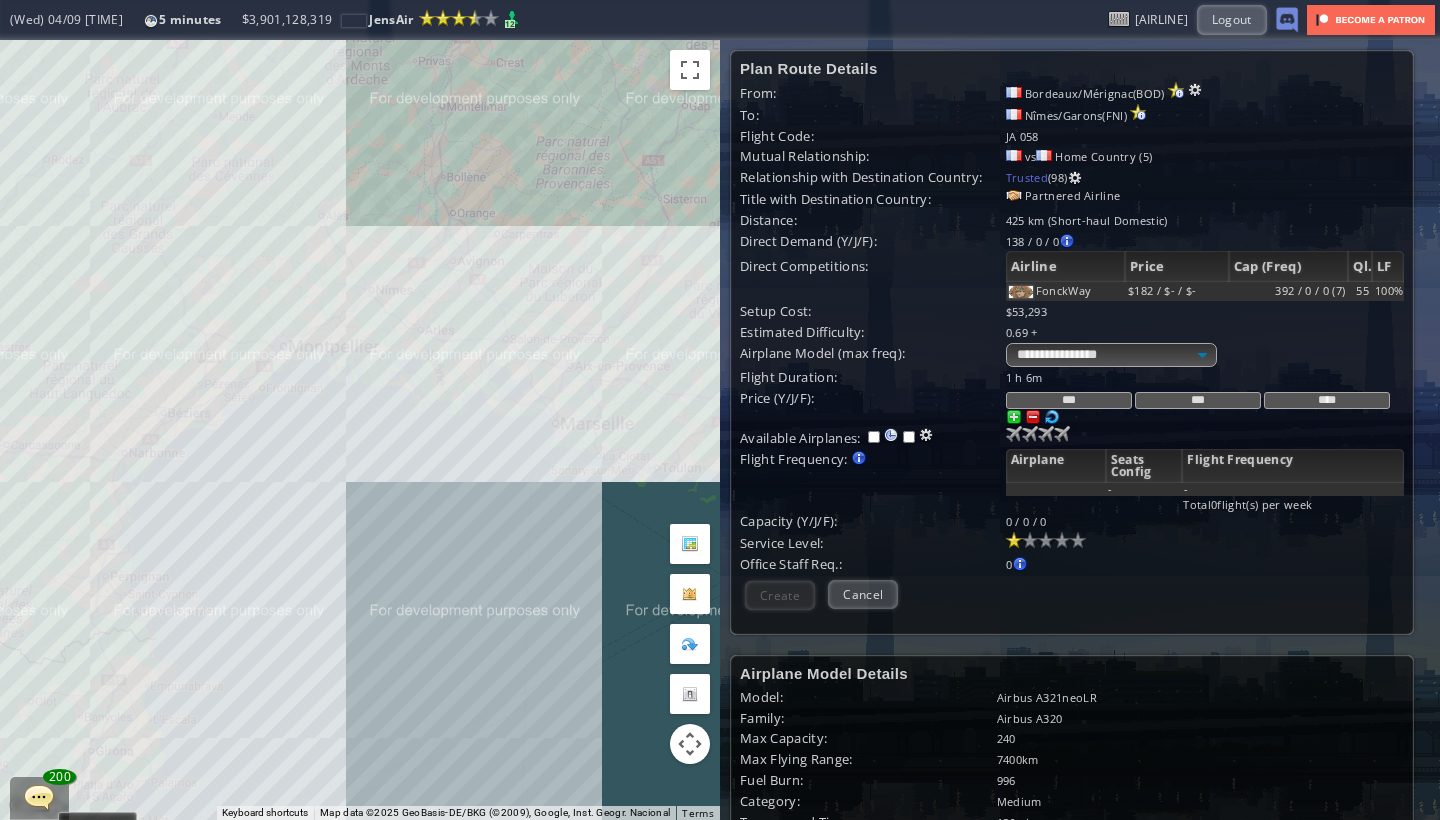 click on "To navigate, press the arrow keys." at bounding box center (360, 430) 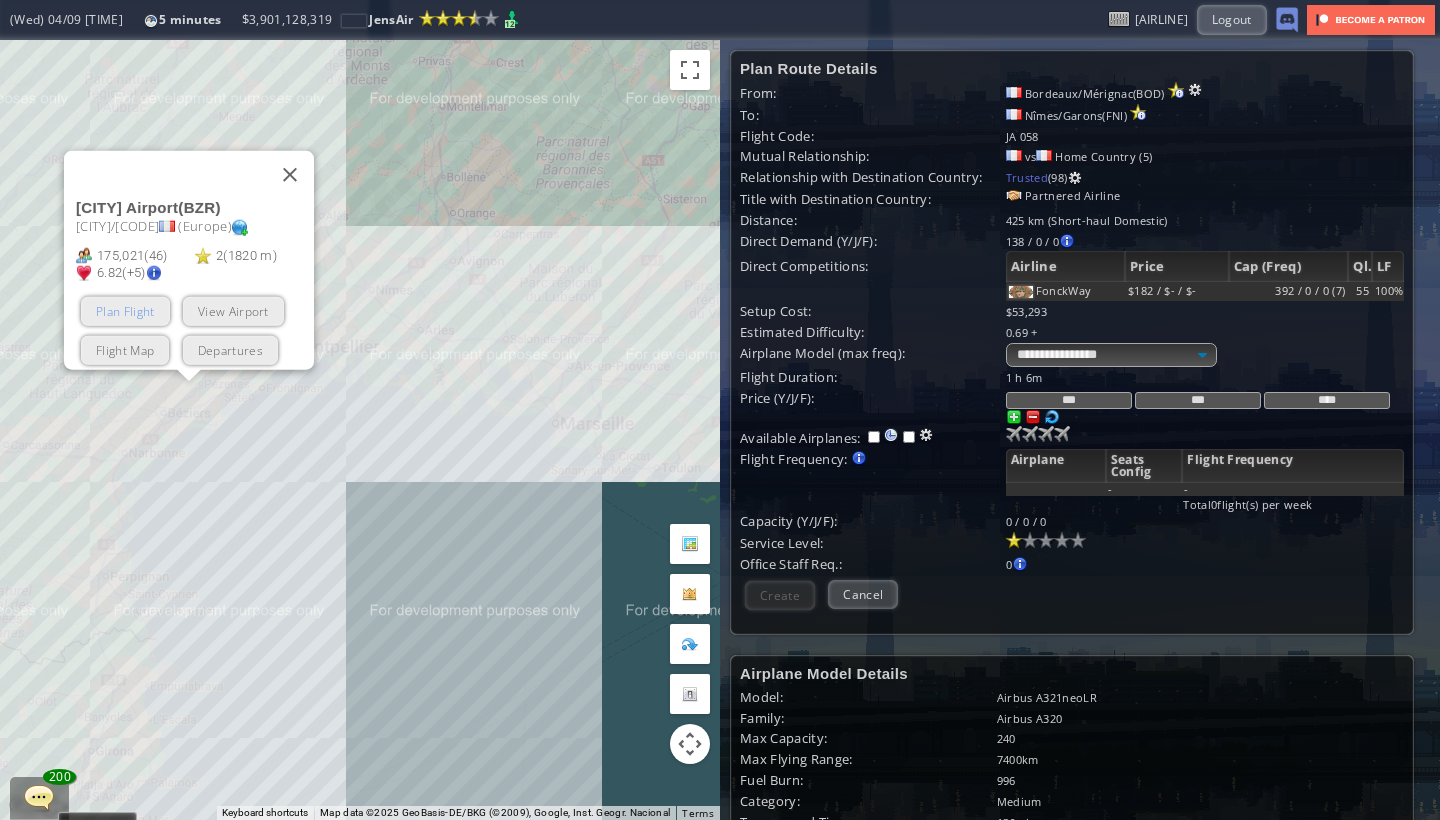 click on "Plan Flight" at bounding box center [125, 311] 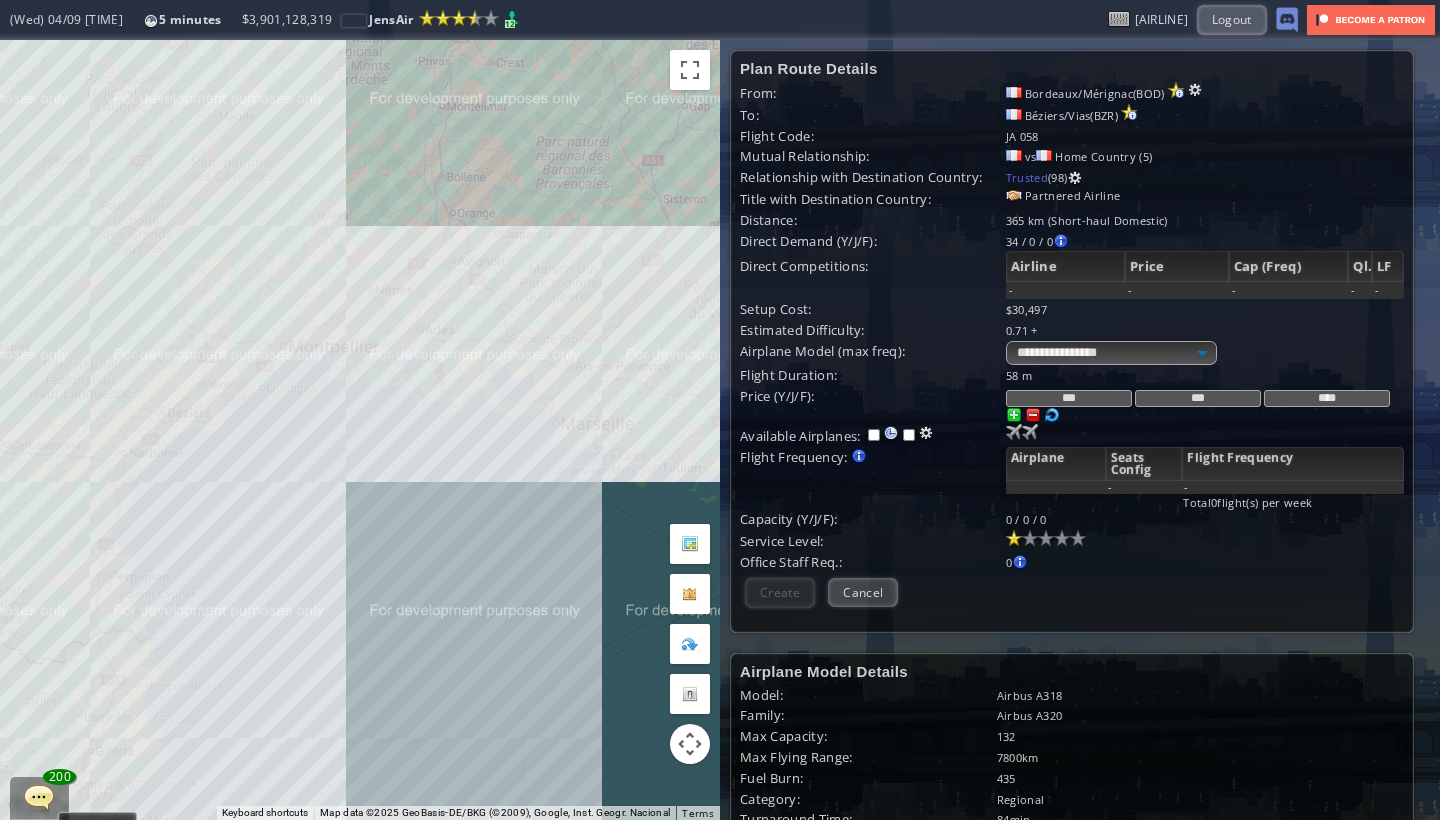 click on "To navigate, press the arrow keys." at bounding box center (360, 430) 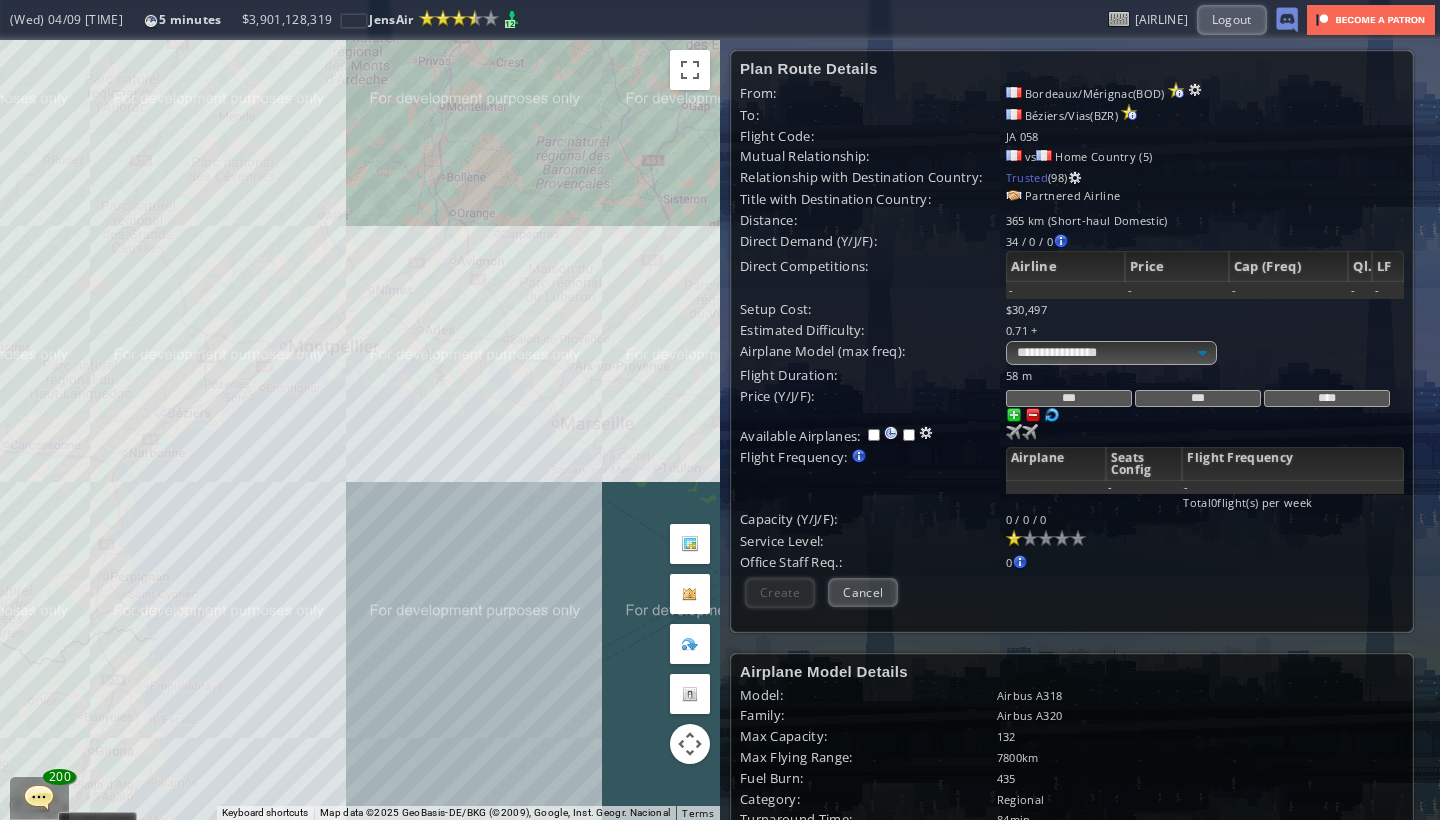 drag, startPoint x: 308, startPoint y: 387, endPoint x: 25, endPoint y: 315, distance: 292.0154 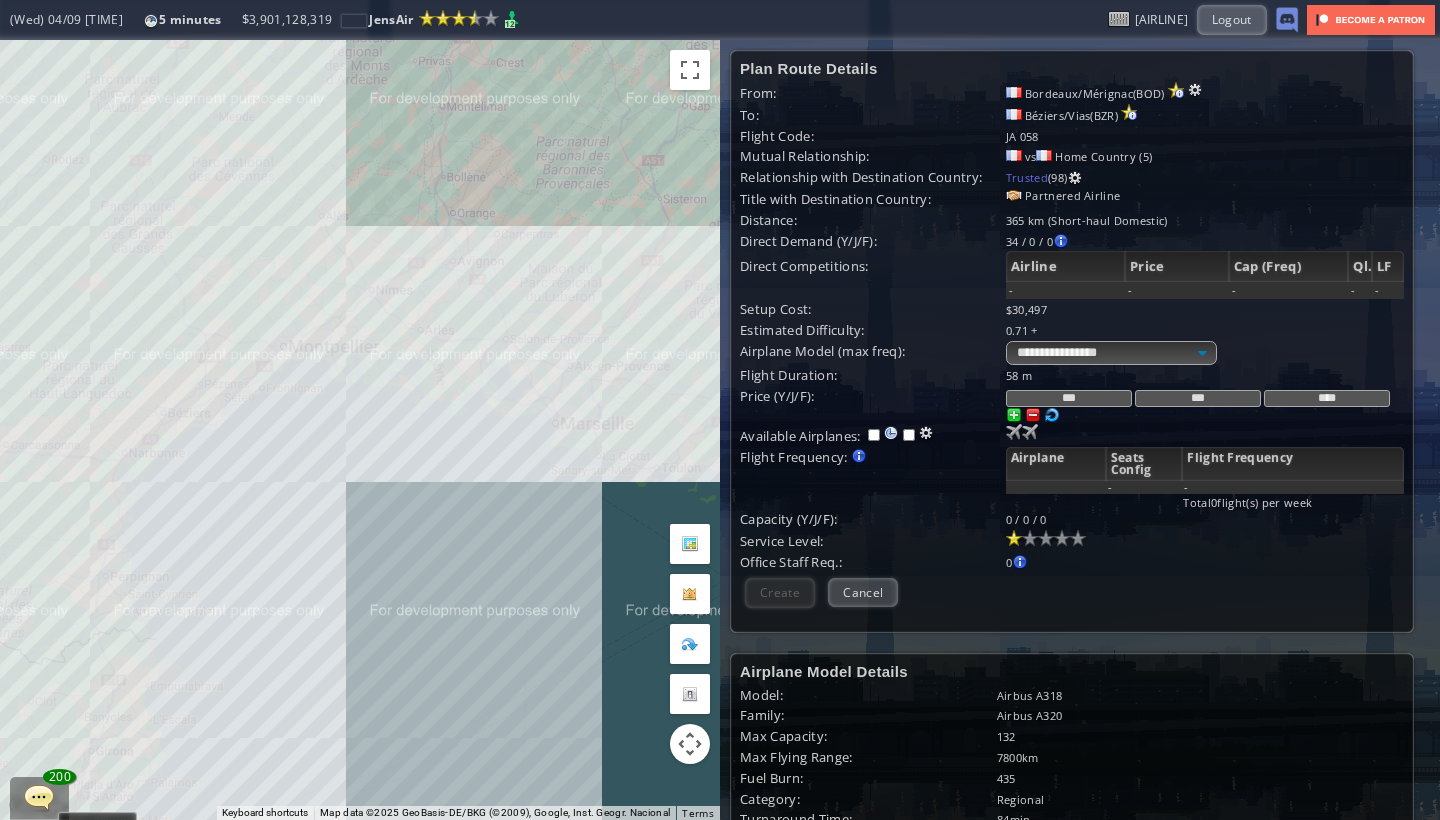 click on "To navigate, press the arrow keys." at bounding box center [360, 430] 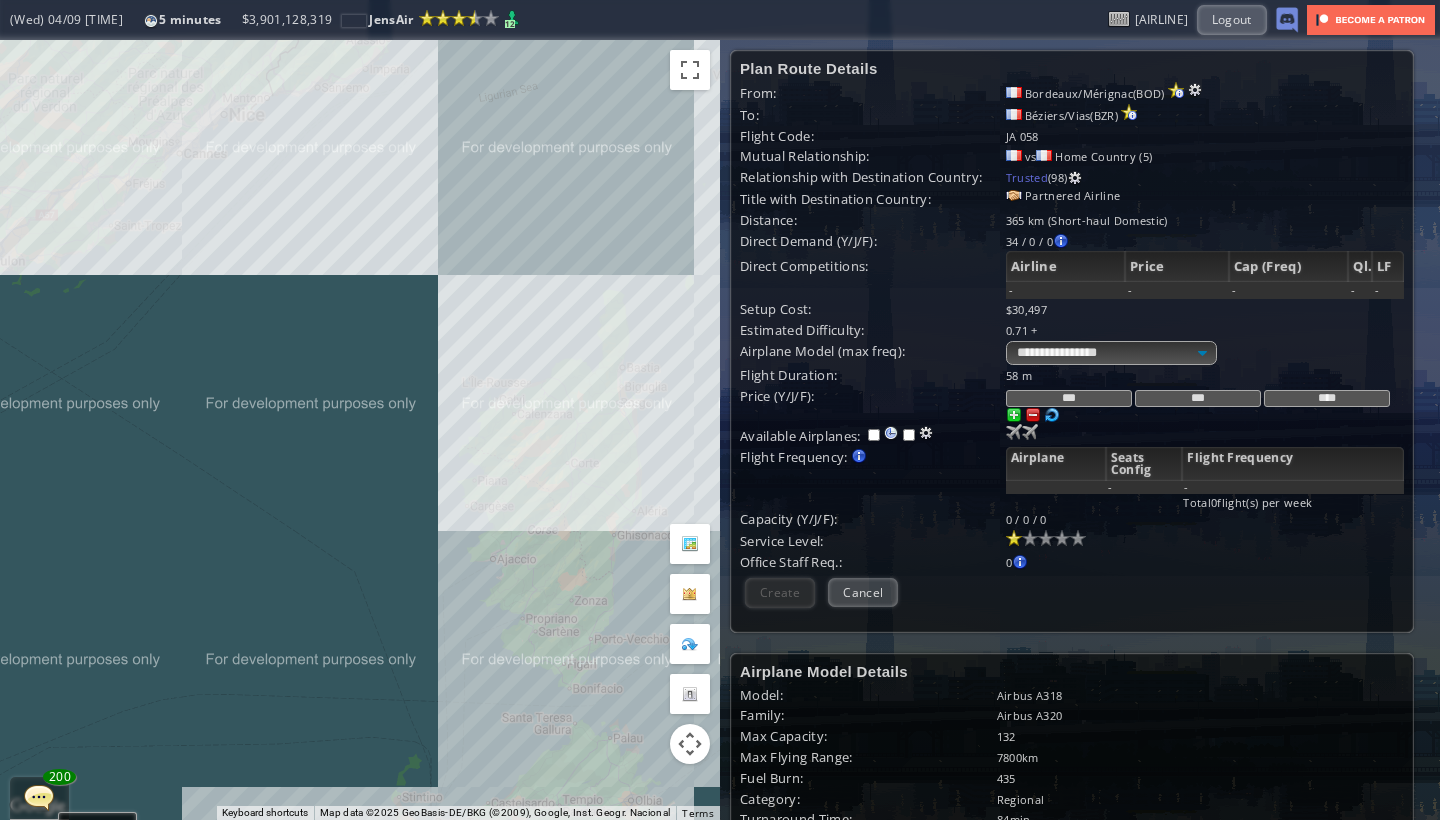 drag, startPoint x: 229, startPoint y: 315, endPoint x: 315, endPoint y: 331, distance: 87.47571 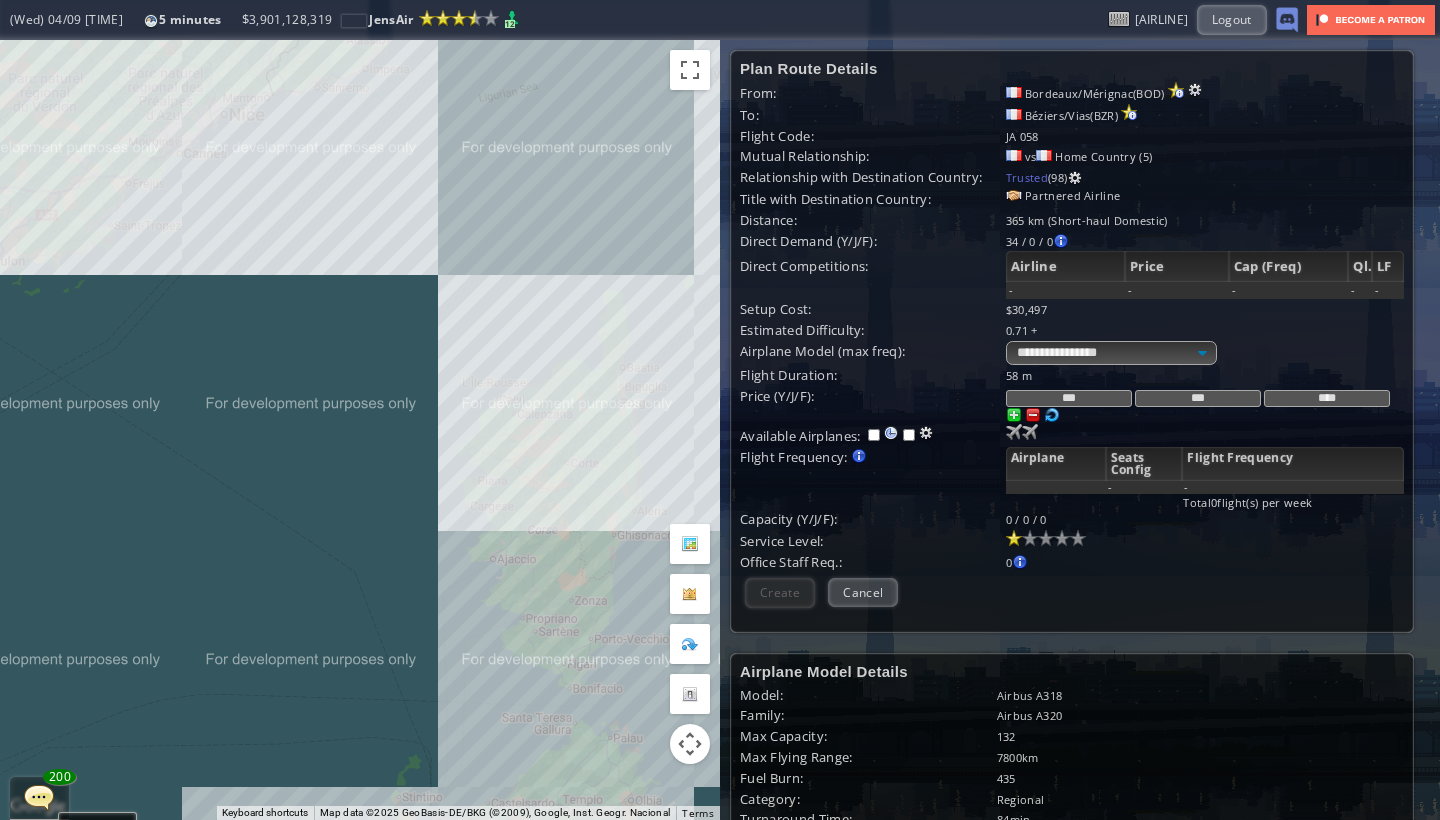 click on "To navigate, press the arrow keys." at bounding box center [360, 430] 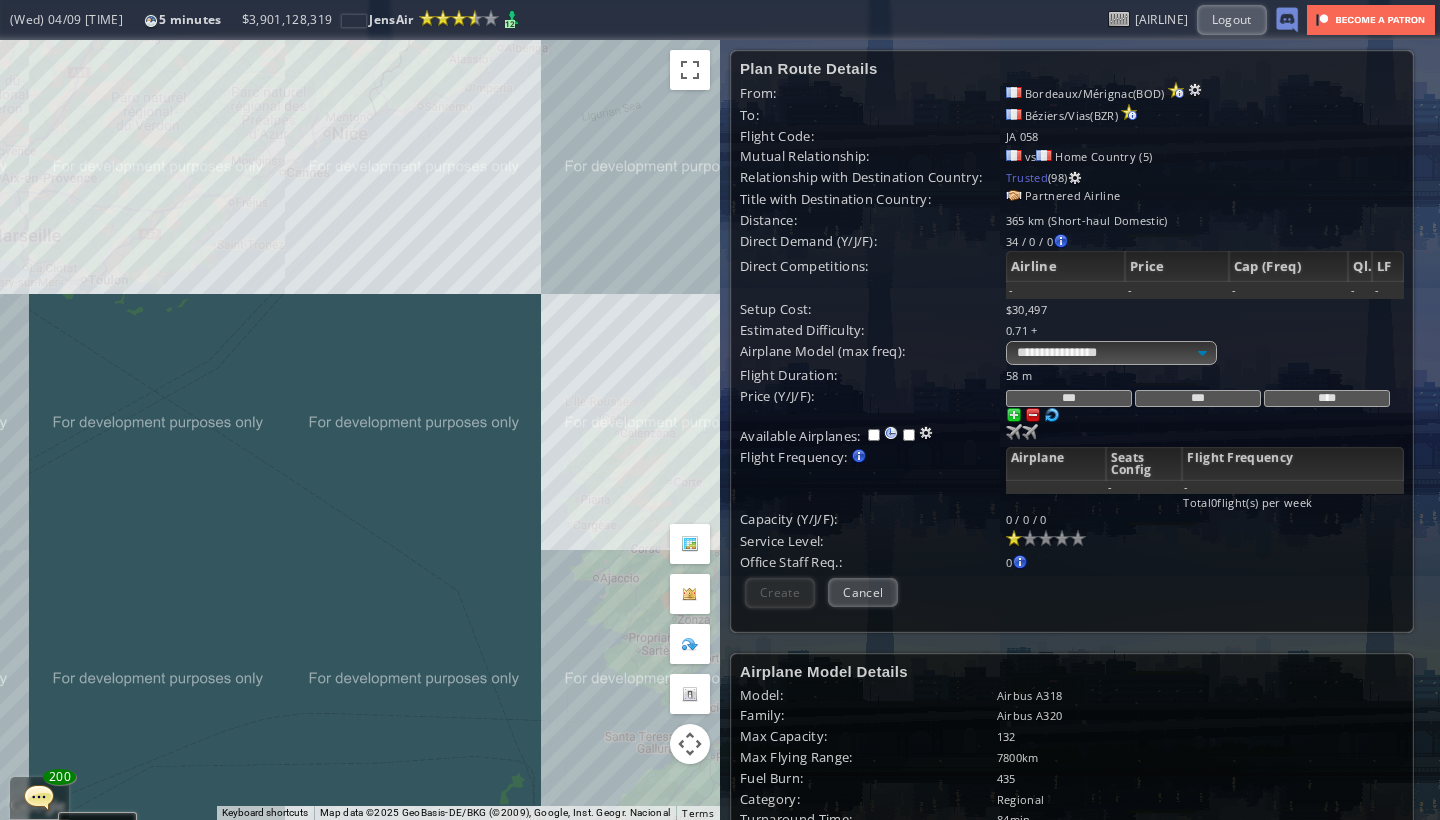 click on "To navigate, press the arrow keys." at bounding box center [360, 430] 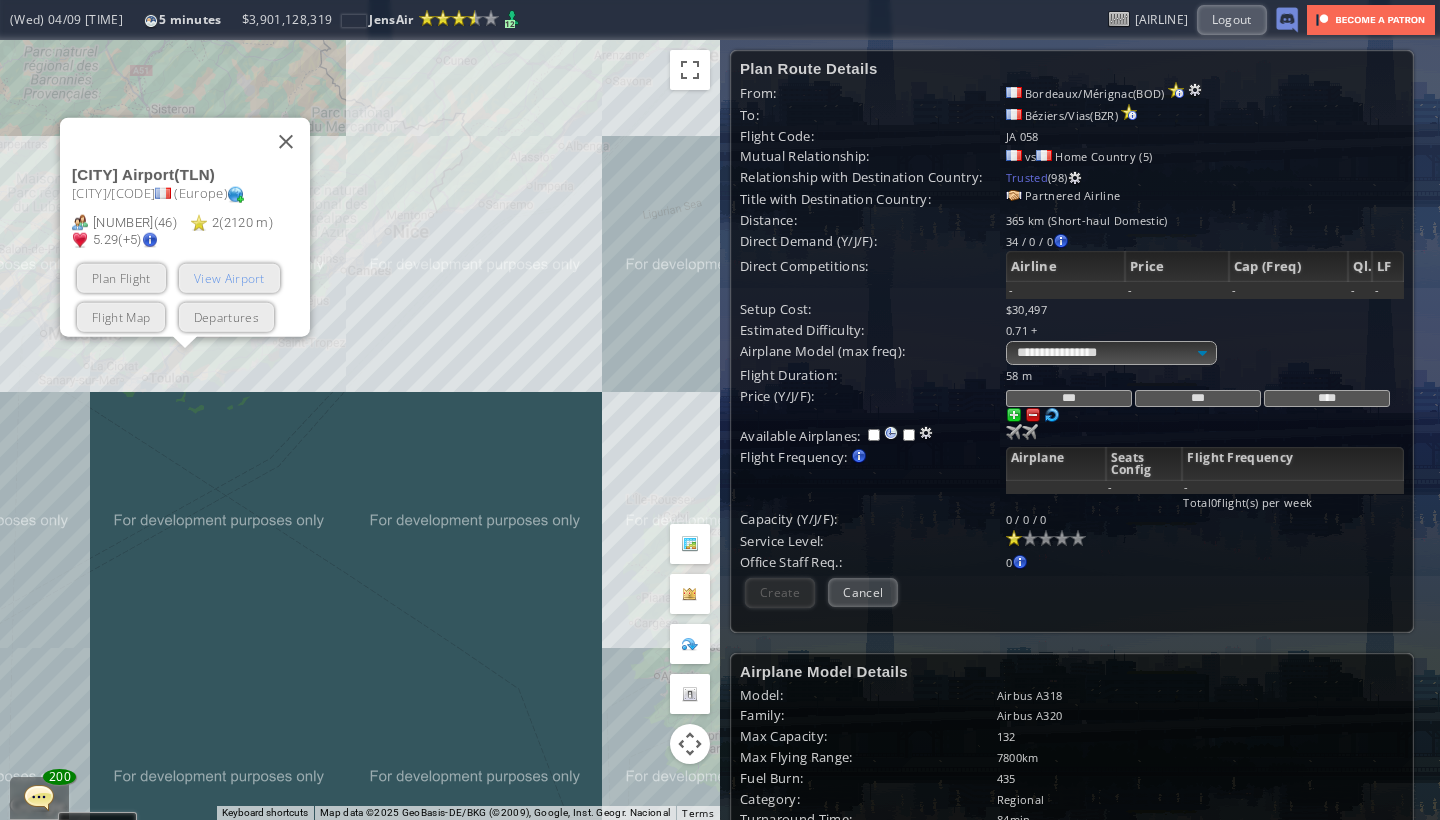 click on "View Airport" at bounding box center [229, 278] 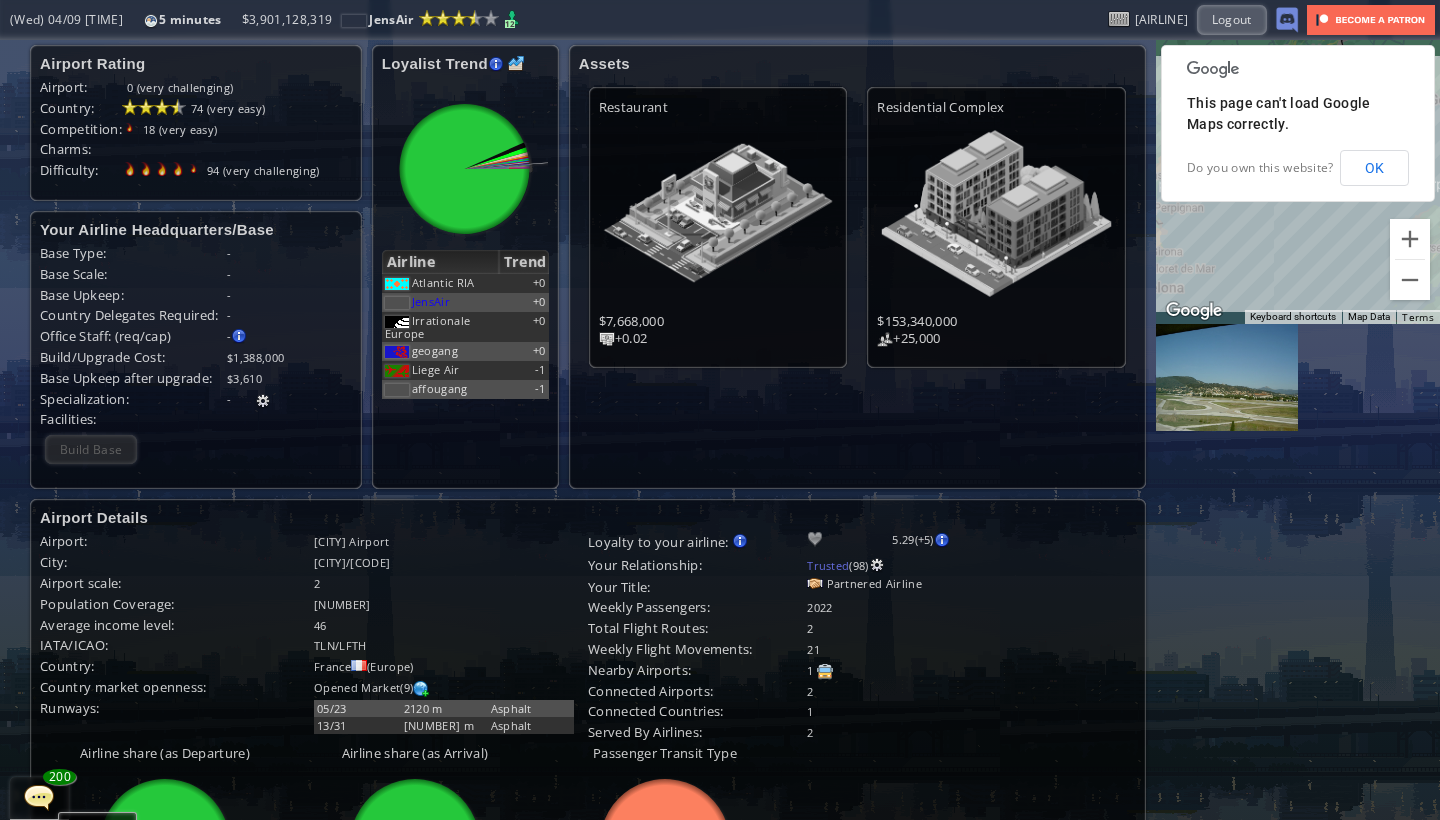scroll, scrollTop: 341, scrollLeft: 0, axis: vertical 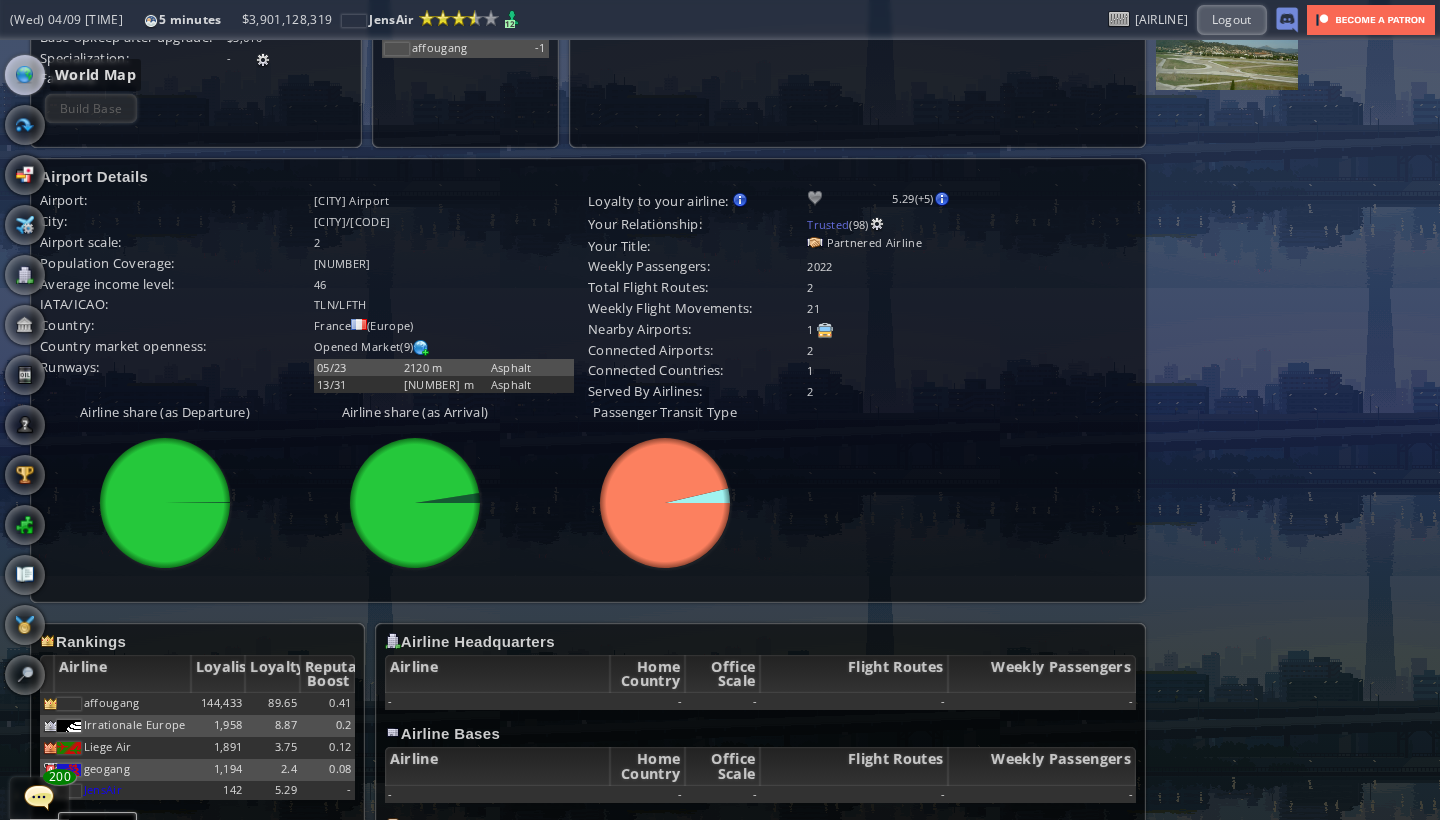 click at bounding box center [25, 75] 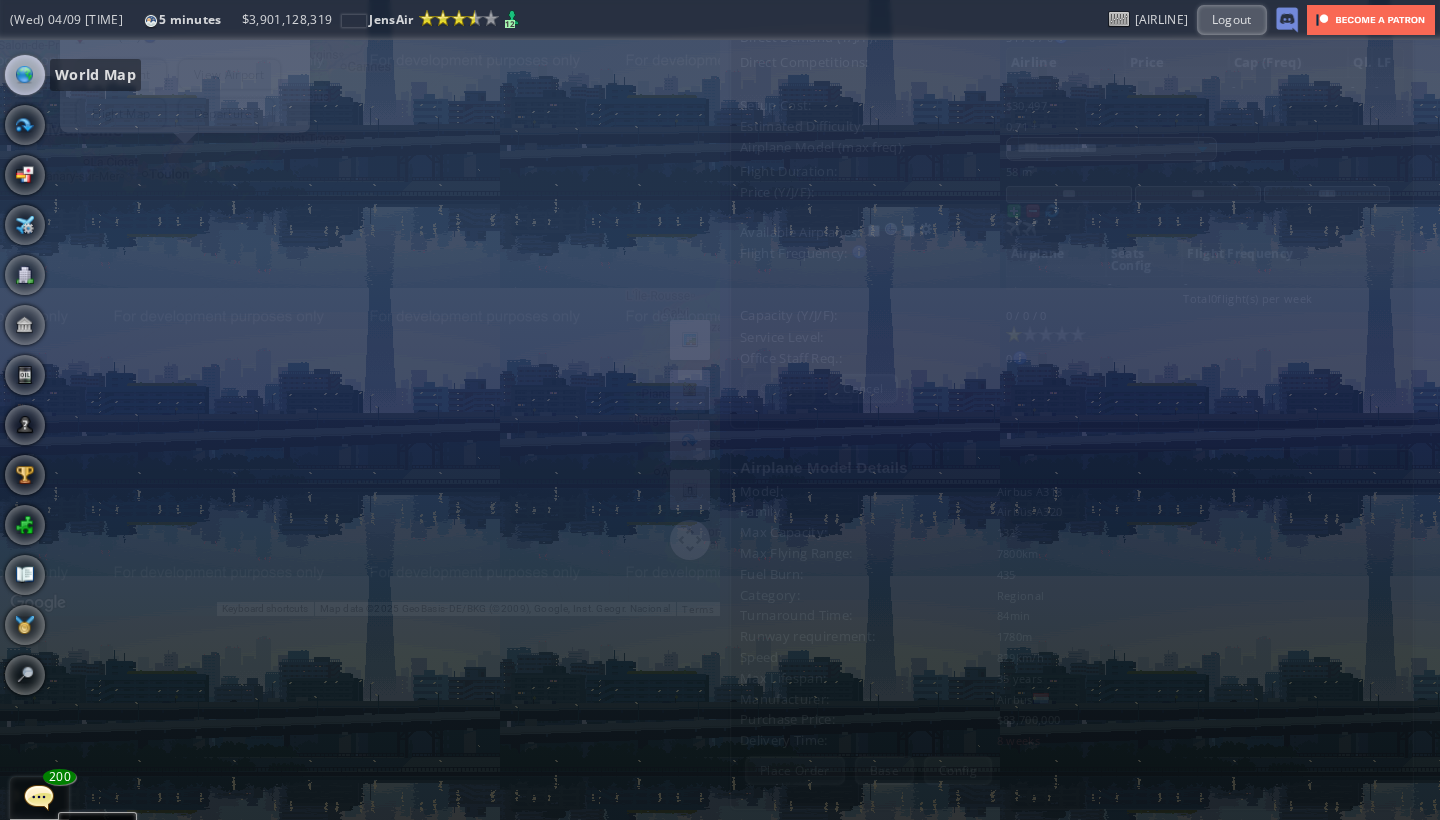 scroll, scrollTop: 182, scrollLeft: 0, axis: vertical 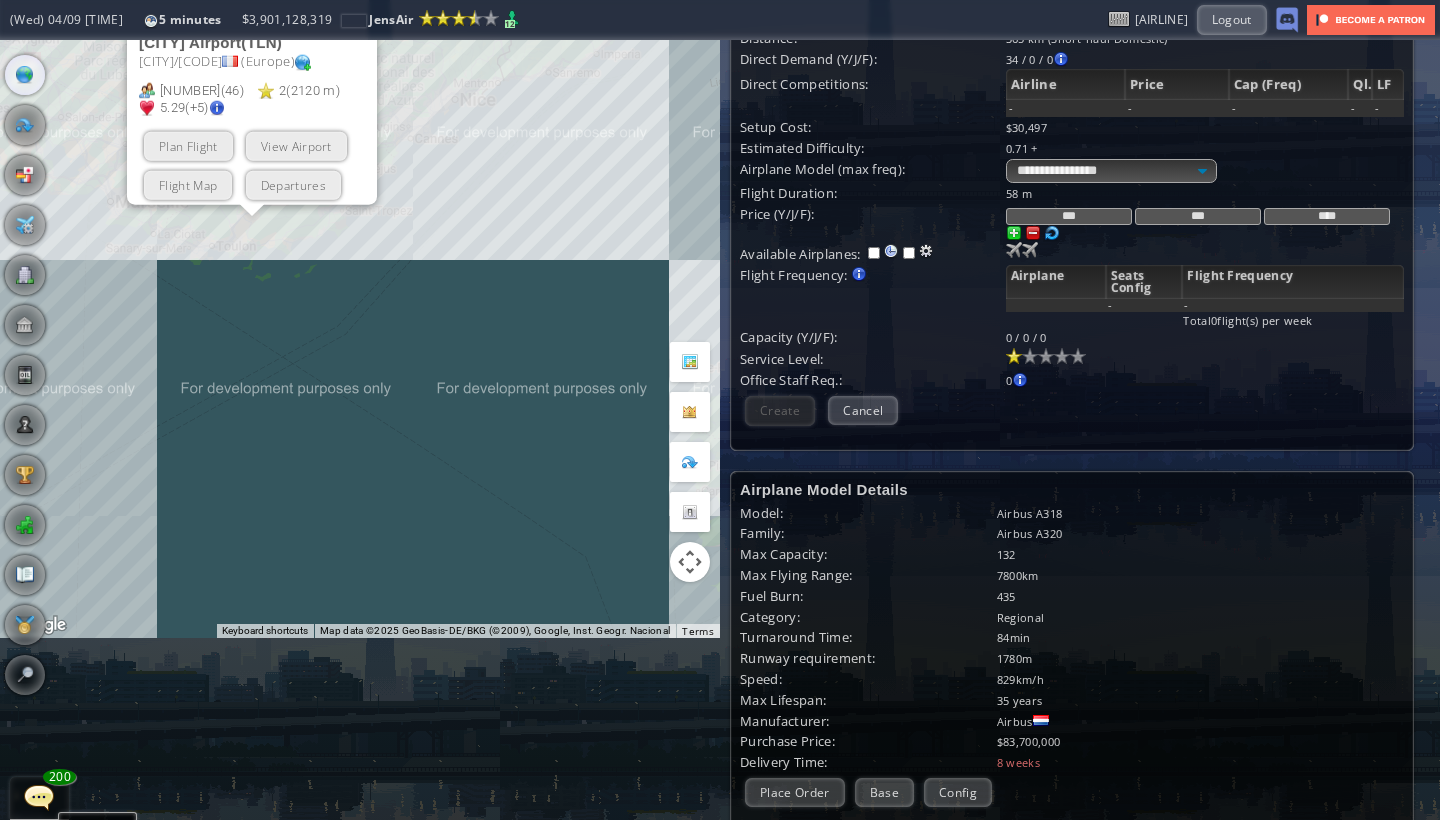 drag, startPoint x: 264, startPoint y: 331, endPoint x: 461, endPoint y: 487, distance: 251.28668 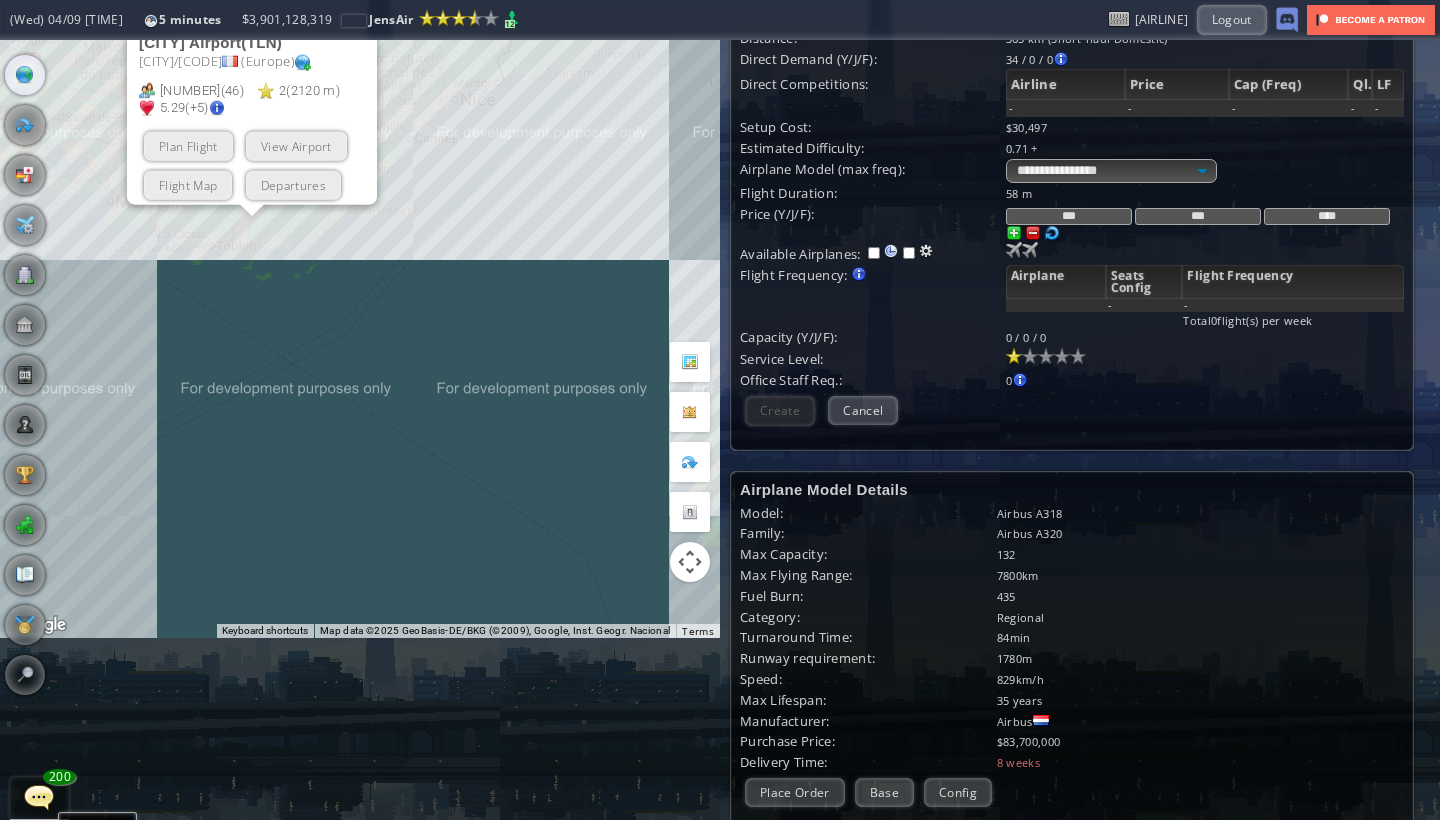 click on "[CITY] Airport  ( [CODE] )
[CITY]/[CITY]/[CITY]  ( Europe )
188,948  ( 46 )
2  ( 2120 m )
5.29
(+5)
Plan Flight
View Airport
Flight Map
Departures" at bounding box center (360, 248) 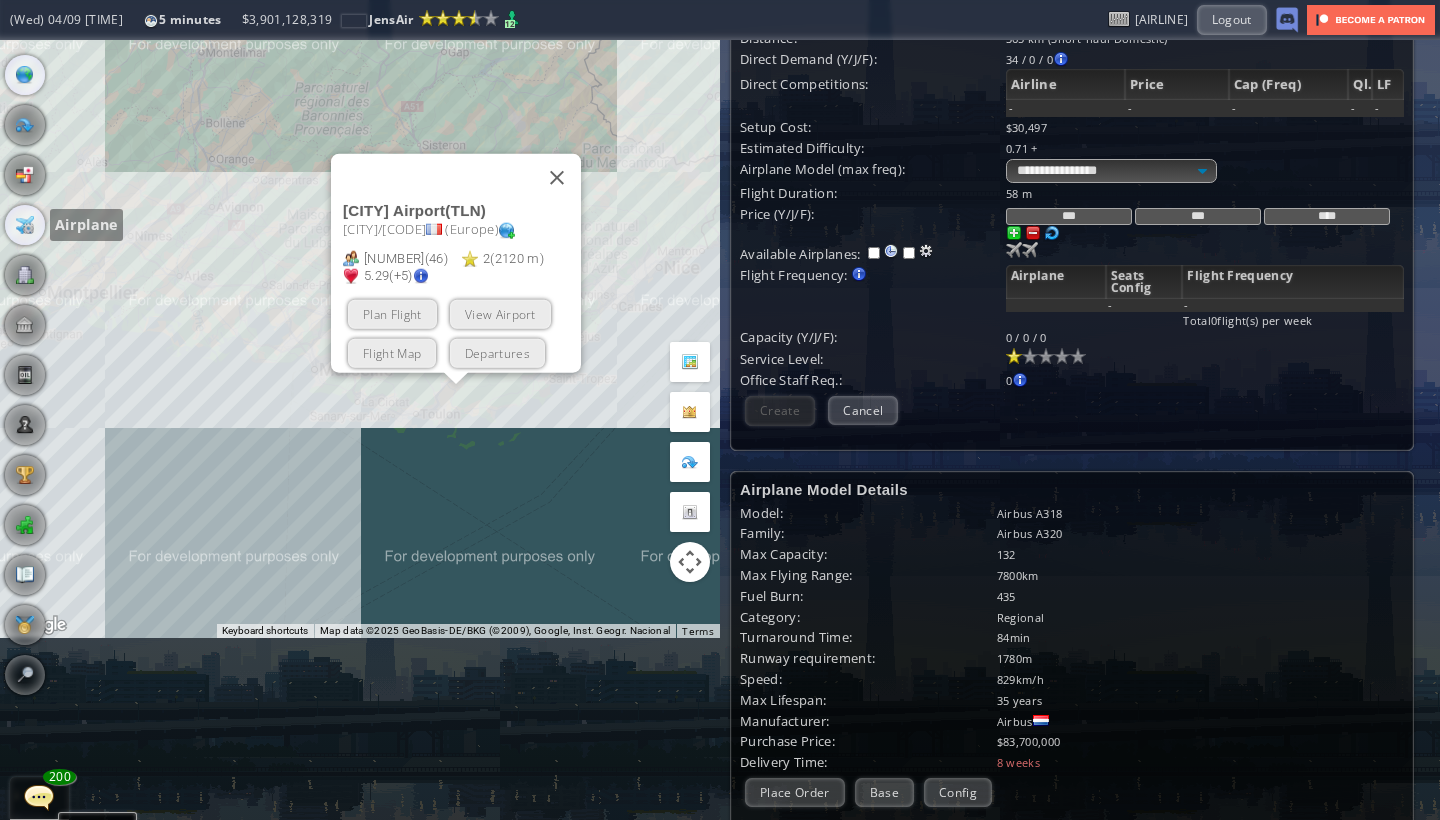 click at bounding box center (25, 225) 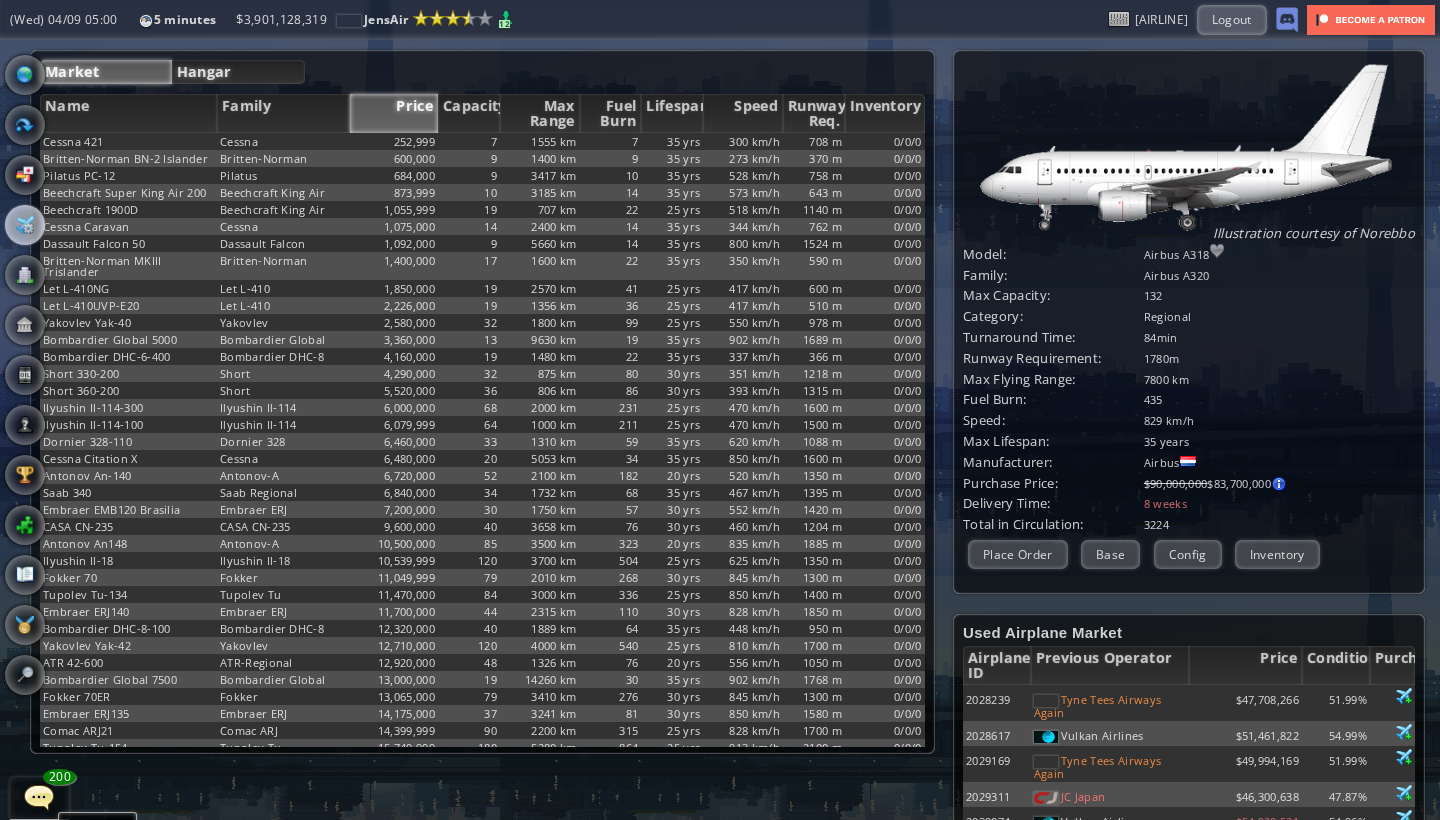 scroll, scrollTop: 0, scrollLeft: 0, axis: both 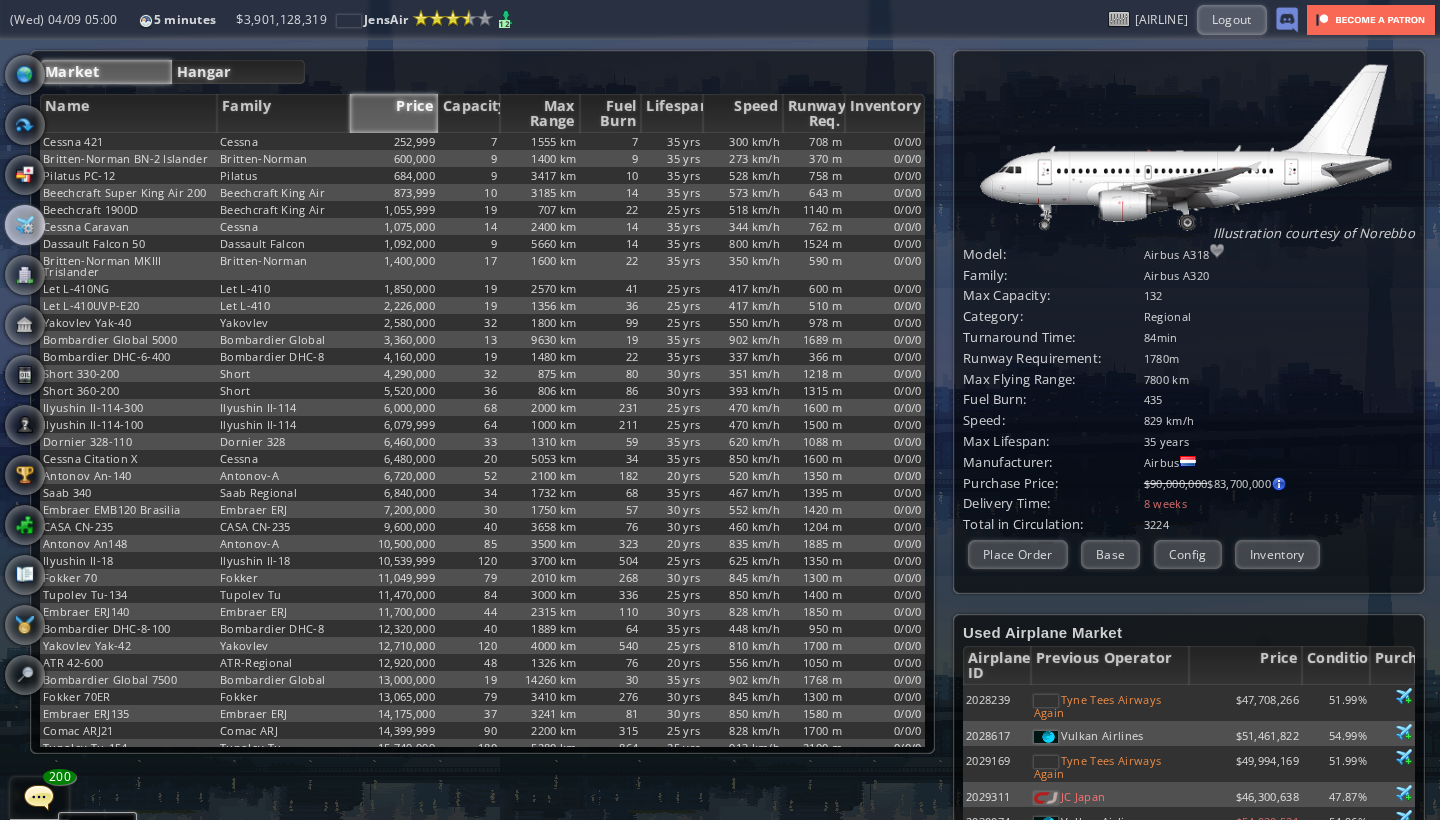 click on "Hangar" at bounding box center (239, 72) 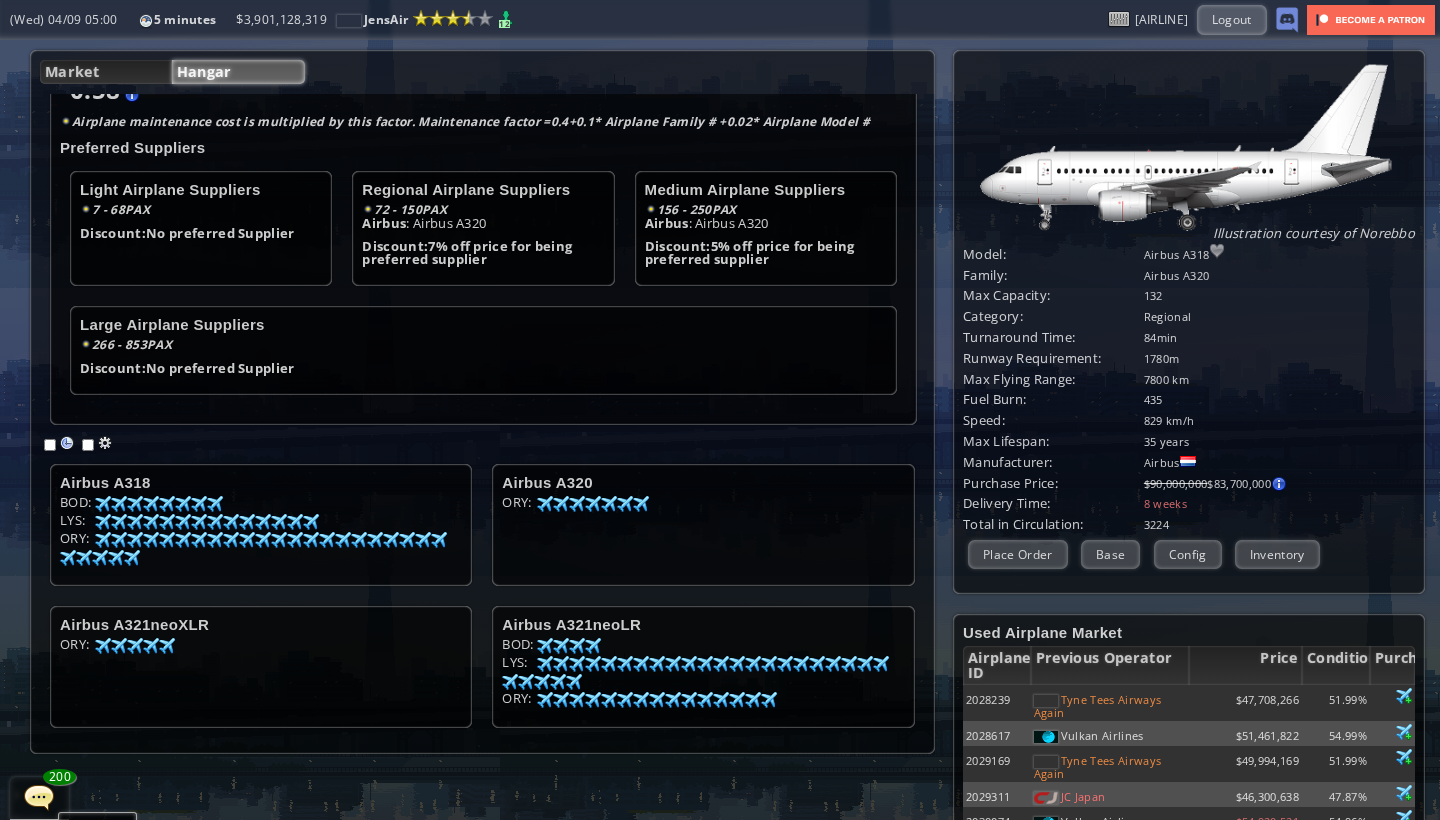 scroll, scrollTop: 60, scrollLeft: 0, axis: vertical 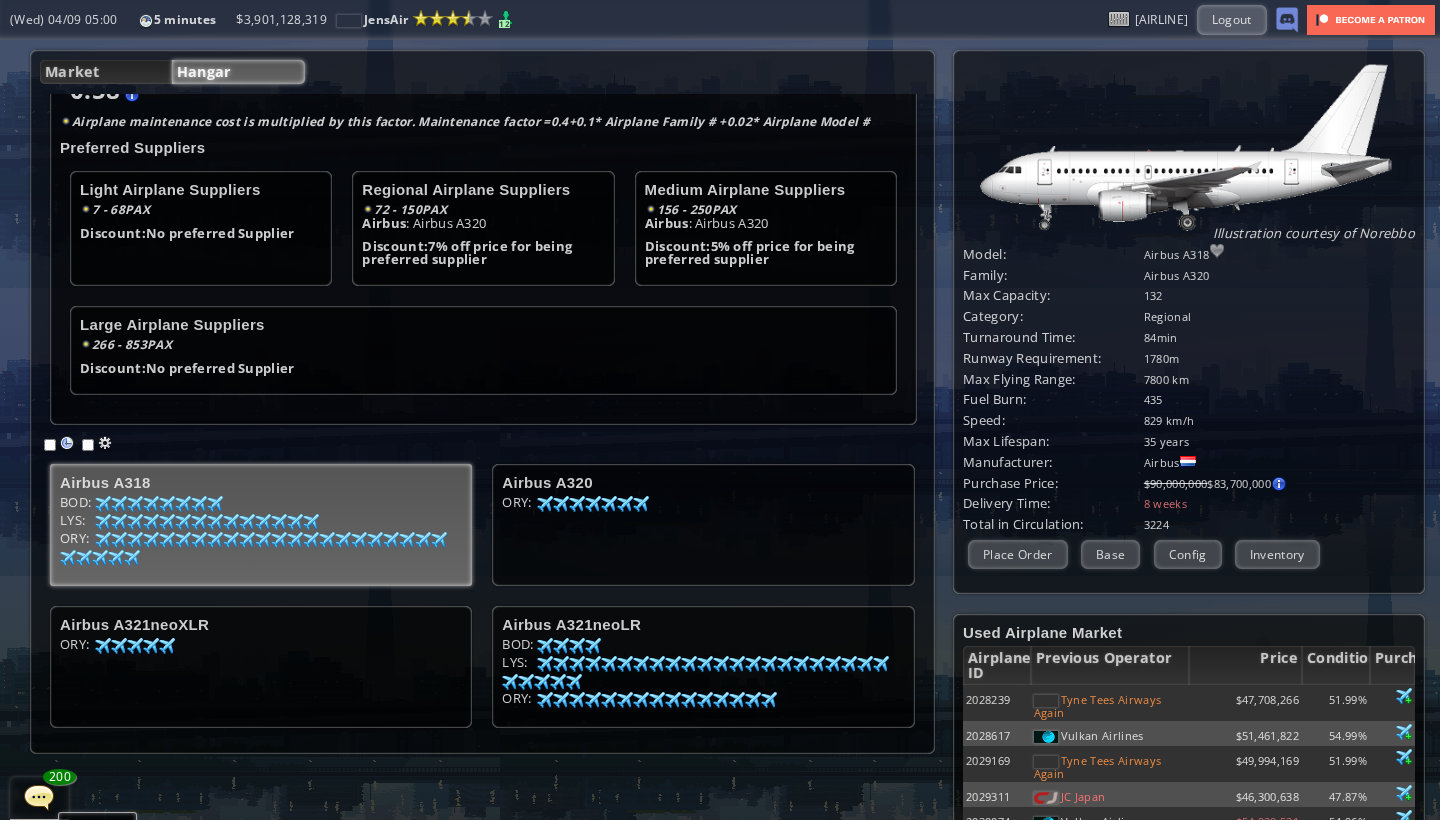 click on "Airbus A318" at bounding box center [261, 482] 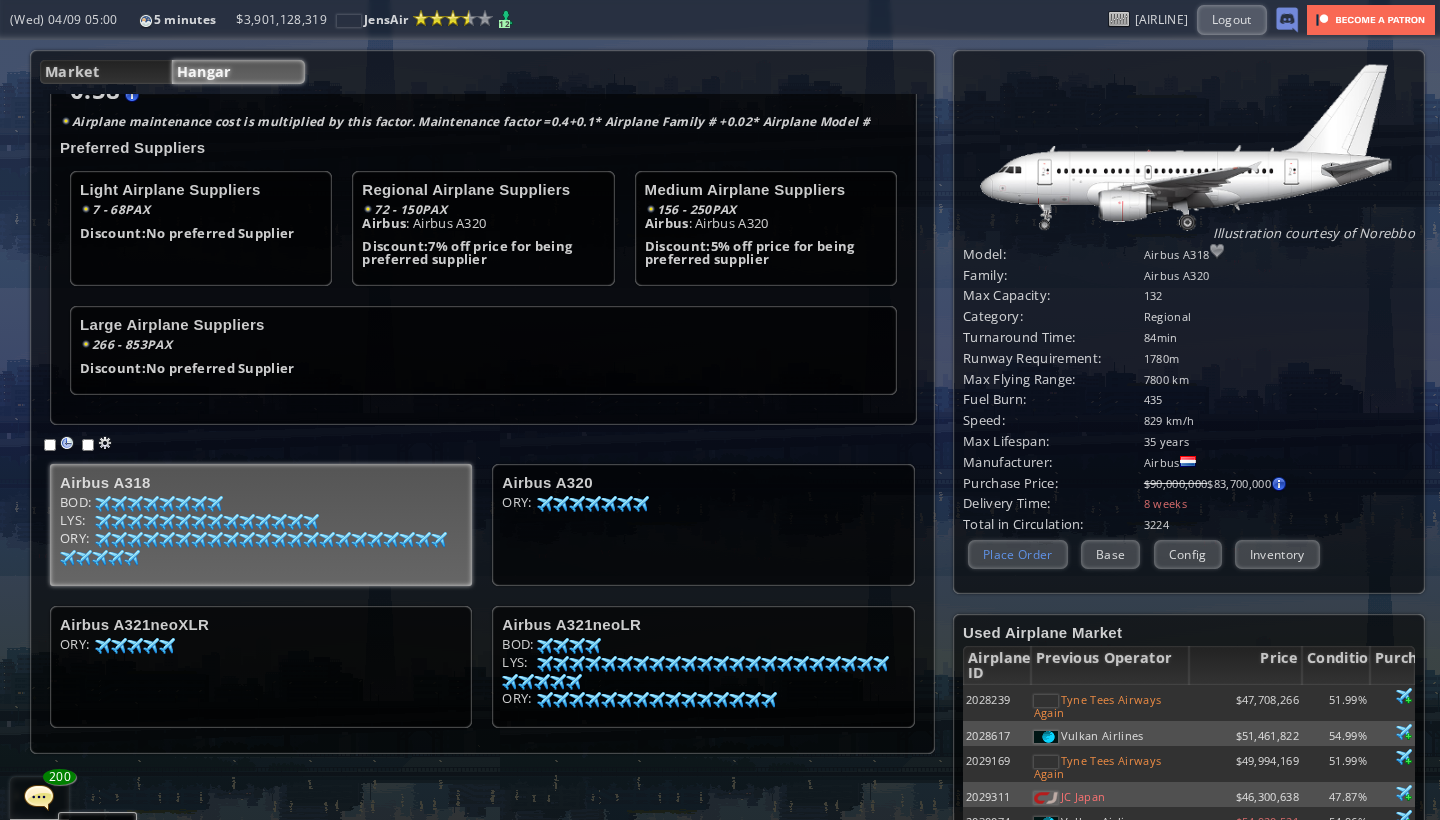 click on "Place Order" at bounding box center (1018, 554) 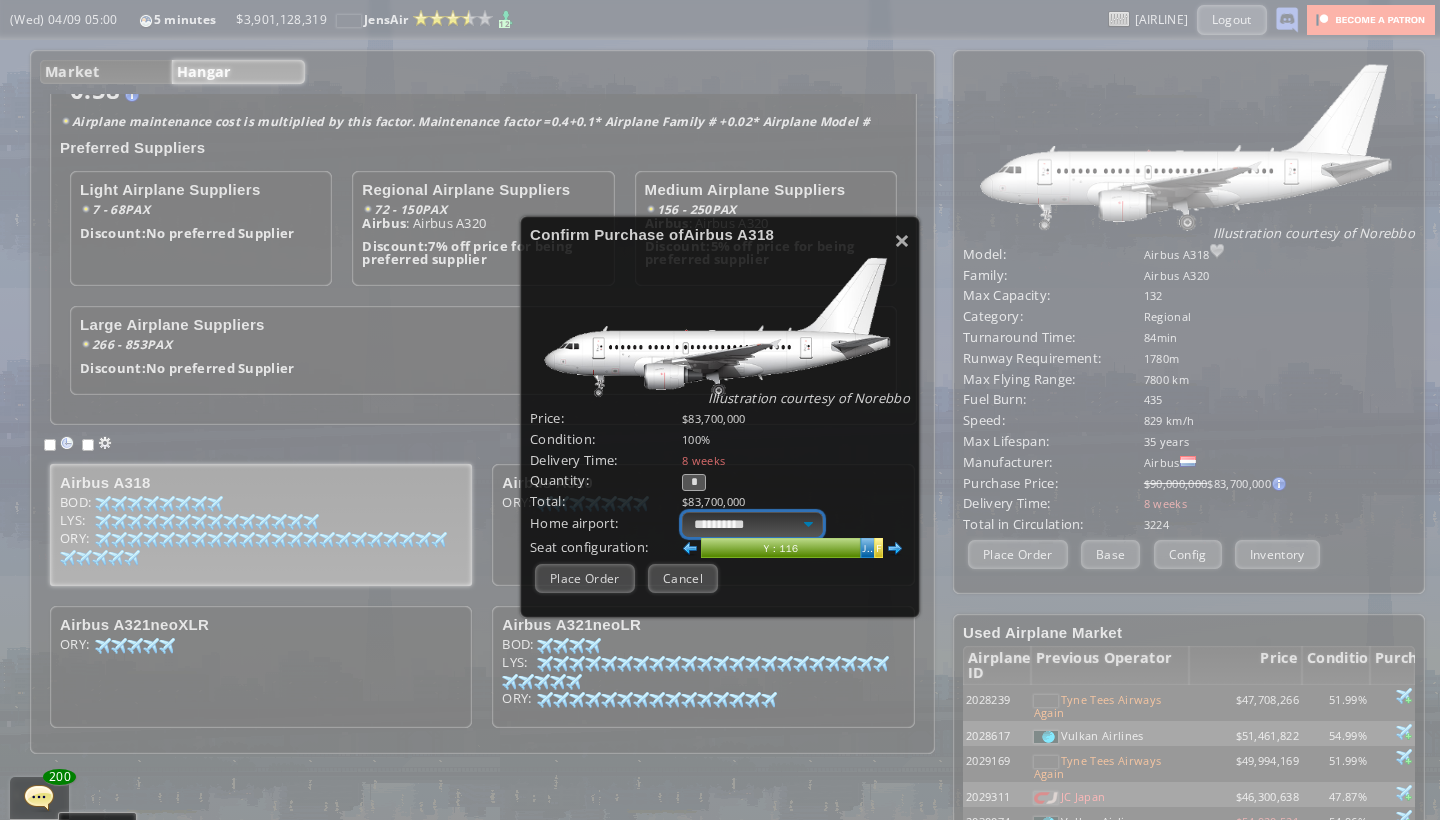 select on "****" 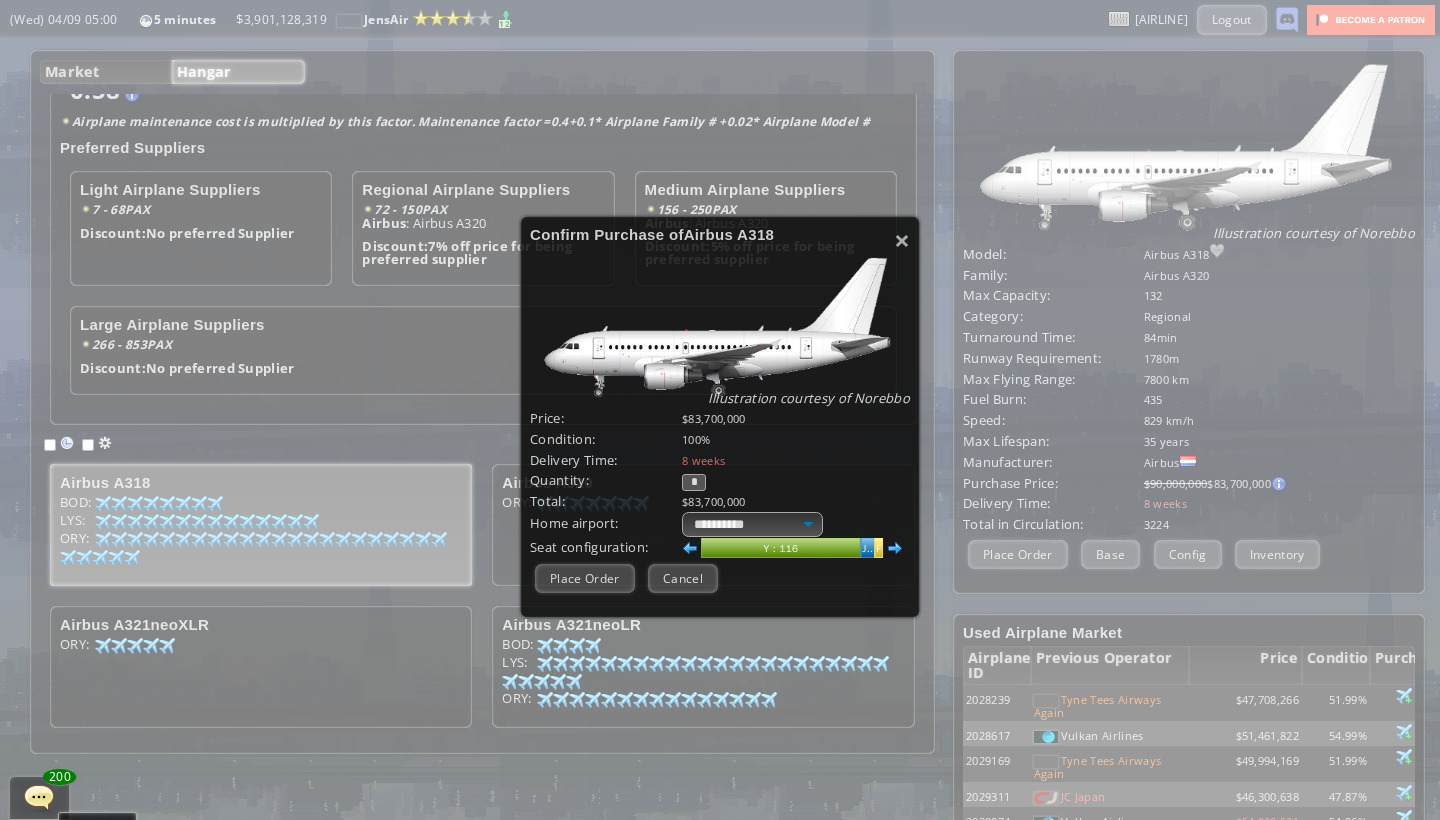 click at bounding box center (895, 549) 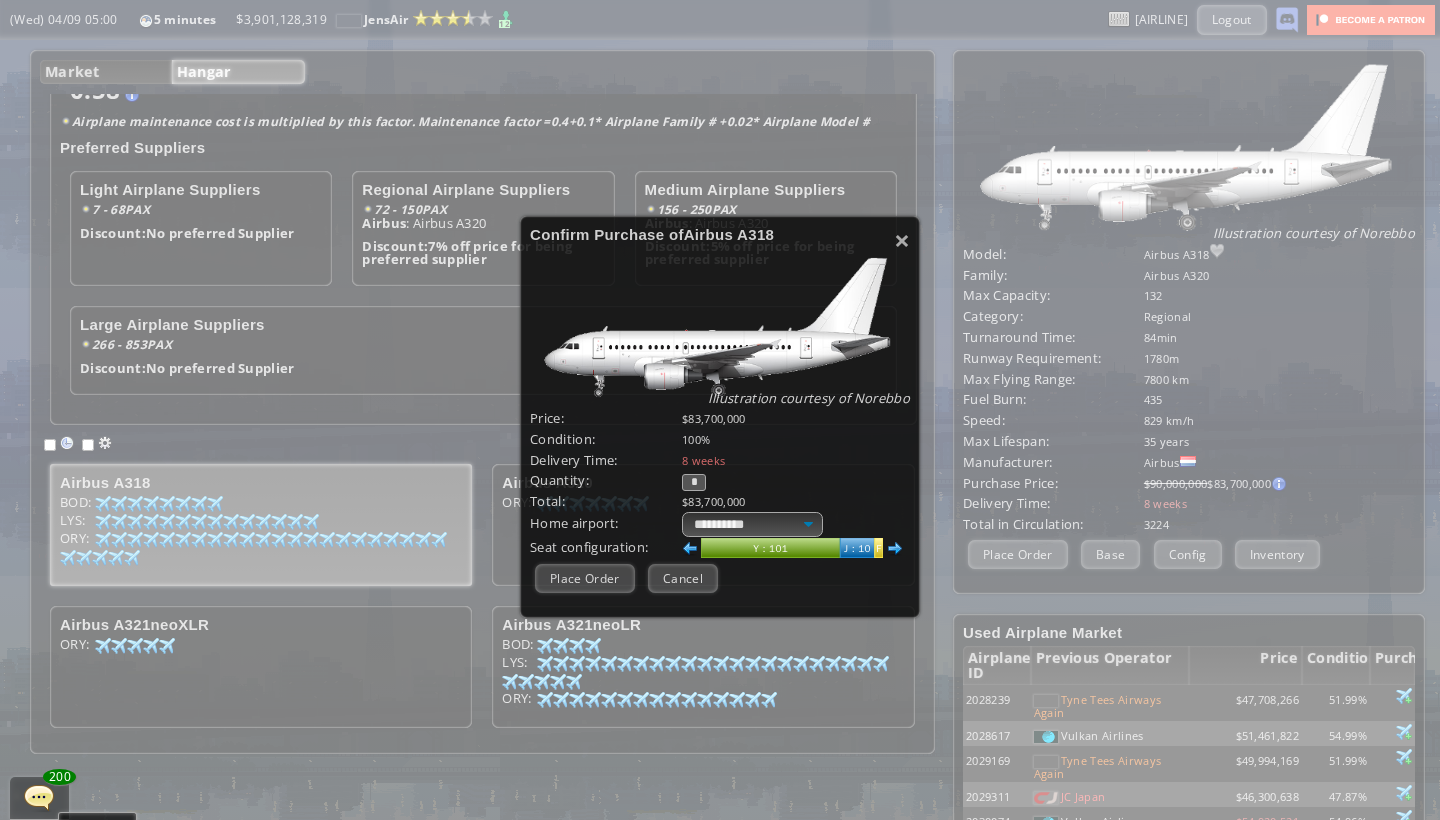 click at bounding box center (895, 549) 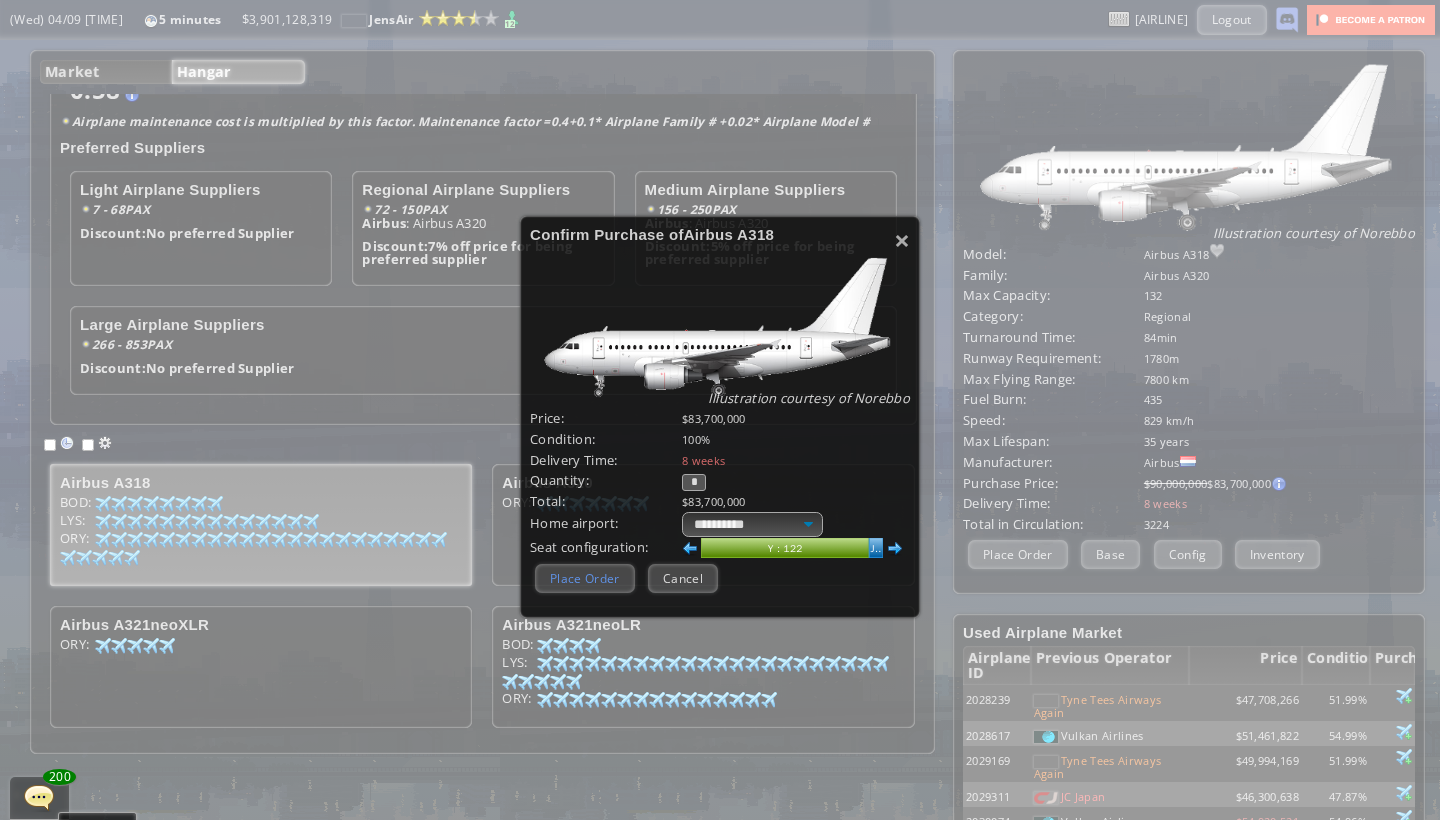 click on "Place Order" at bounding box center (585, 578) 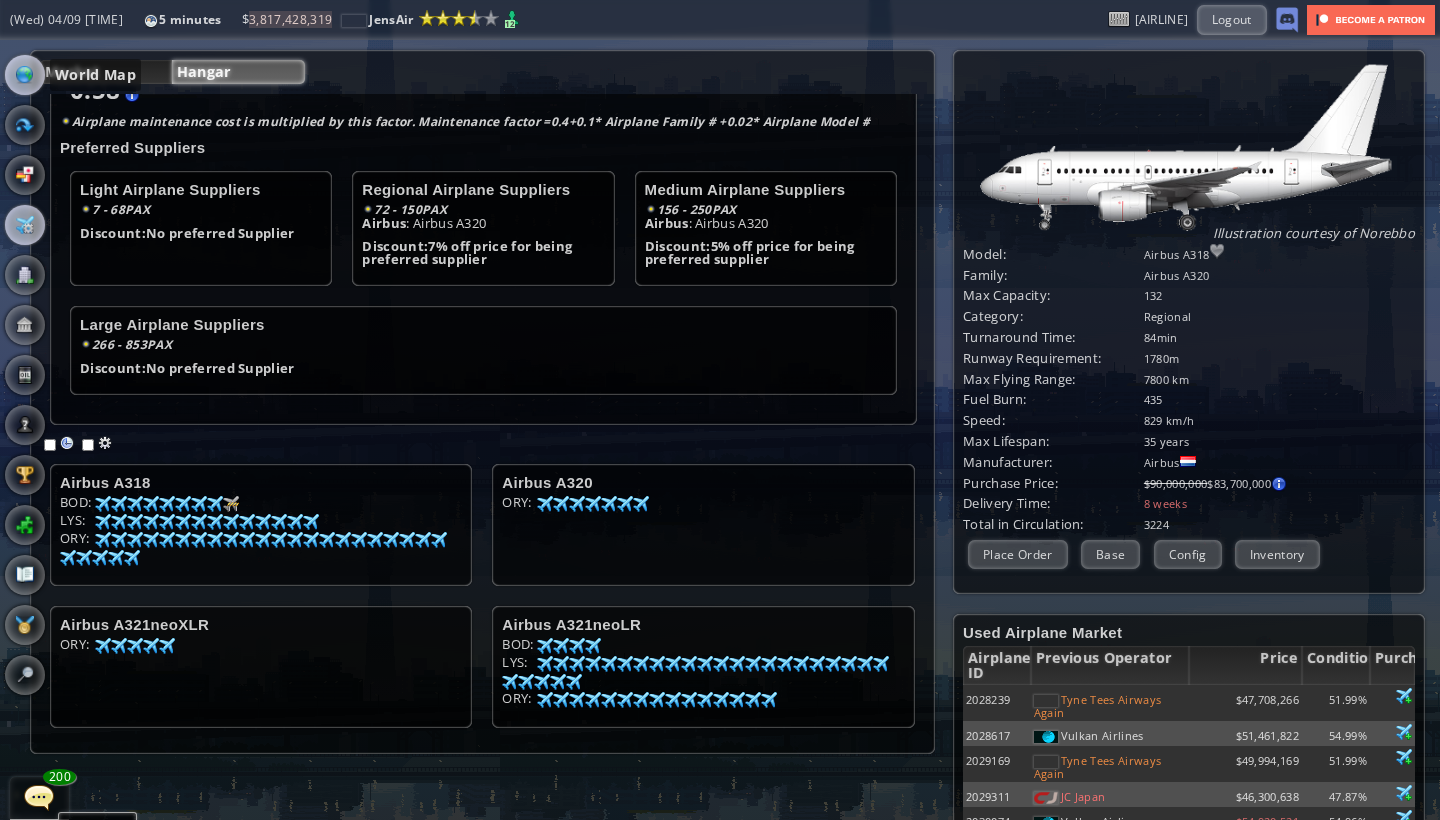 click at bounding box center (25, 75) 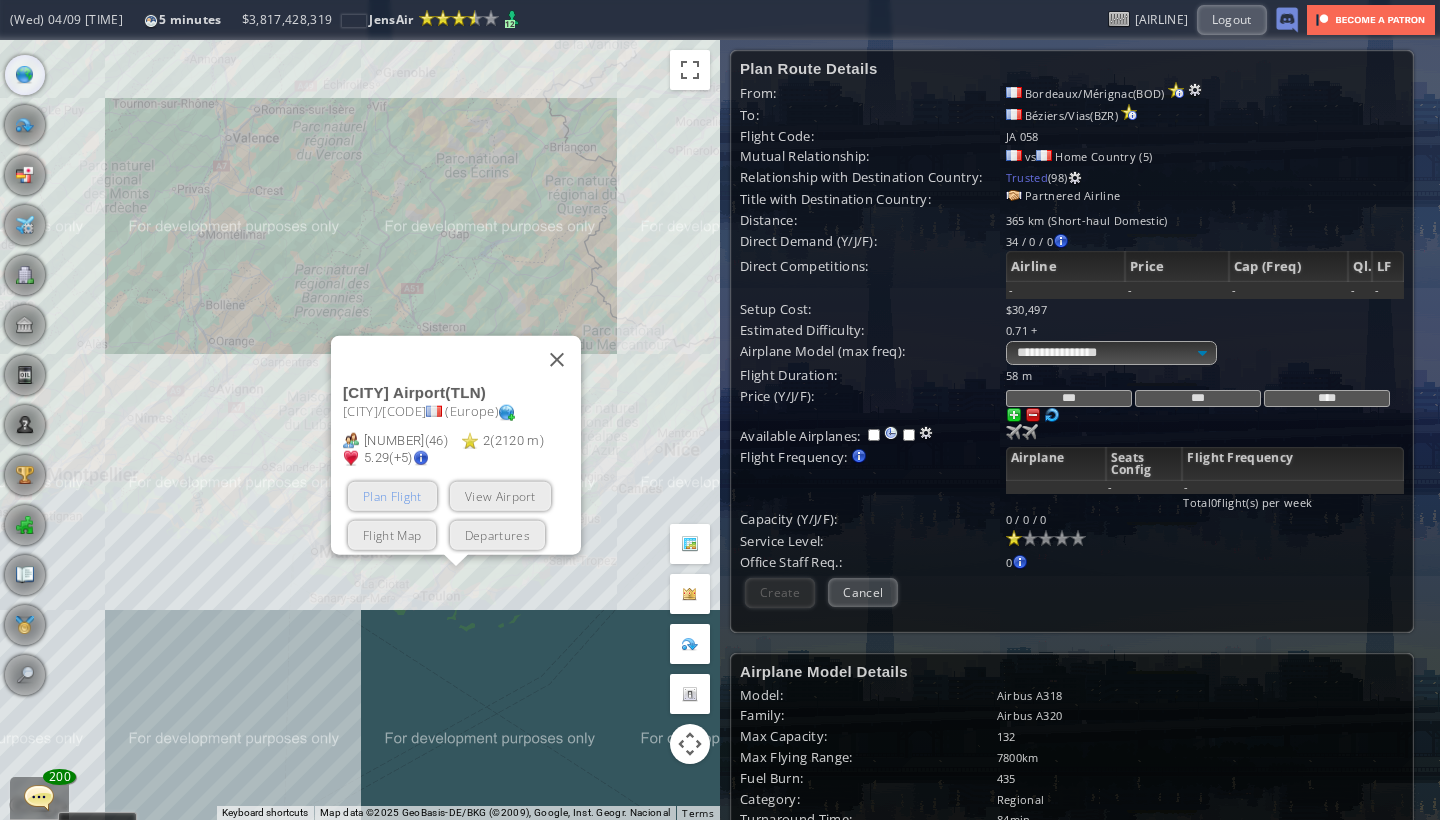click on "Plan Flight" at bounding box center [392, 496] 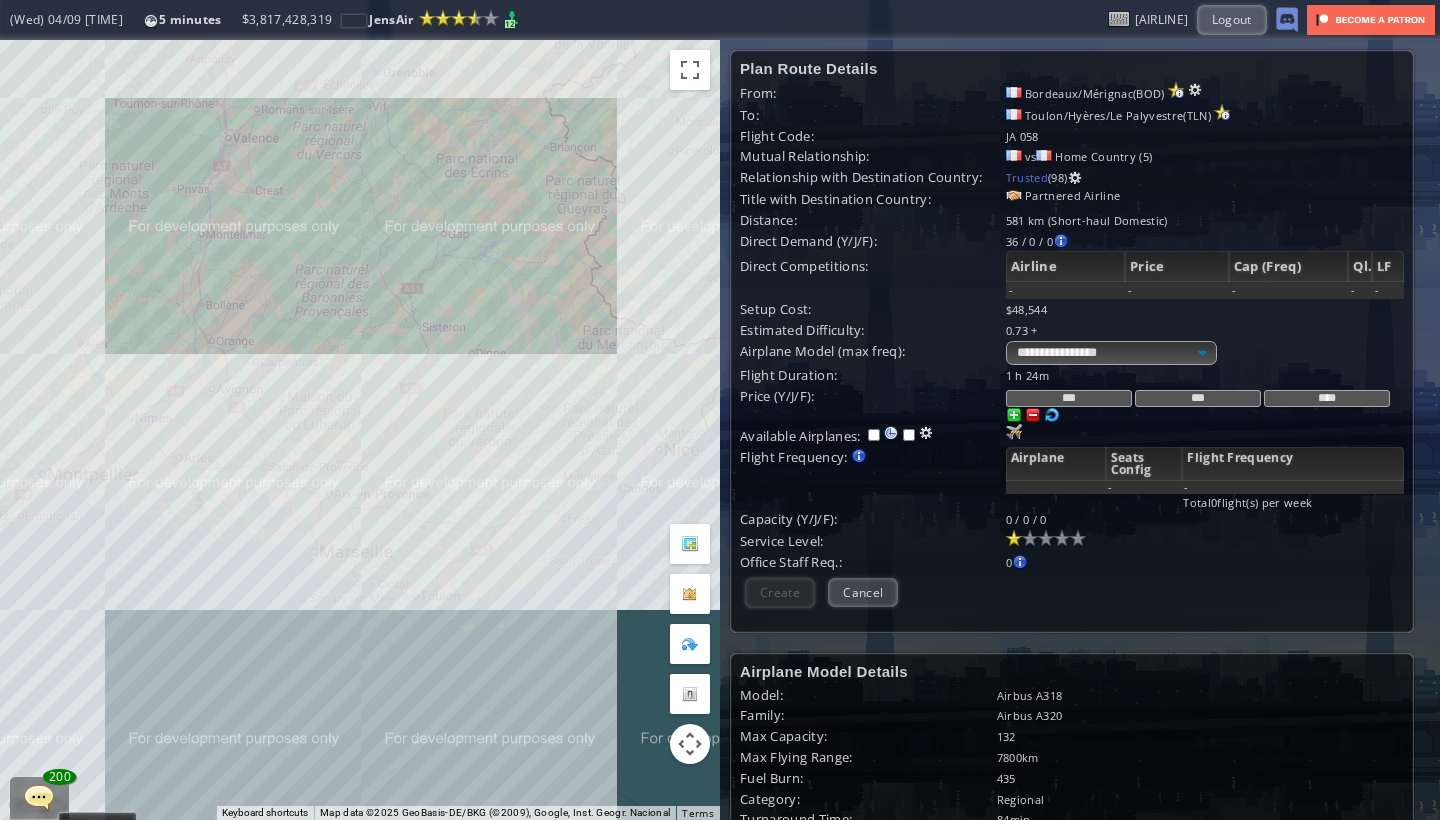 click on "Available Airplanes:" at bounding box center (873, 375) 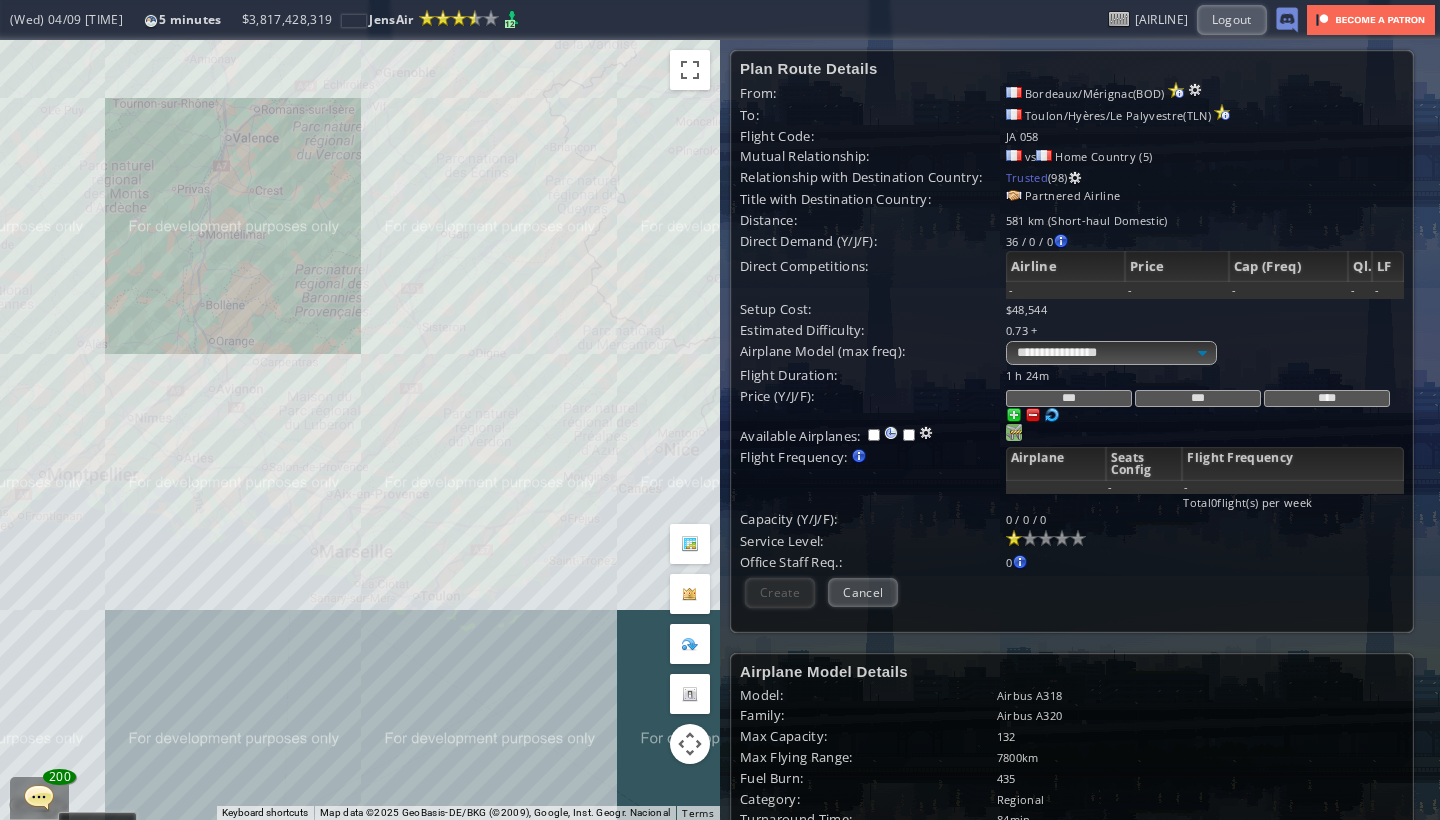 click at bounding box center (1014, 432) 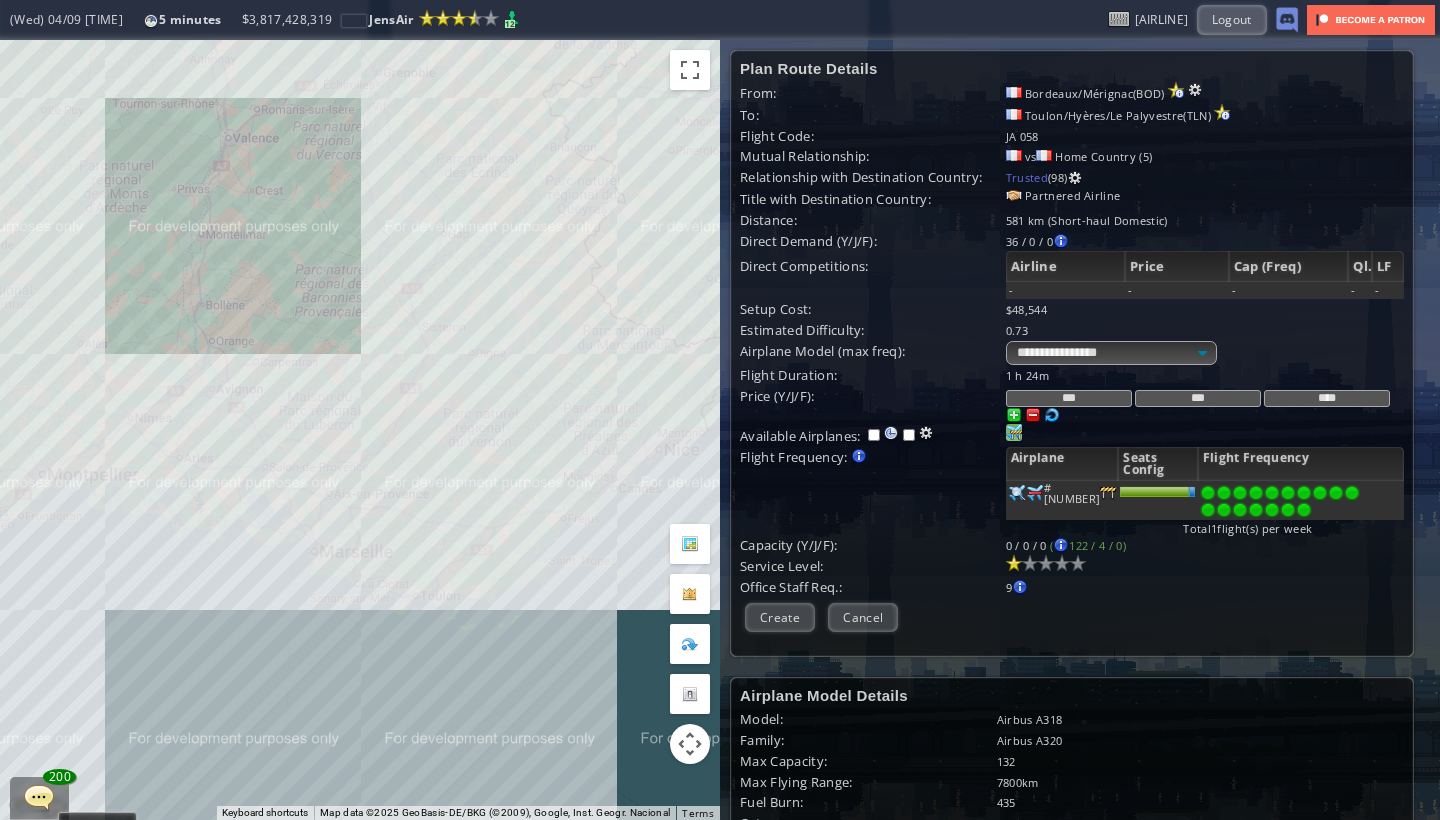 click at bounding box center [1304, 510] 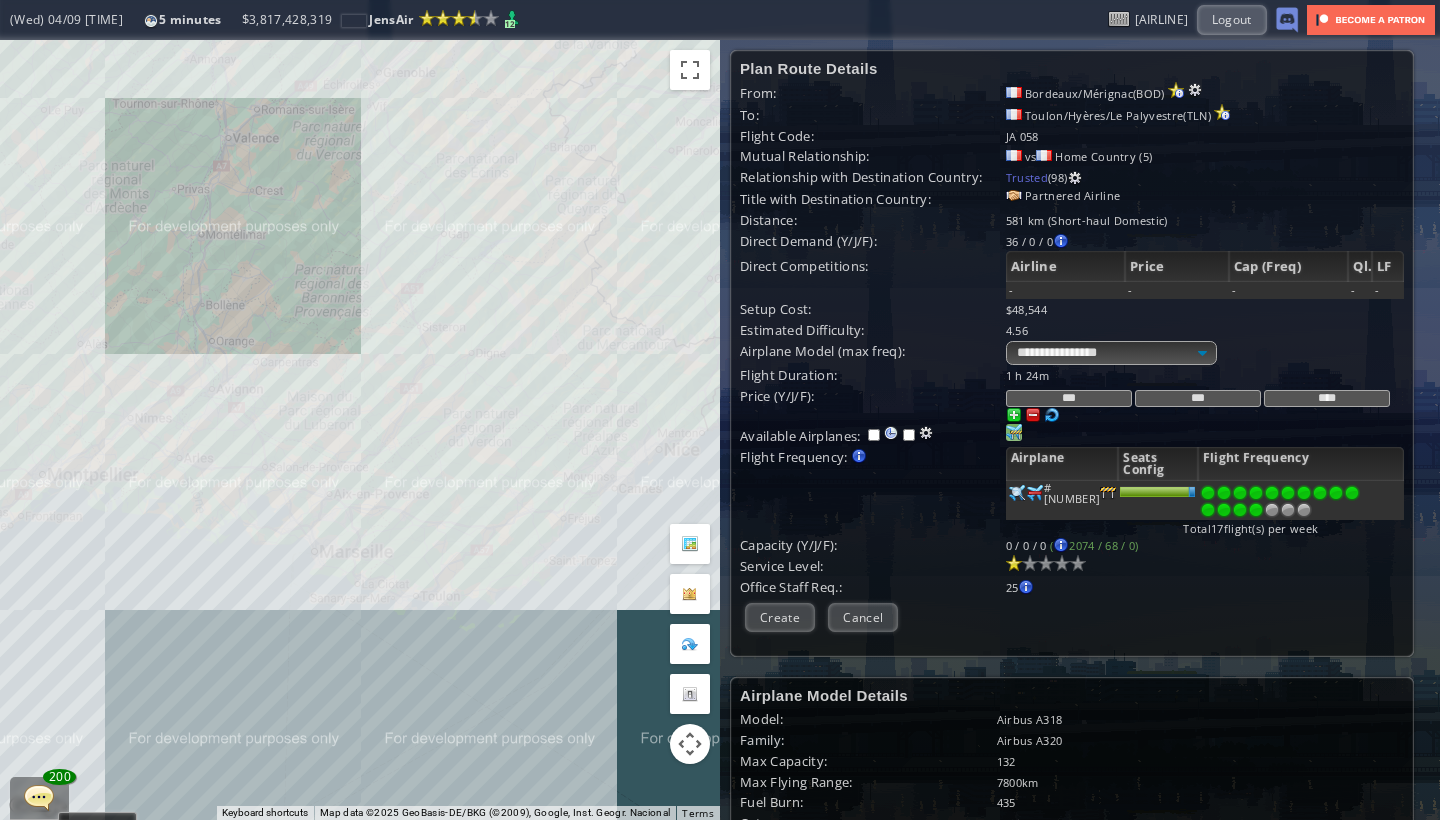 click at bounding box center (1256, 510) 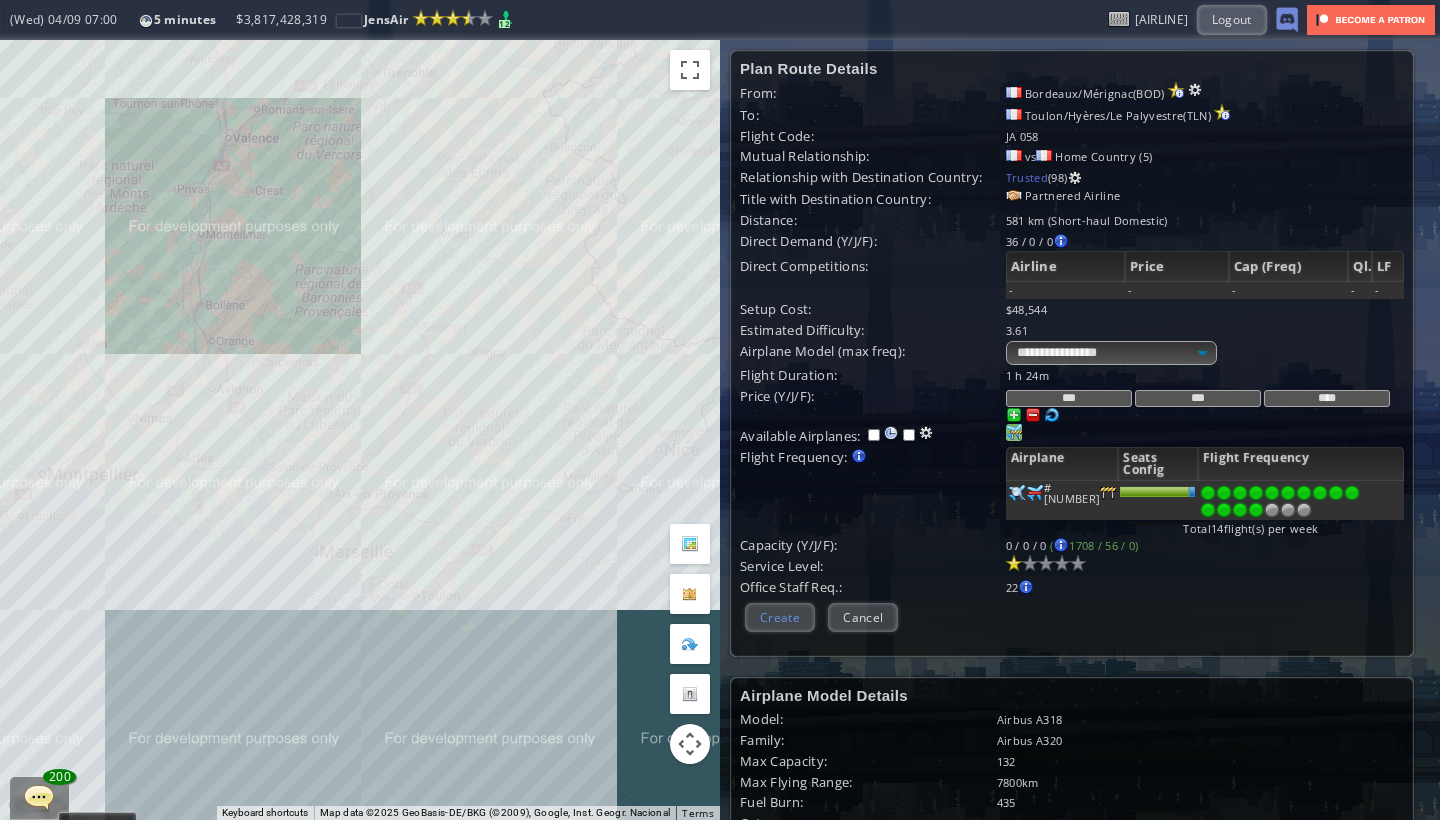 click on "Create" at bounding box center (780, 617) 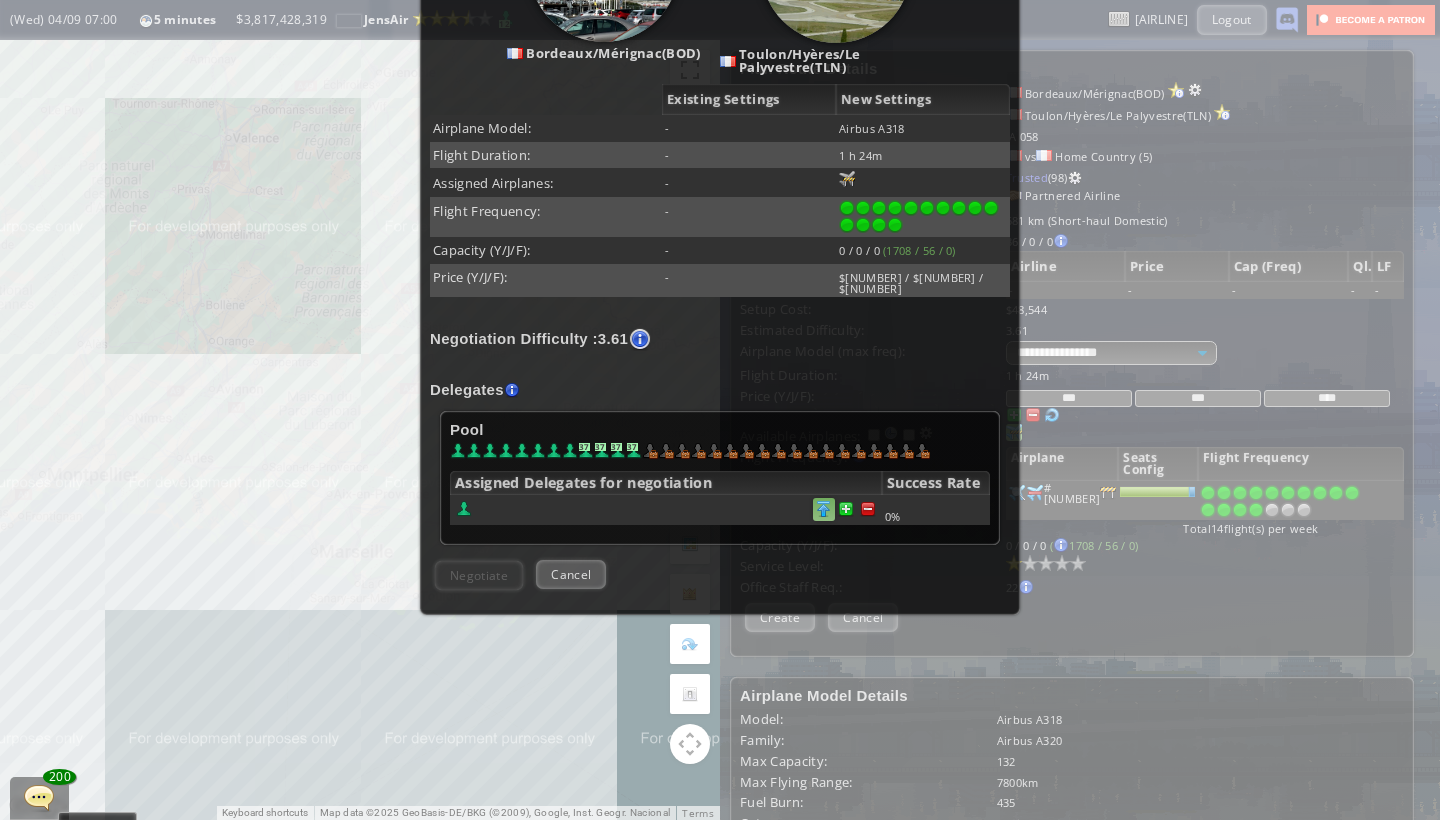 click at bounding box center (868, 509) 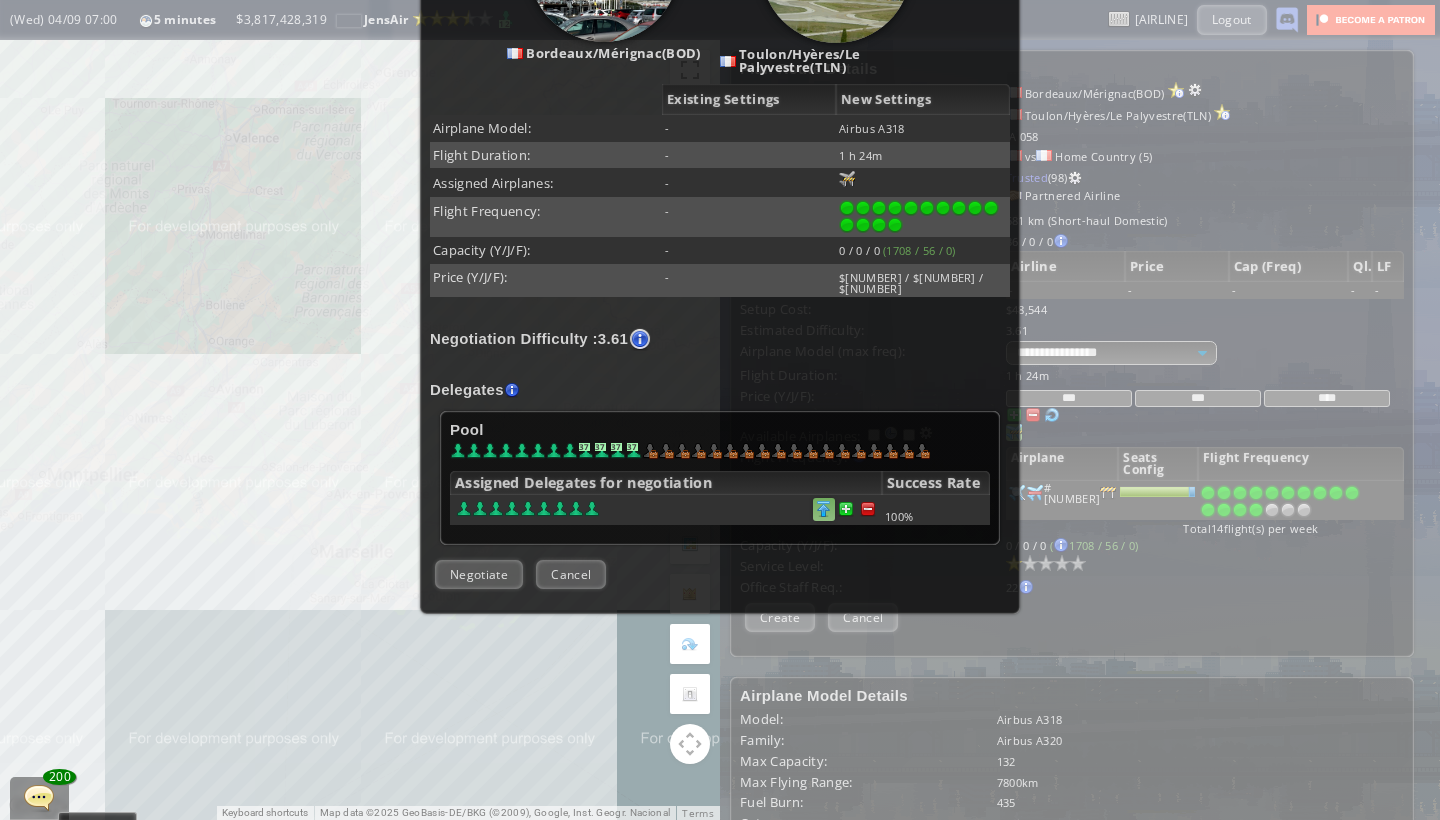 scroll, scrollTop: 360, scrollLeft: 0, axis: vertical 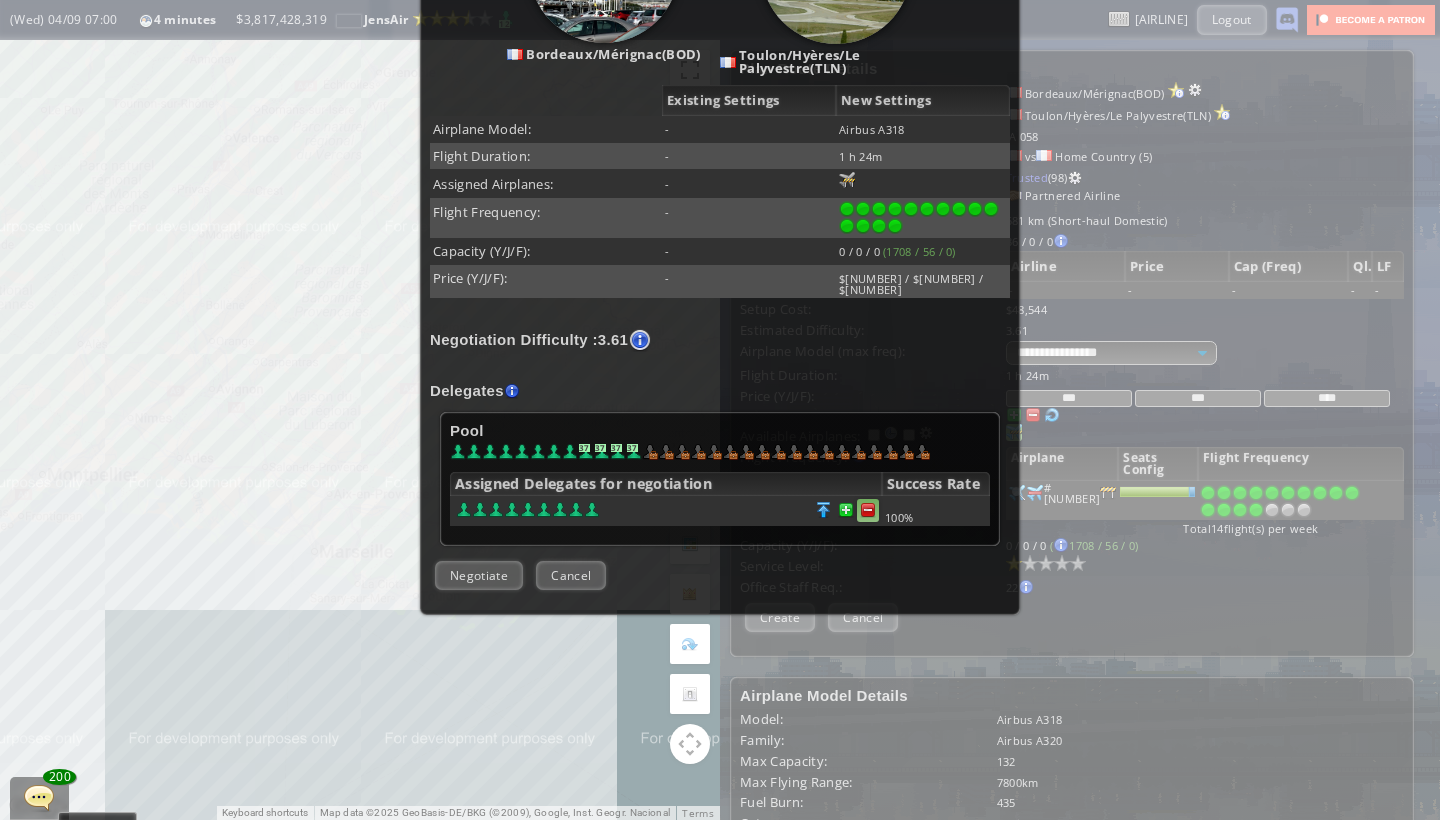 click at bounding box center (868, 510) 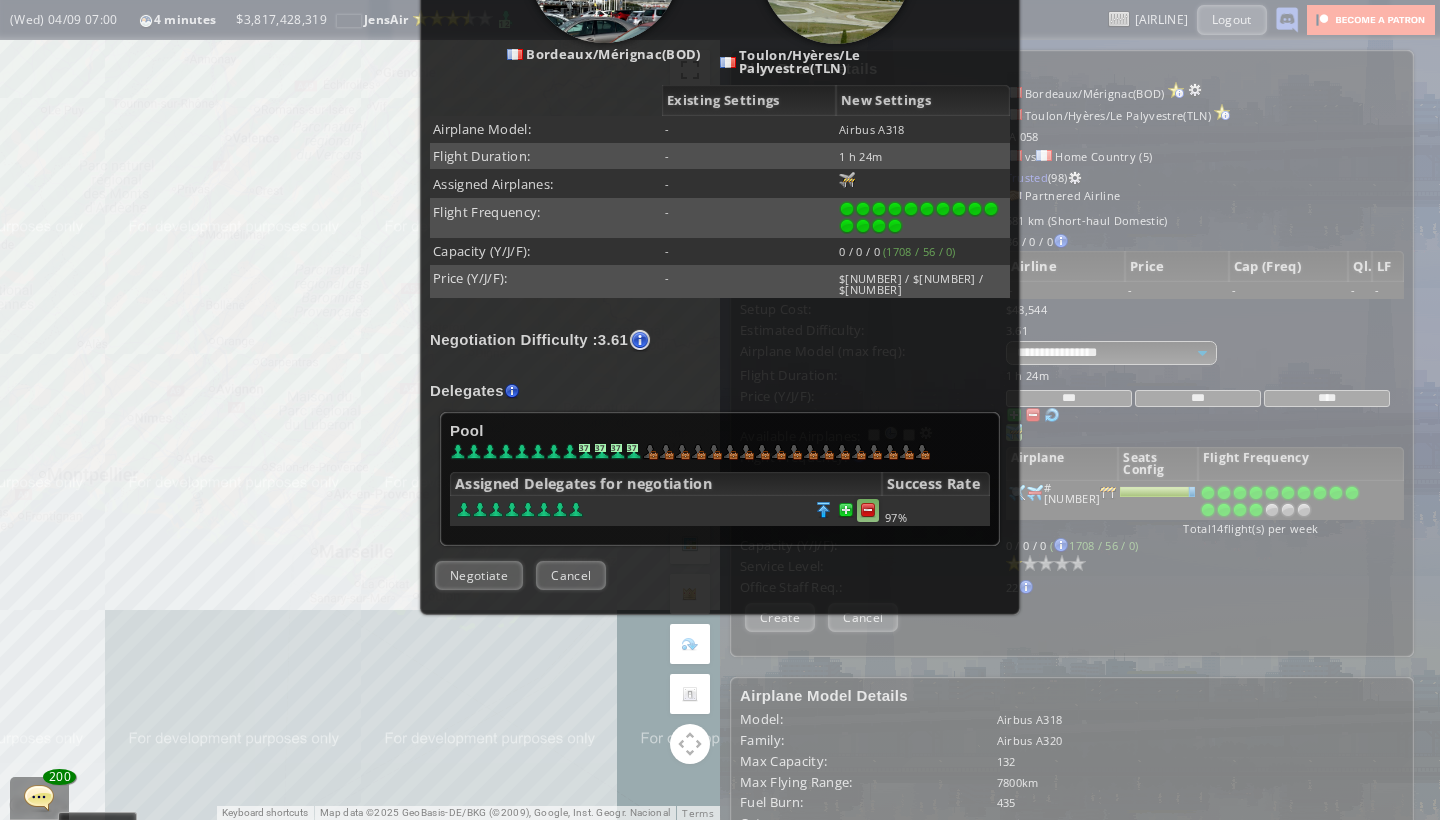 click at bounding box center (868, 510) 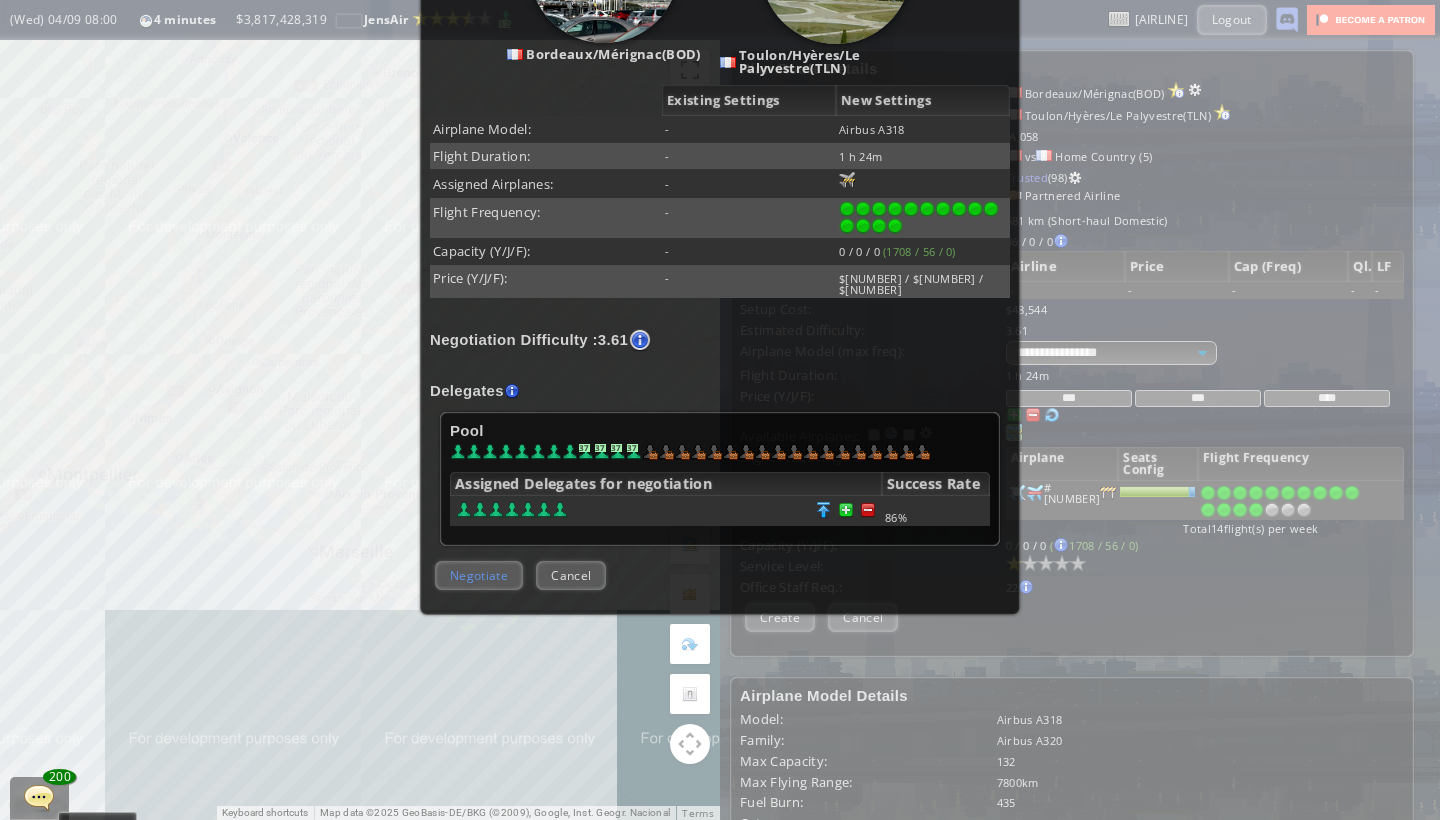 click on "Negotiate" at bounding box center [479, 575] 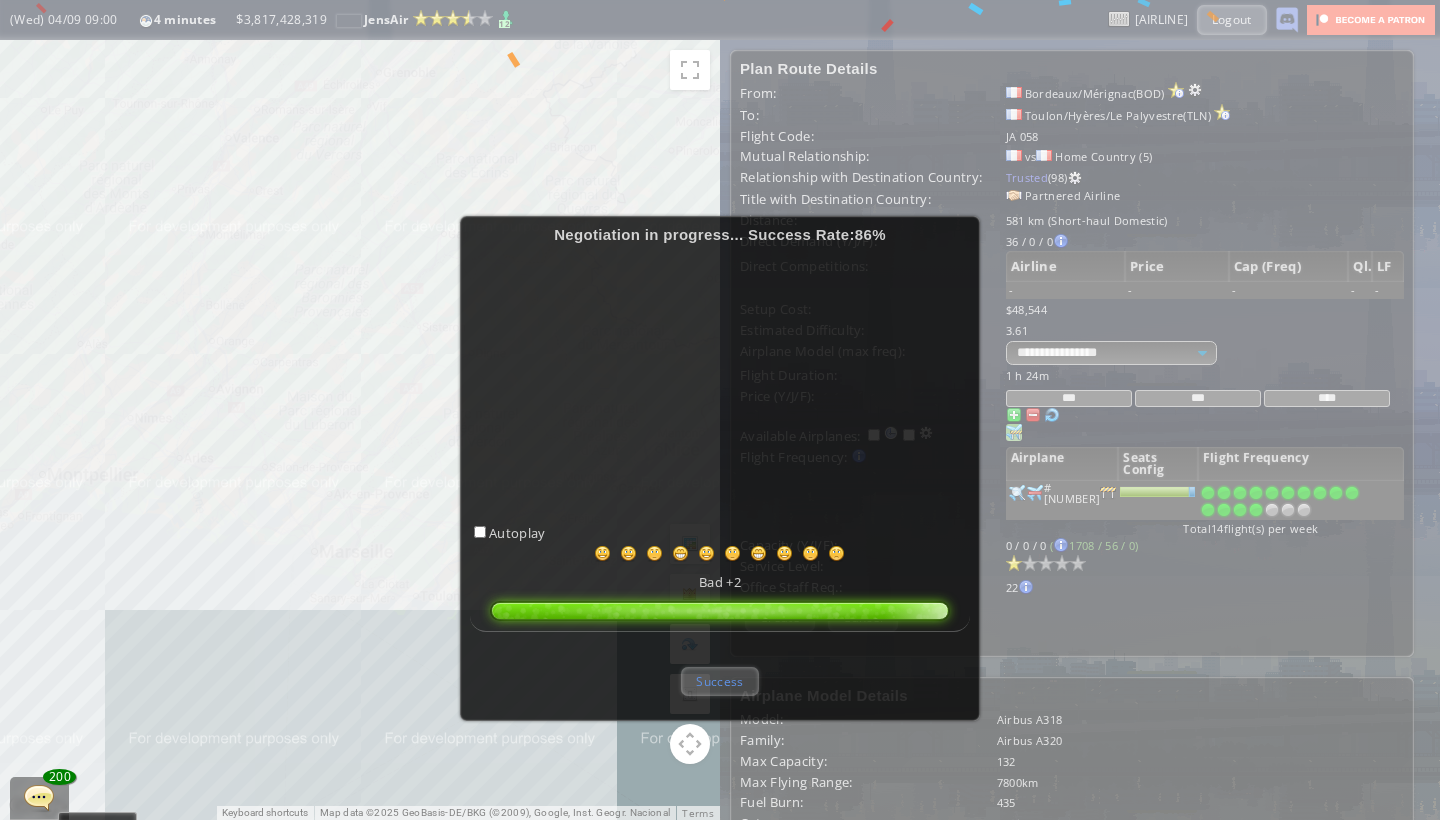 click on "Success" at bounding box center (719, 681) 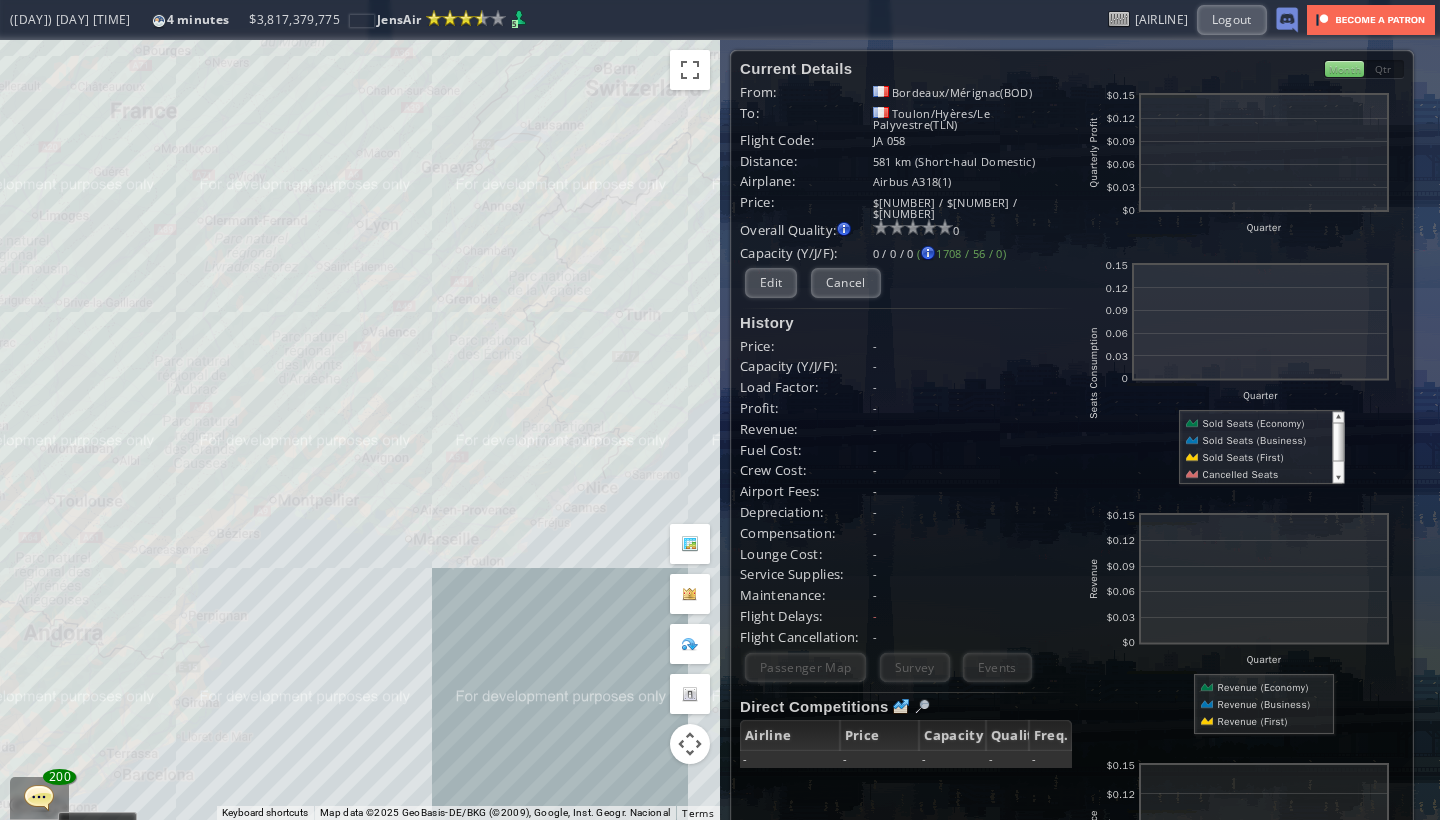 click on "To navigate, press the arrow keys." at bounding box center [360, 430] 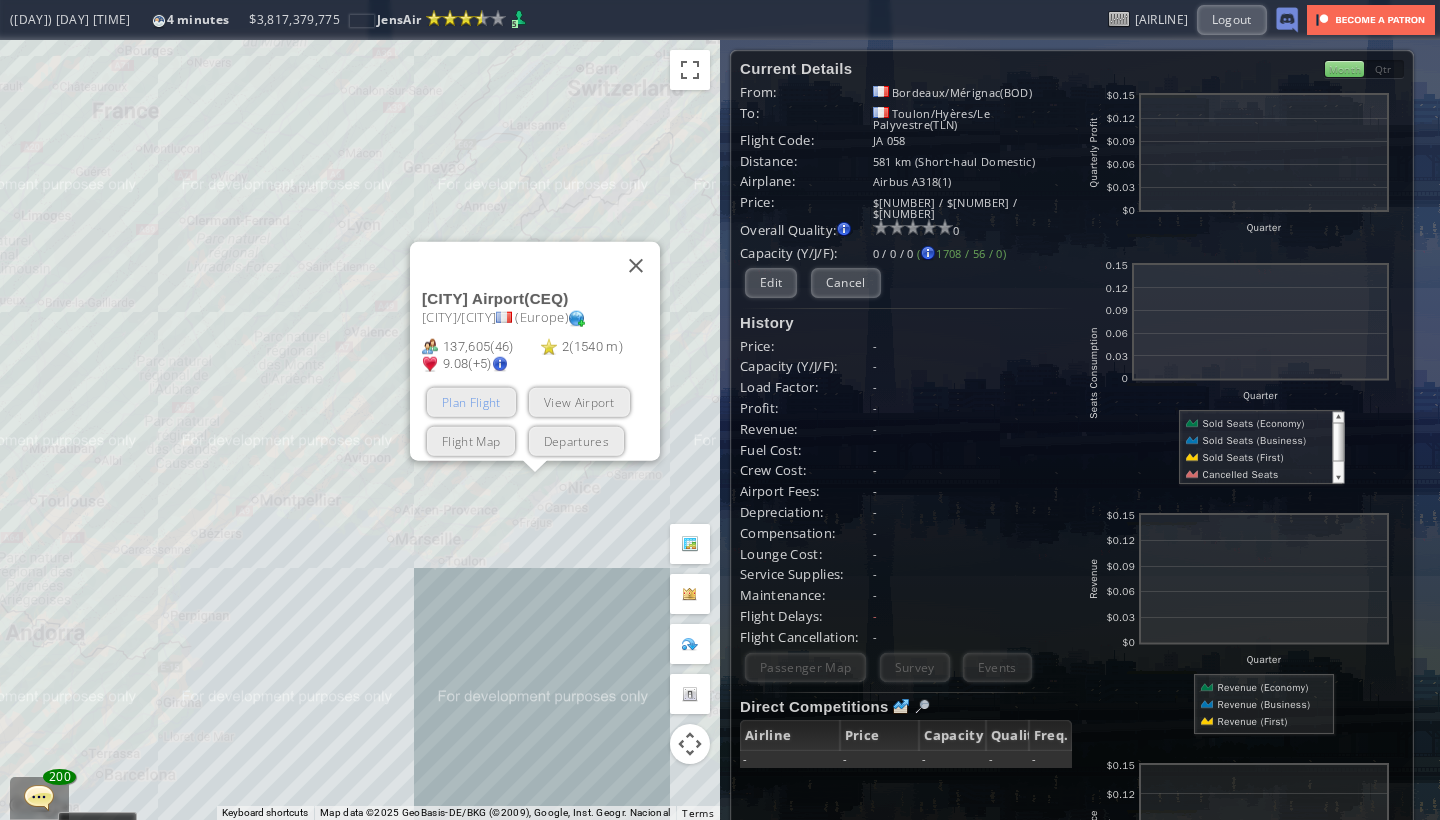 click on "Plan Flight" at bounding box center [471, 402] 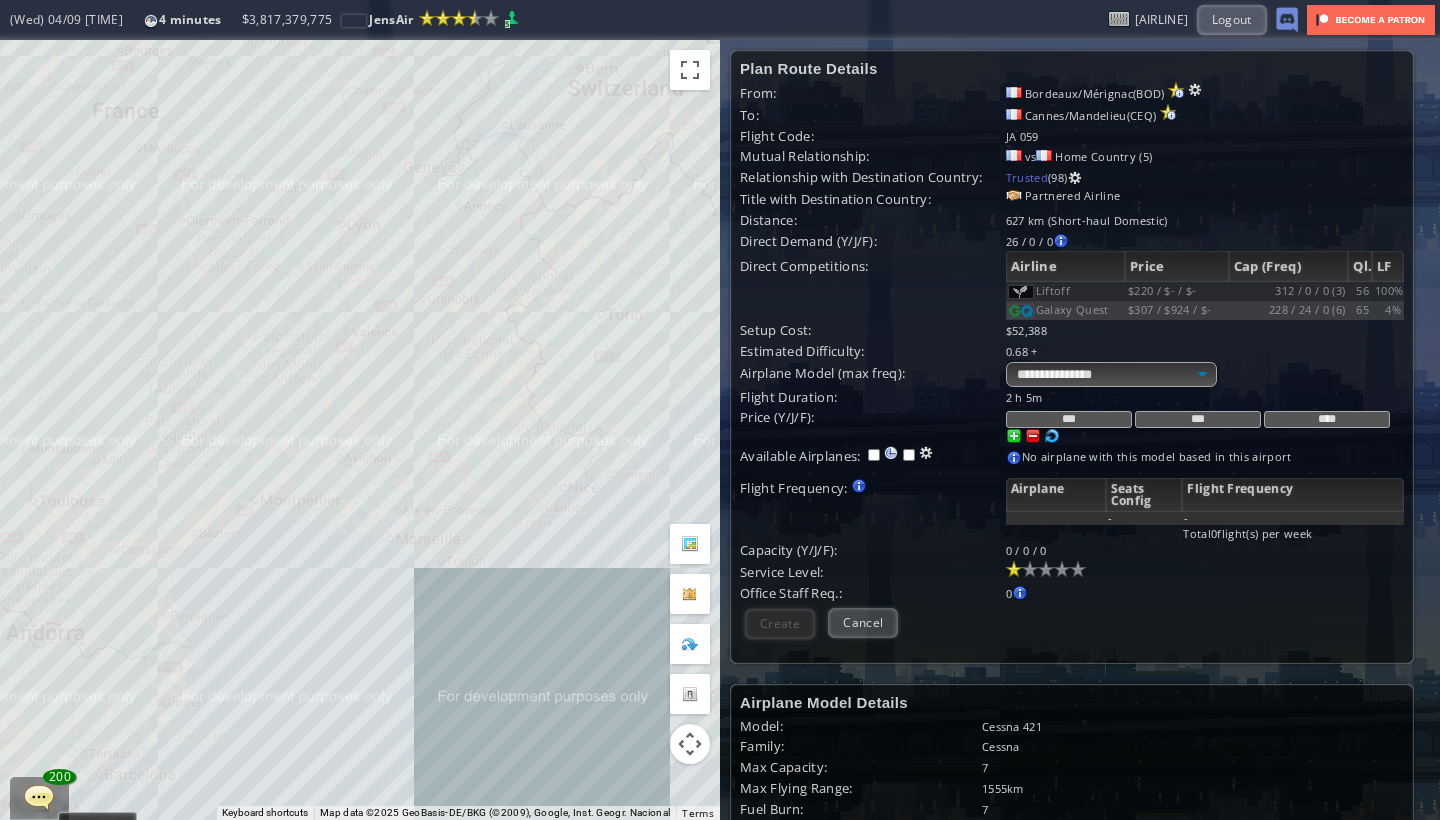 click on "To navigate, press the arrow keys." at bounding box center [360, 430] 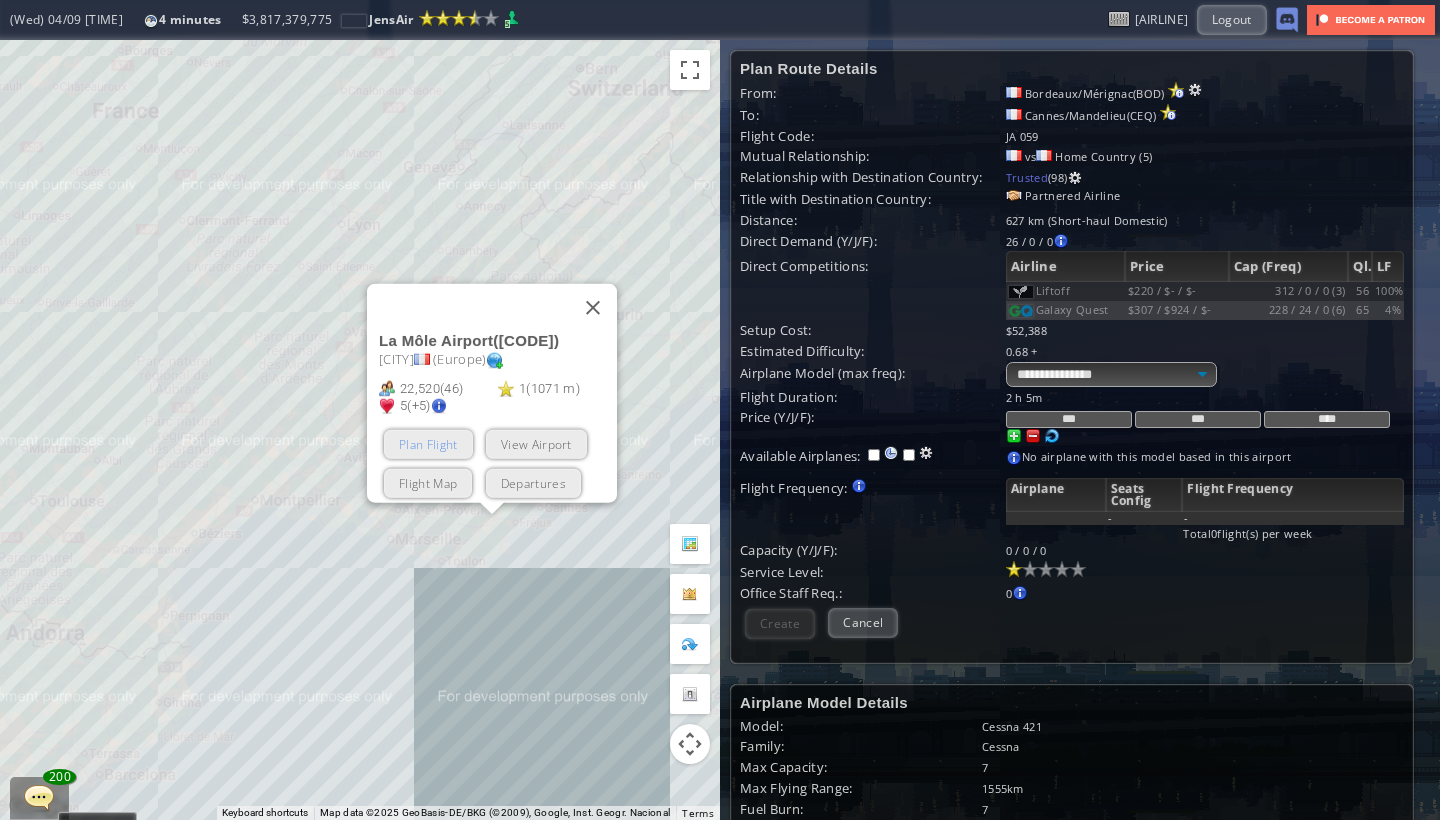 click on "Plan Flight" at bounding box center [428, 444] 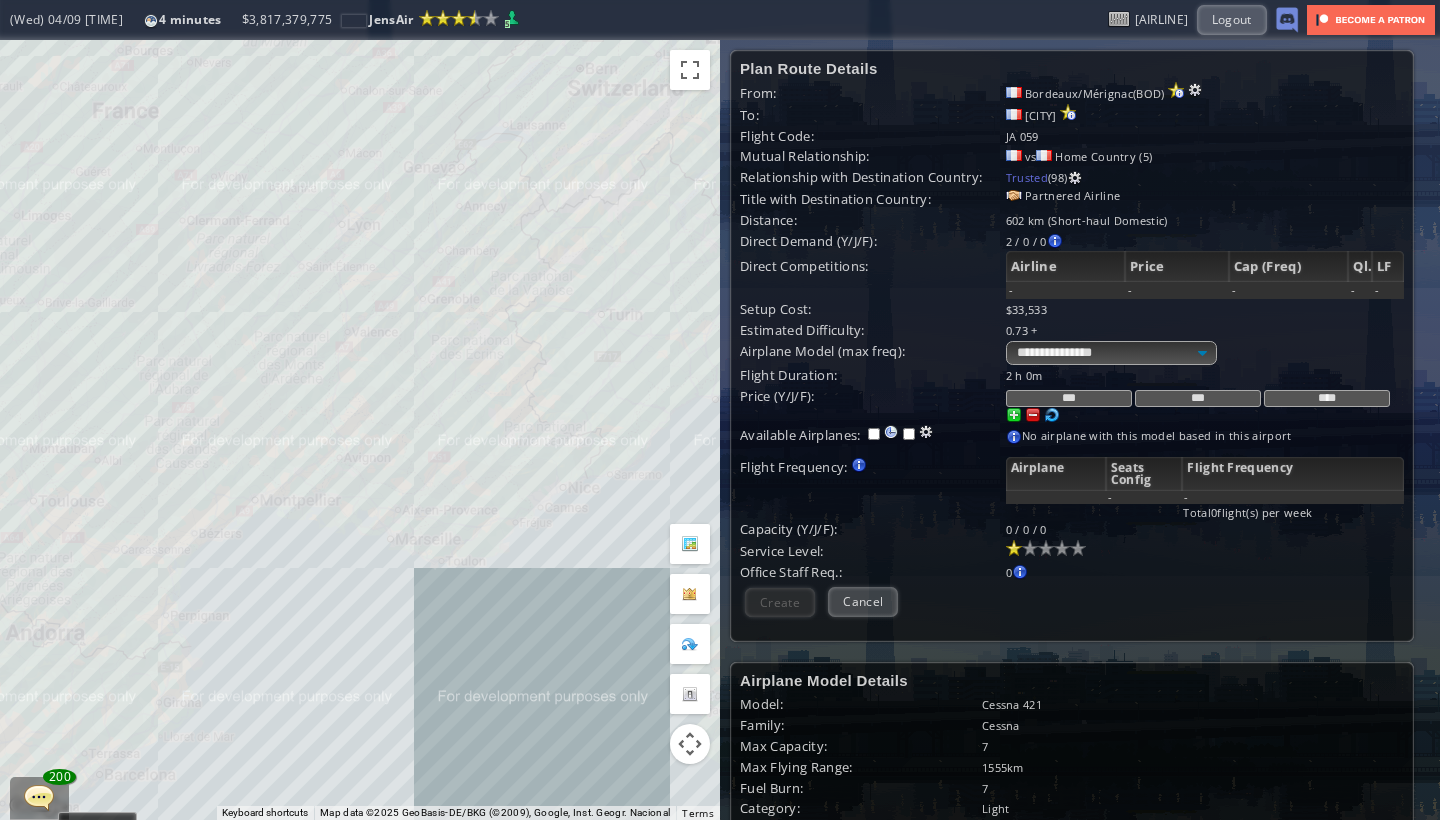 click on "To navigate, press the arrow keys." at bounding box center (360, 430) 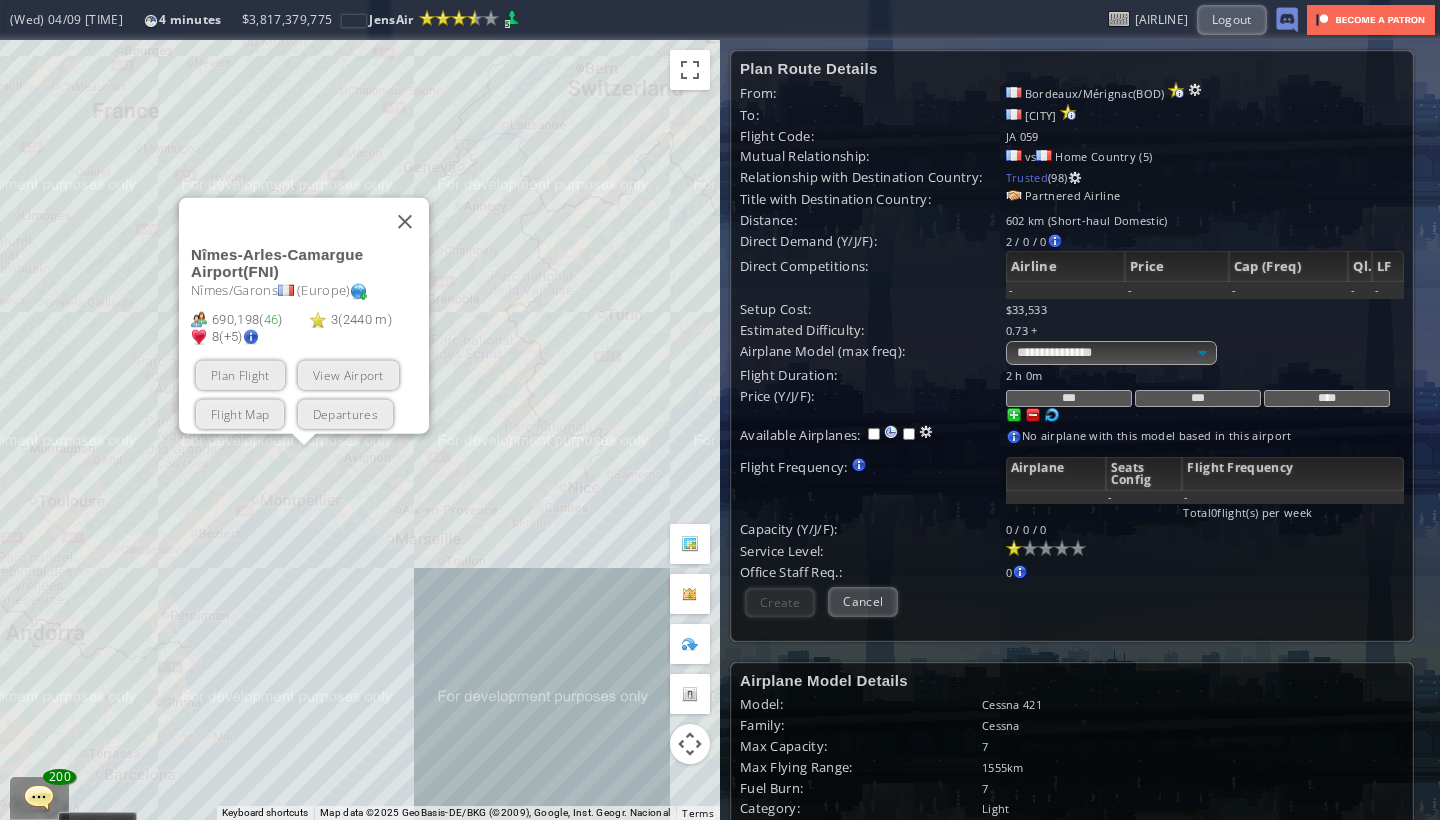 click on "Plan Flight
View Airport
Flight Map
Departures" at bounding box center (310, 395) 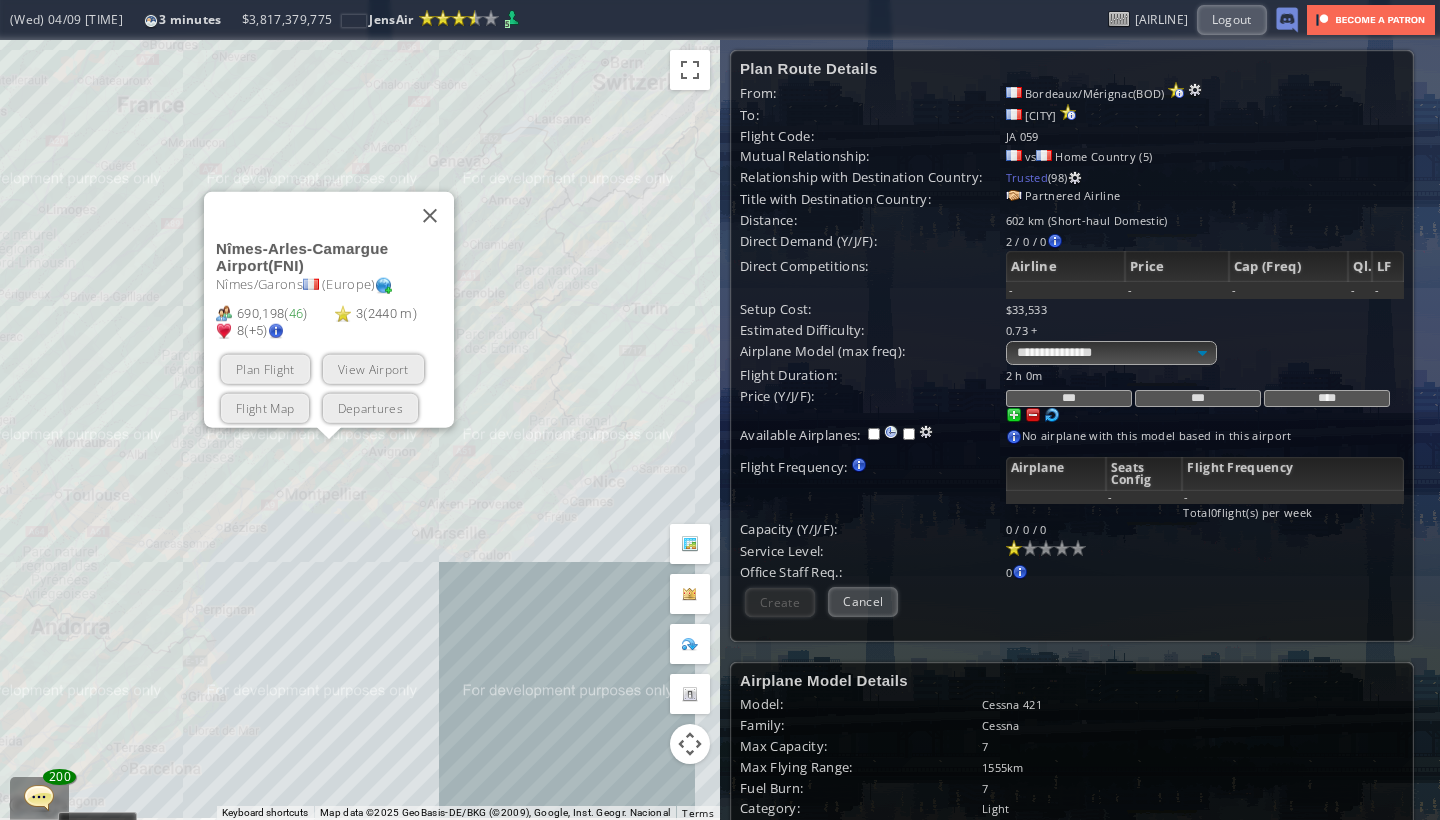 drag, startPoint x: 227, startPoint y: 516, endPoint x: 354, endPoint y: 497, distance: 128.41339 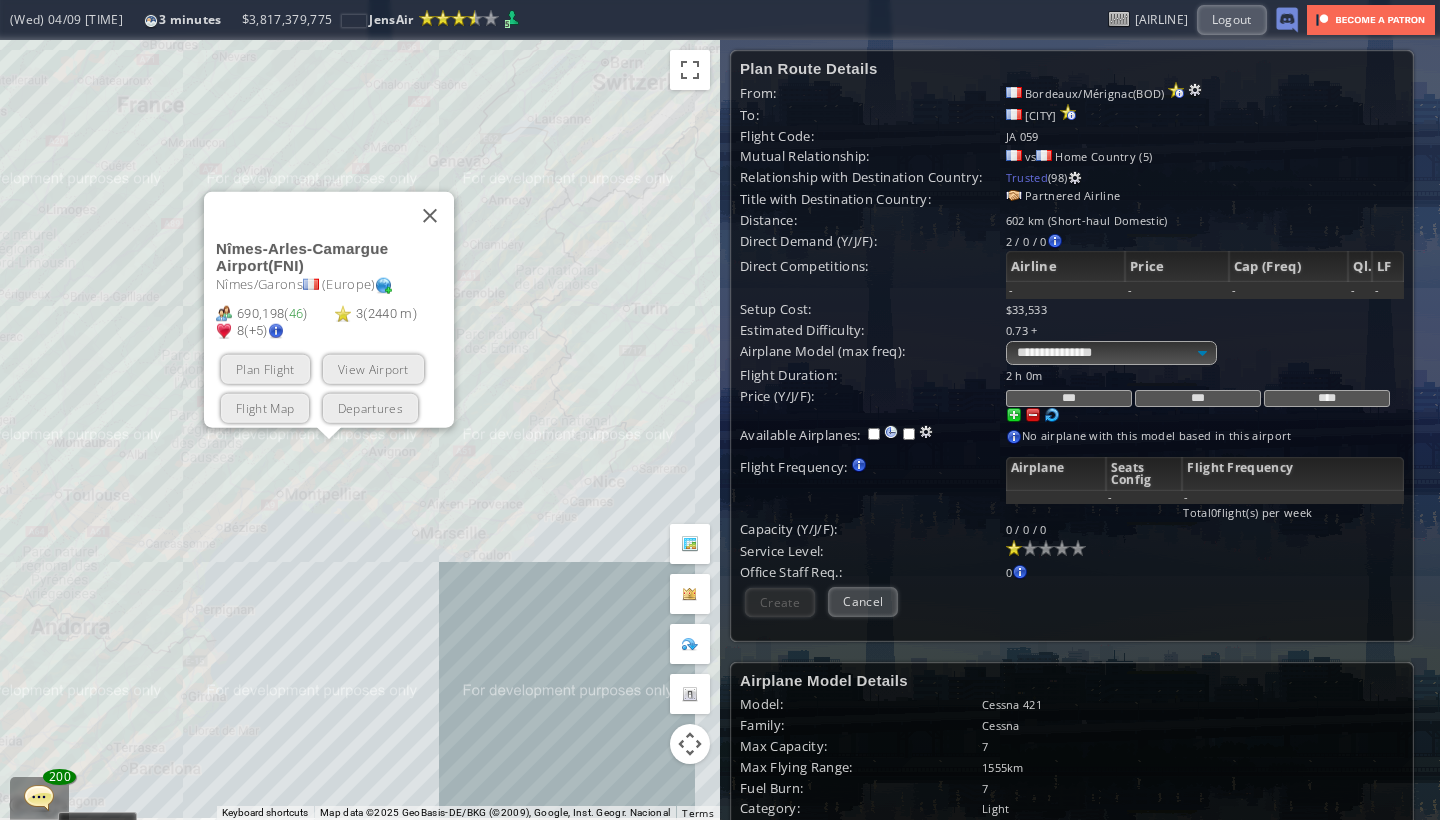 click on "To navigate, press the arrow keys.
[AIRPORT_NAME]  ( [CODE] )
[CITY]/[CODE]  ( Europe )
[NUMBER]  ( [NUMBER] )
[NUMBER]  ( [NUMBER] m )
[NUMBER]
(+[NUMBER])
Plan Flight
View Airport
Flight Map
Departures" at bounding box center [360, 430] 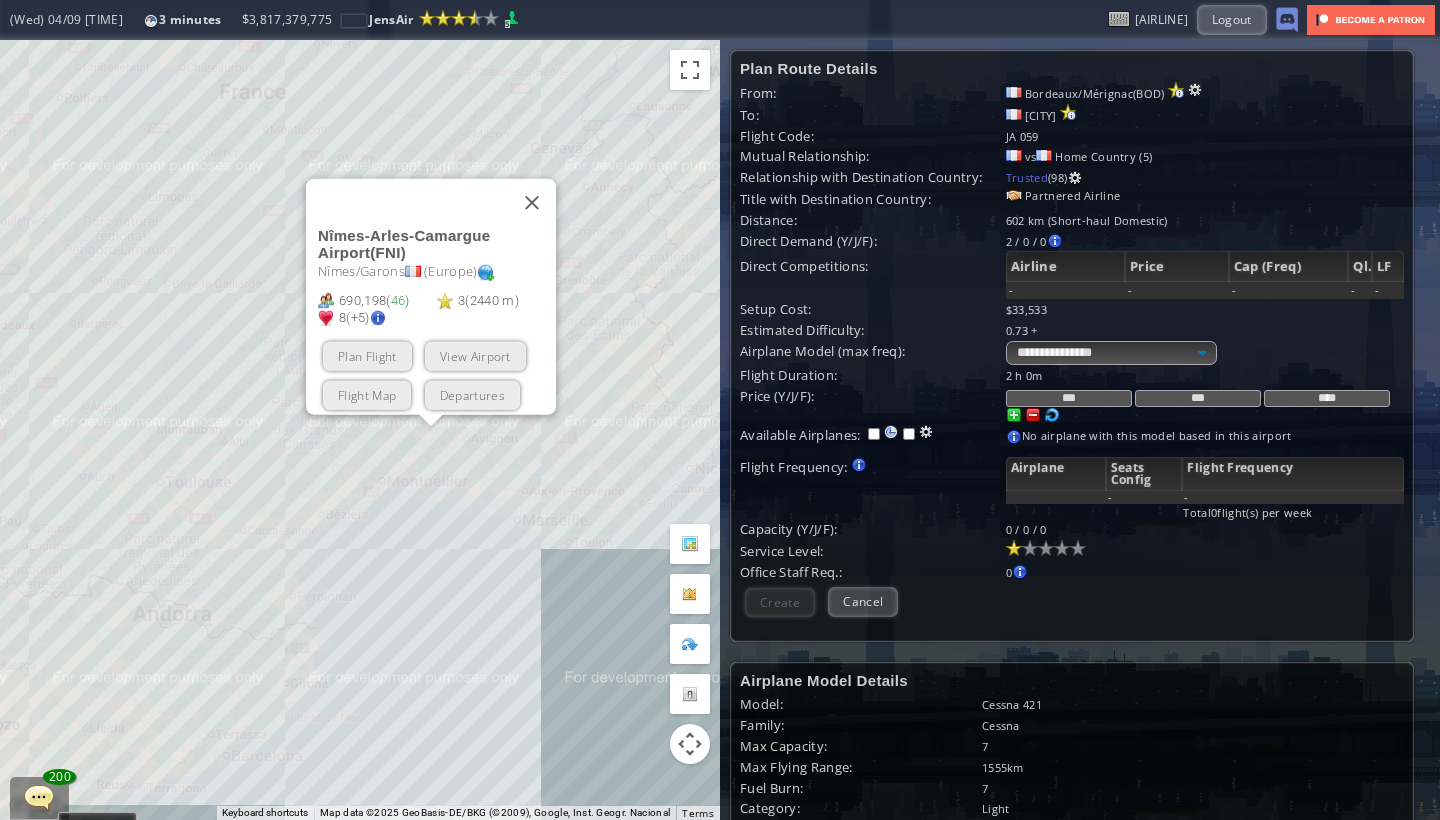 click on "To navigate, press the arrow keys.
[AIRPORT_NAME]  ( [CODE] )
[CITY]/[CODE]  ( Europe )
[NUMBER]  ( [NUMBER] )
[NUMBER]  ( [NUMBER] m )
[NUMBER]
(+[NUMBER])
Plan Flight
View Airport
Flight Map
Departures" at bounding box center [360, 430] 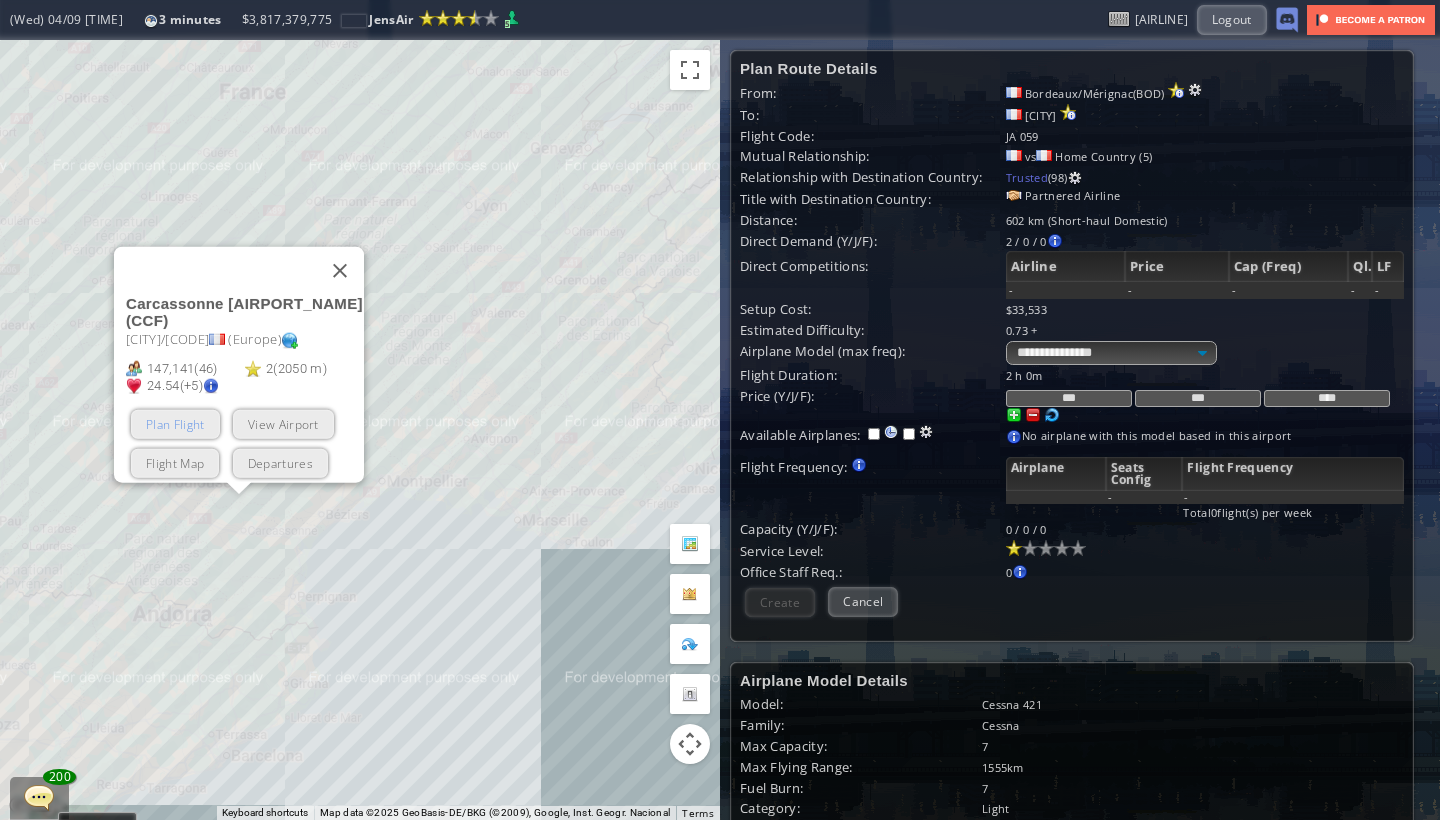 click on "Plan Flight" at bounding box center [175, 424] 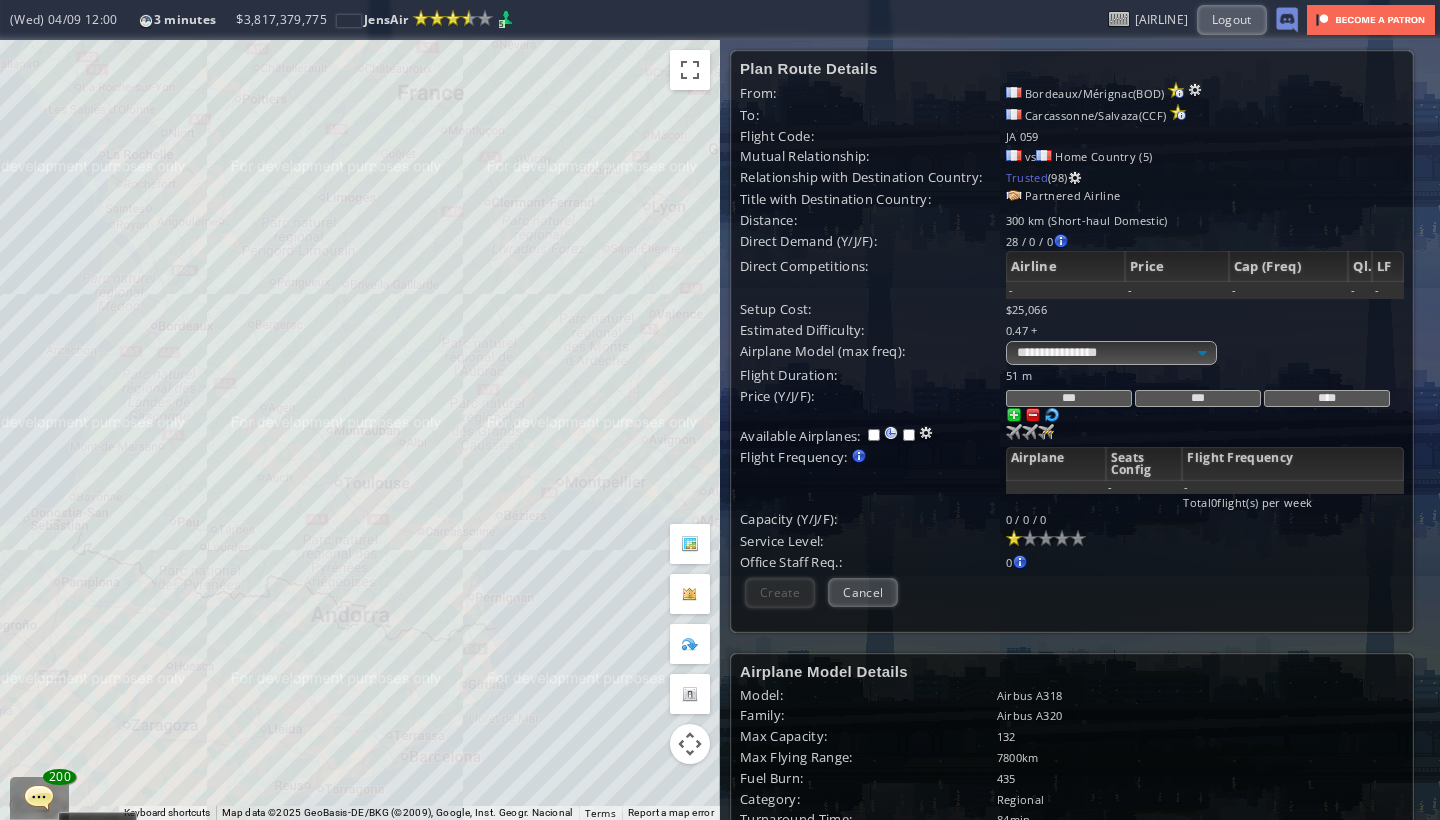 drag, startPoint x: 188, startPoint y: 432, endPoint x: 370, endPoint y: 433, distance: 182.00275 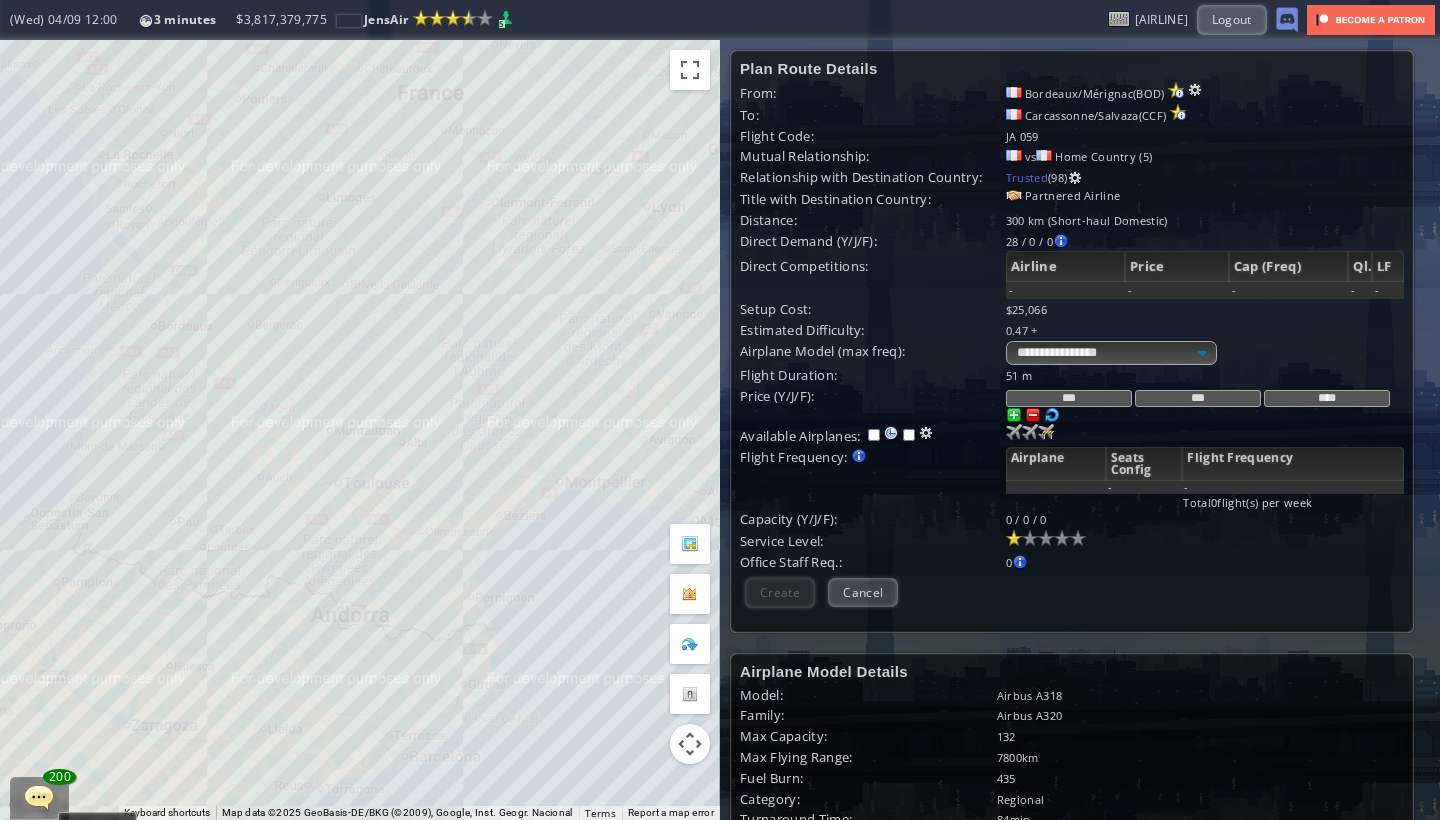 click on "To navigate, press the arrow keys." at bounding box center [360, 430] 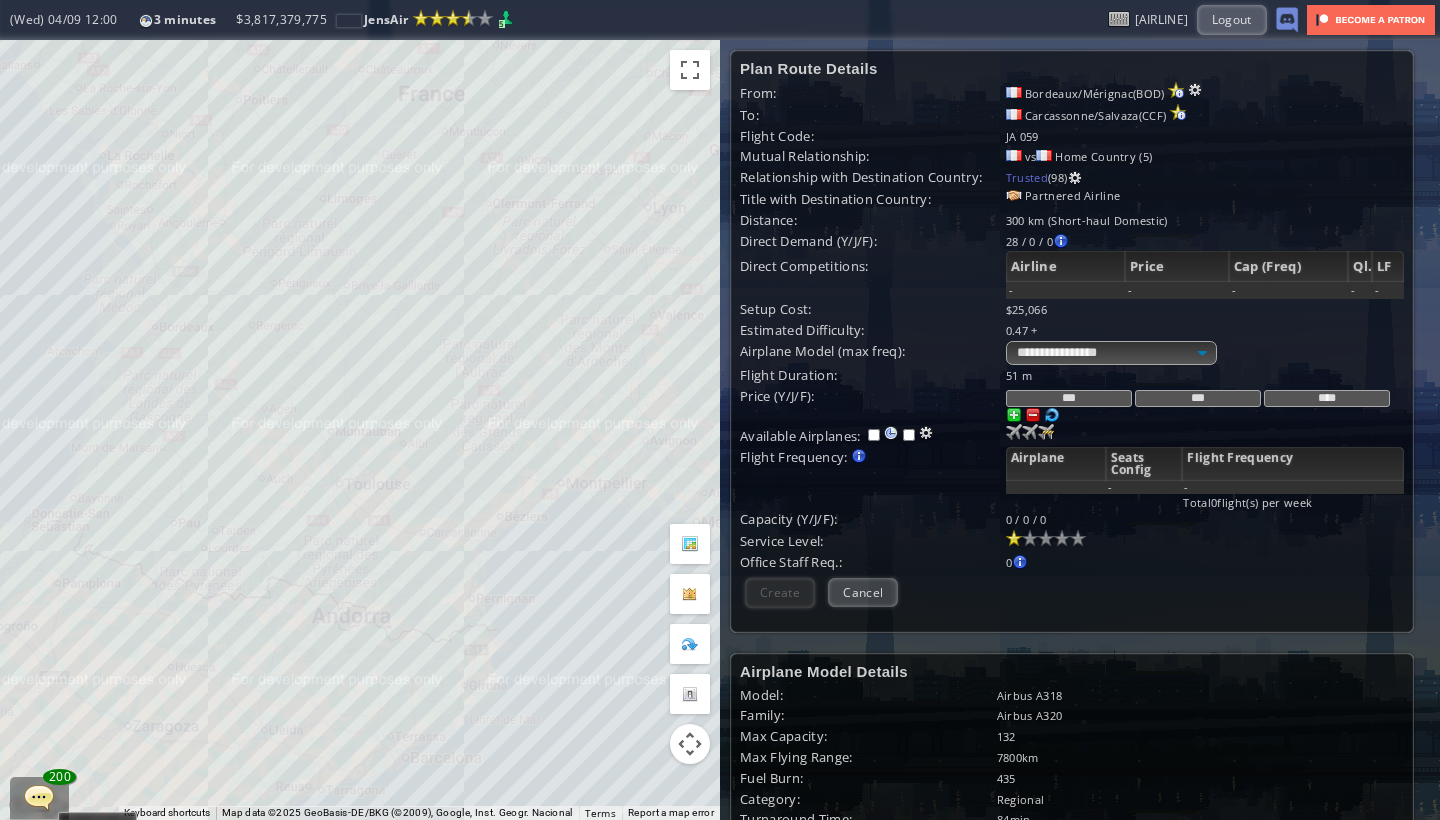 click on "To navigate, press the arrow keys." at bounding box center [360, 430] 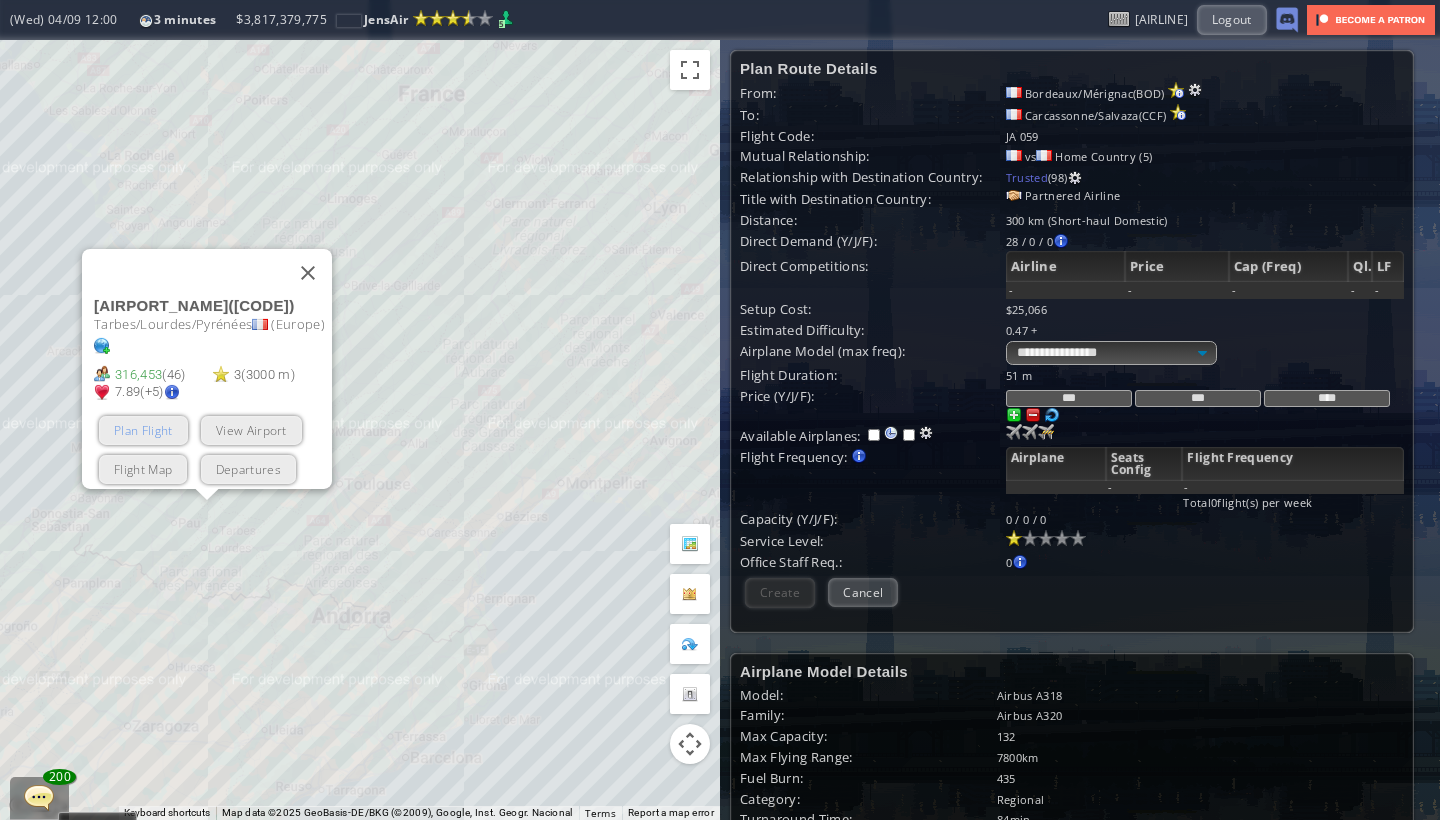 click on "Plan Flight" at bounding box center (143, 430) 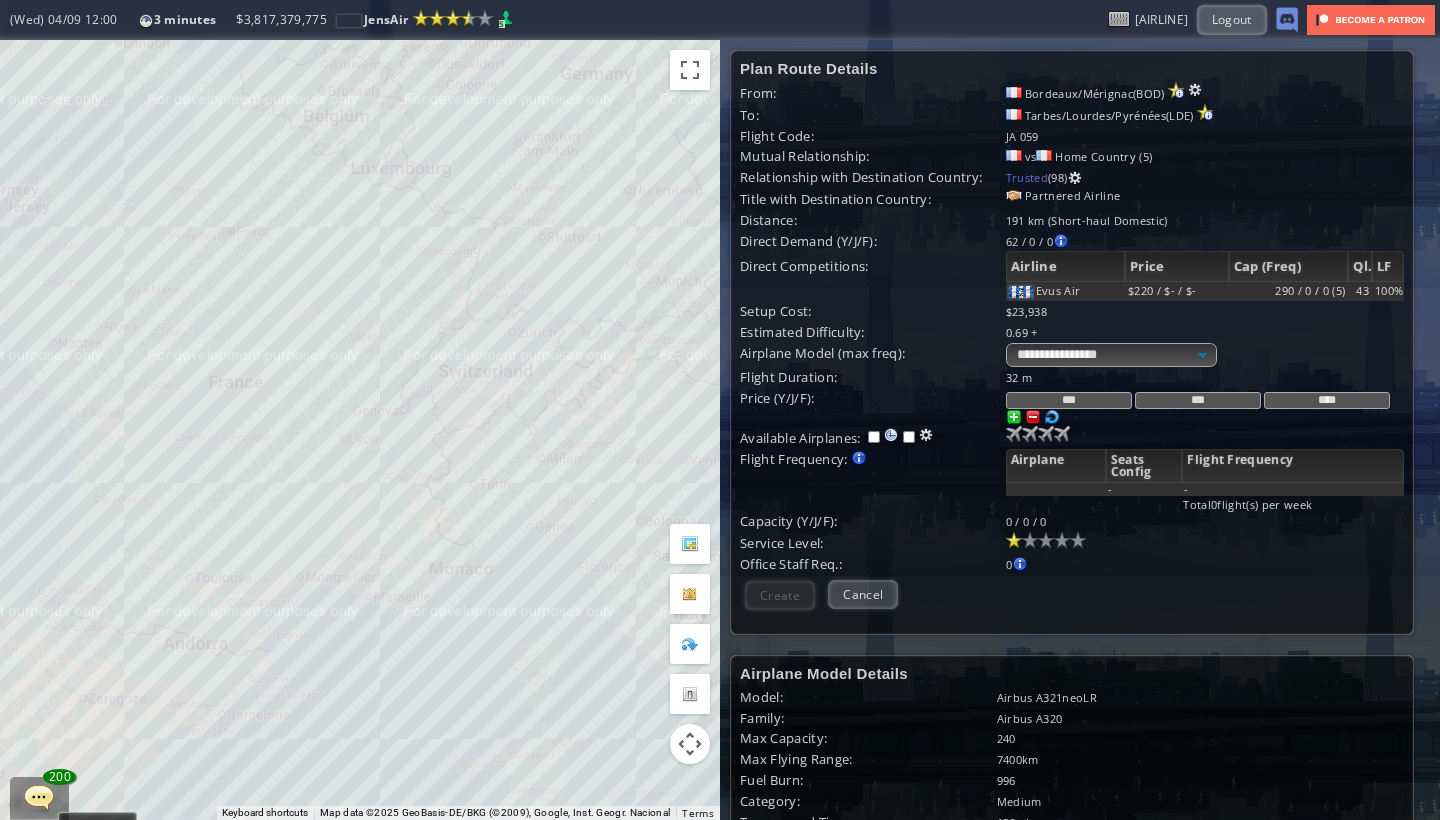 drag, startPoint x: 220, startPoint y: 386, endPoint x: 155, endPoint y: 534, distance: 161.64467 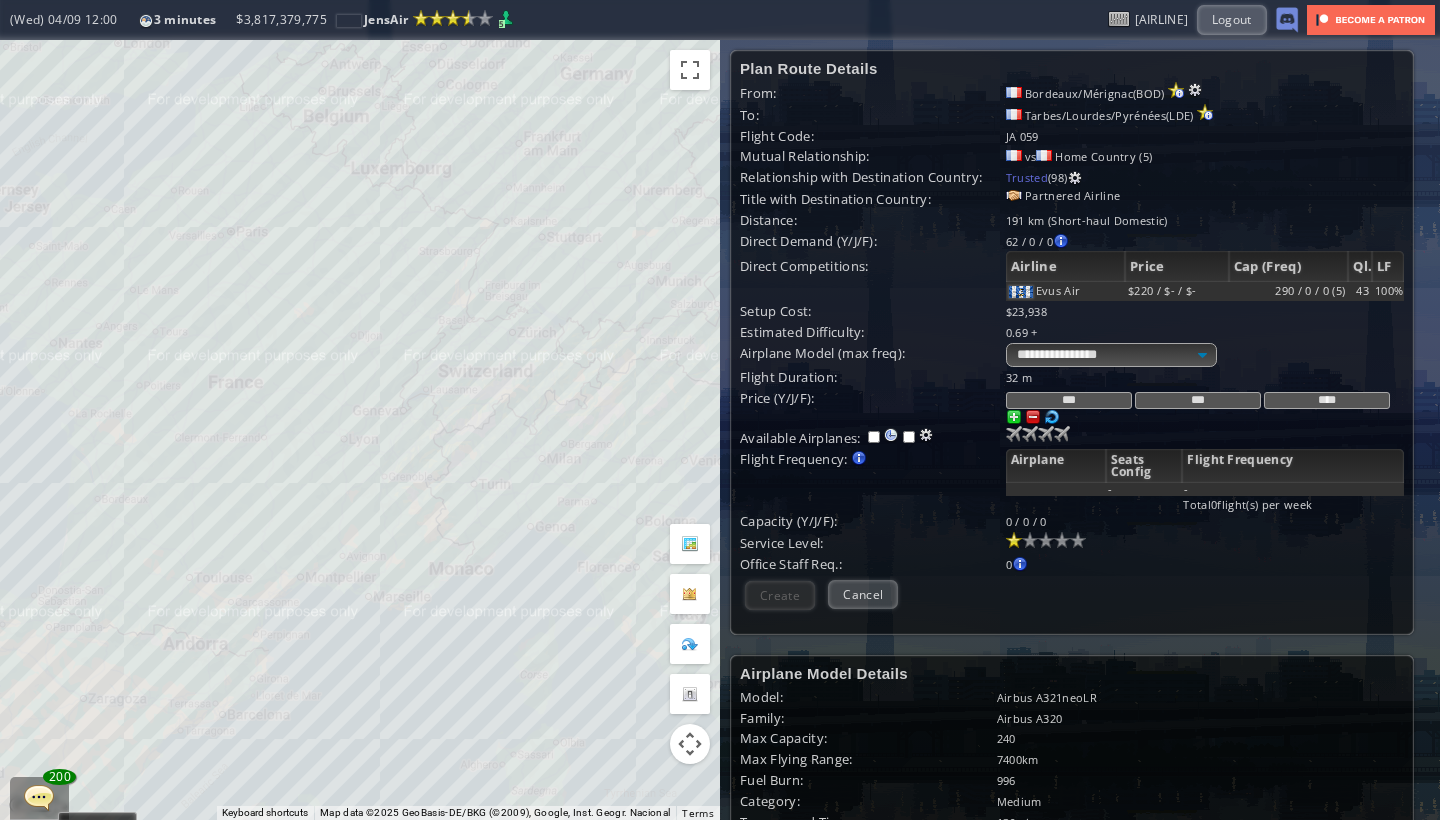 click on "To navigate, press the arrow keys." at bounding box center (360, 430) 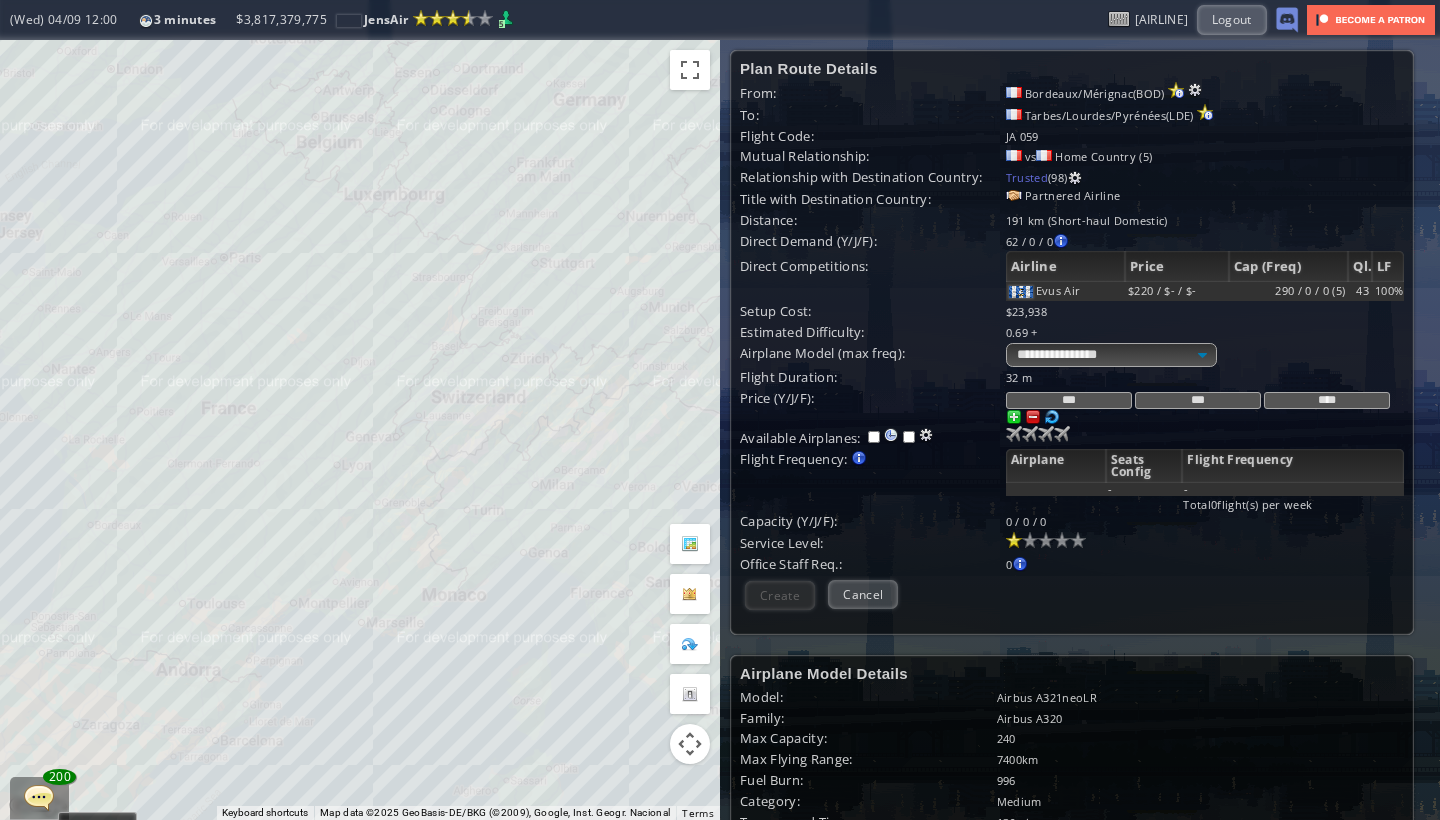 click on "To navigate, press the arrow keys." at bounding box center [360, 430] 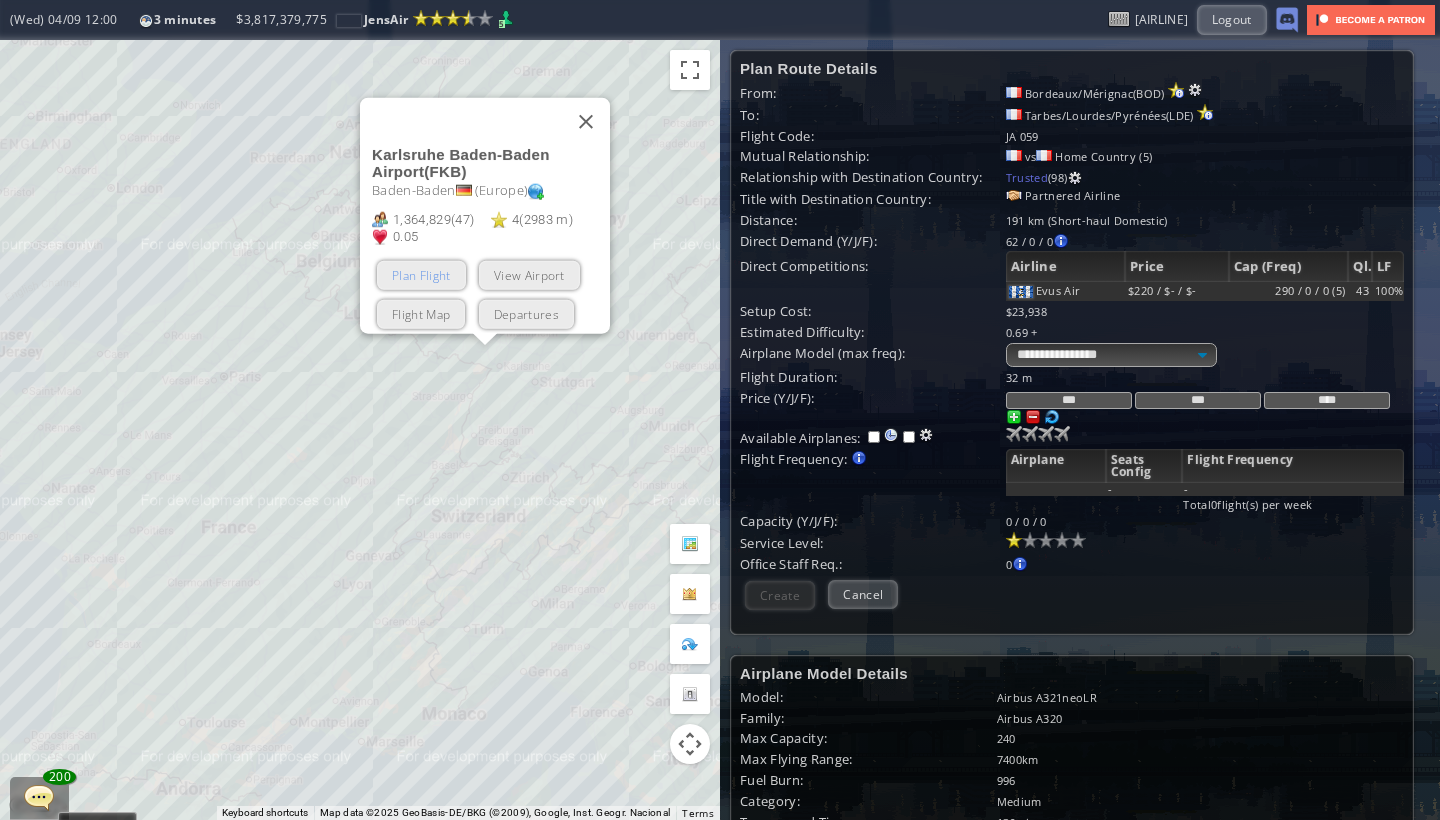 click on "Plan Flight" at bounding box center (421, 275) 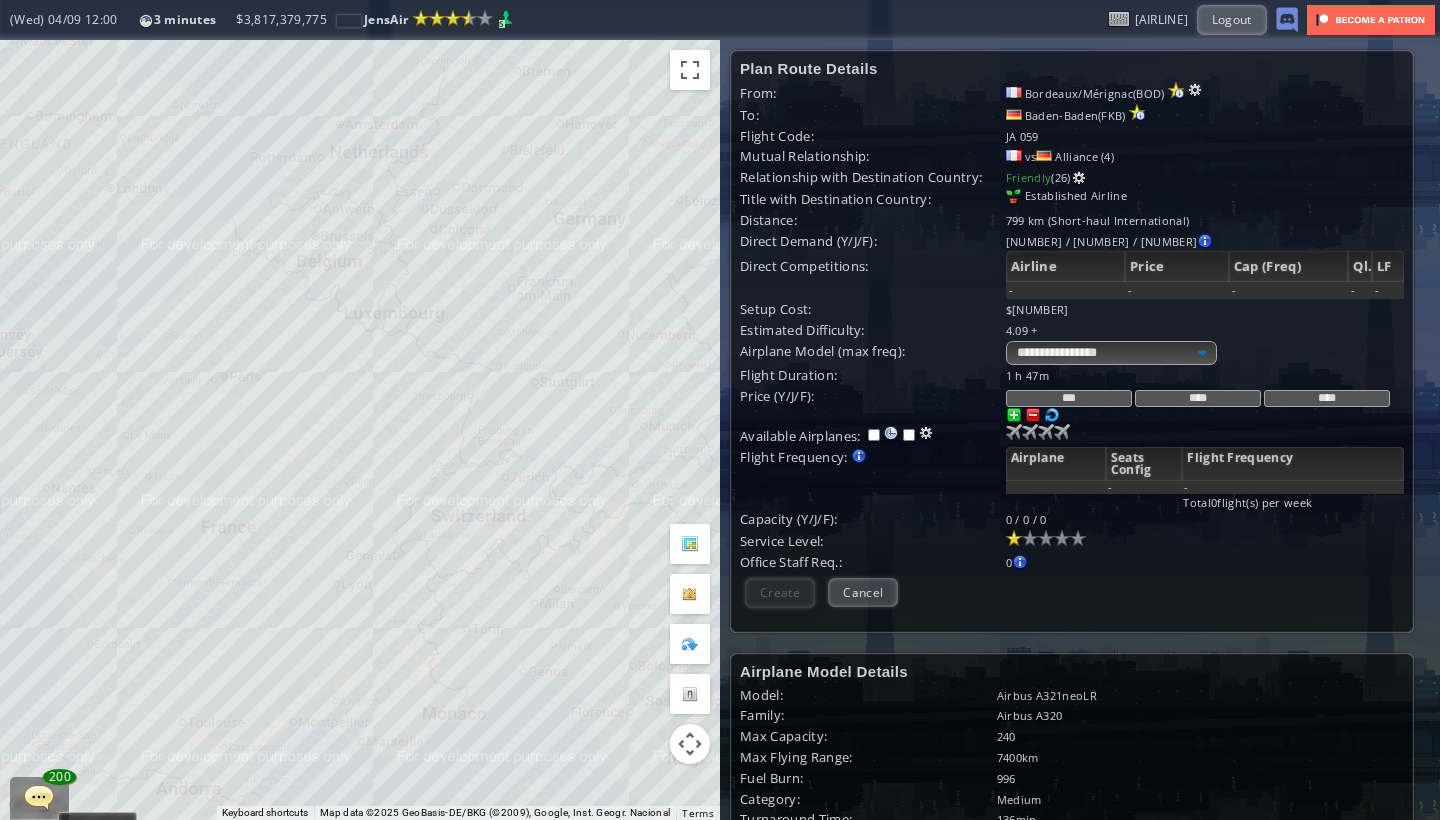 click on "To navigate, press the arrow keys." at bounding box center [360, 430] 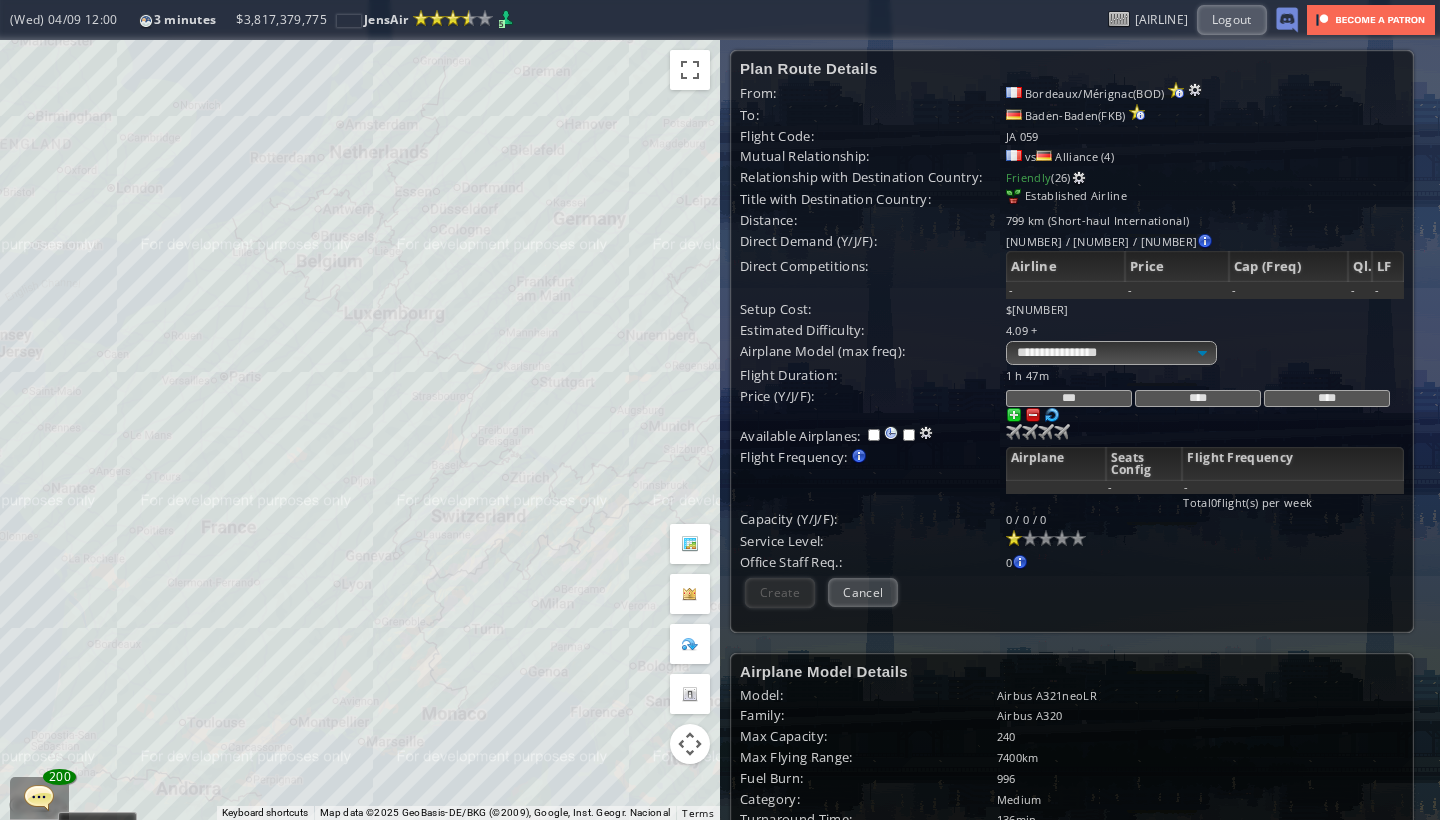 click on "To navigate, press the arrow keys." at bounding box center (360, 430) 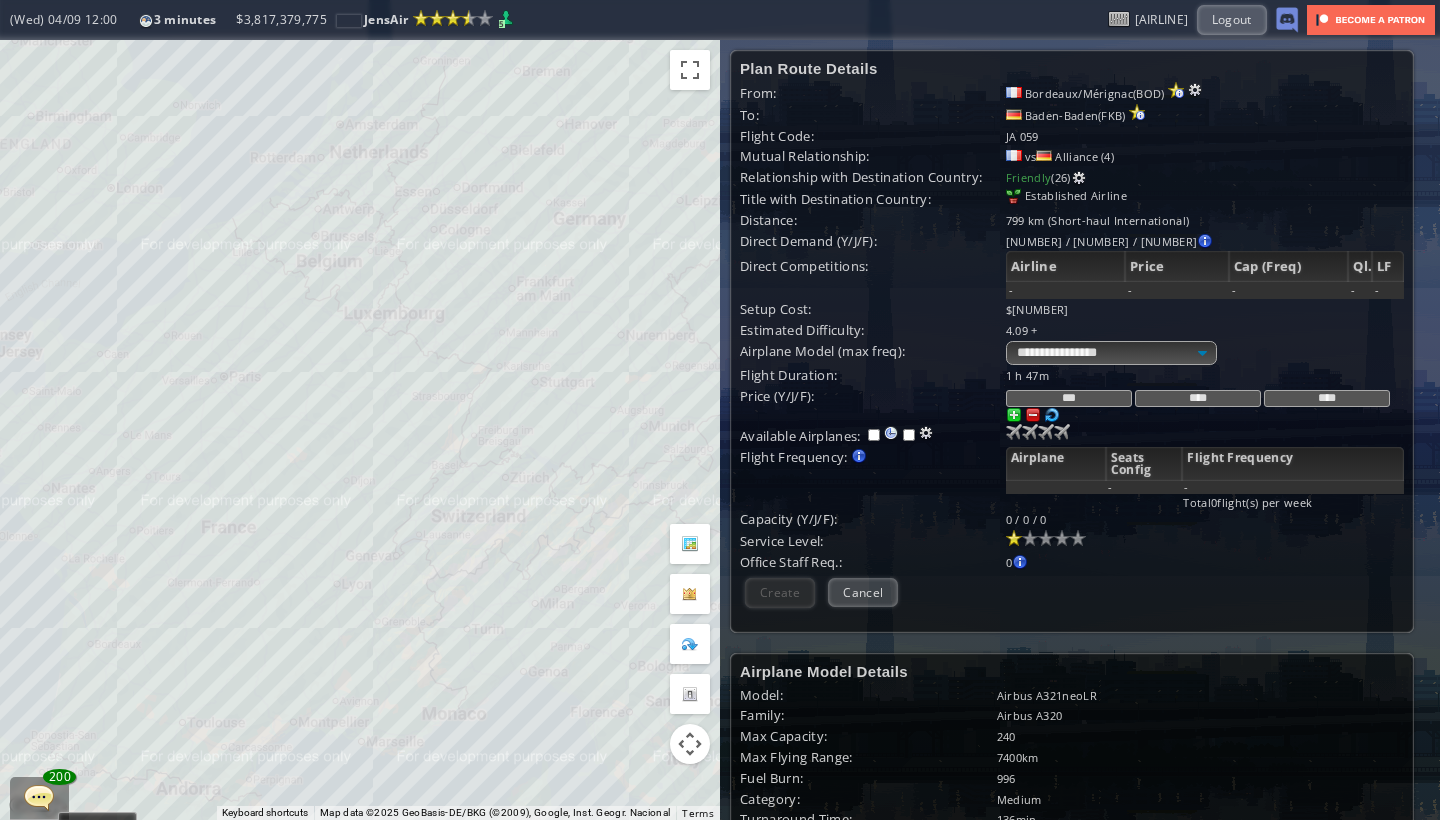click on "To navigate, press the arrow keys." at bounding box center (360, 430) 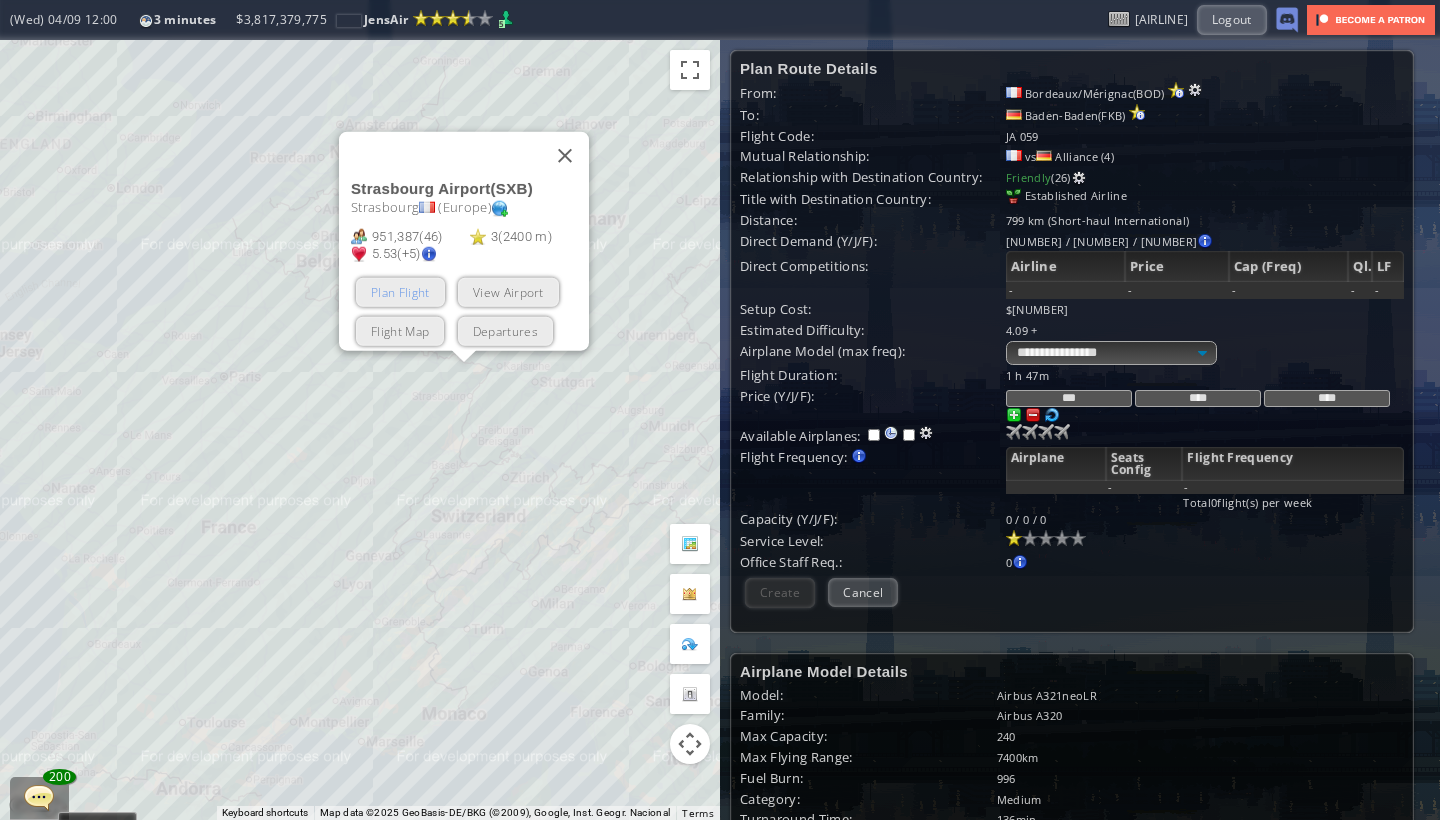 click on "Plan Flight" at bounding box center (400, 292) 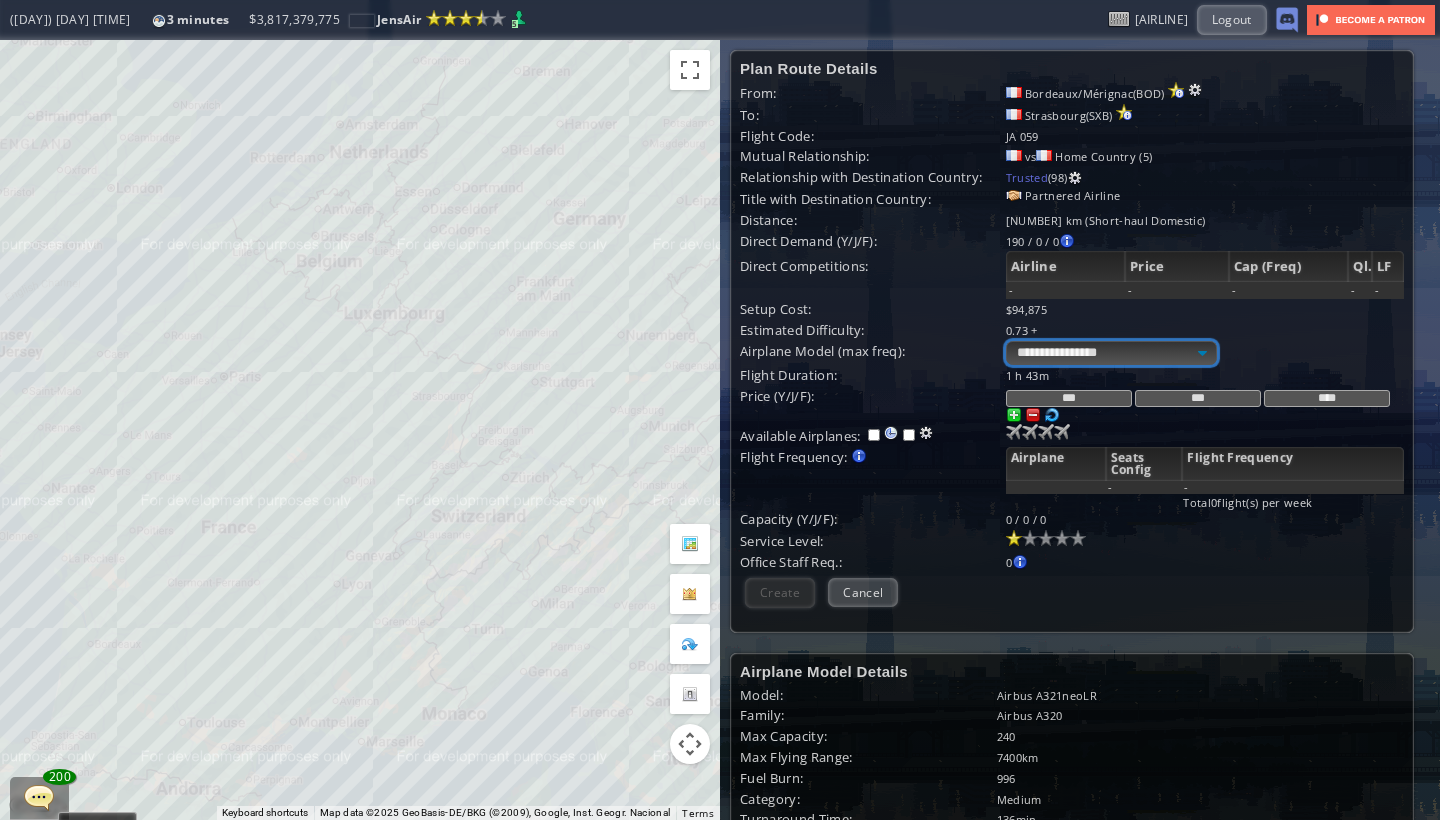 select on "**" 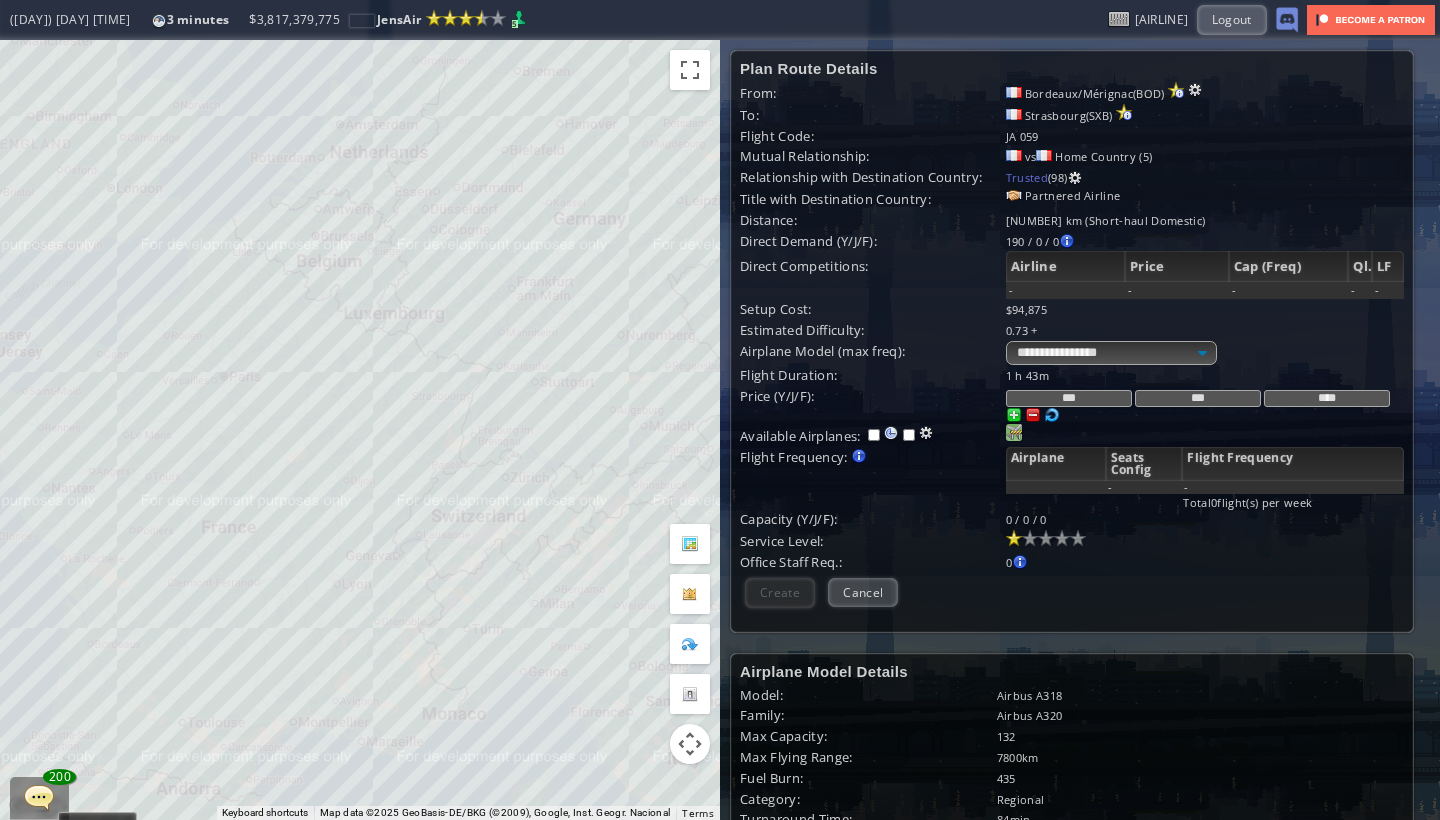 click on "Purchase airplane
Or assign airplane to this airport
No airplane with this model based in this airport
[NUMBER] [NUMBER]" at bounding box center (1205, 375) 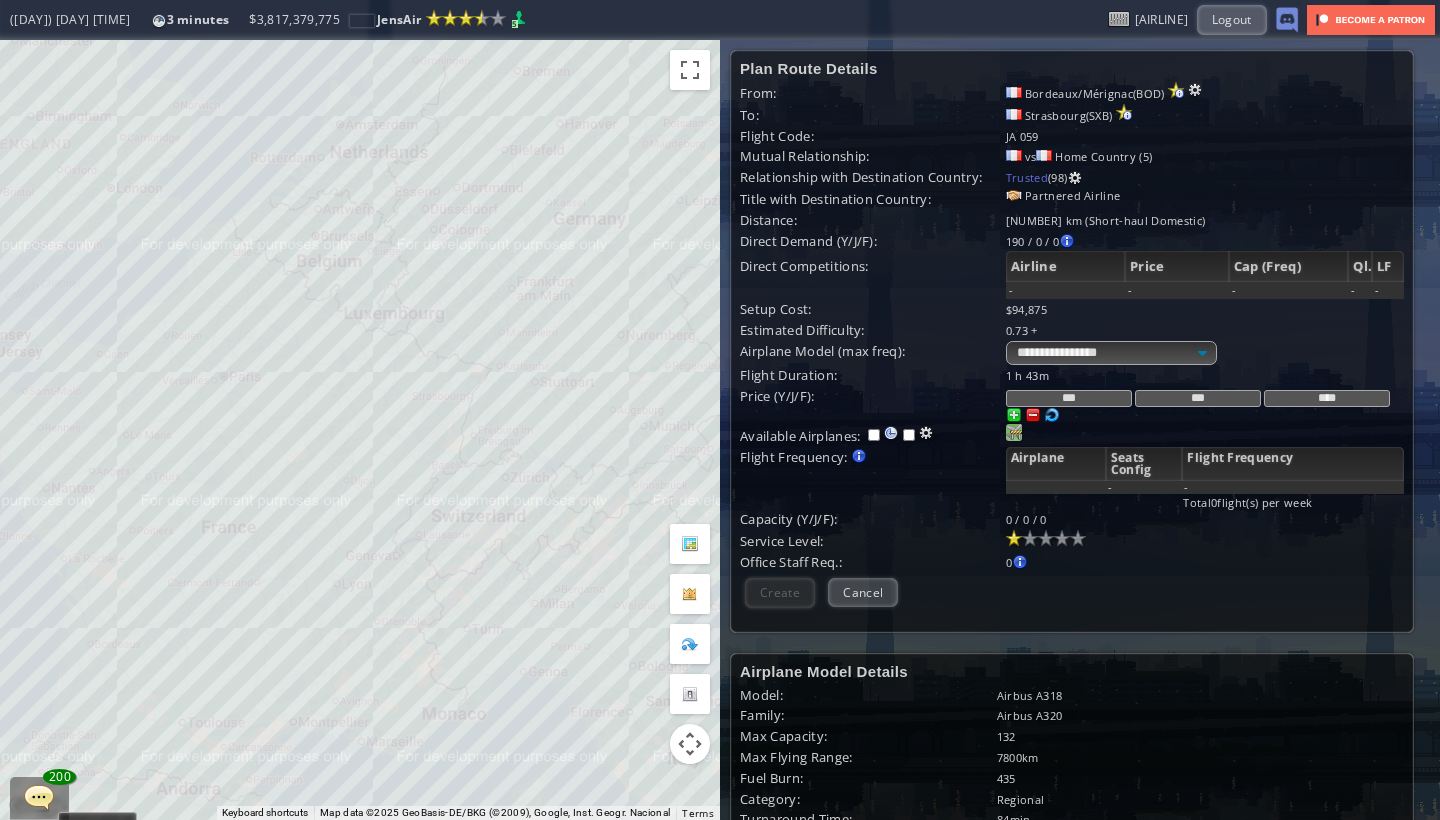 click at bounding box center [1014, 432] 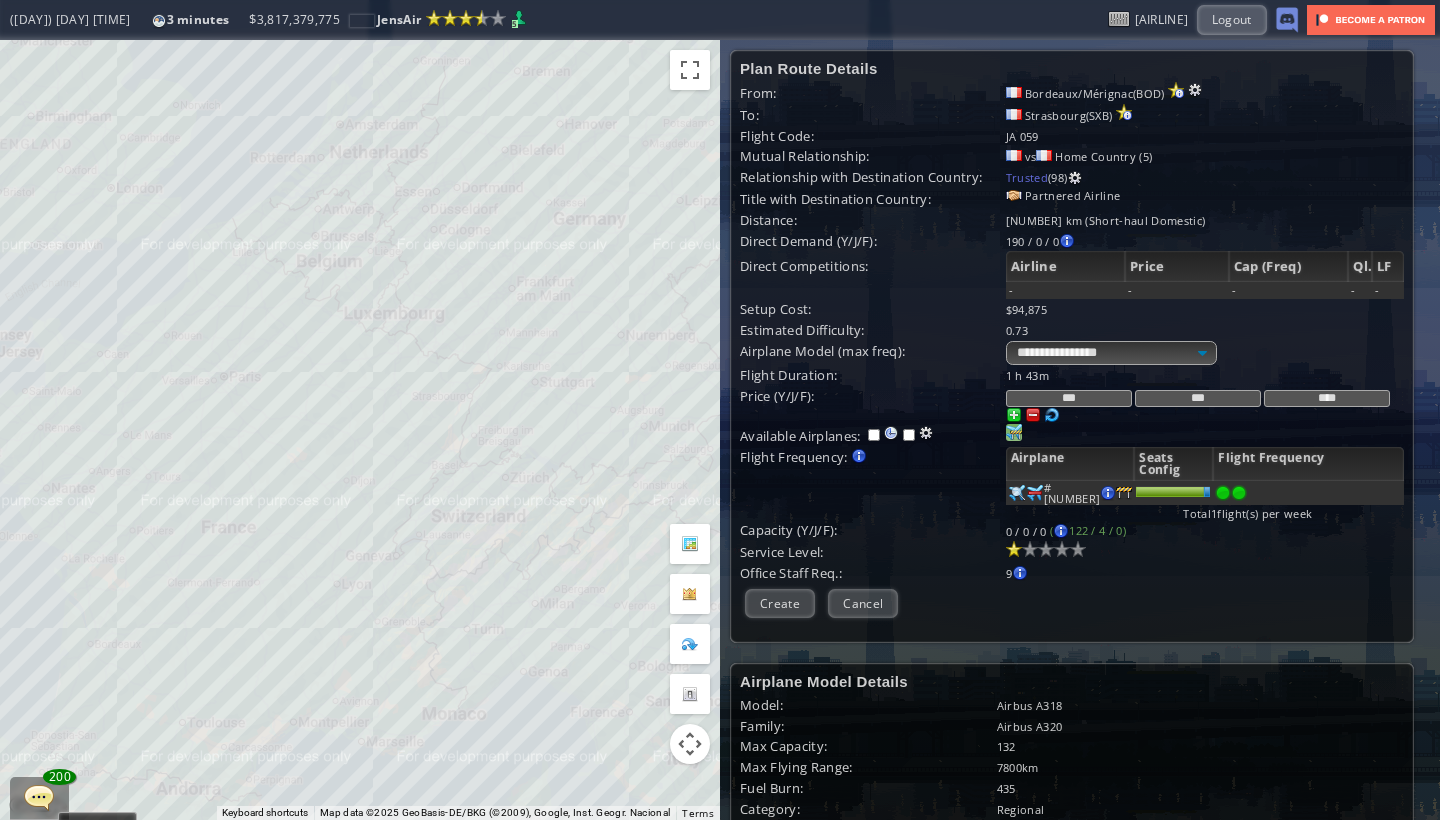 click at bounding box center [1239, 493] 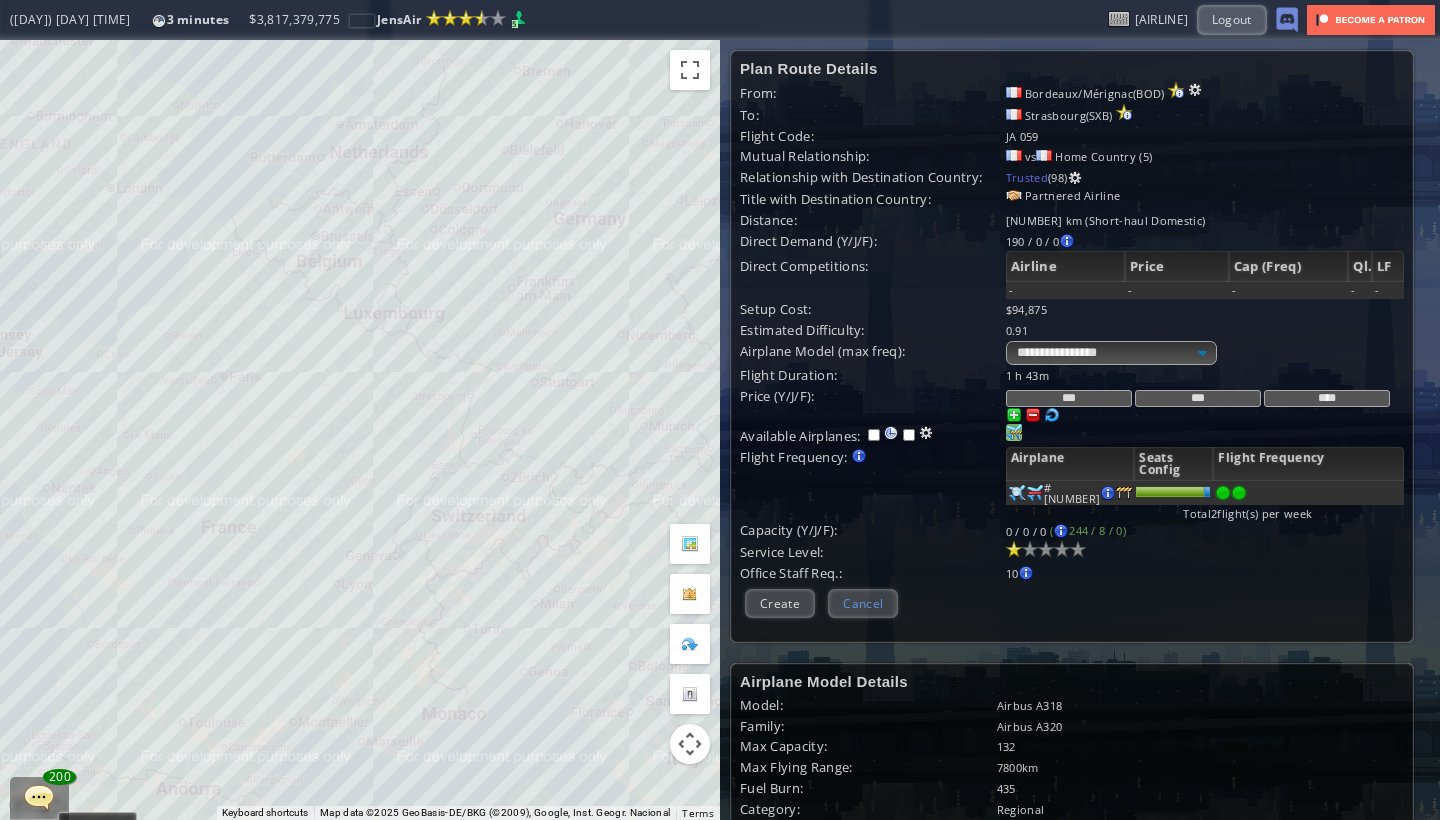 click on "Cancel" at bounding box center [863, 603] 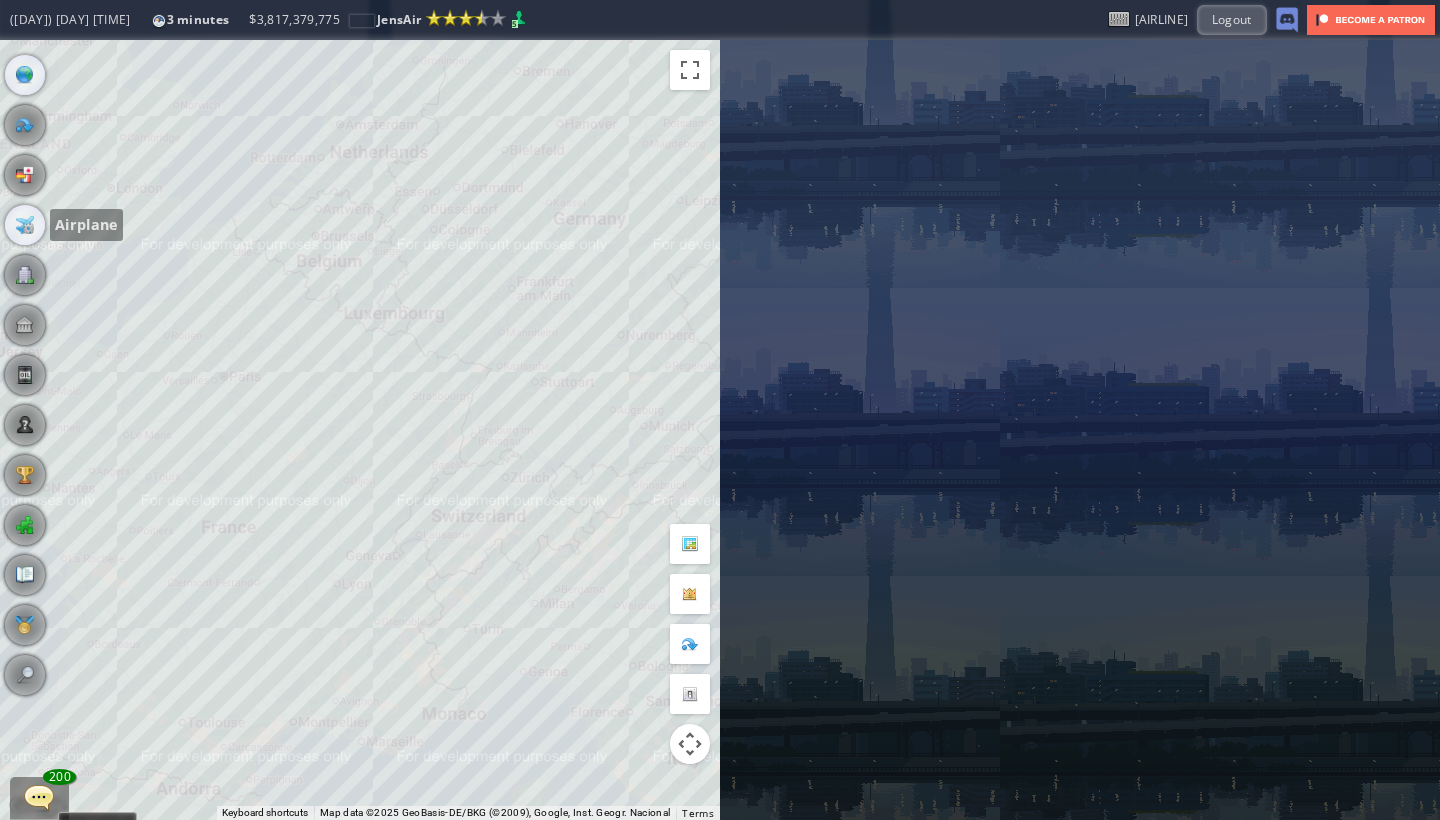 click at bounding box center (25, 225) 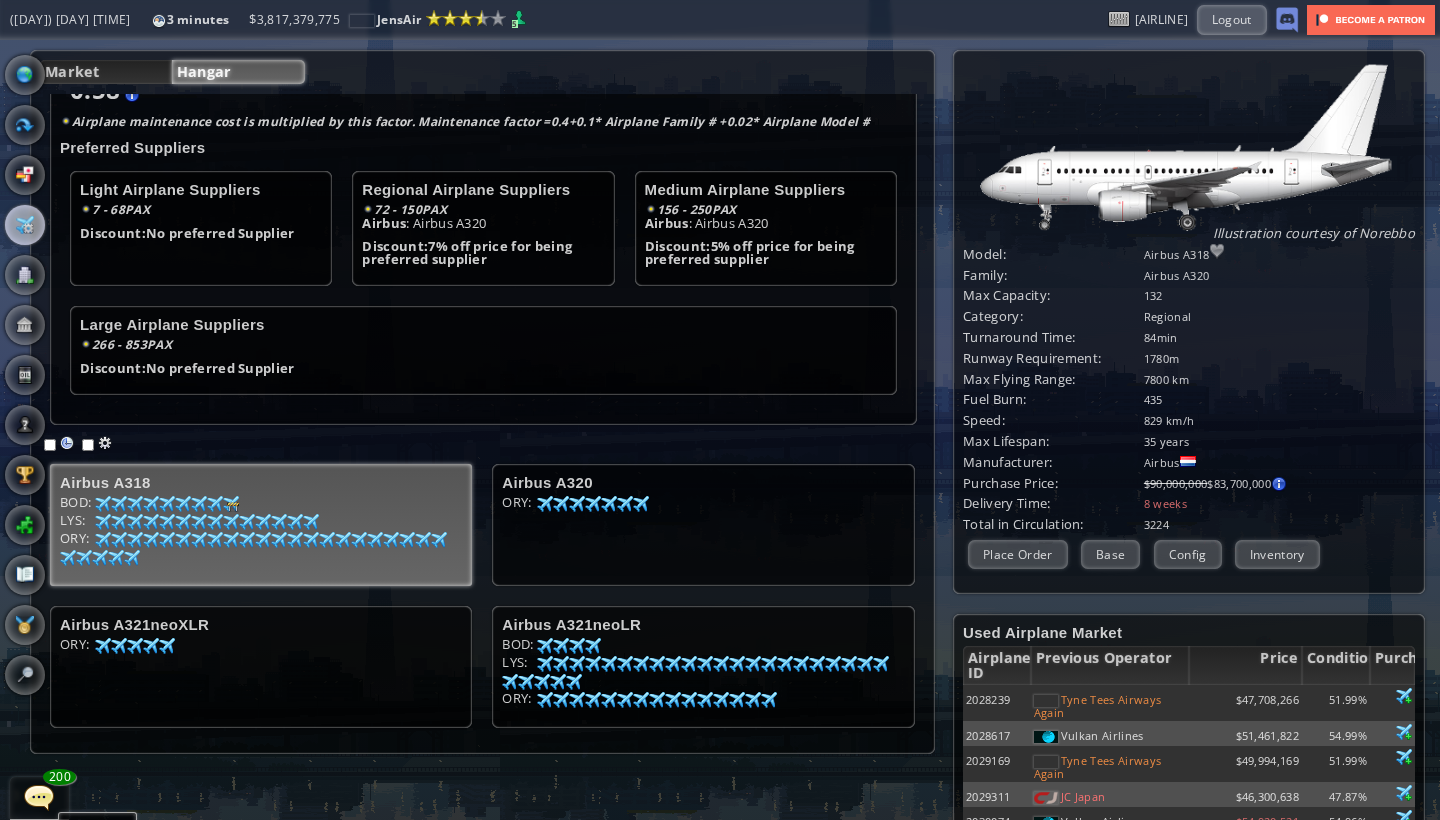 click on "BOD: 97 45 98 55 99 59 94 74 99 78 99 85 95 87 98 92 82 100" at bounding box center (261, 505) 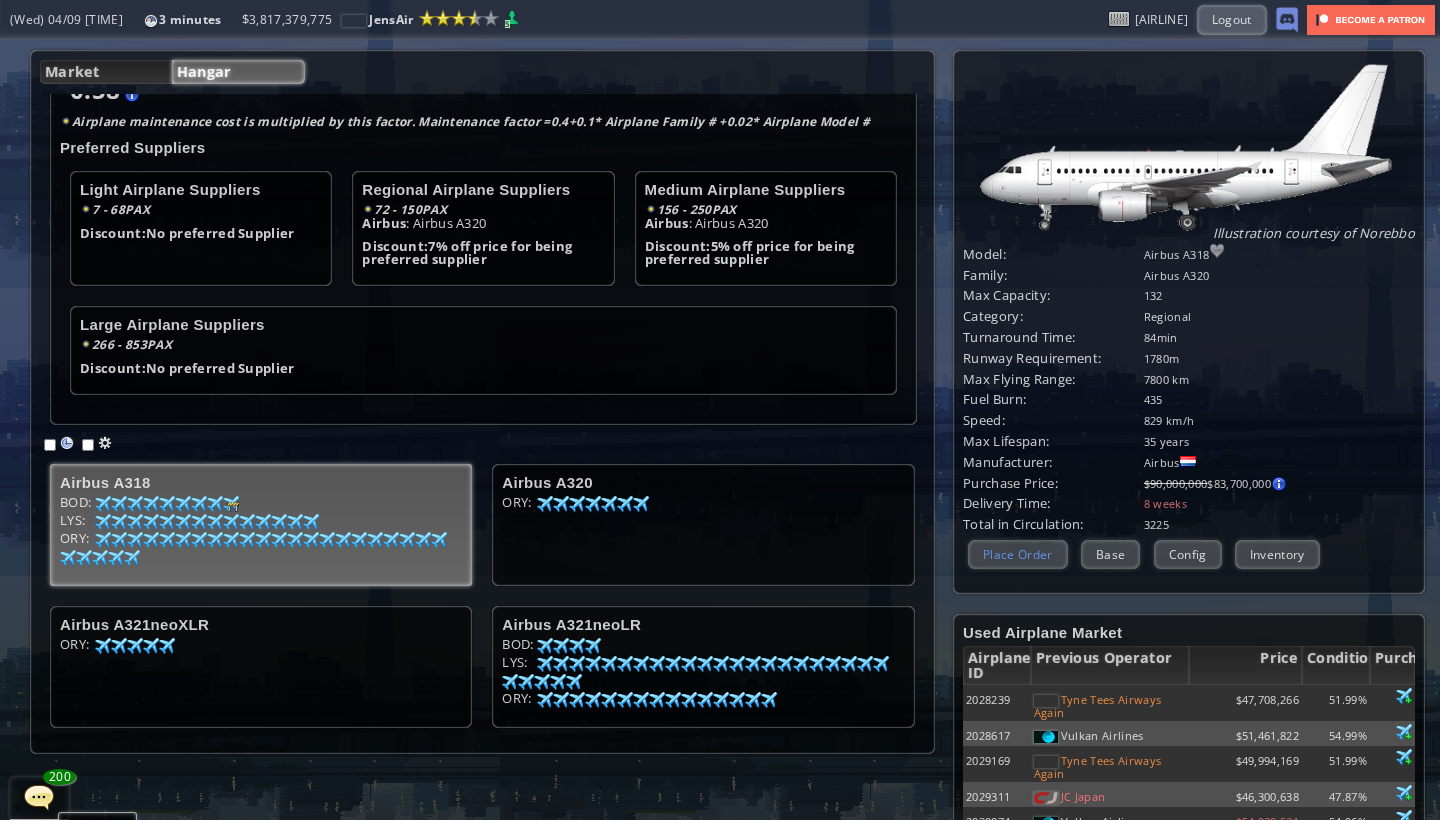 click on "Place Order" at bounding box center [1018, 554] 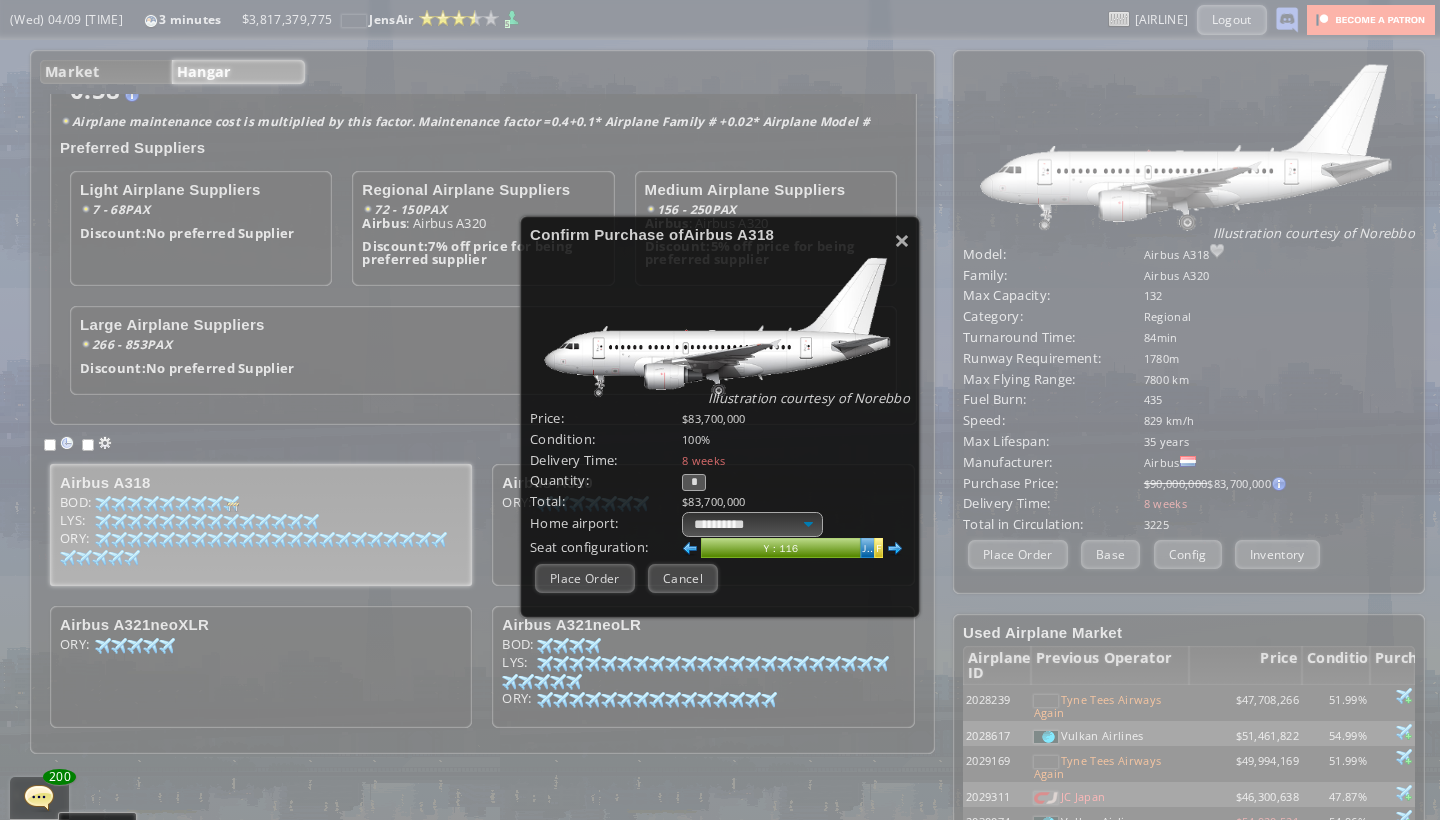 click at bounding box center [895, 549] 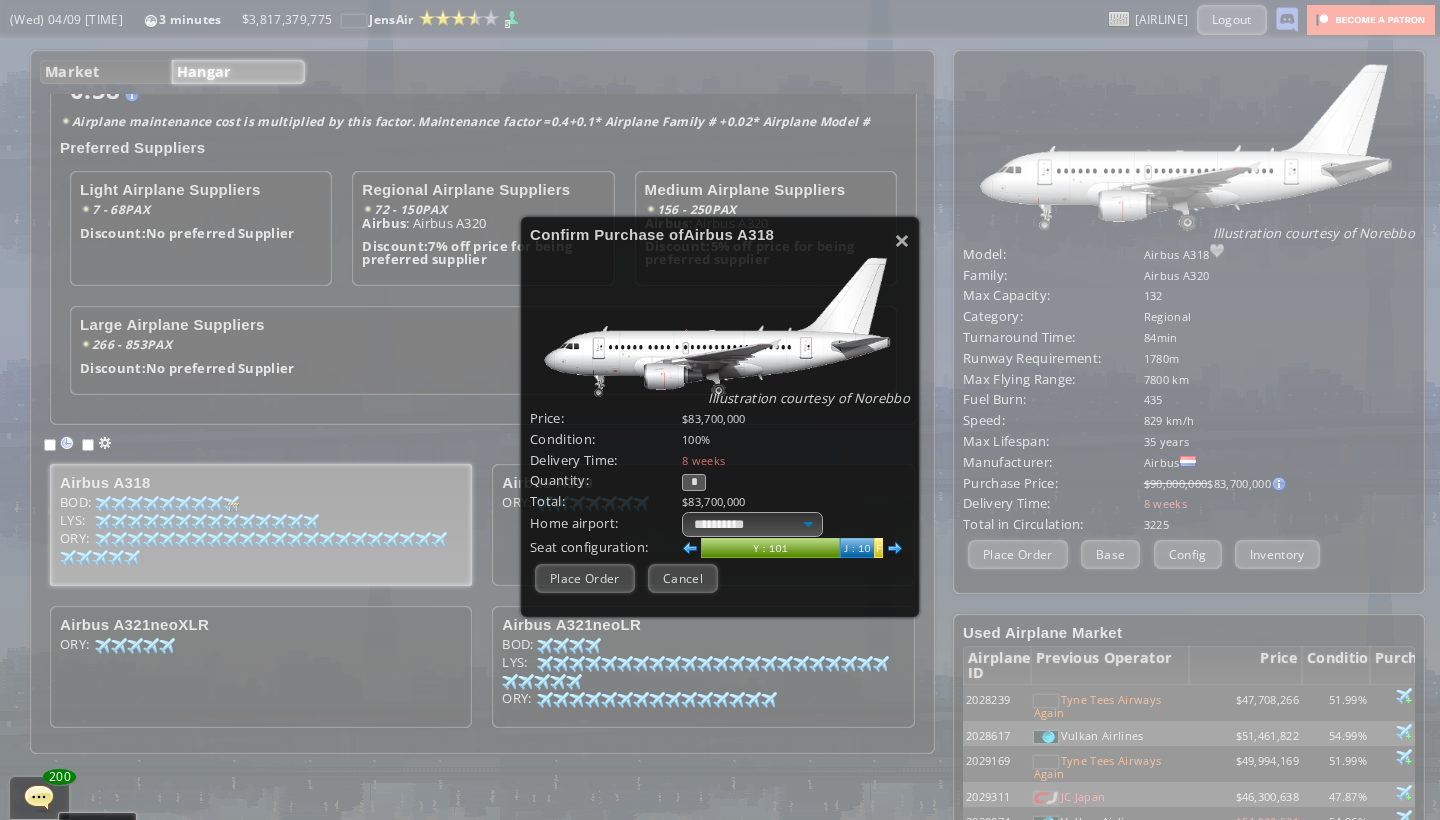 click at bounding box center (895, 549) 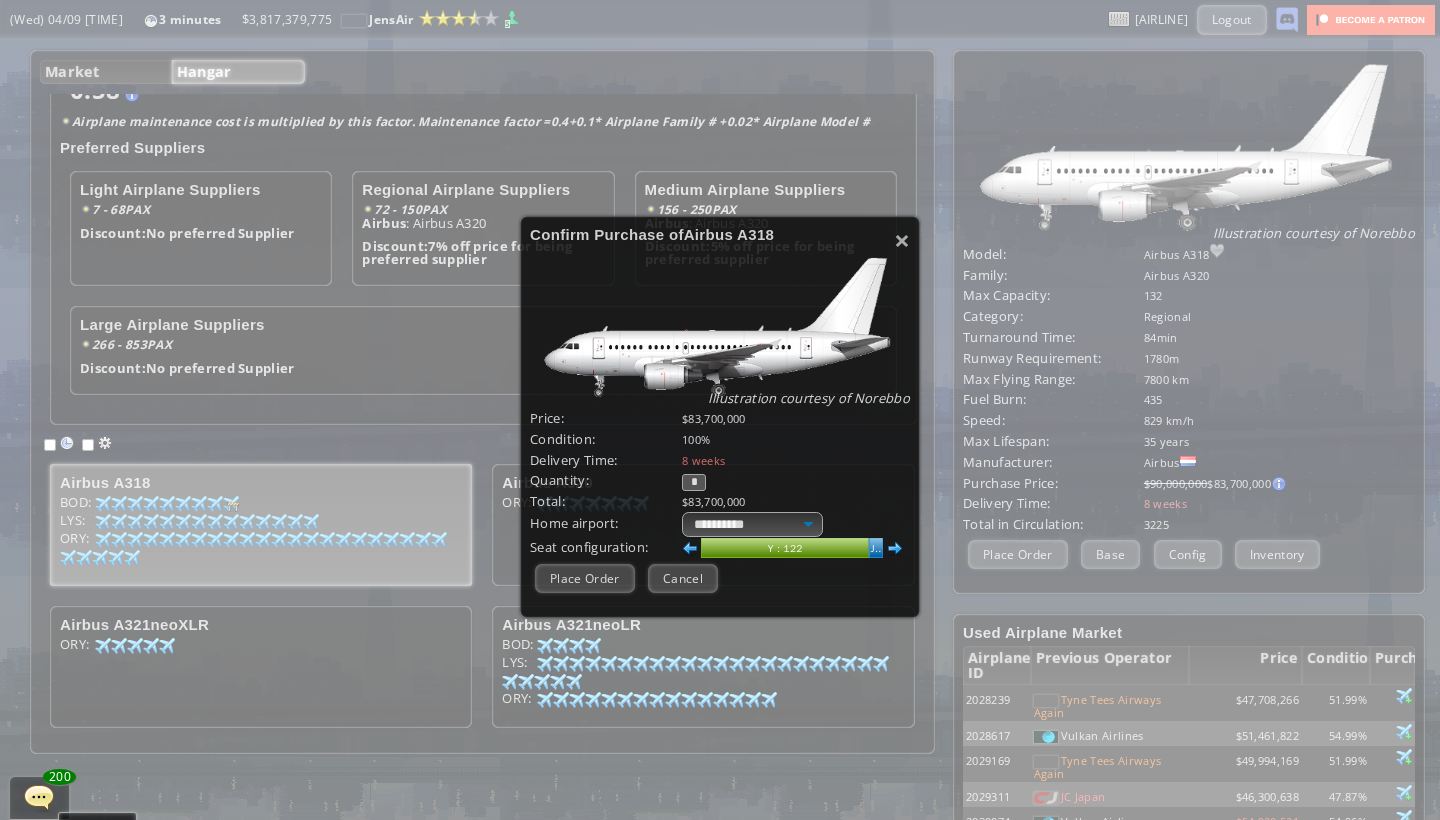 click at bounding box center [895, 549] 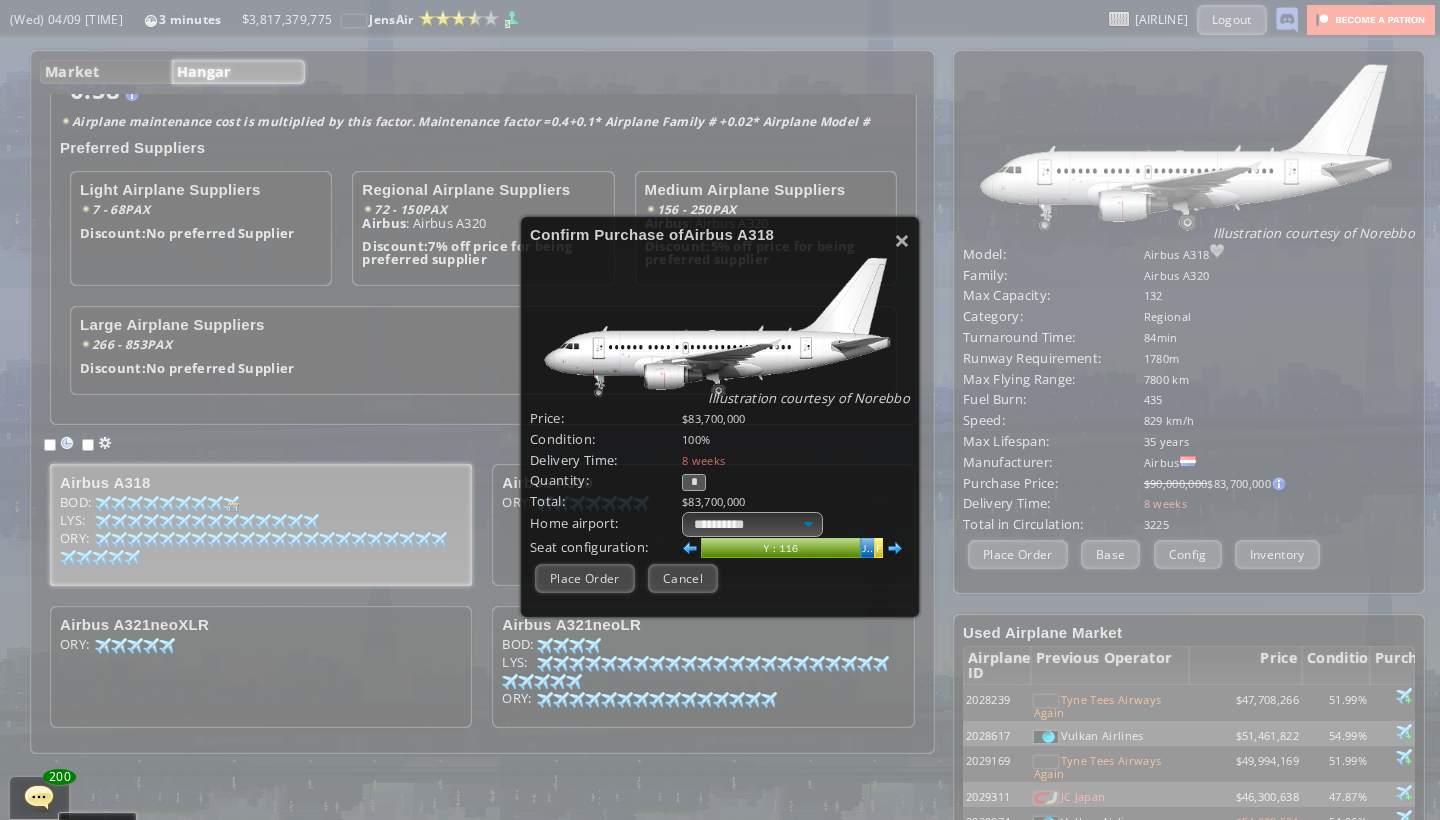 click at bounding box center [690, 549] 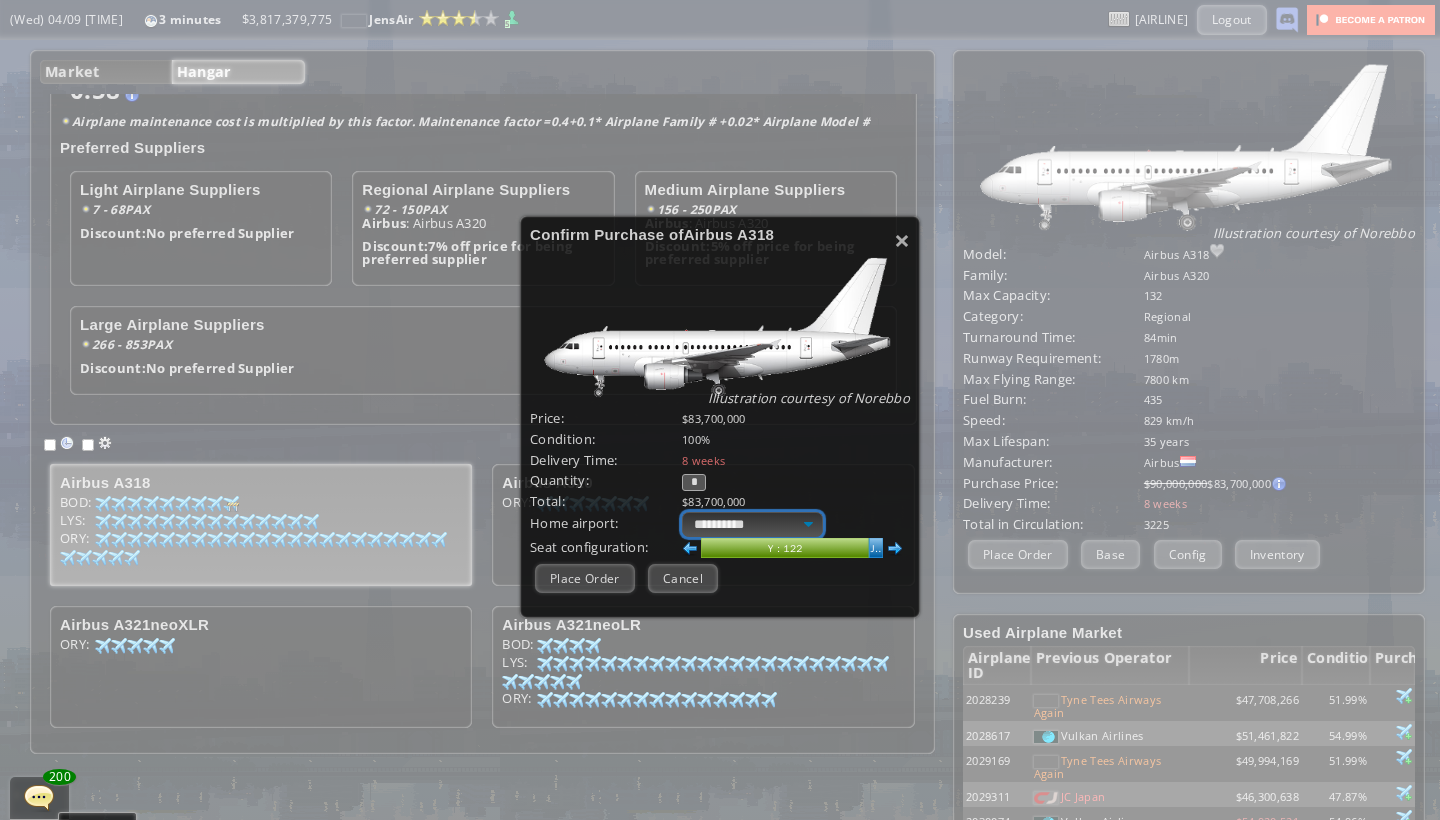 select on "****" 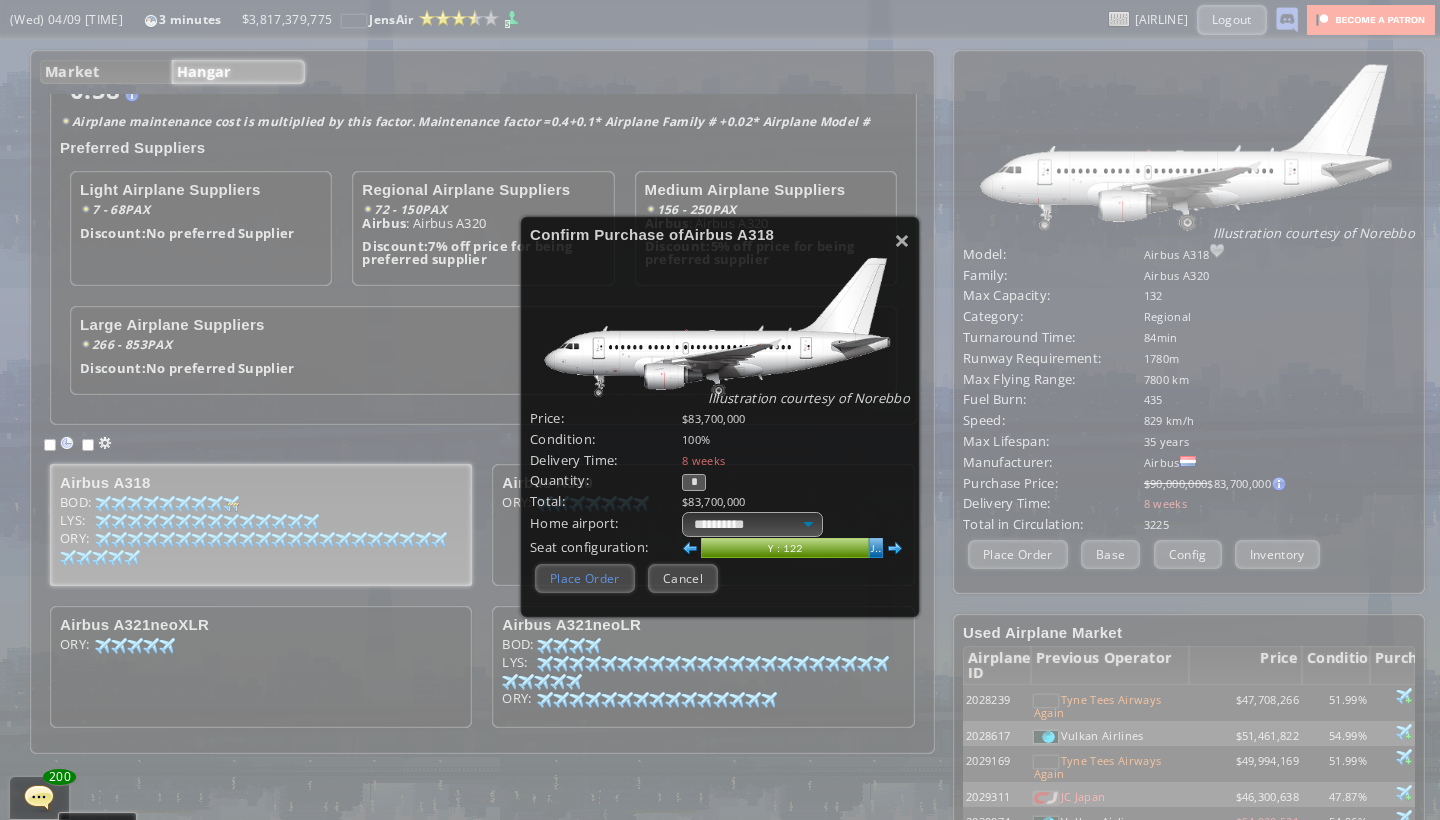 click on "Place Order" at bounding box center (585, 578) 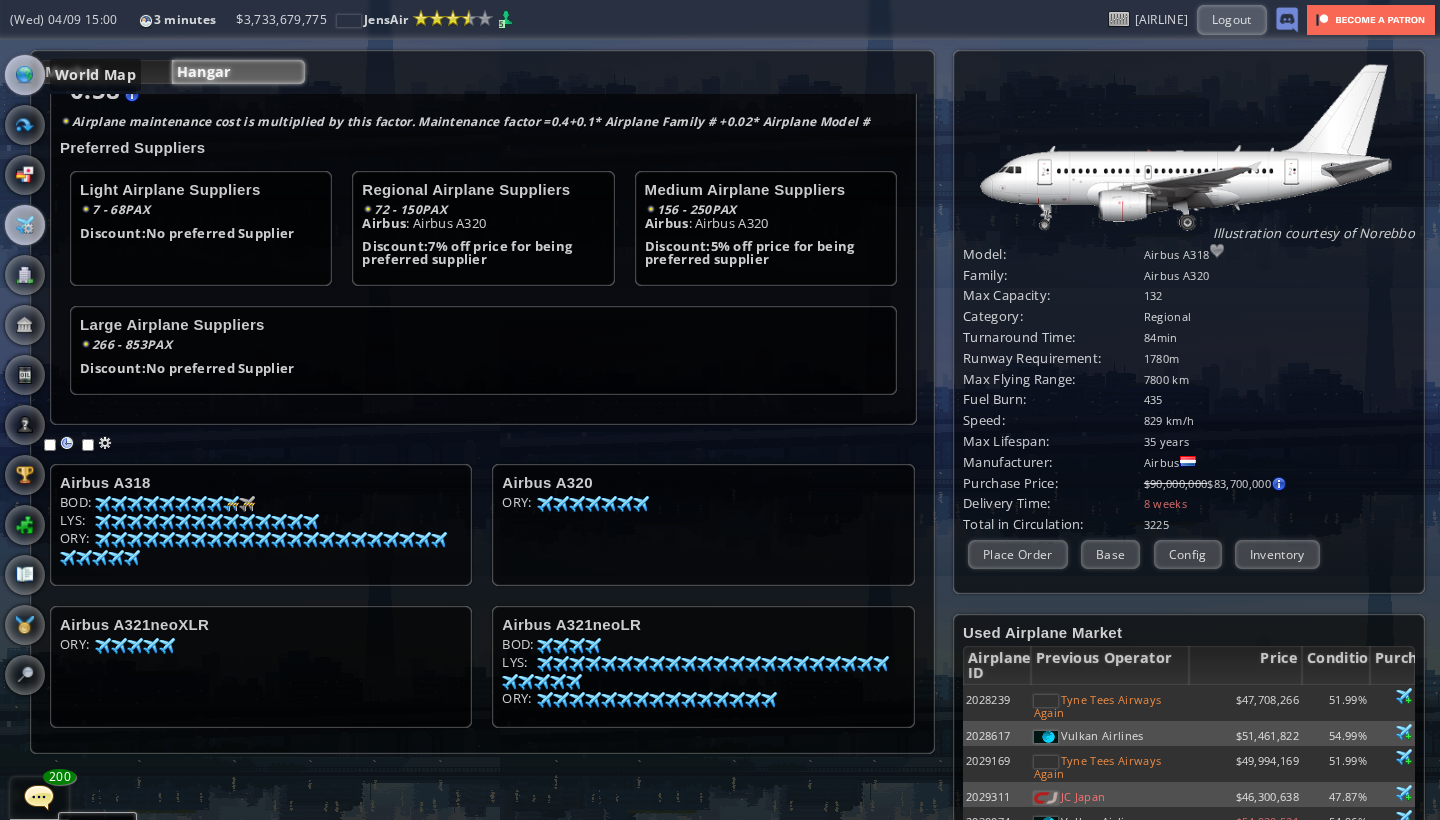 click at bounding box center (25, 75) 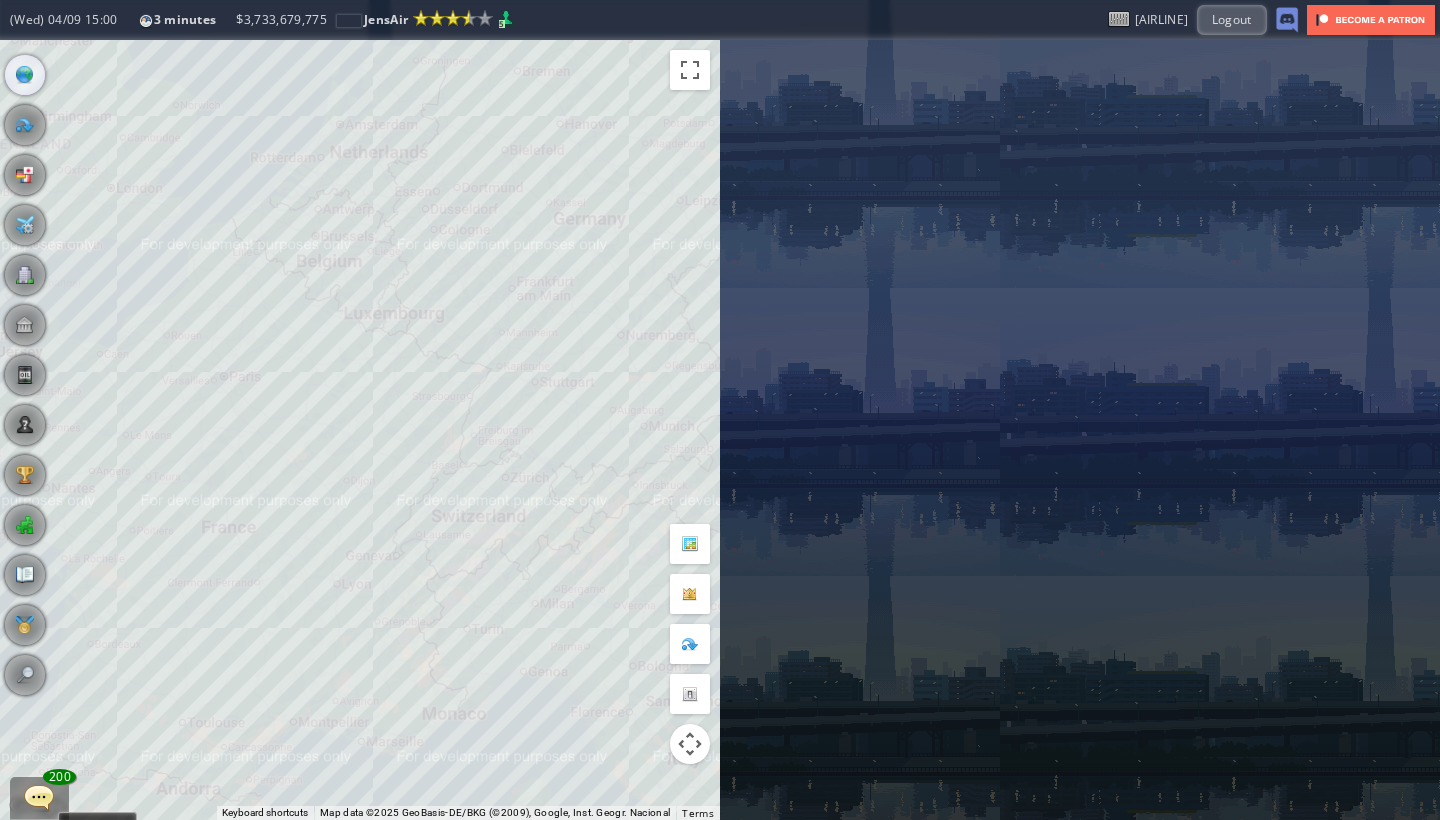 click on "To navigate, press the arrow keys." at bounding box center [360, 430] 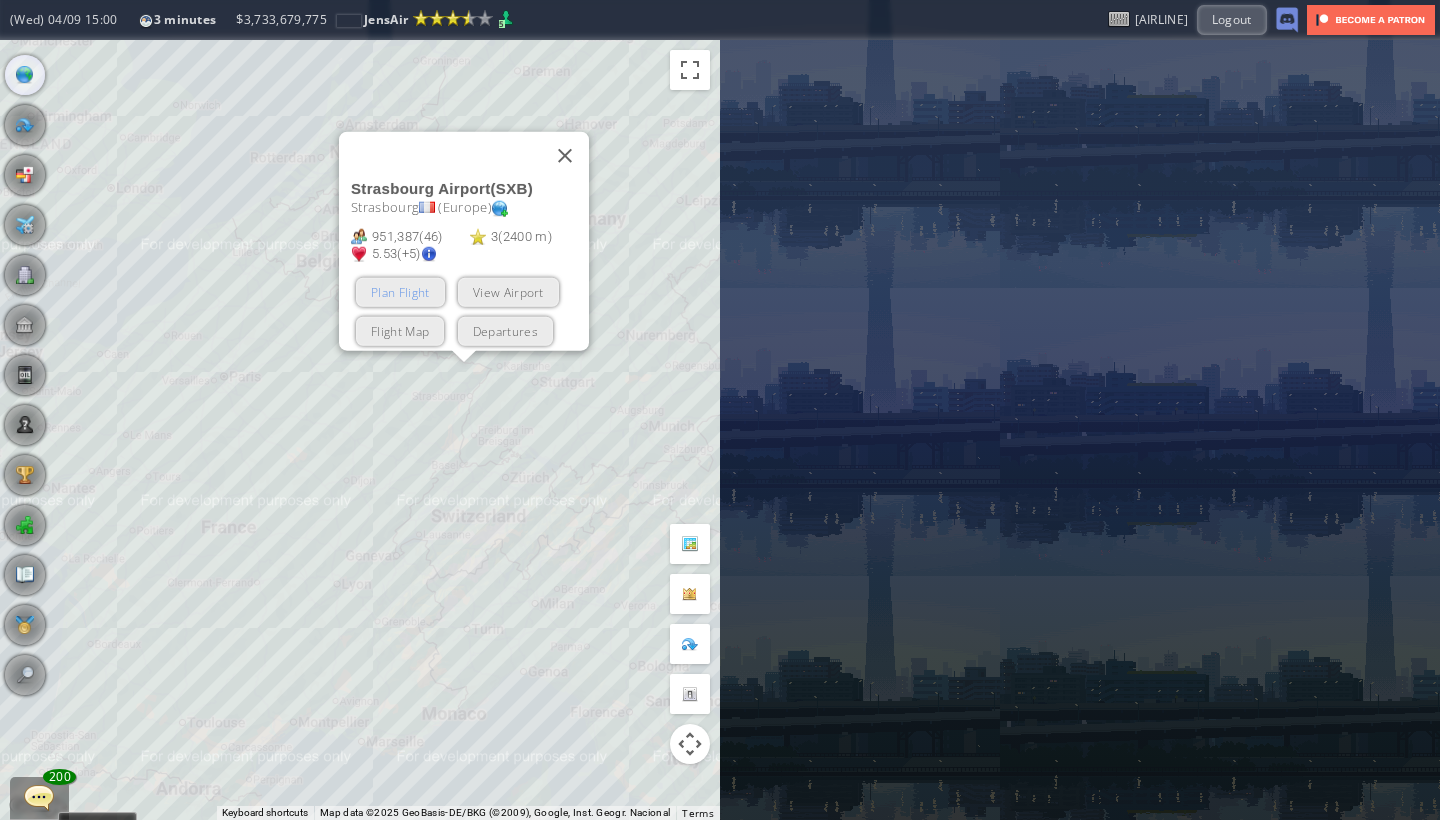 click on "Plan Flight" at bounding box center (400, 292) 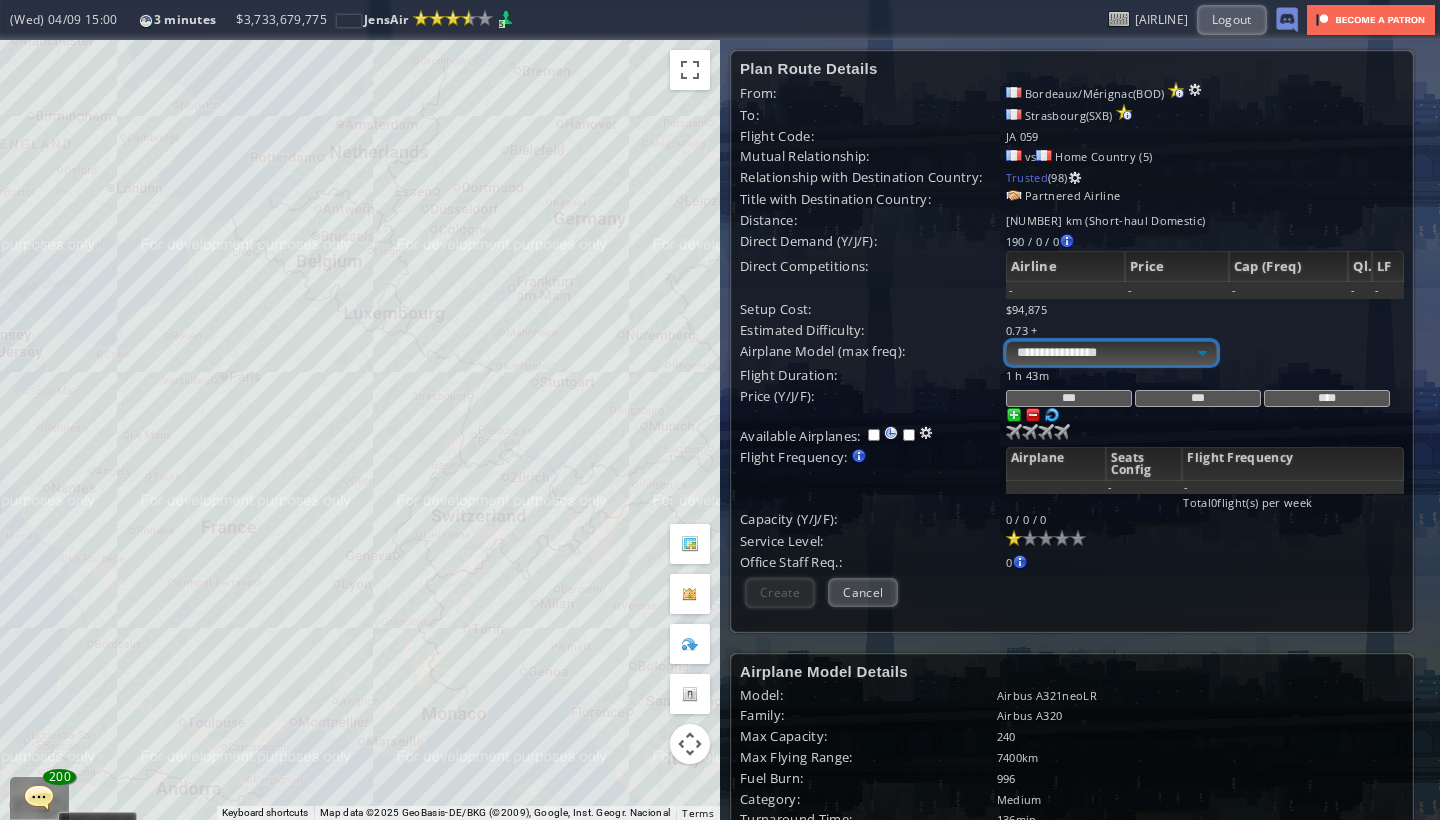 select on "**" 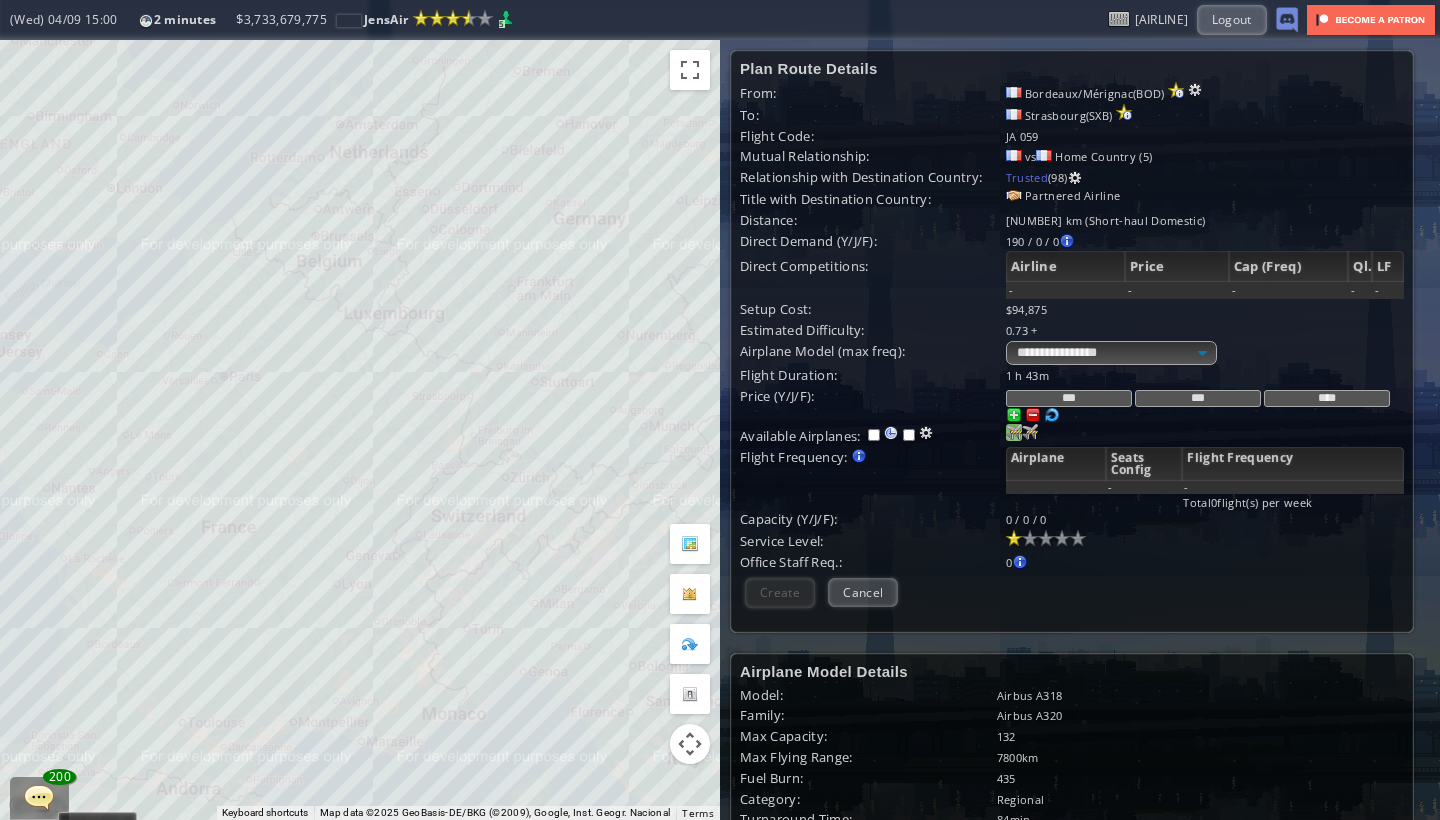 click at bounding box center (1014, 432) 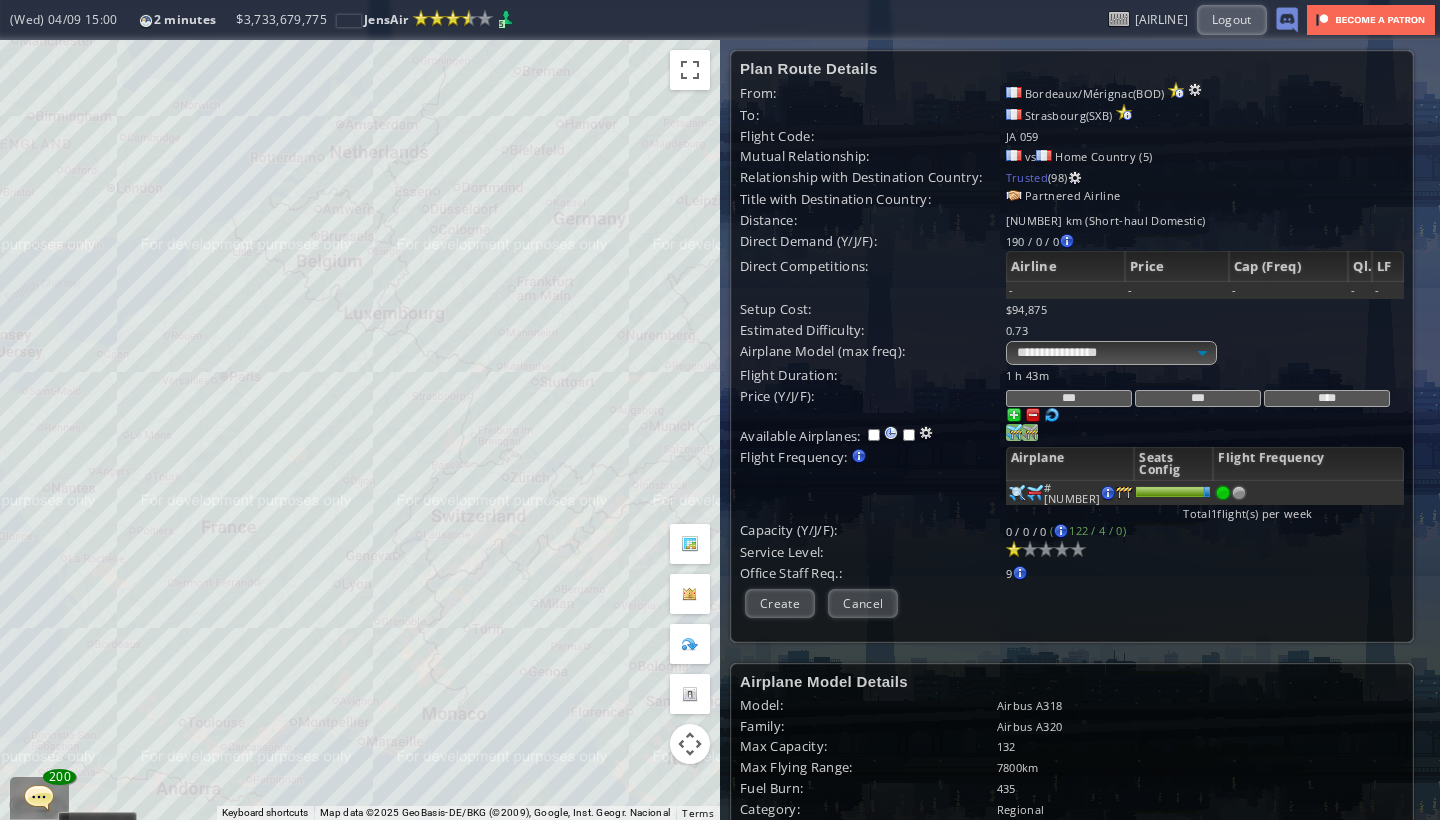 click at bounding box center (1014, 432) 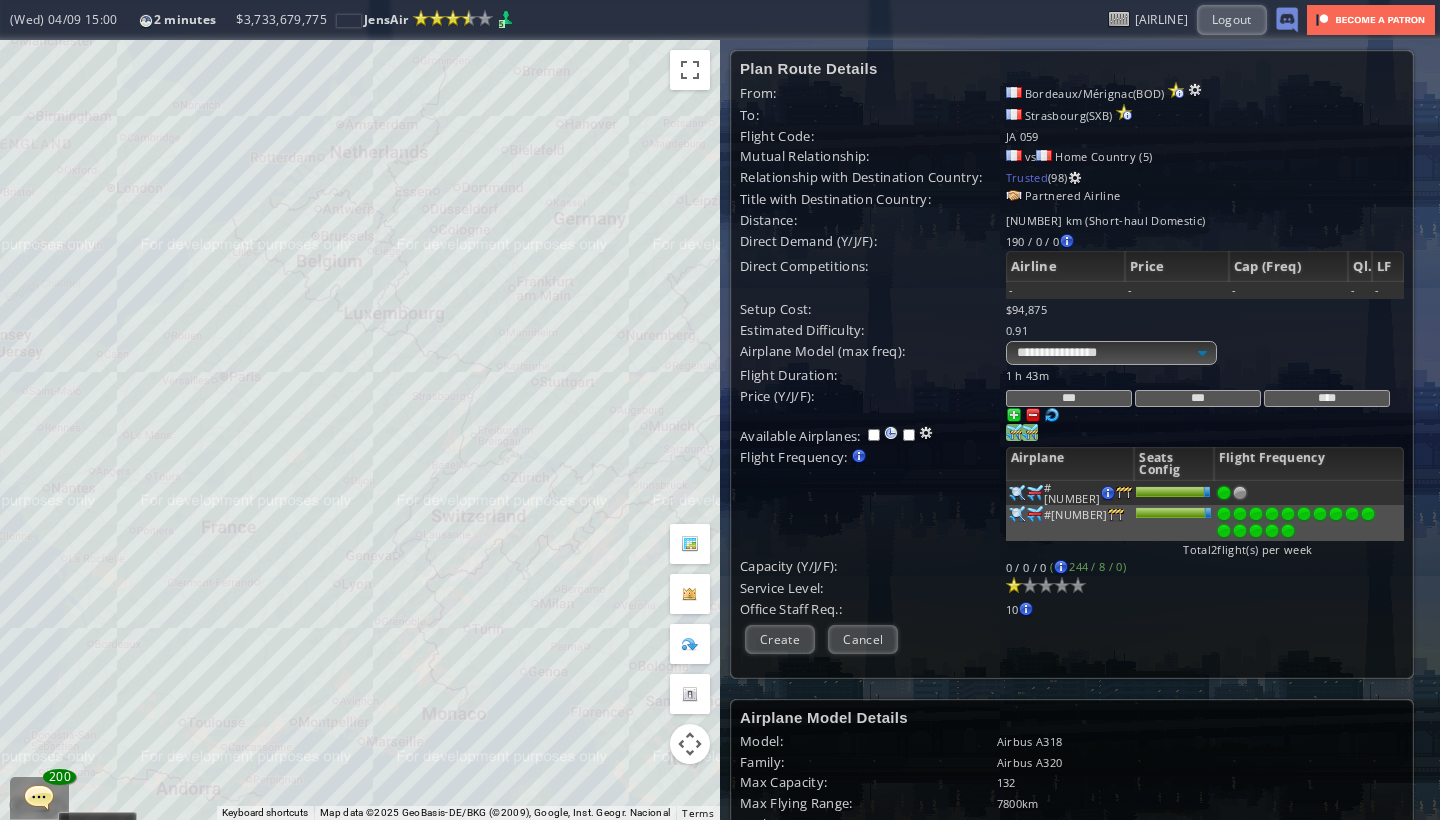 click at bounding box center [1288, 531] 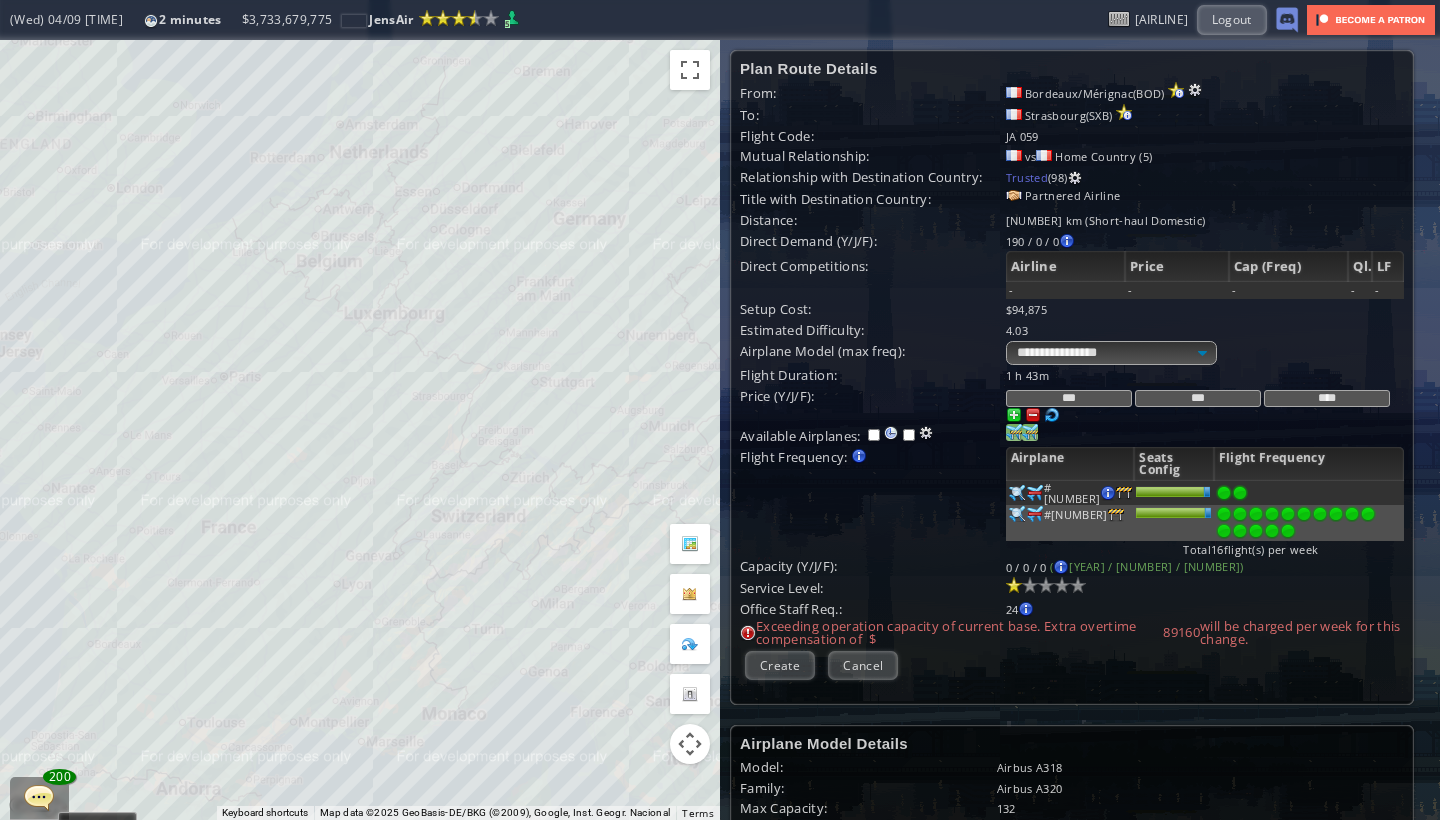 click at bounding box center (1240, 493) 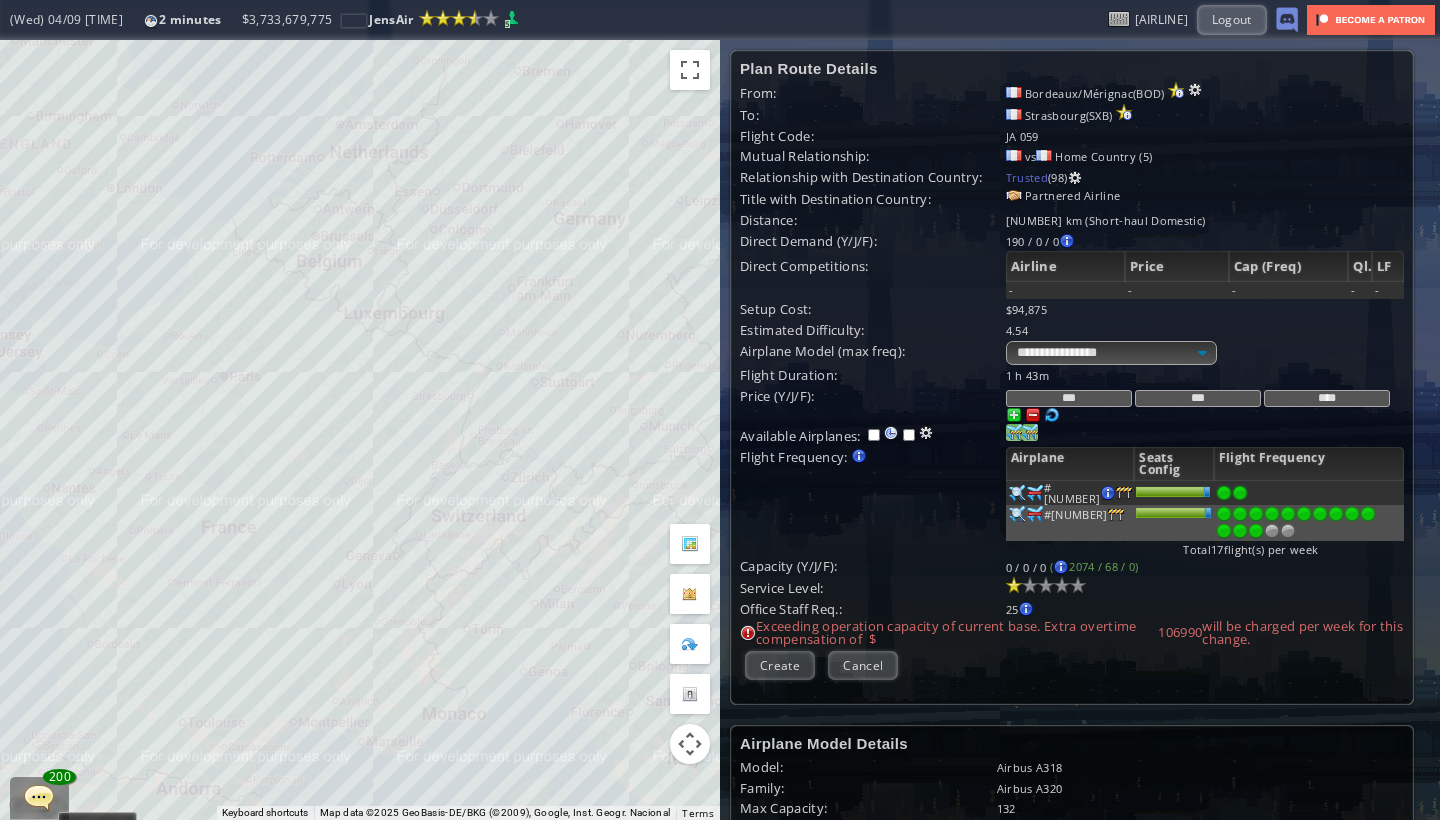 click at bounding box center [1256, 531] 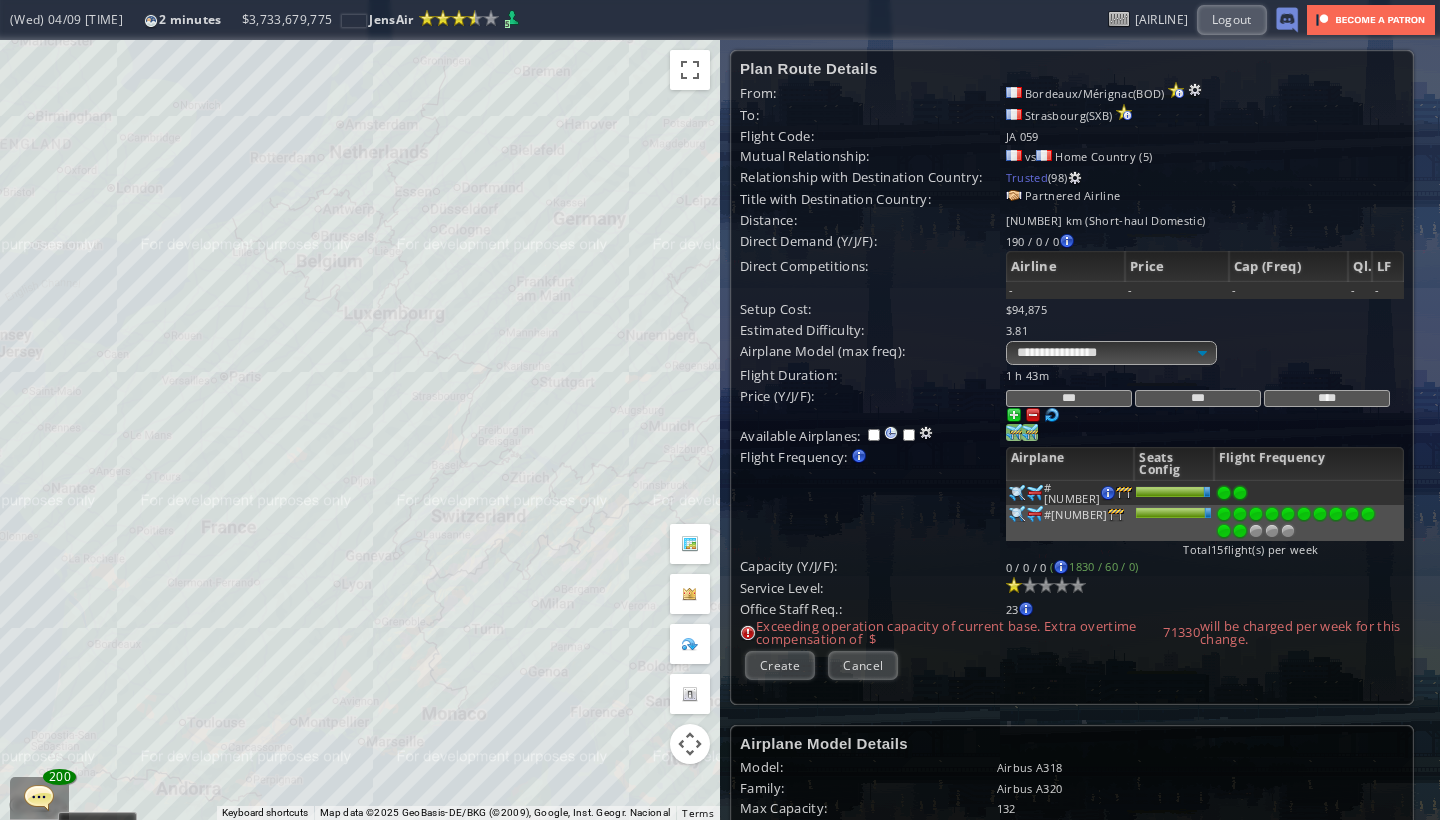 click at bounding box center [1240, 531] 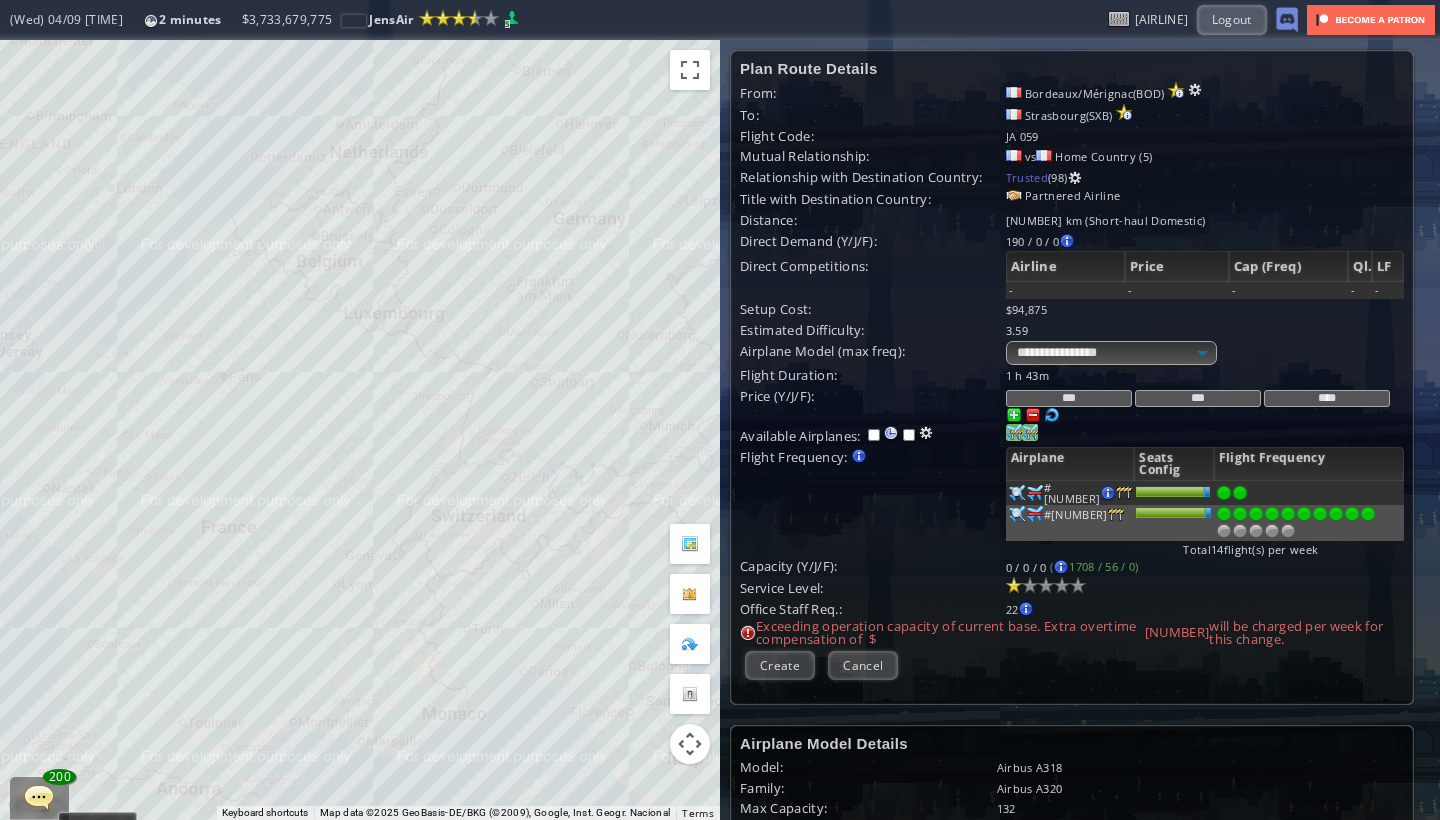 click at bounding box center [1368, 514] 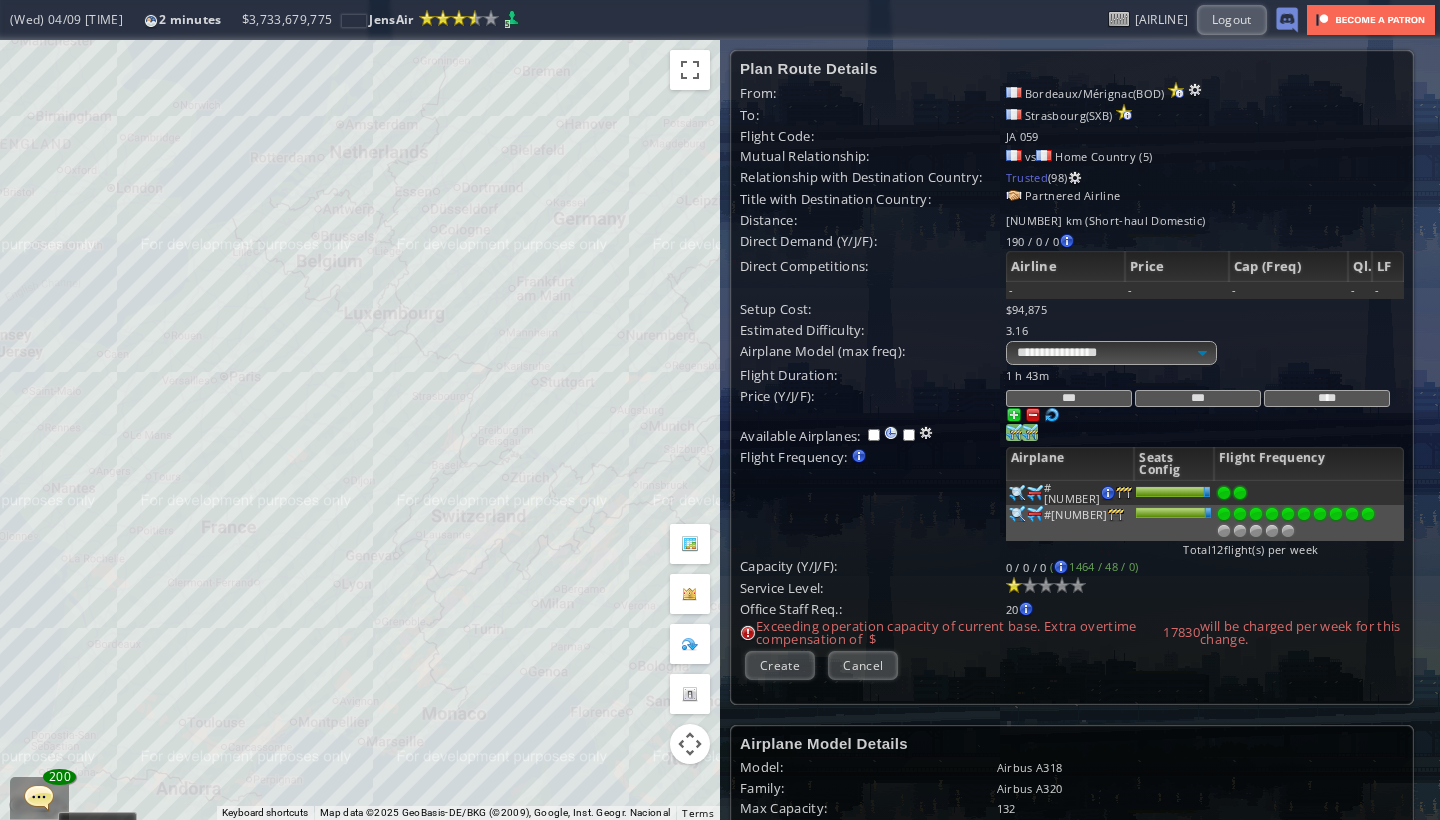 click at bounding box center [1309, 493] 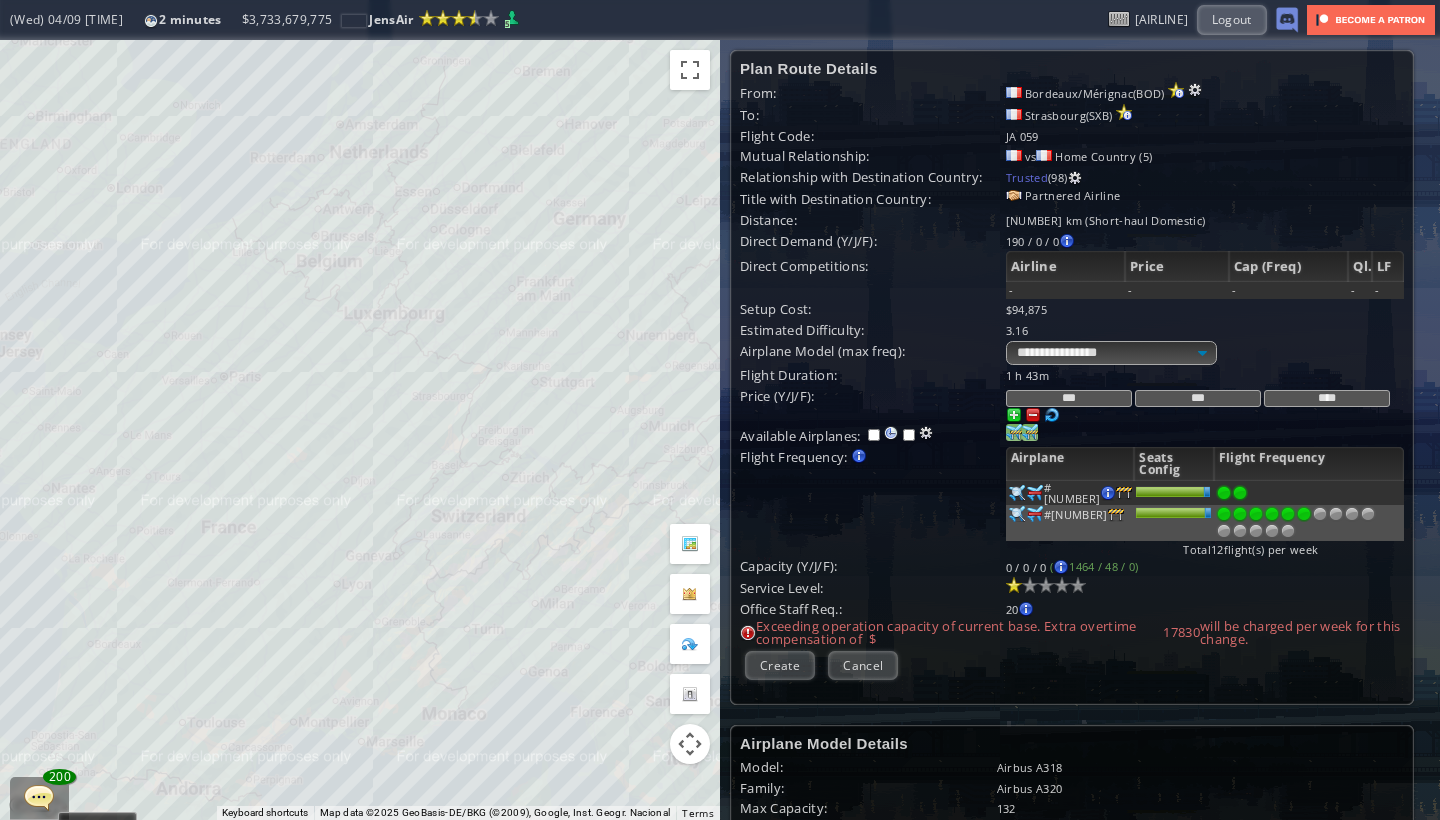 click at bounding box center (1304, 514) 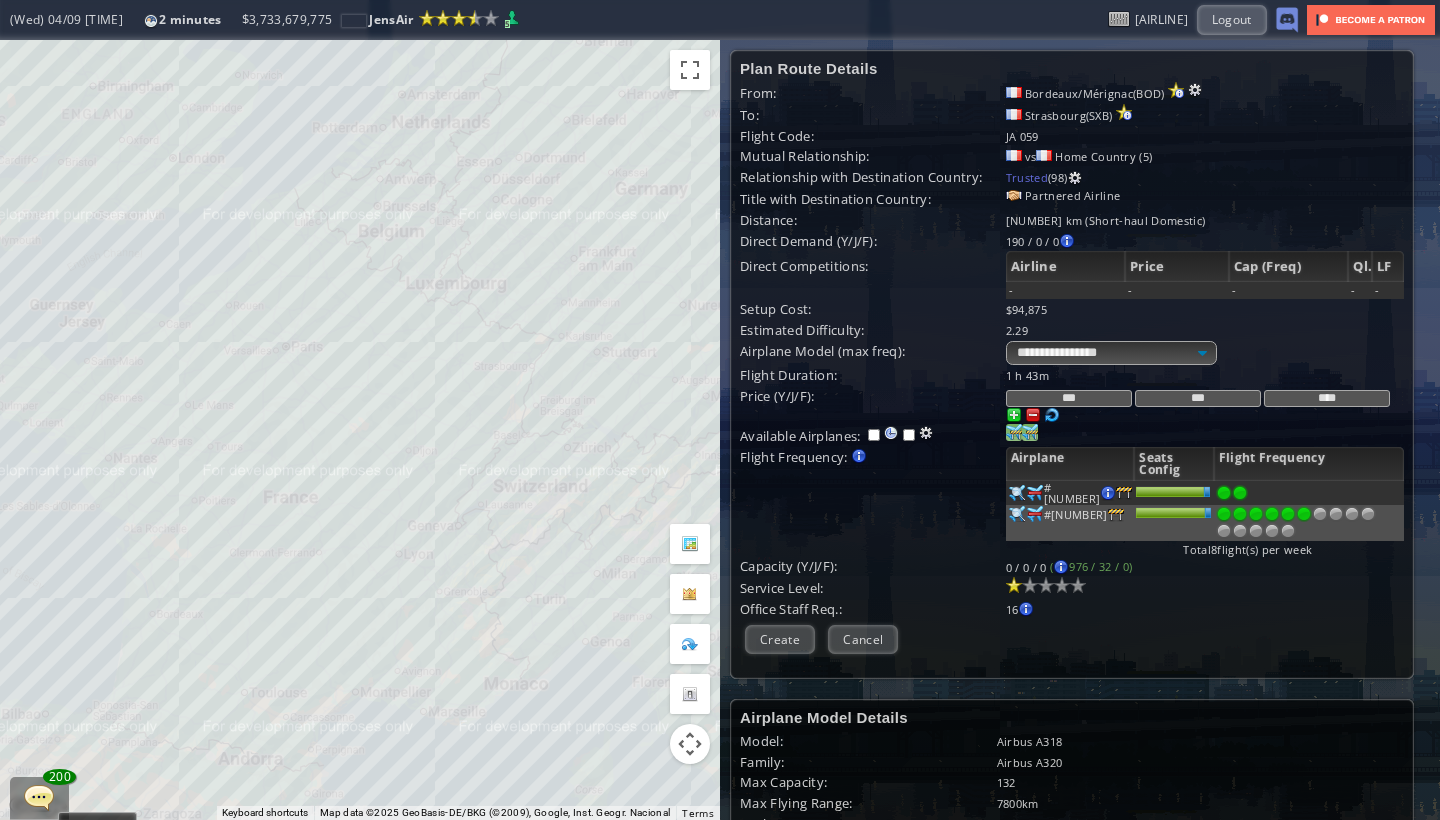drag, startPoint x: 599, startPoint y: 390, endPoint x: 662, endPoint y: 359, distance: 70.21396 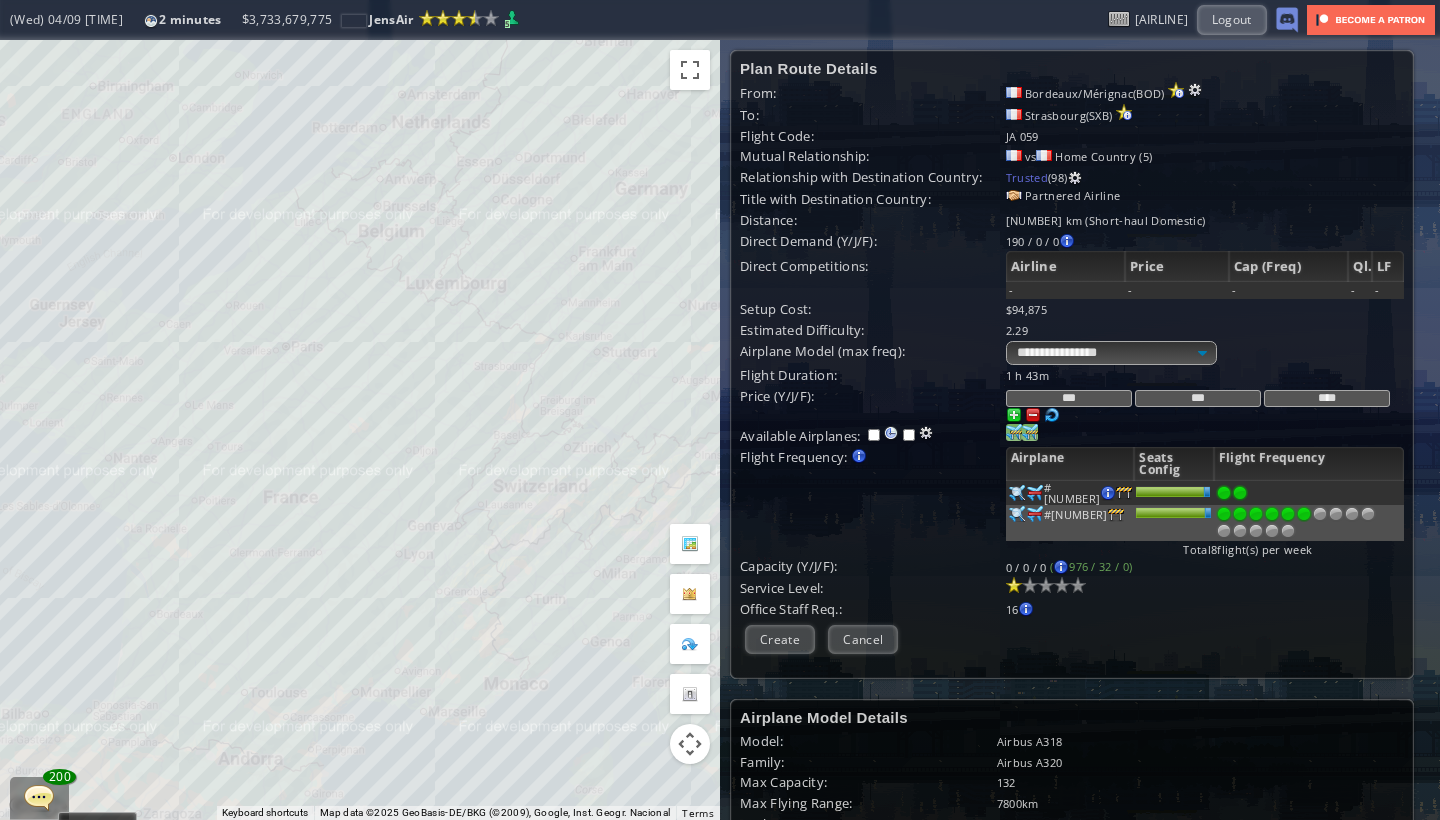 click on "To navigate, press the arrow keys." at bounding box center [360, 430] 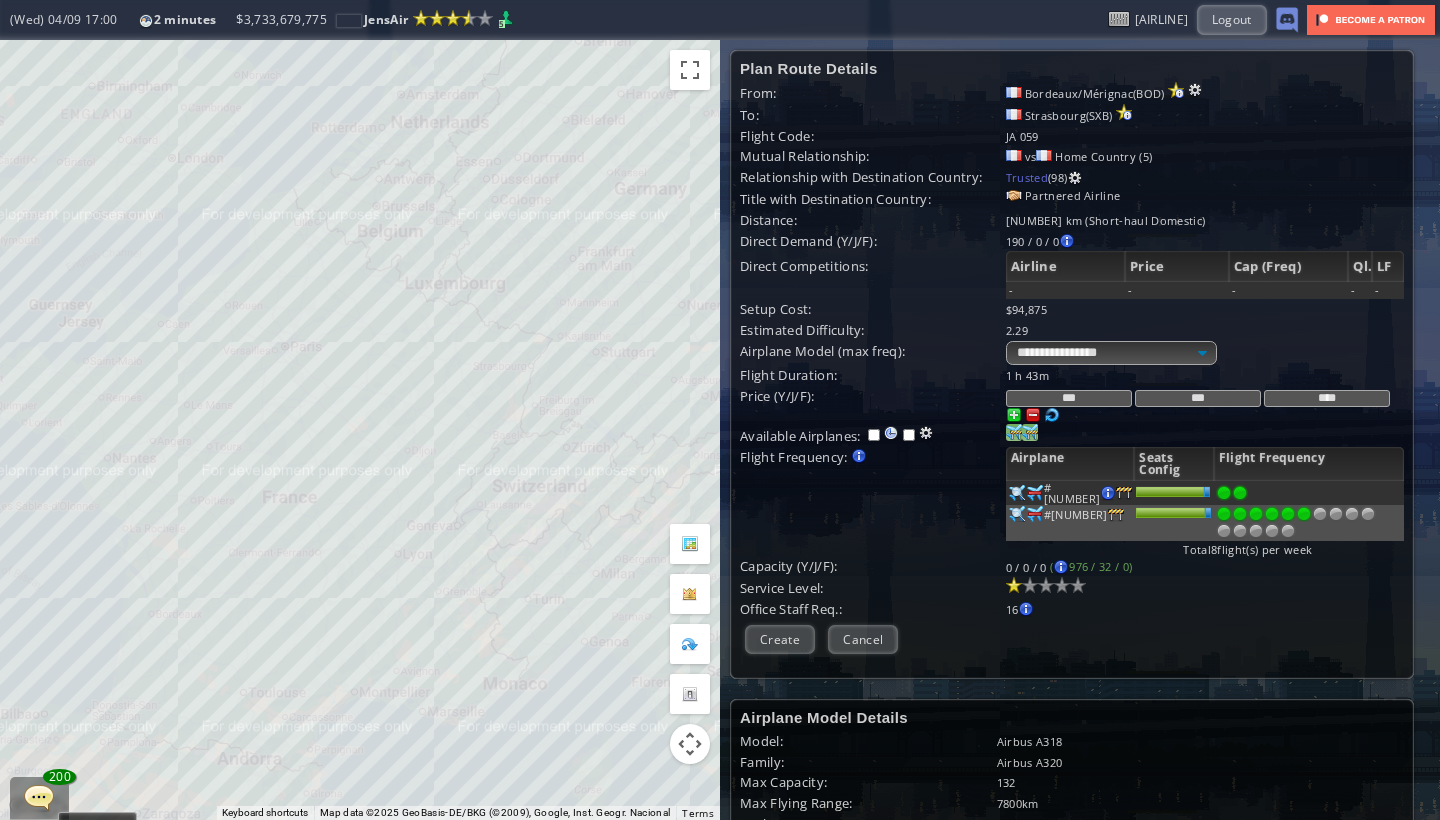 click on "To navigate, press the arrow keys." at bounding box center [360, 430] 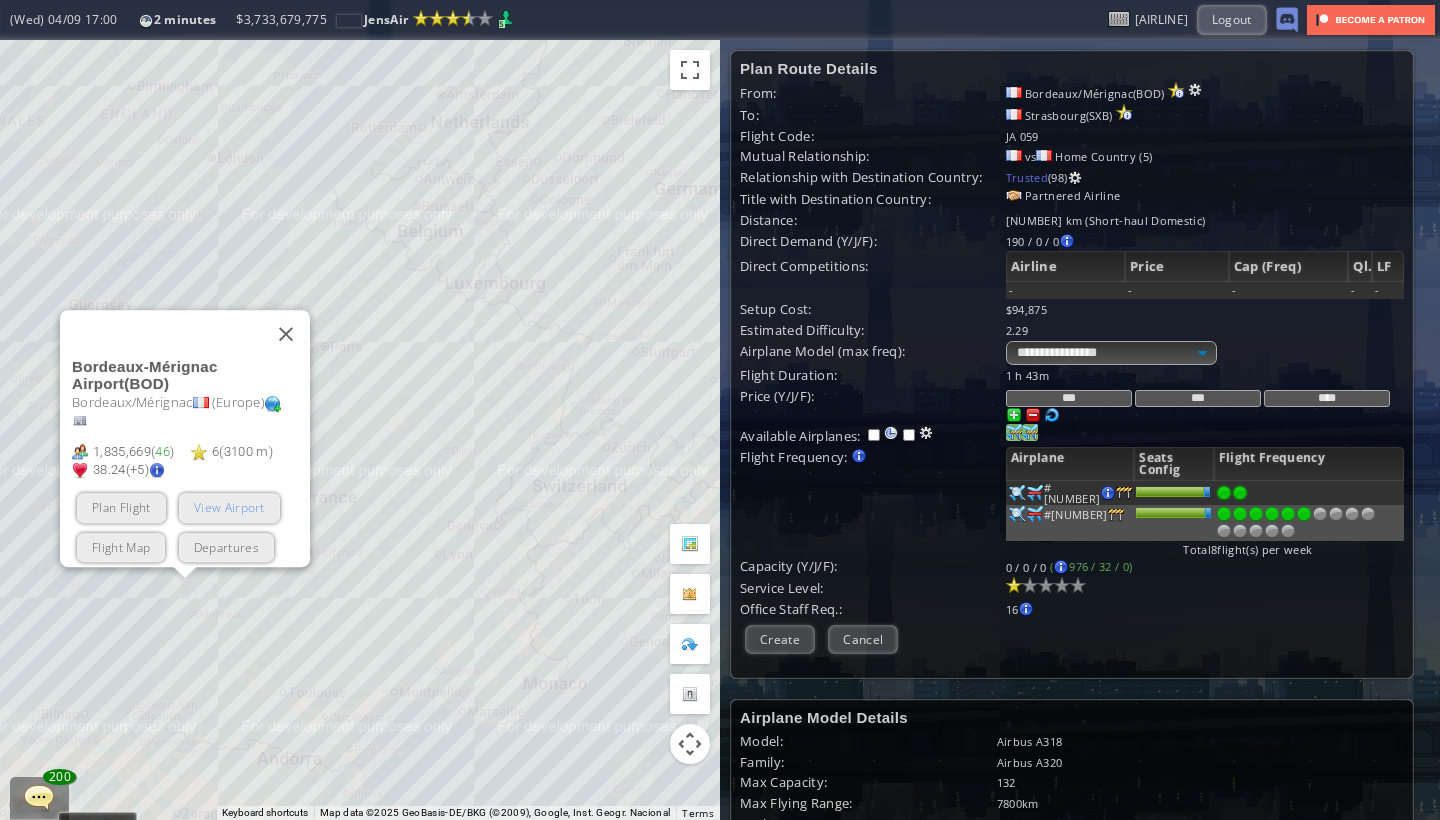 click on "View Airport" at bounding box center (229, 508) 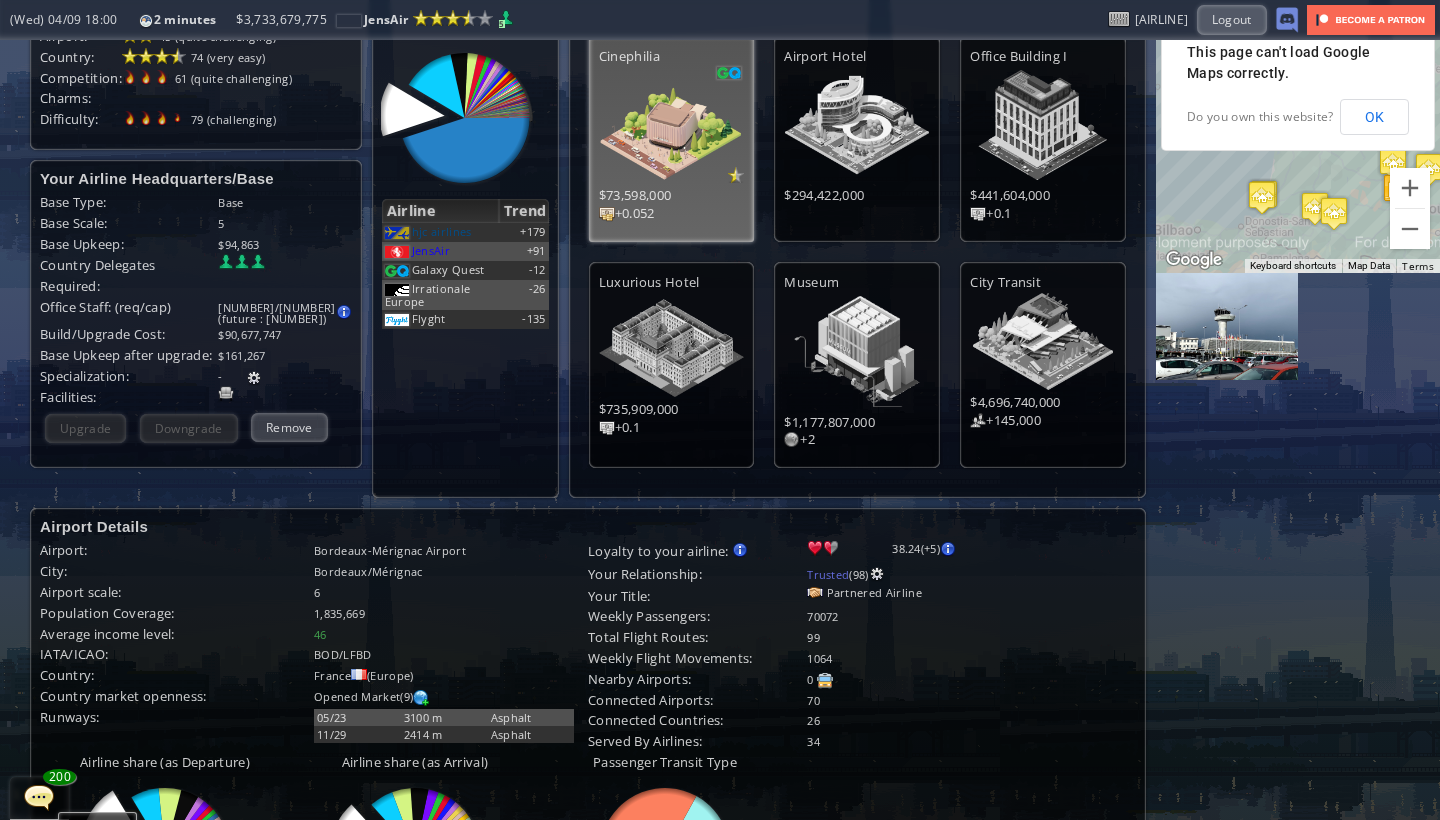 scroll, scrollTop: 52, scrollLeft: 0, axis: vertical 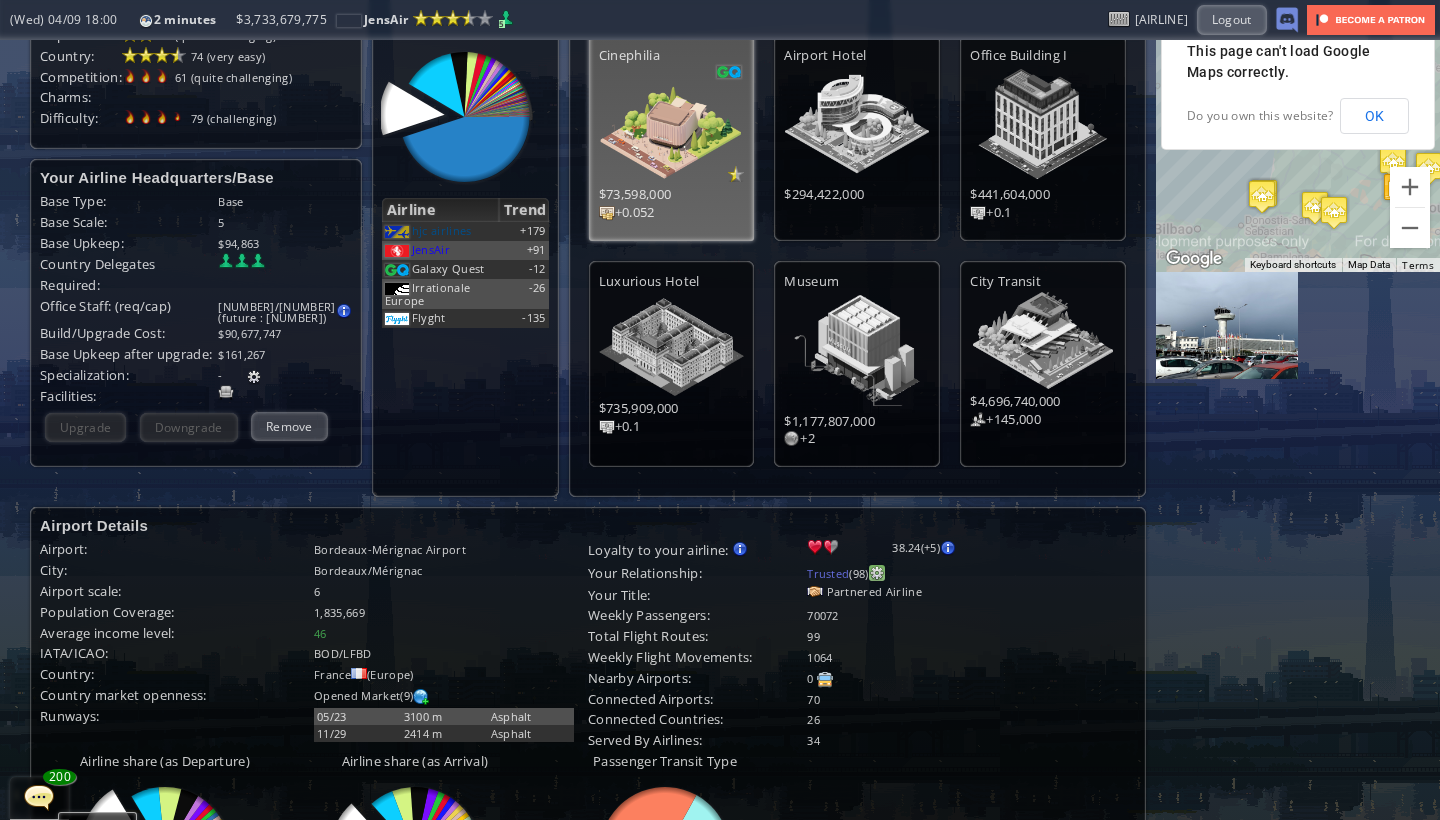 click at bounding box center (877, 573) 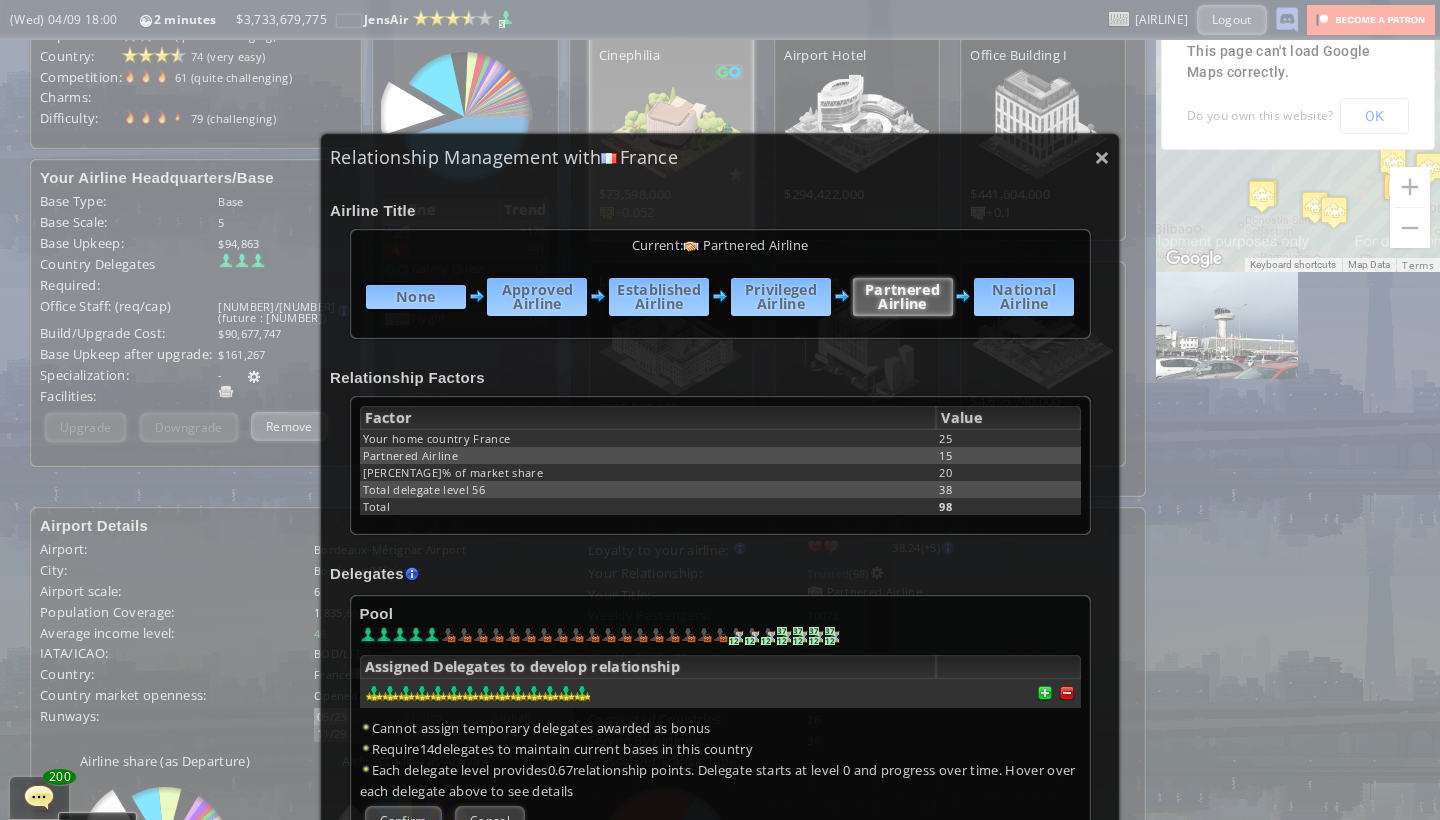 scroll, scrollTop: 157, scrollLeft: 0, axis: vertical 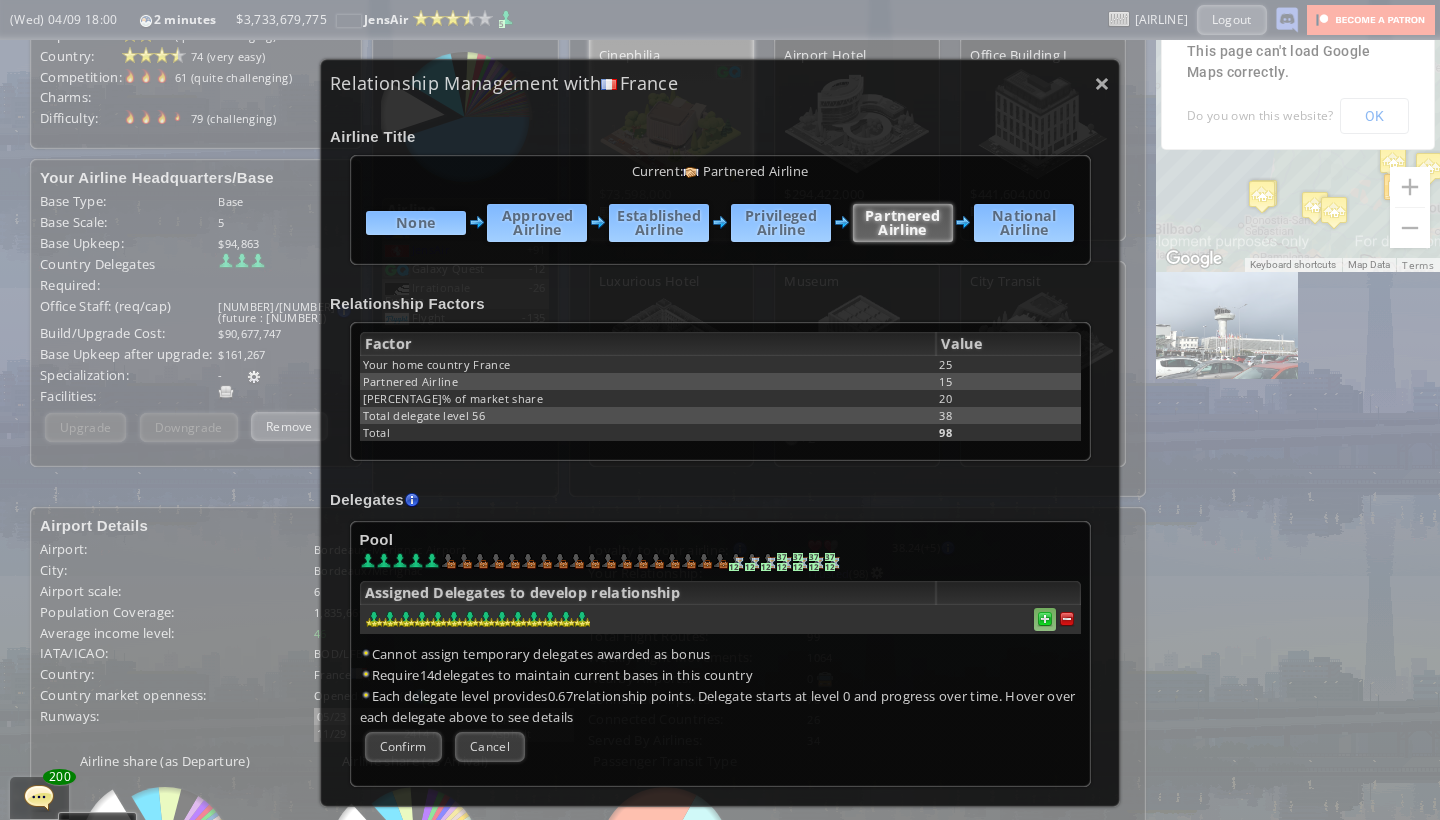 click at bounding box center (1067, 619) 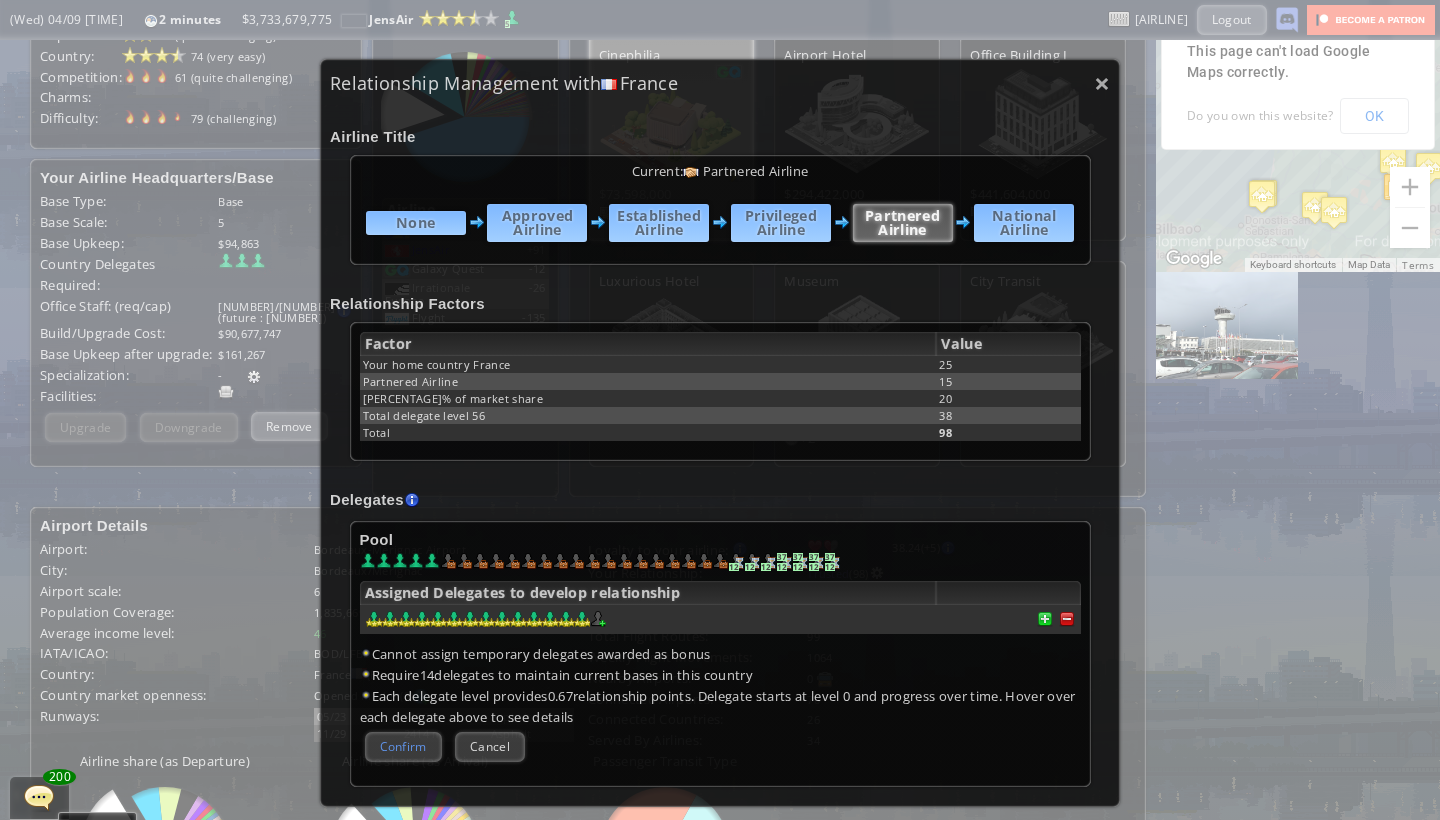 click on "Confirm" at bounding box center (403, 746) 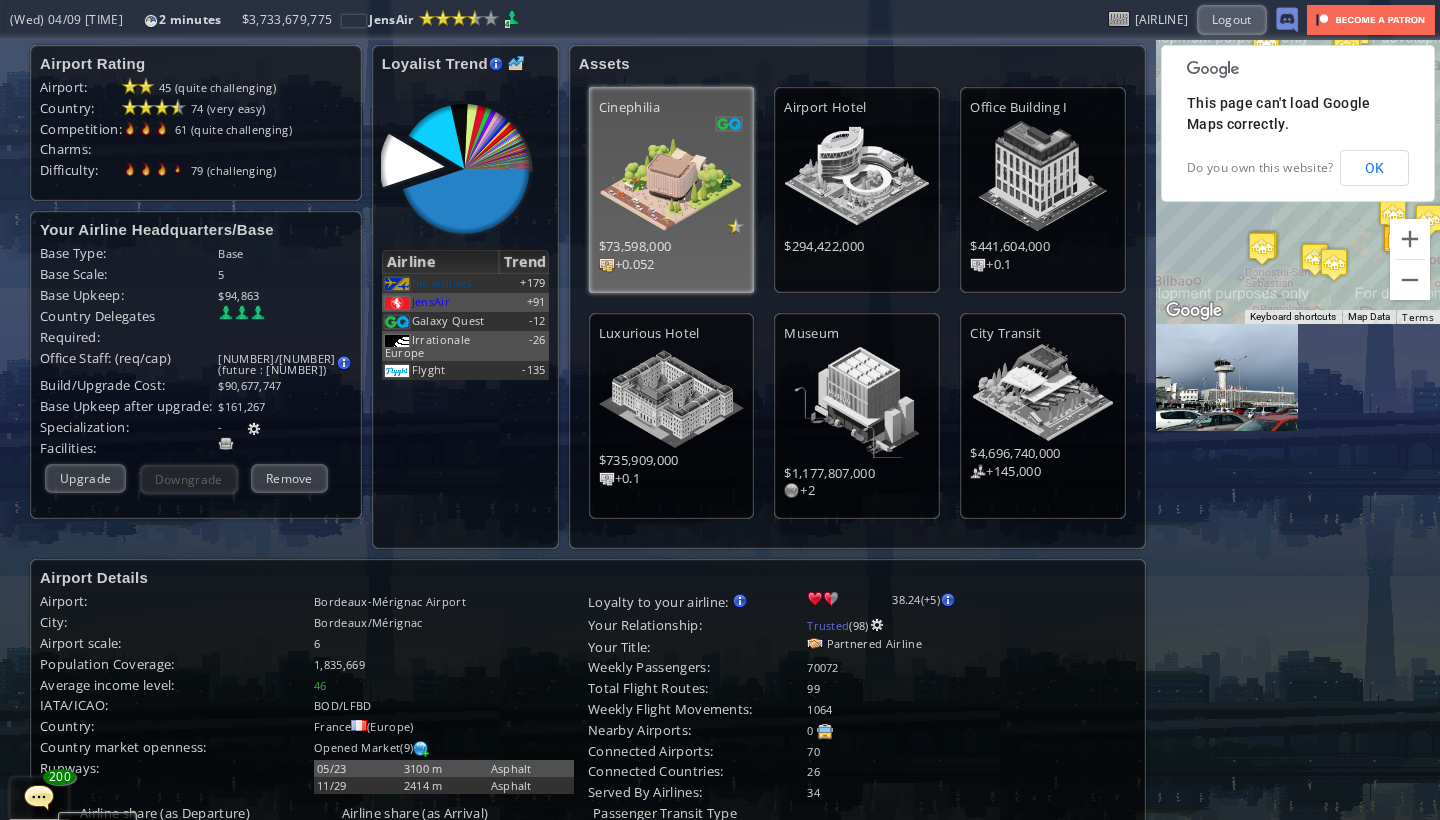 scroll, scrollTop: 0, scrollLeft: 0, axis: both 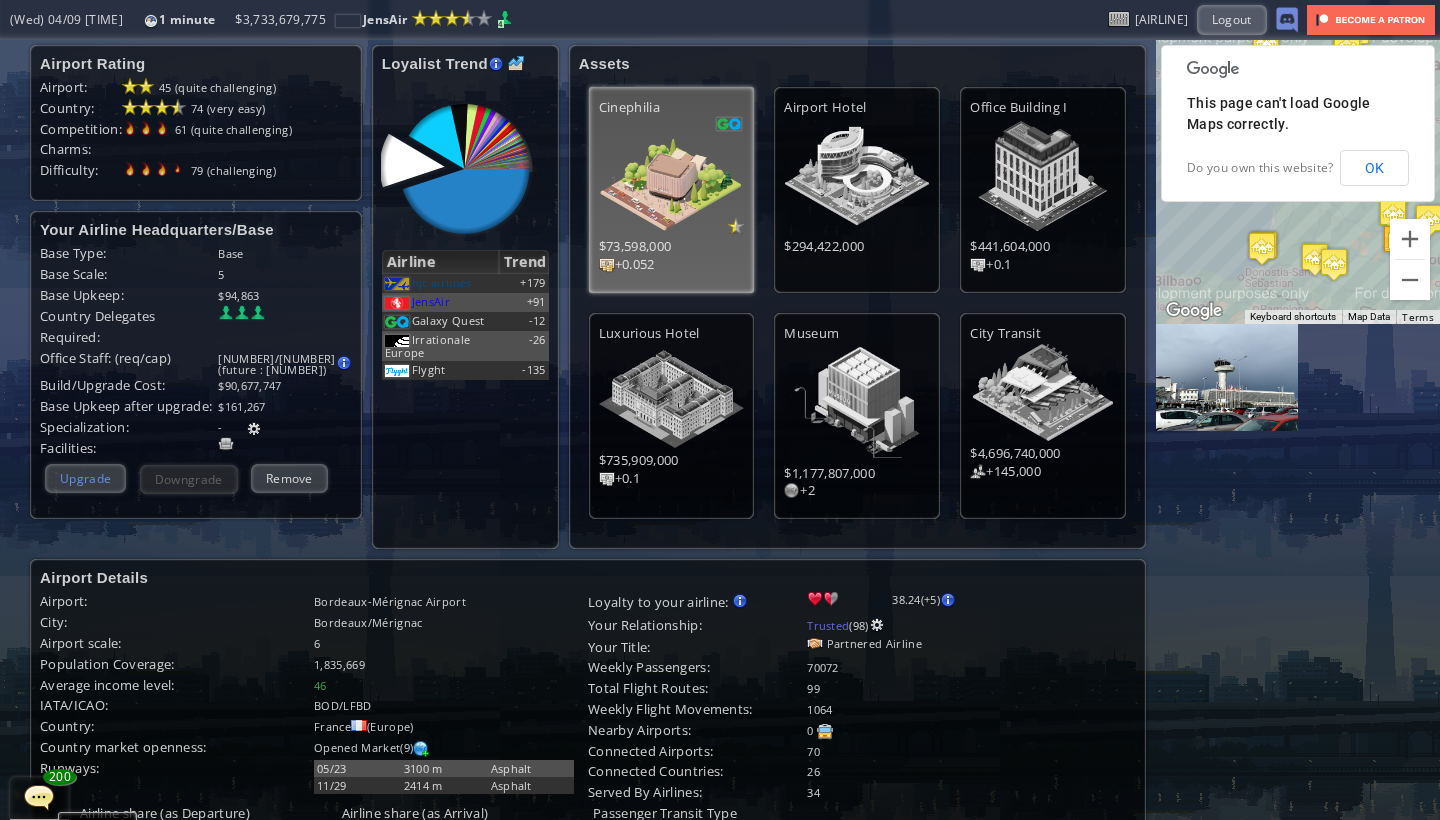 click on "Upgrade" at bounding box center [85, 478] 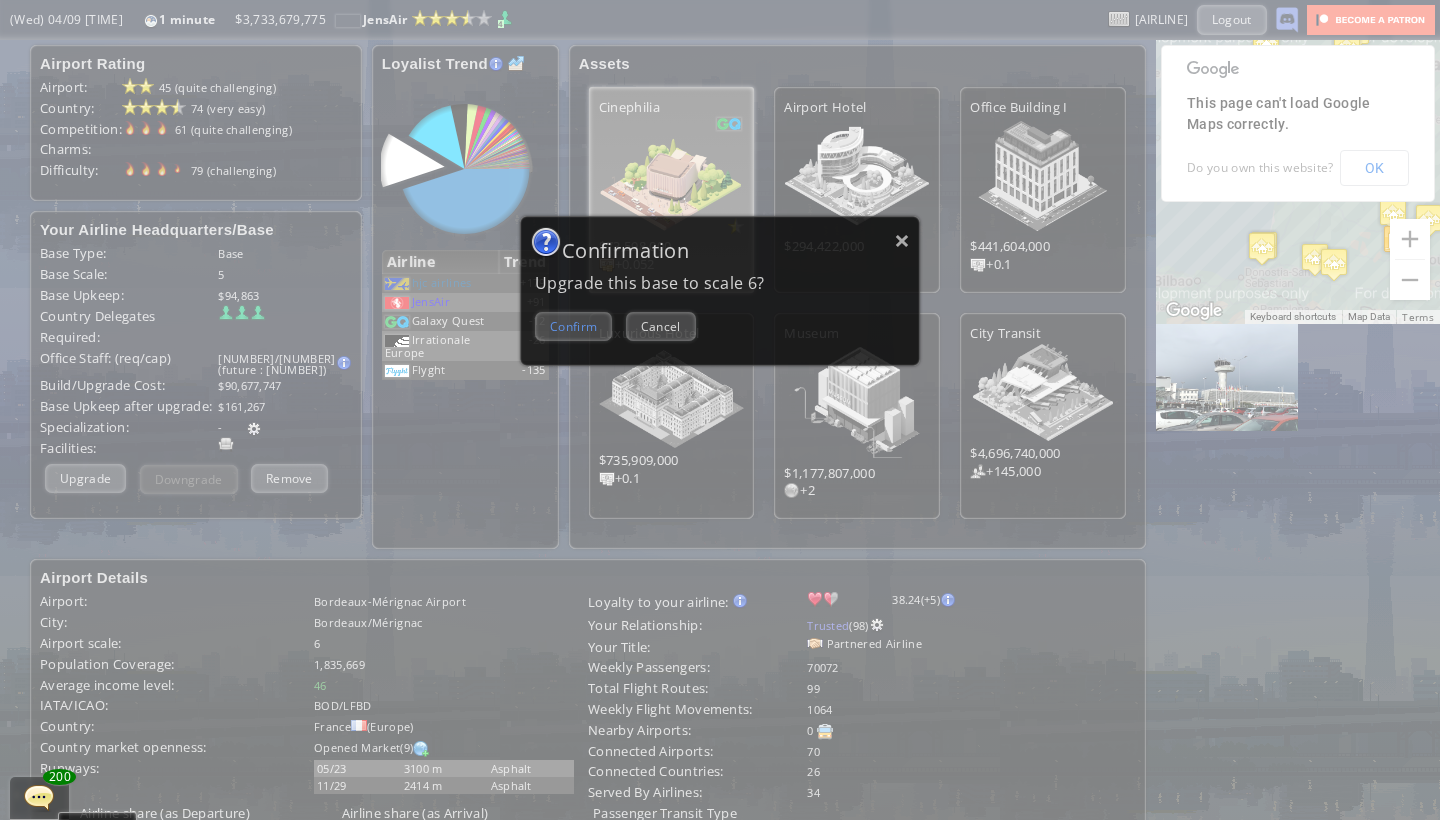 click on "Confirm" at bounding box center [573, 326] 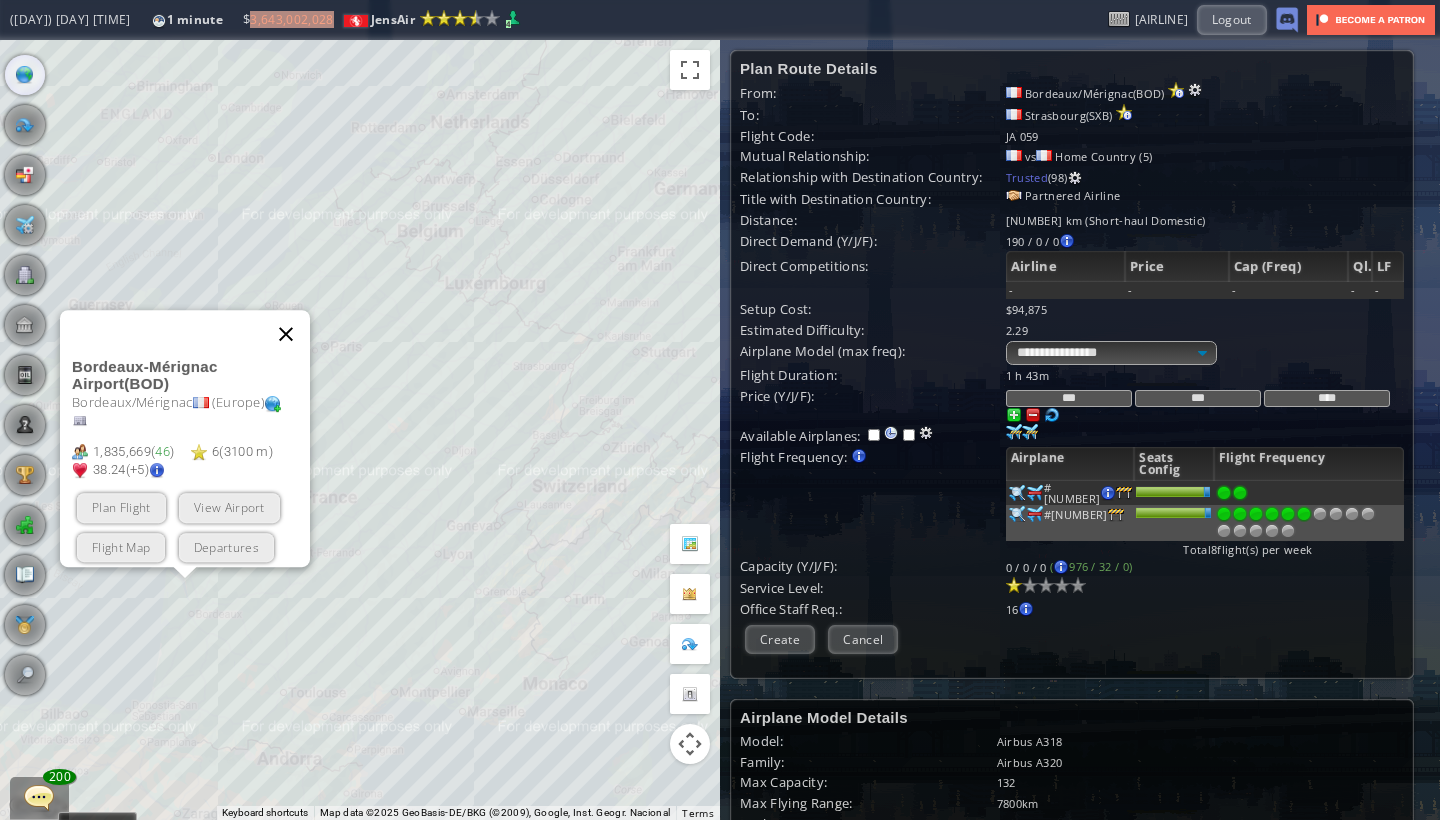 click at bounding box center (286, 334) 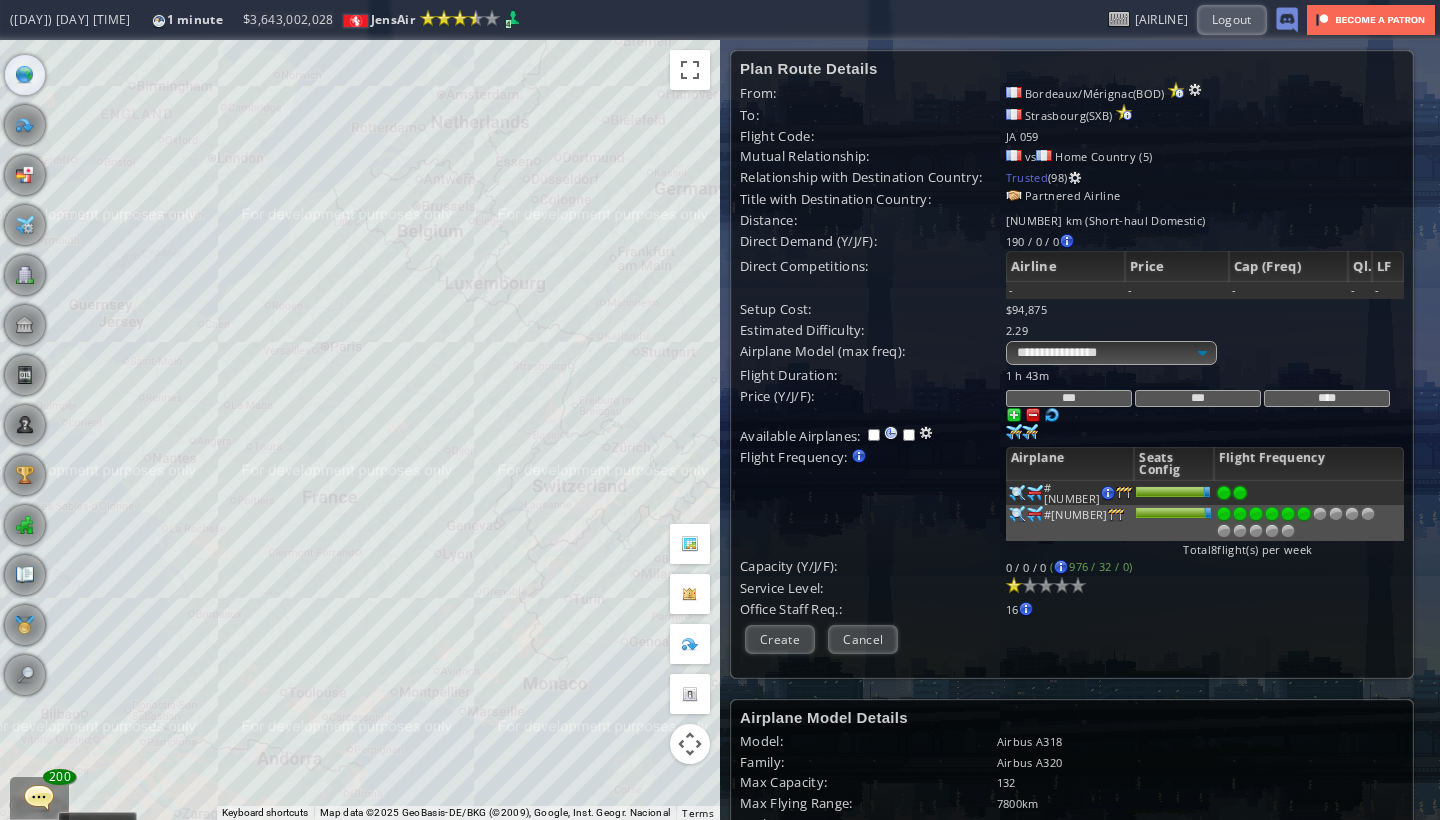 click on "To navigate, press the arrow keys." at bounding box center [360, 430] 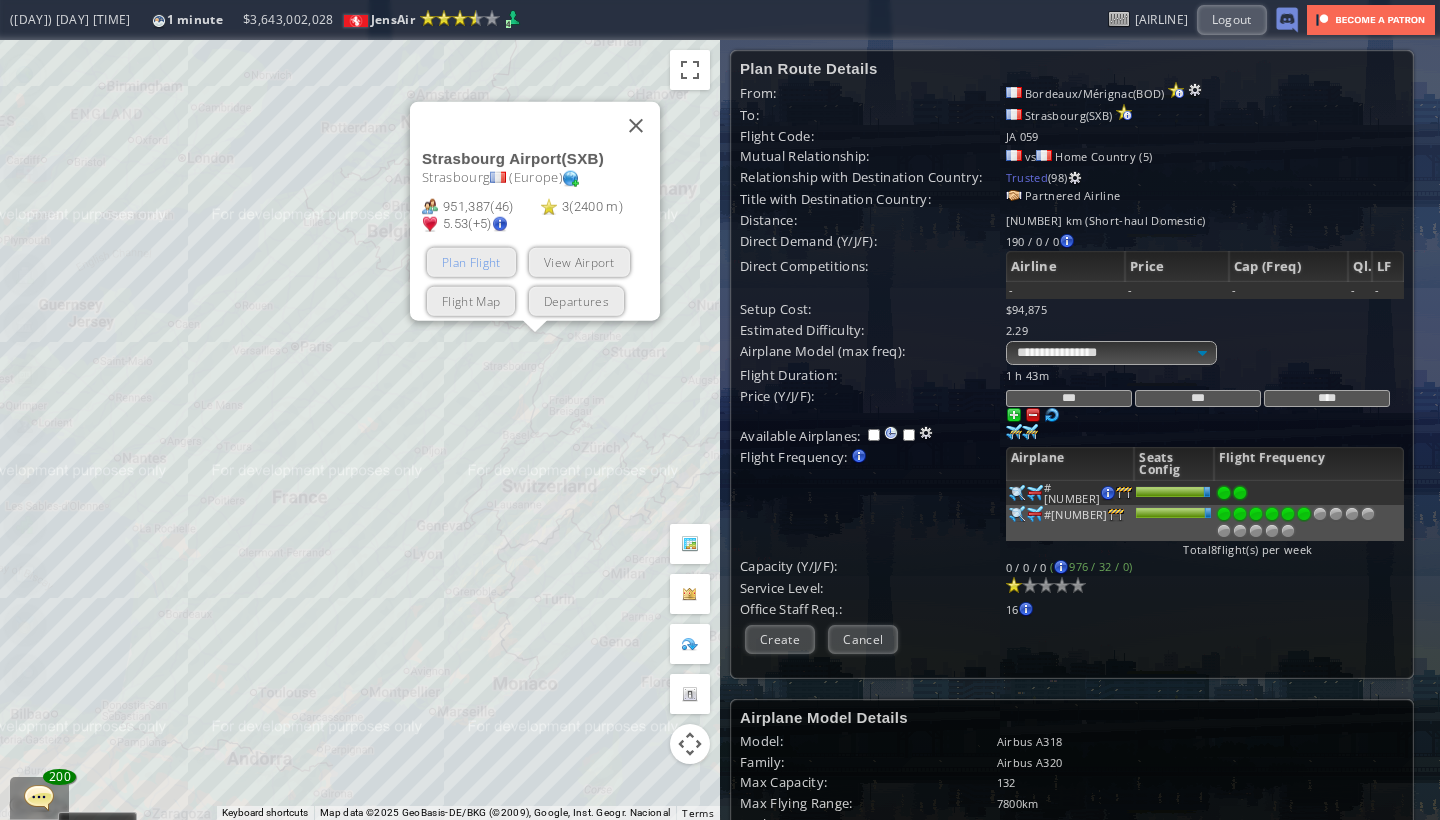 click on "Plan Flight" at bounding box center [471, 262] 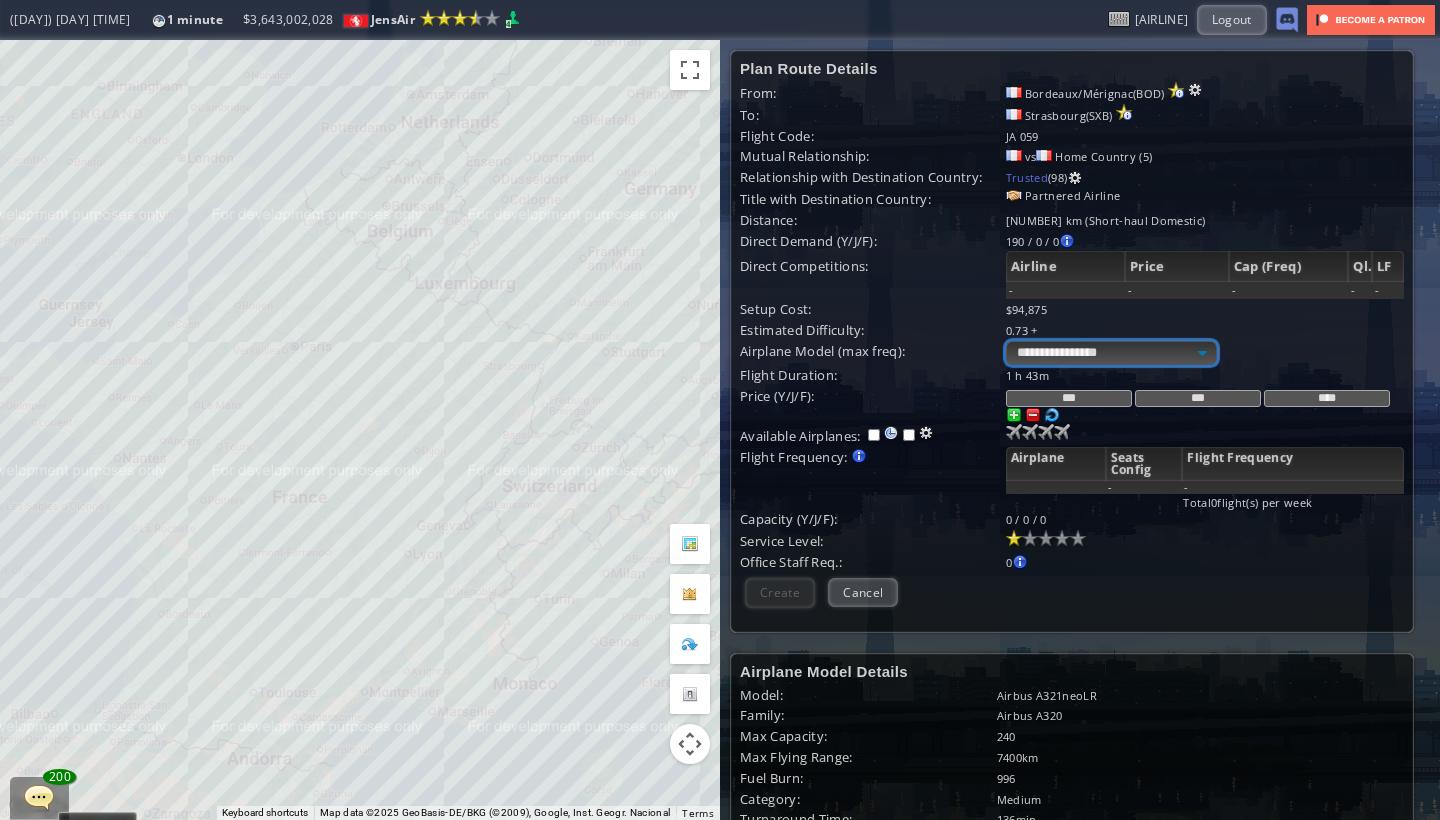 select on "**" 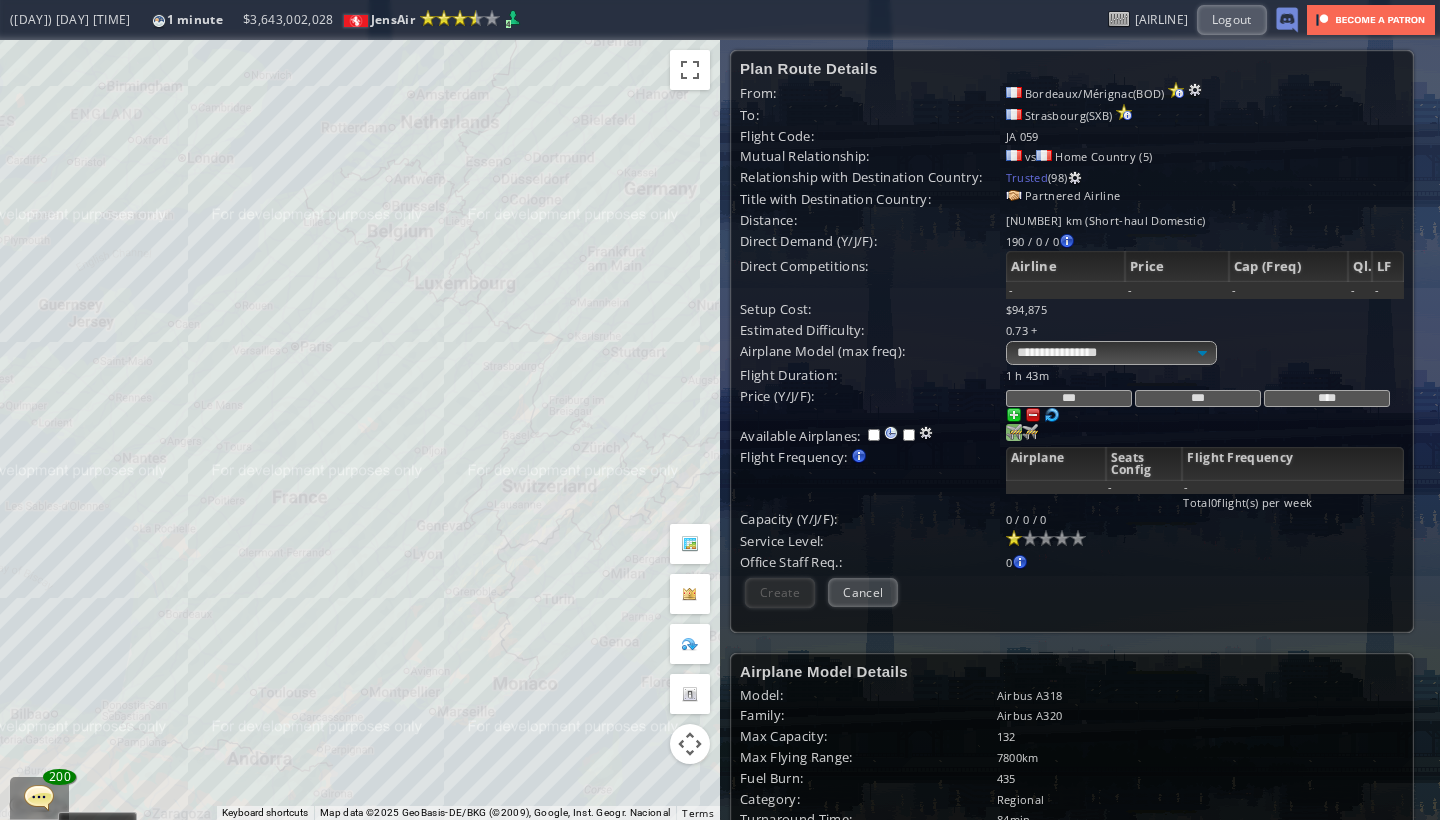 click at bounding box center (1014, 432) 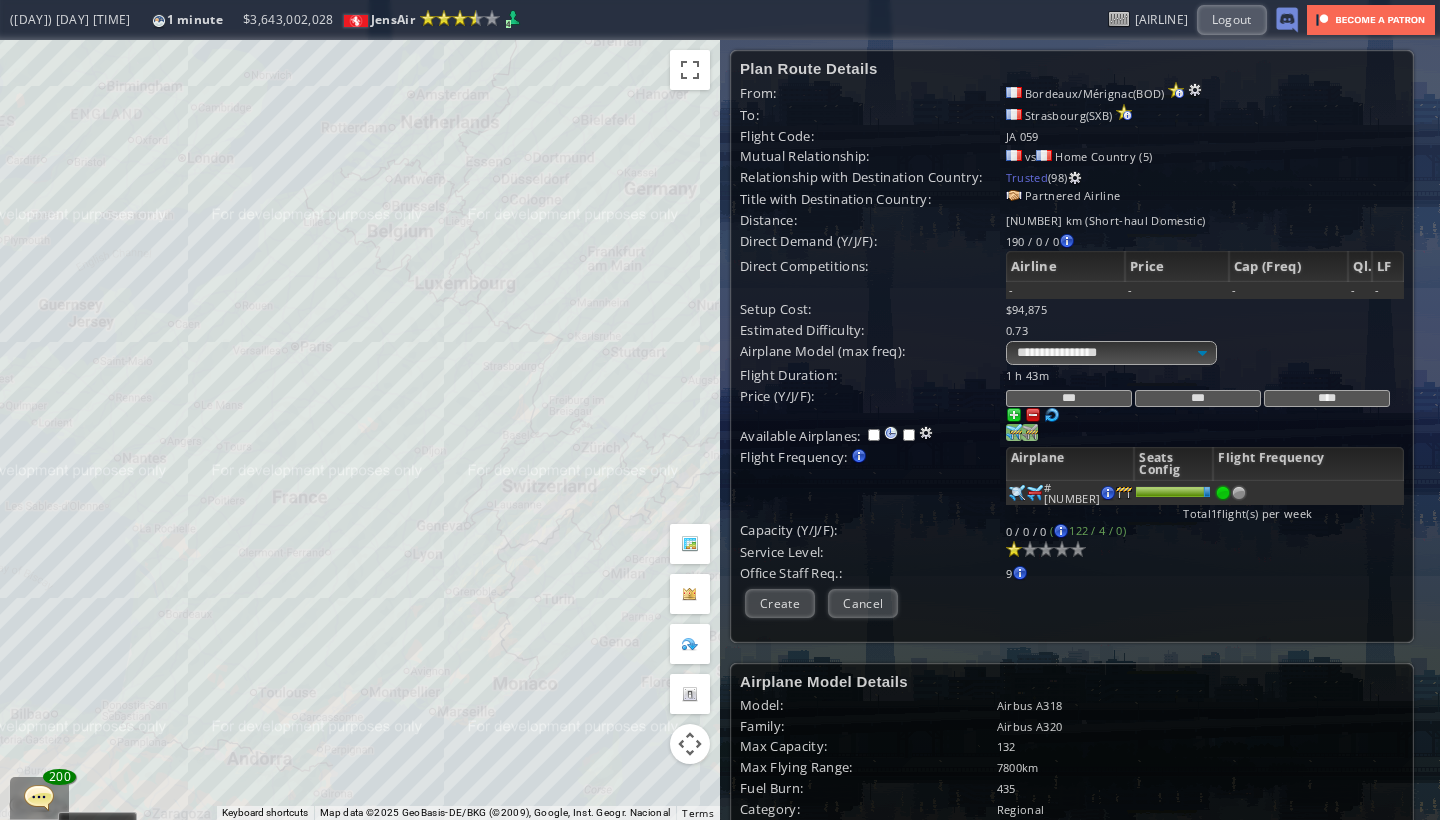 click at bounding box center (1014, 432) 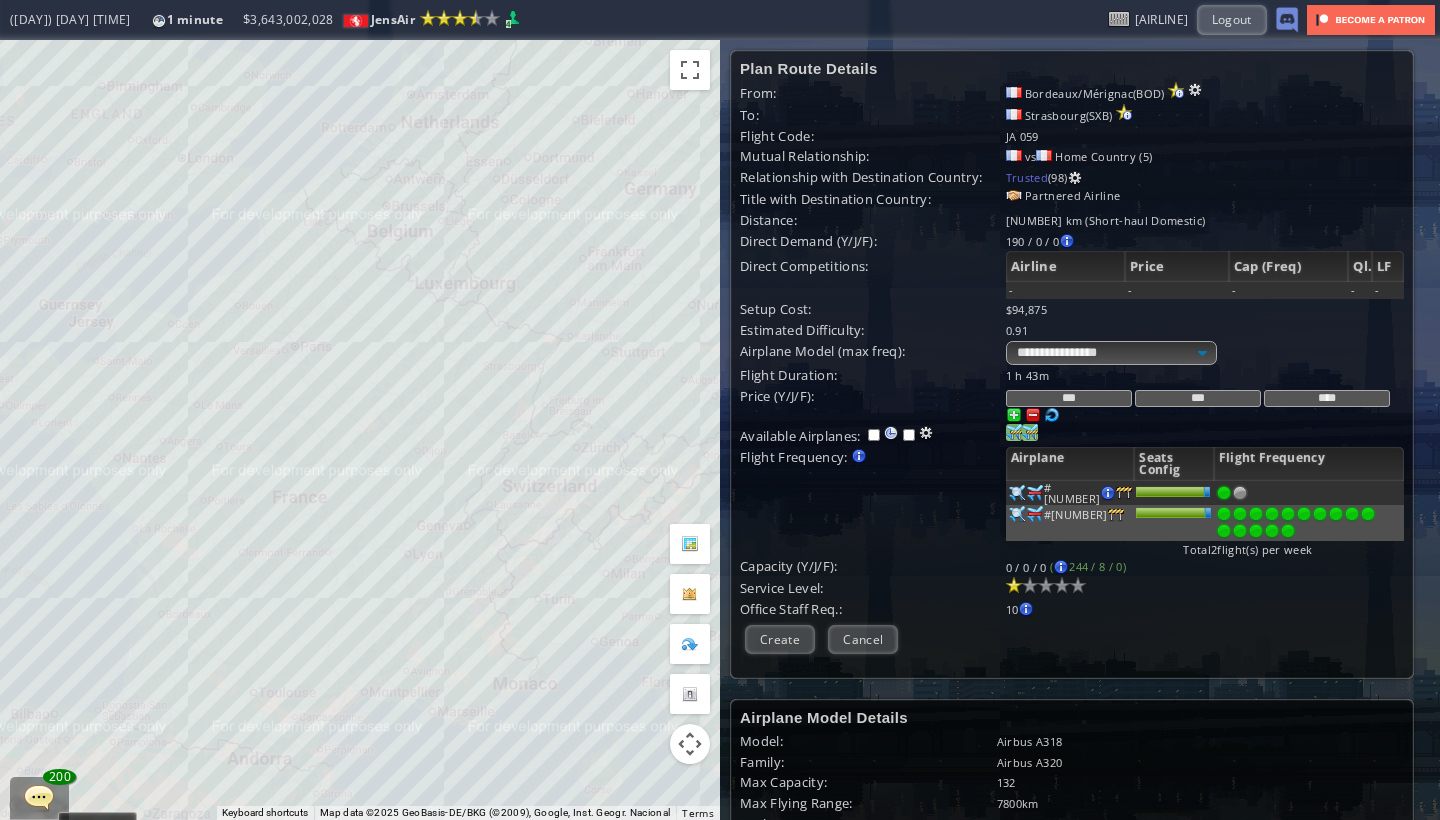 click at bounding box center [1288, 531] 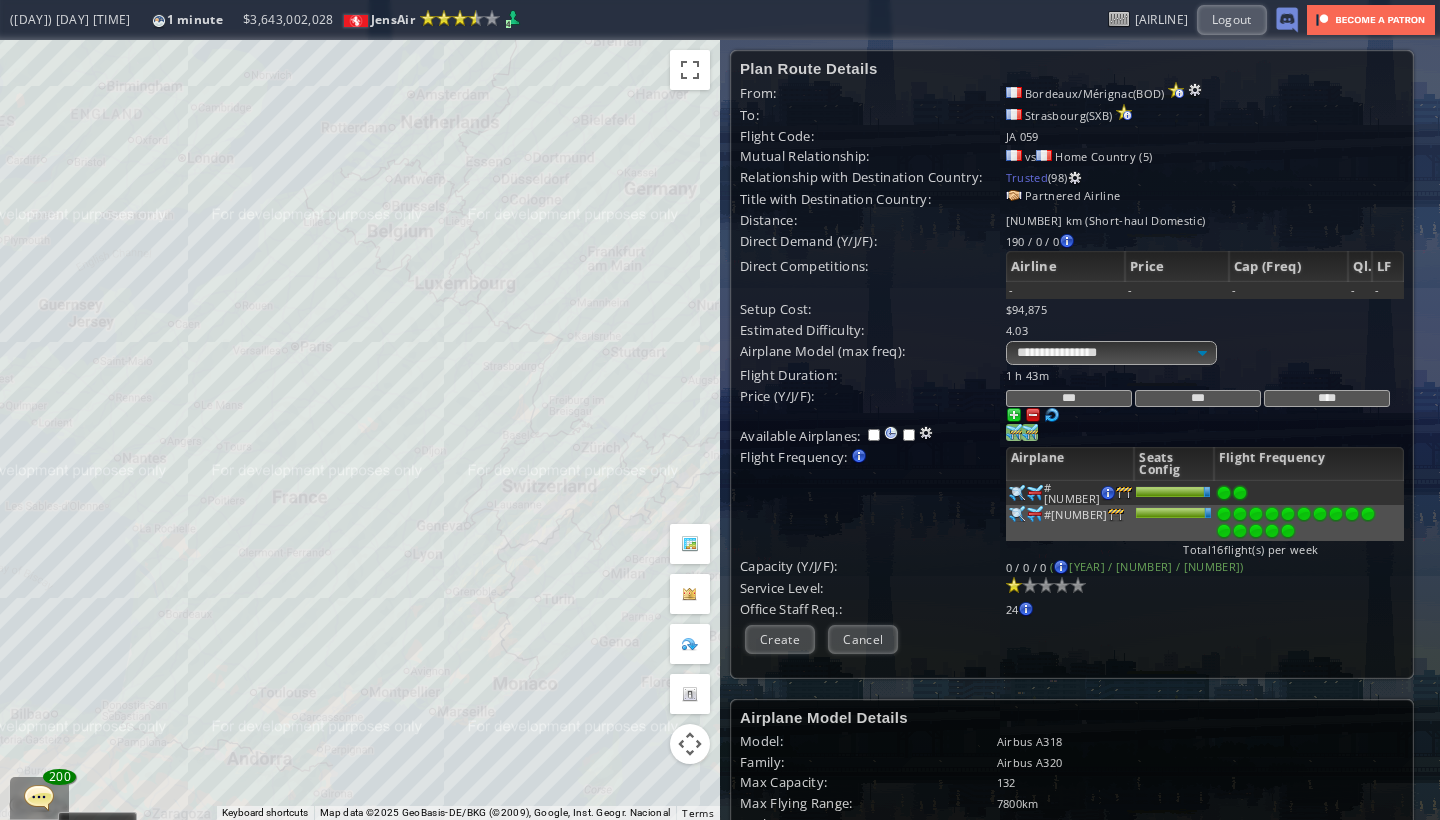 click at bounding box center [1240, 493] 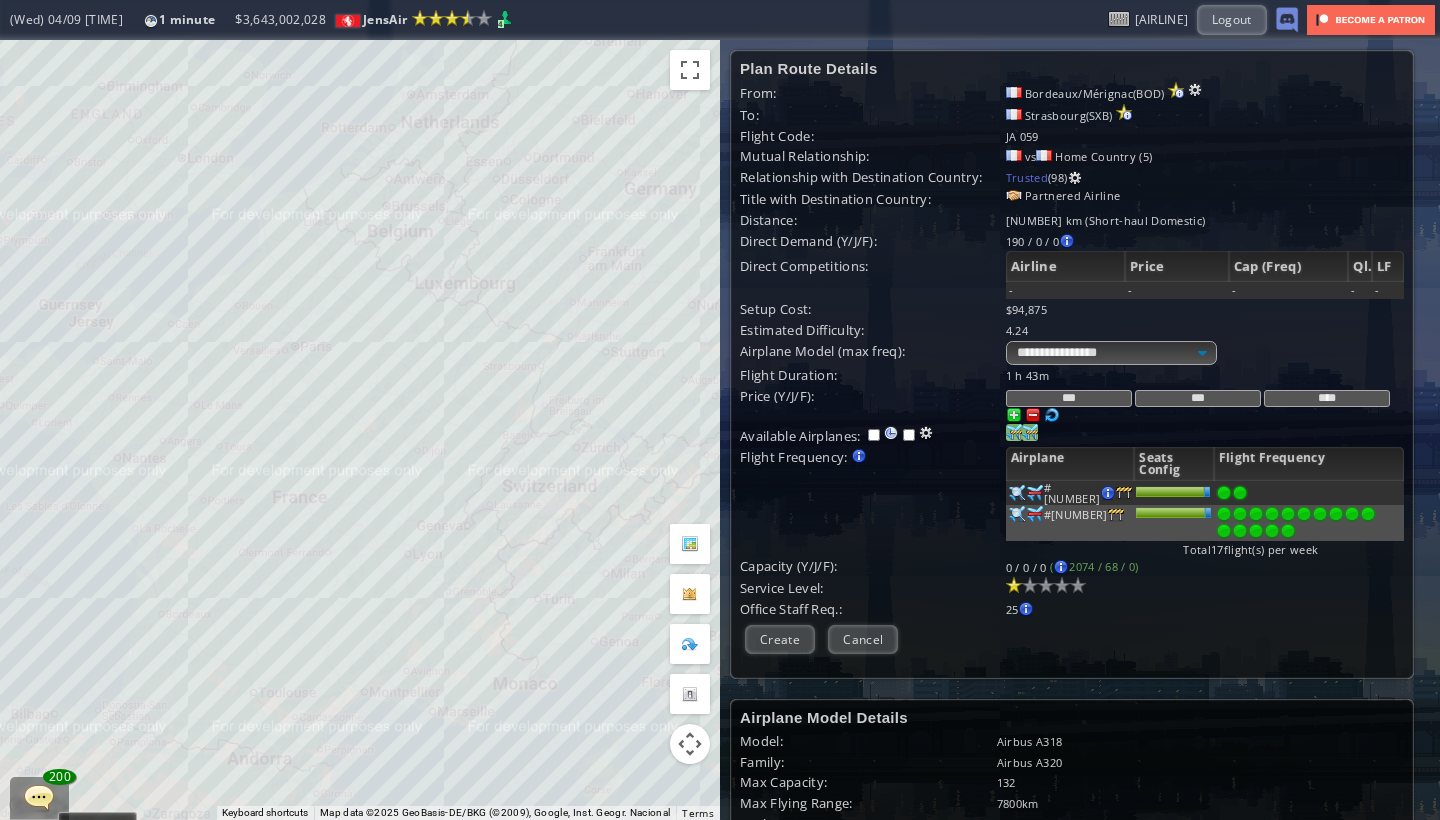click on "***" at bounding box center [1069, 398] 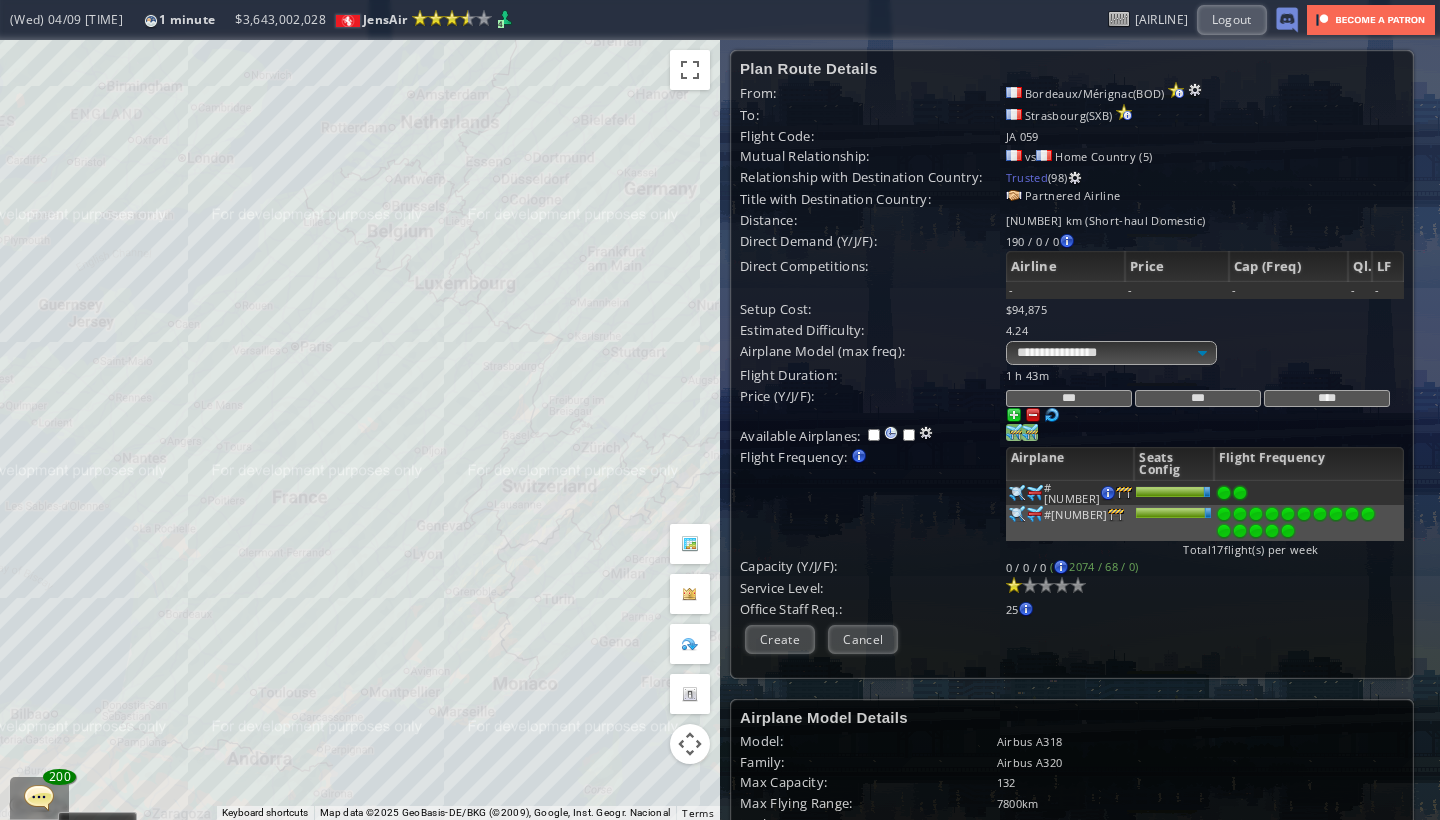 type on "***" 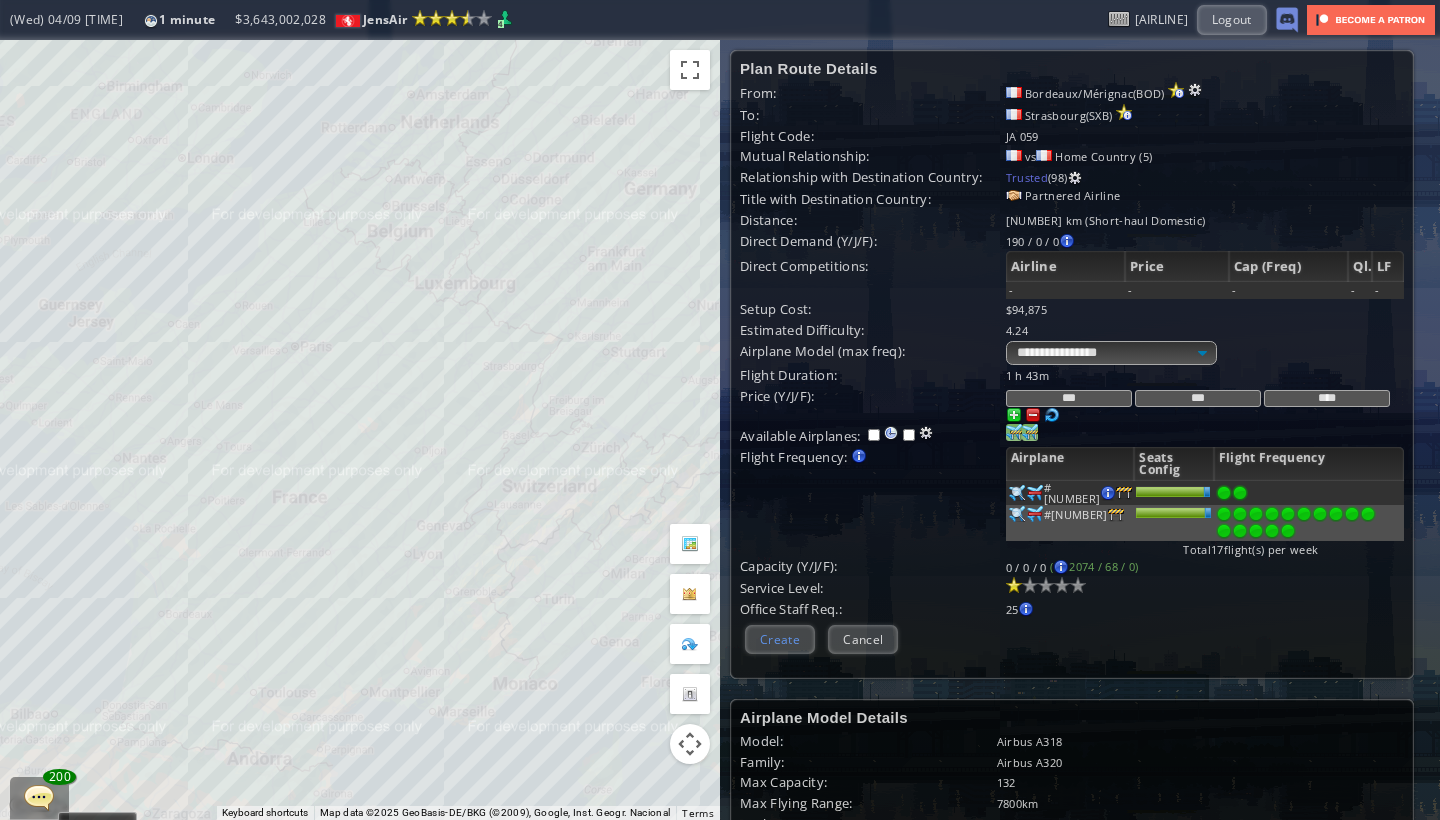 type on "***" 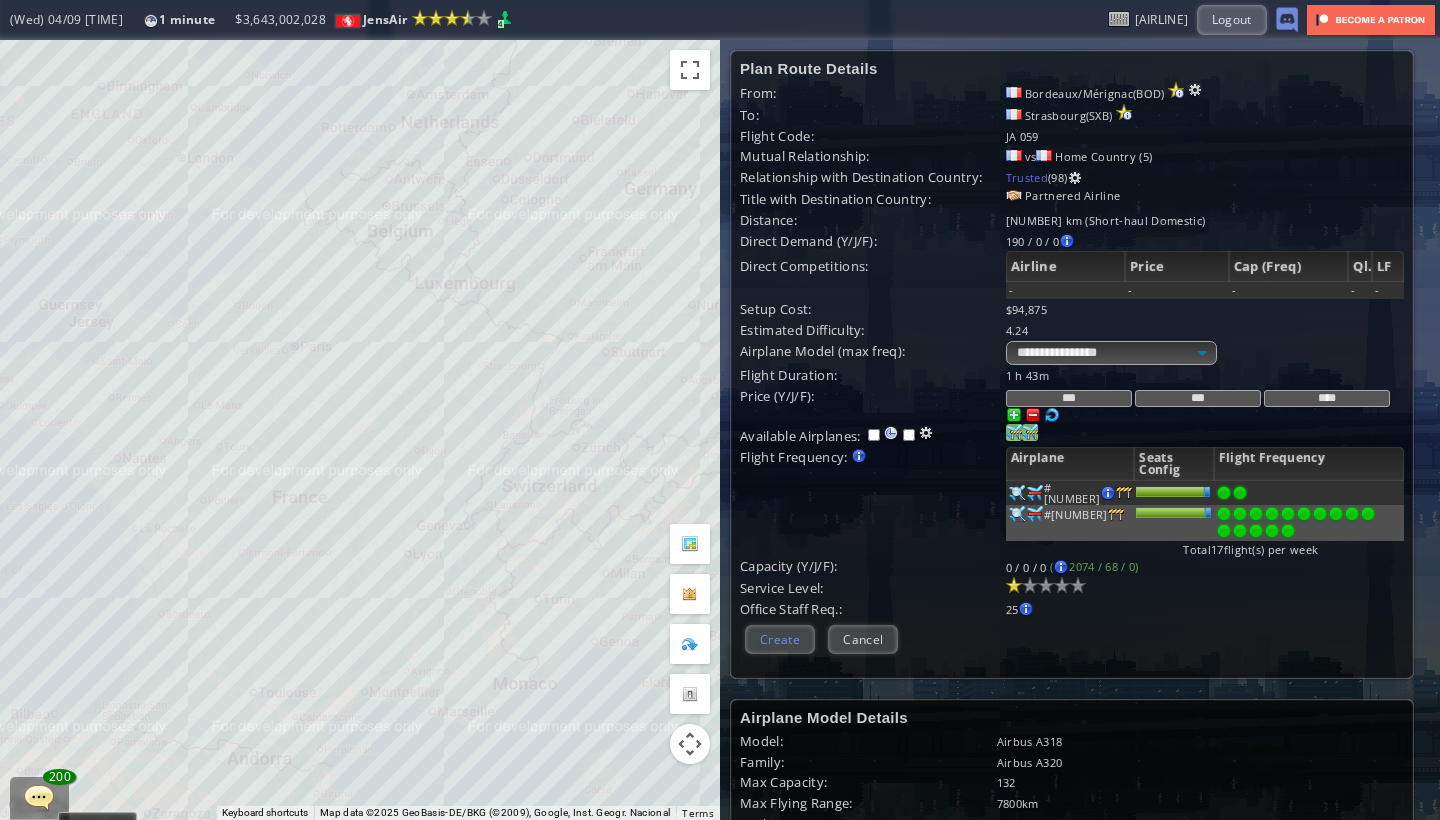 click on "Create" at bounding box center (780, 639) 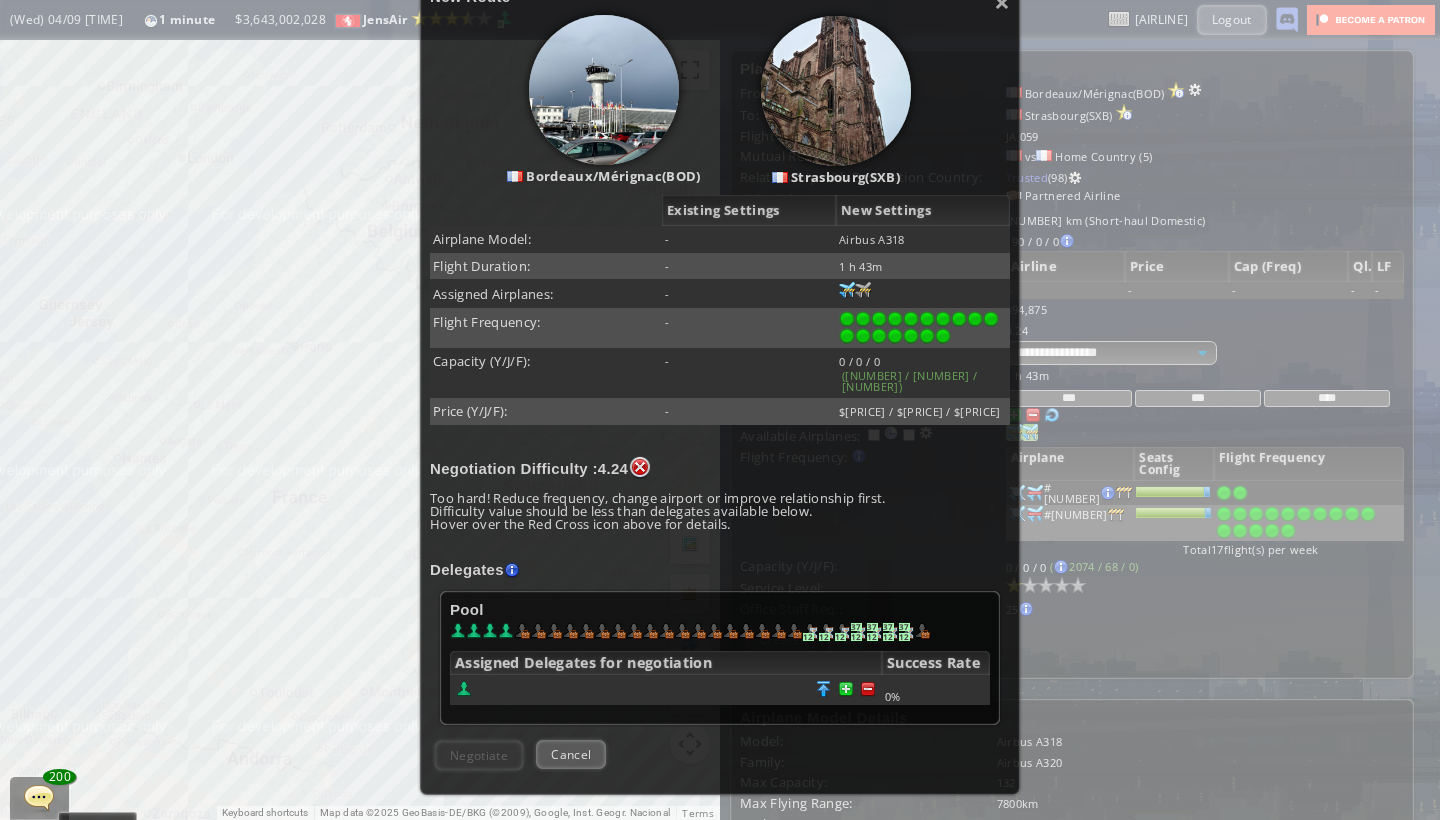 scroll, scrollTop: 296, scrollLeft: 0, axis: vertical 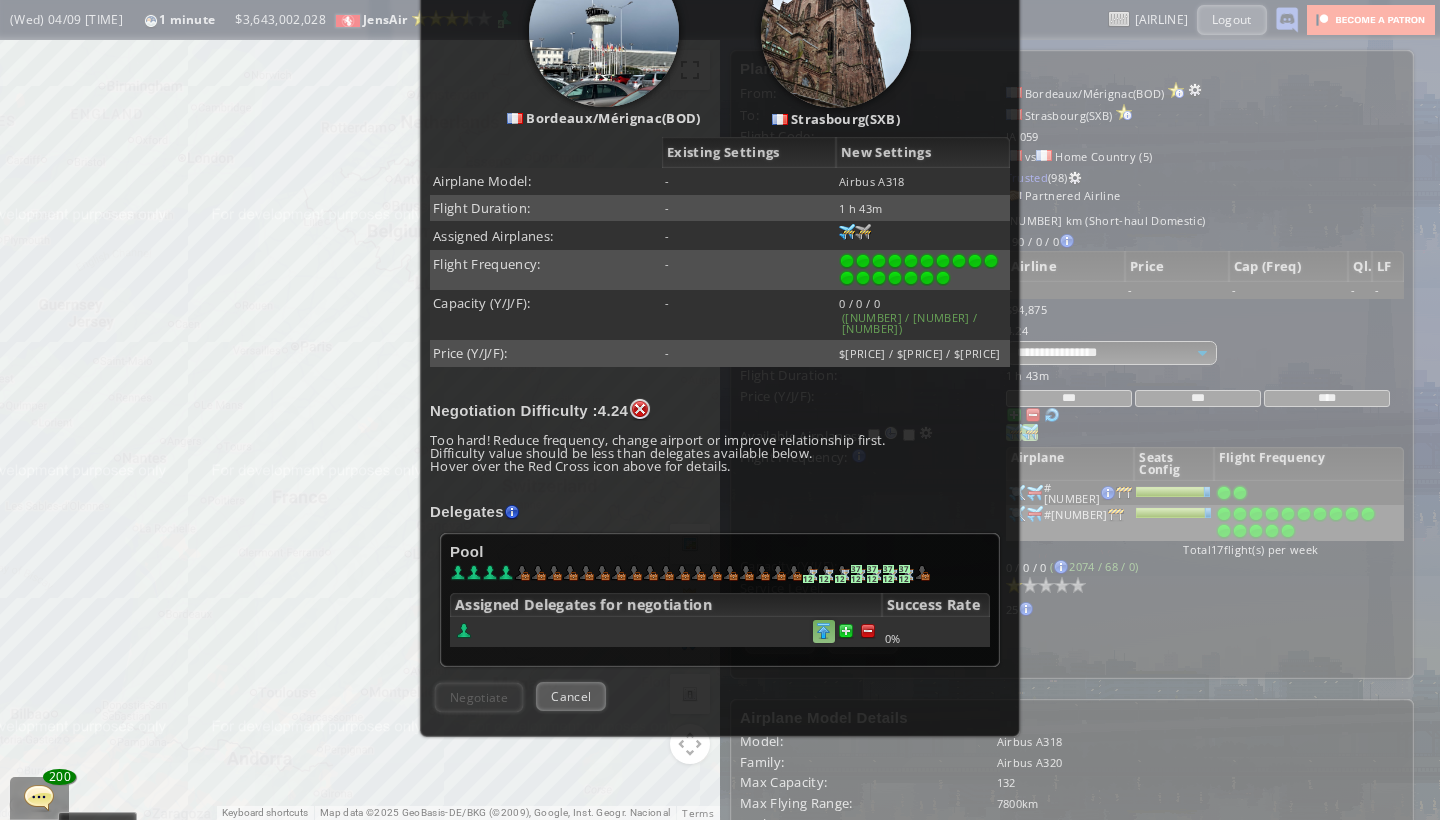 click at bounding box center (868, 631) 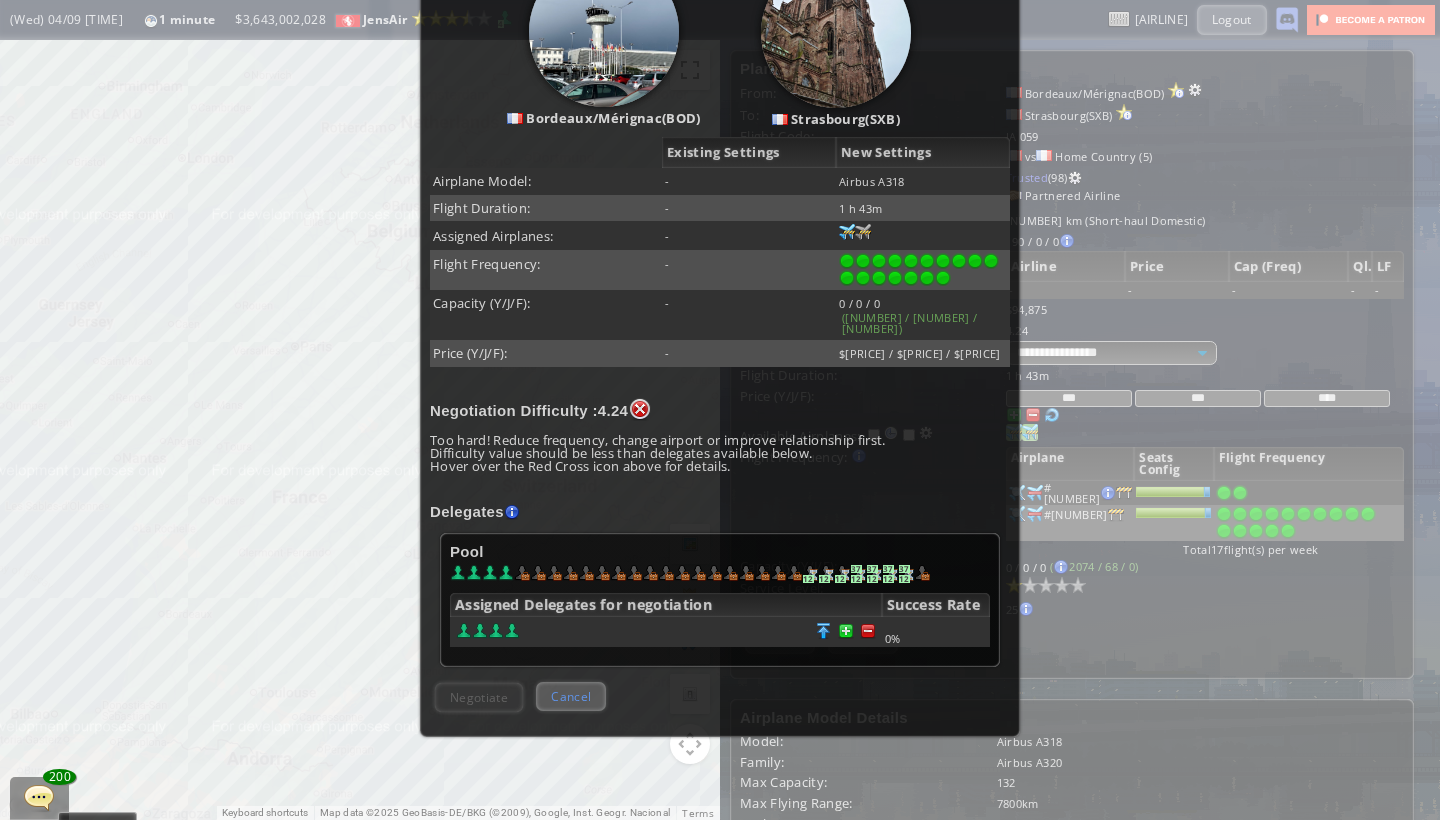 click on "Cancel" at bounding box center (571, 696) 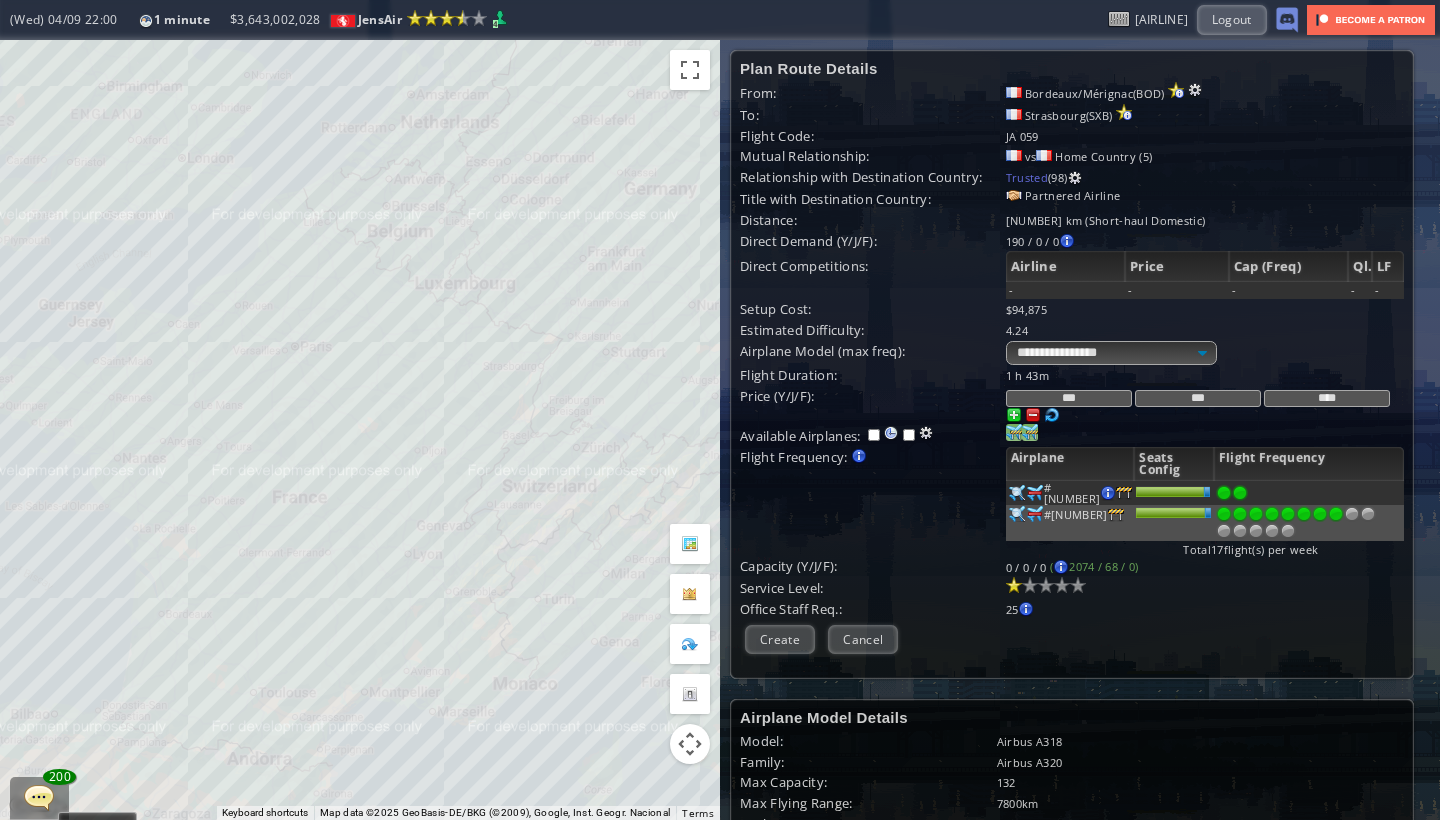 click at bounding box center (1336, 514) 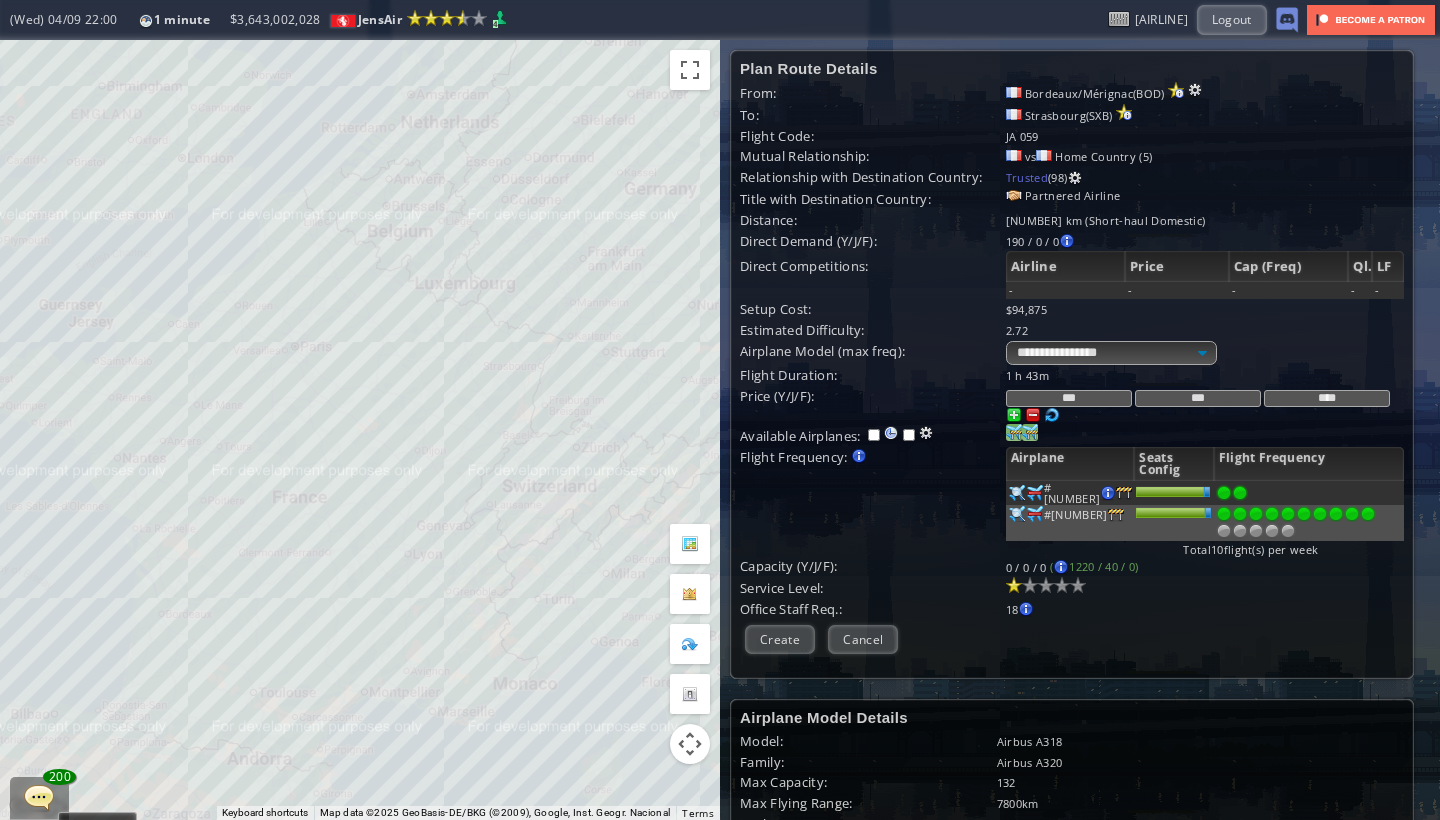 click at bounding box center [1368, 514] 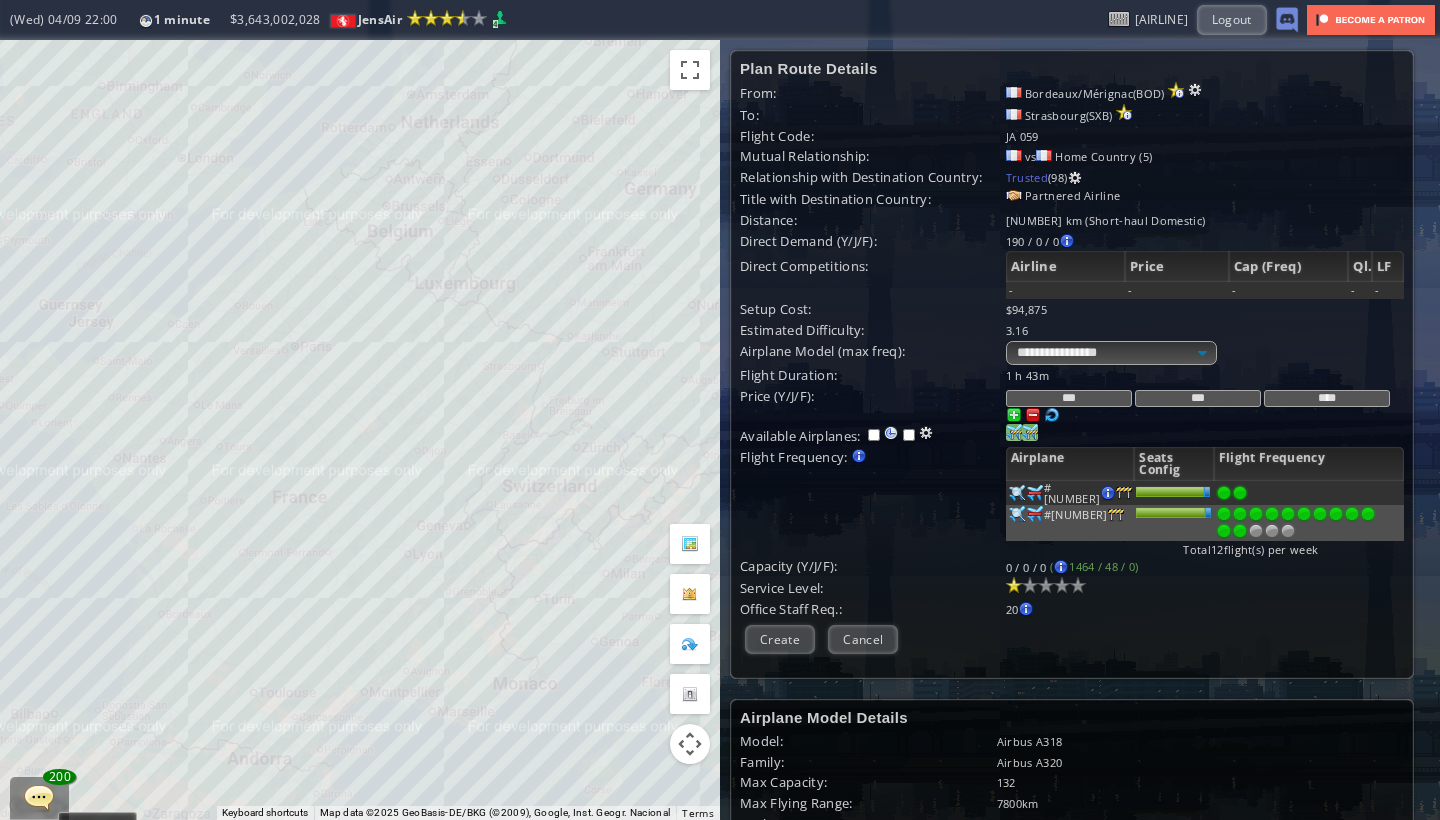 click at bounding box center (1240, 531) 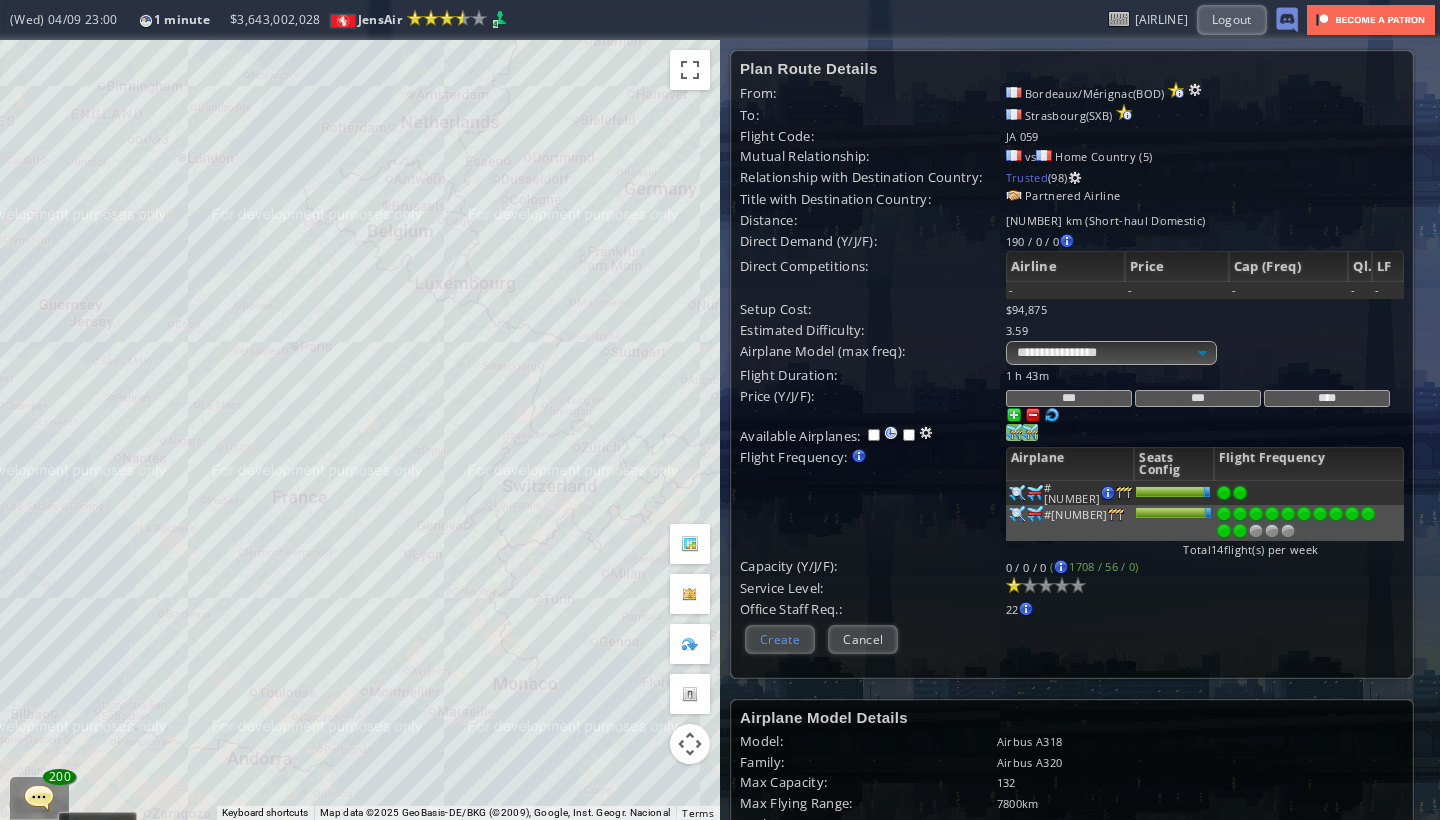 click on "Create" at bounding box center [780, 639] 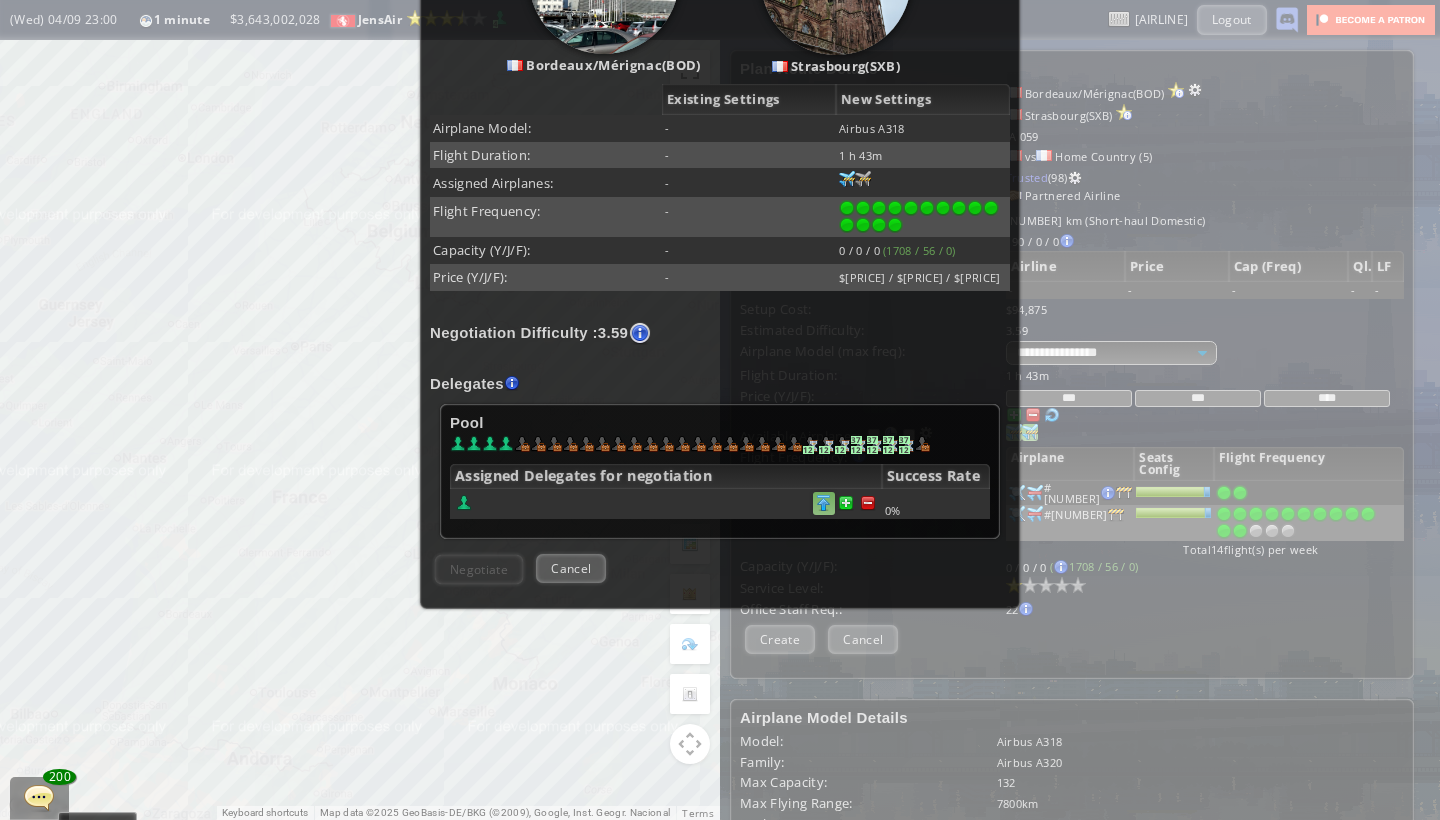 click at bounding box center (868, 503) 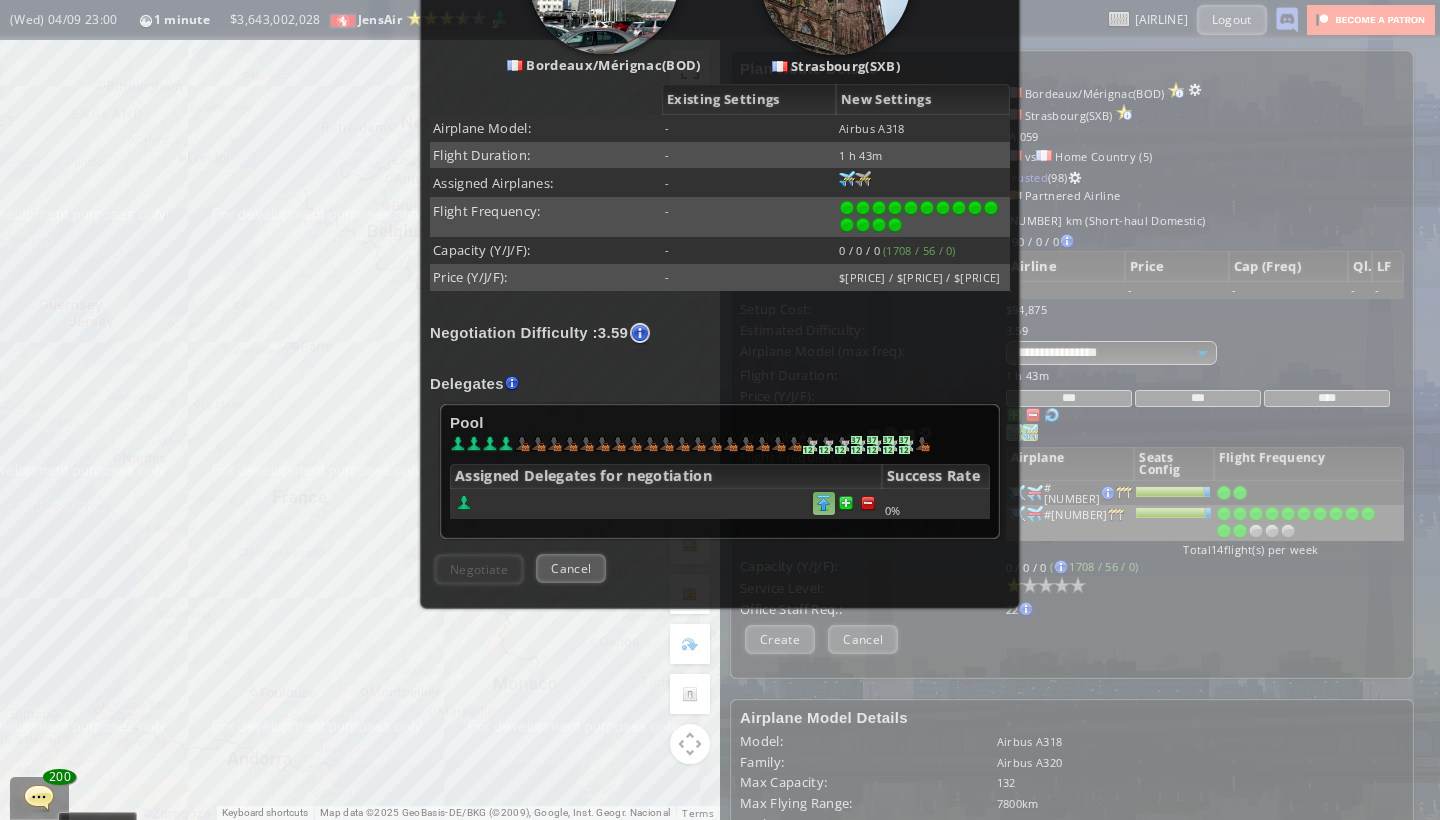 scroll, scrollTop: 348, scrollLeft: 0, axis: vertical 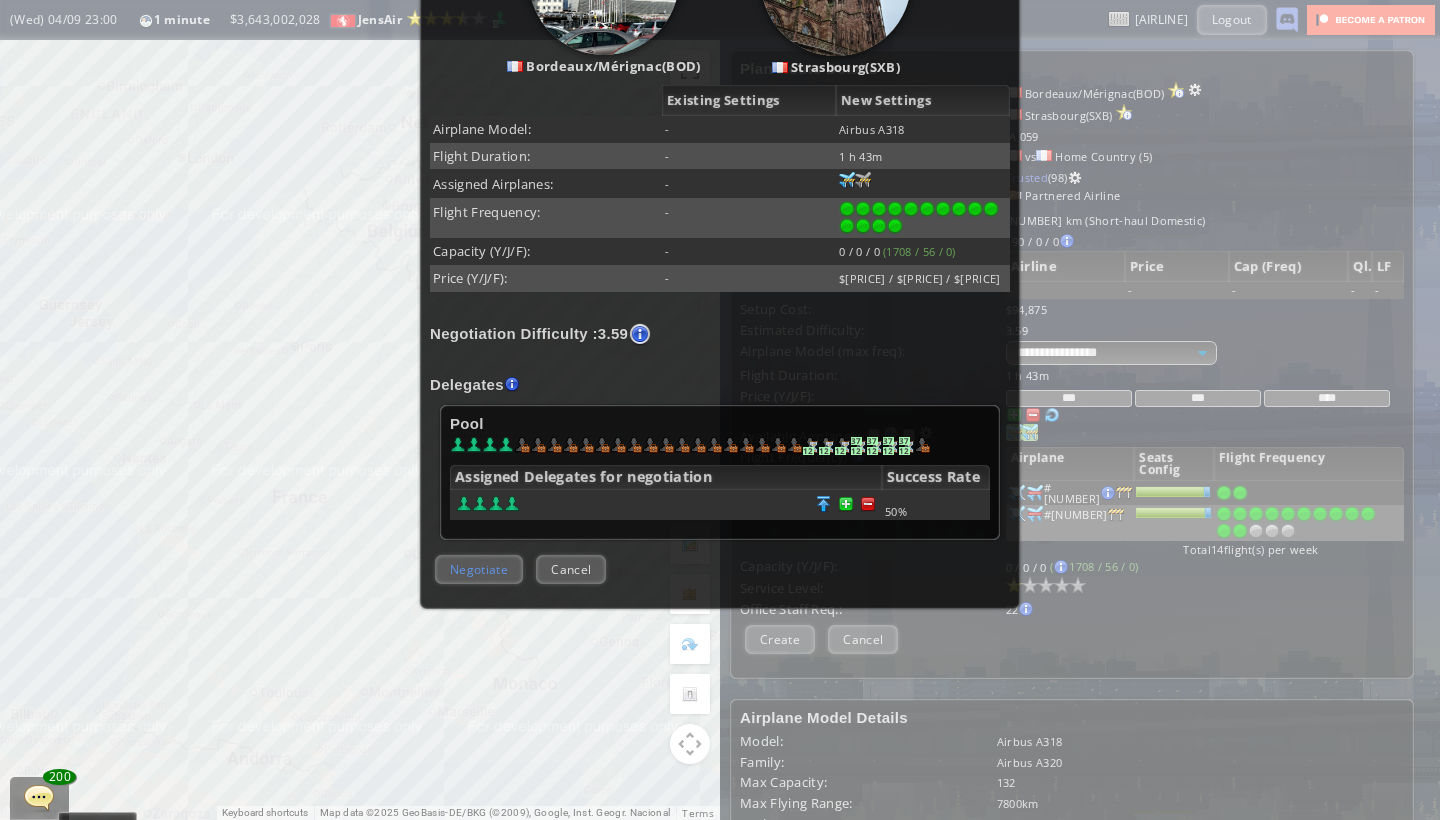 click on "Negotiate" at bounding box center (479, 569) 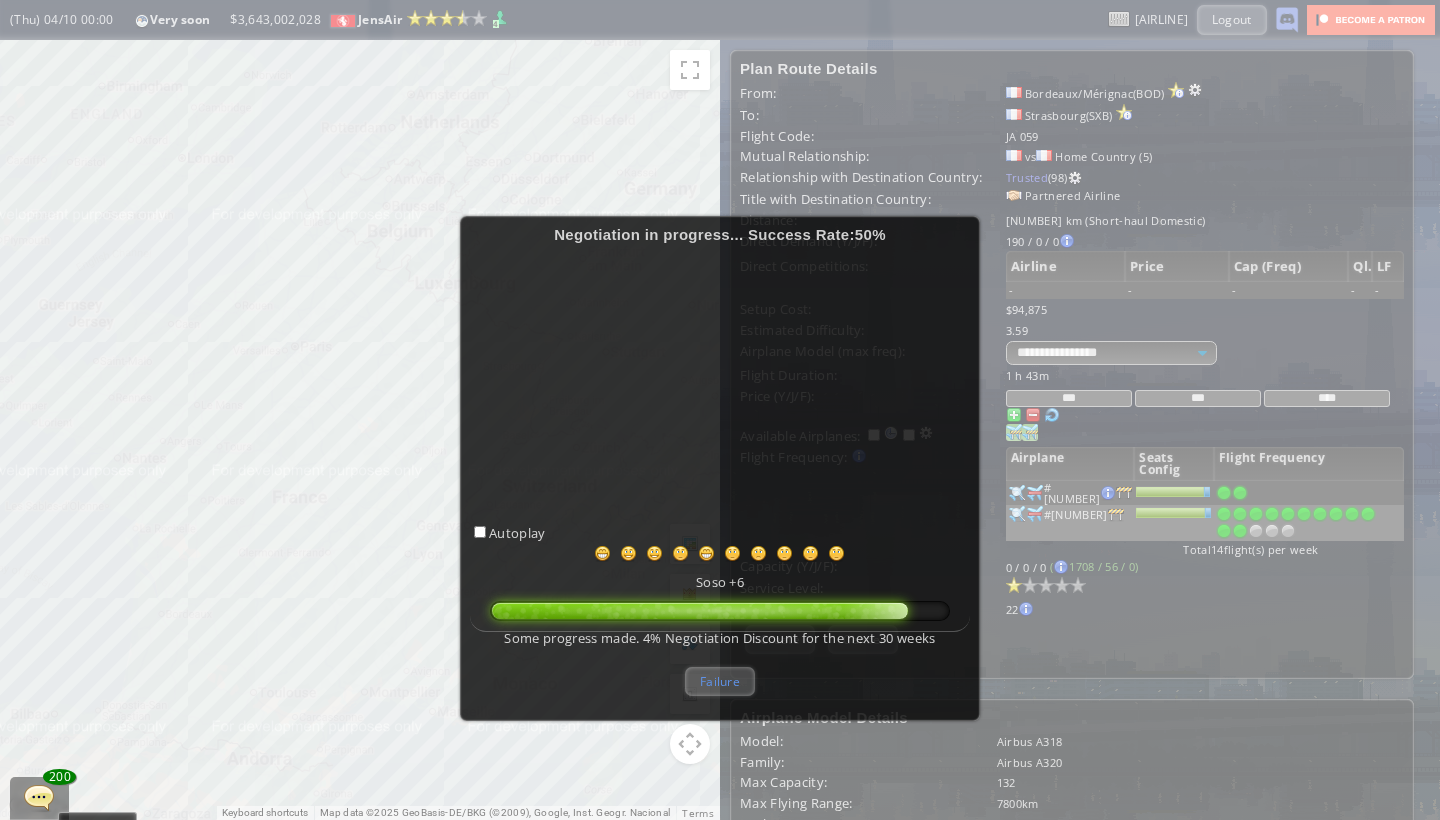 click on "Failure" at bounding box center (720, 681) 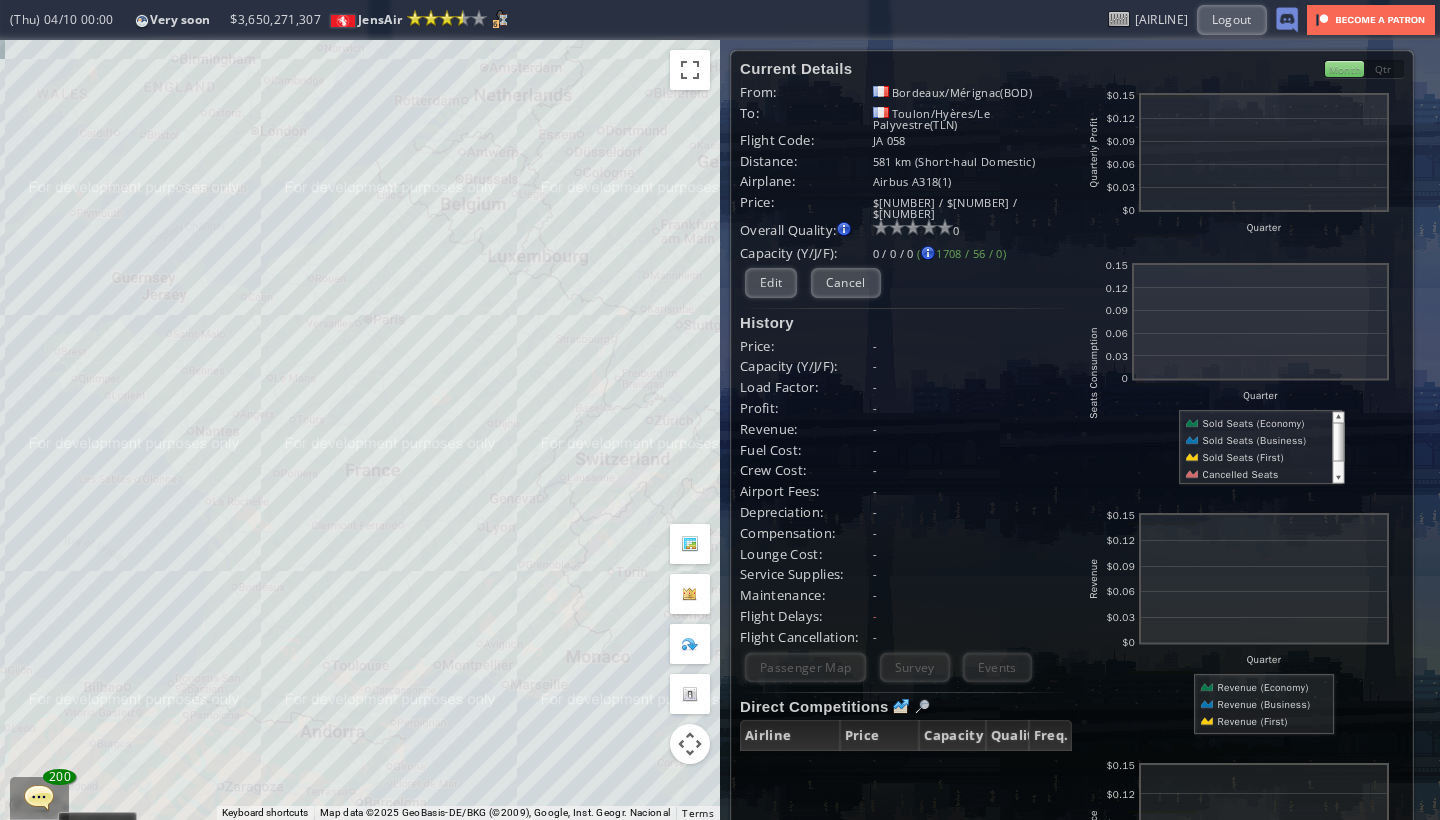 click on "To navigate, press the arrow keys." at bounding box center (360, 430) 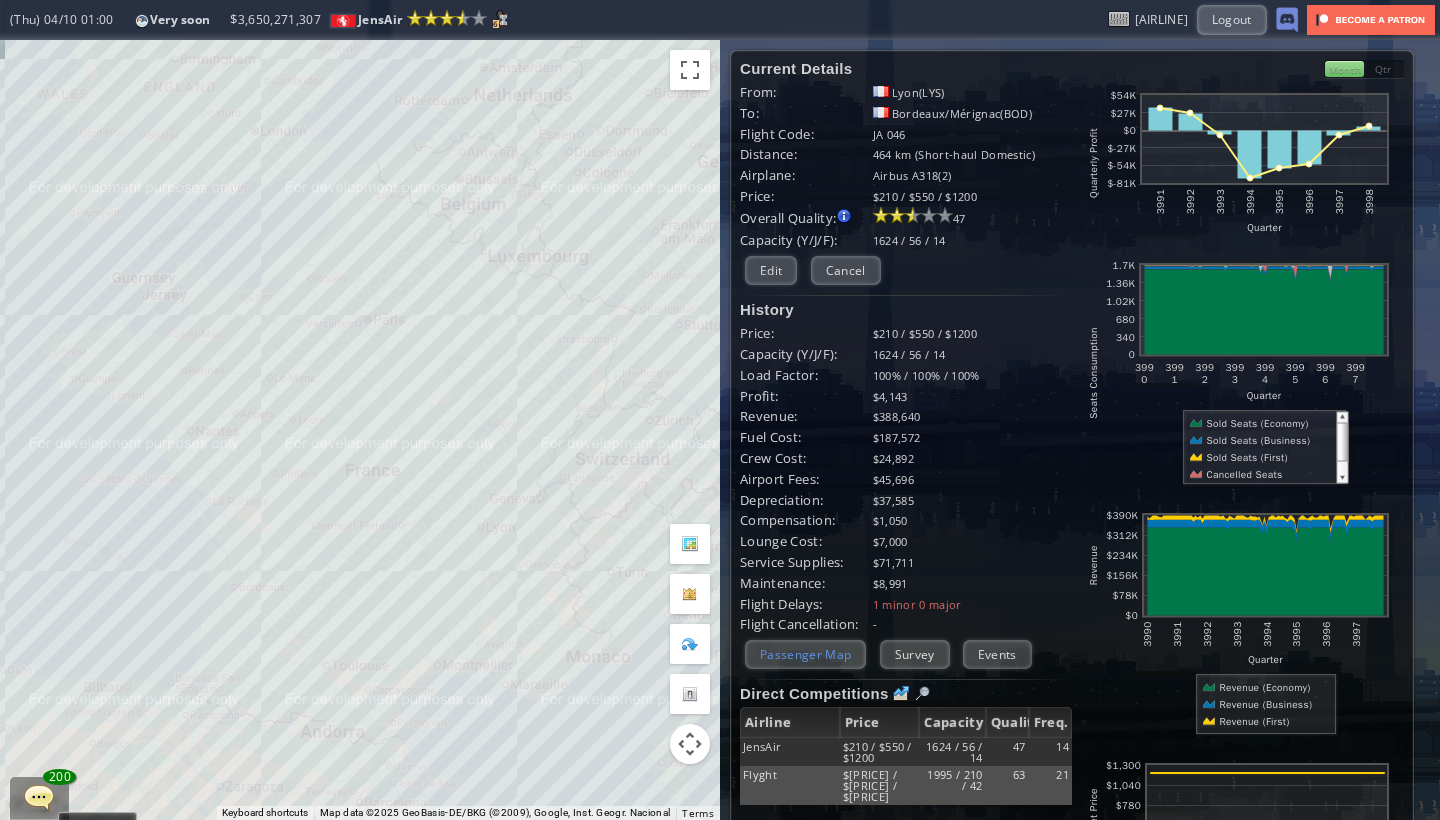 click on "Passenger Map" at bounding box center (805, 654) 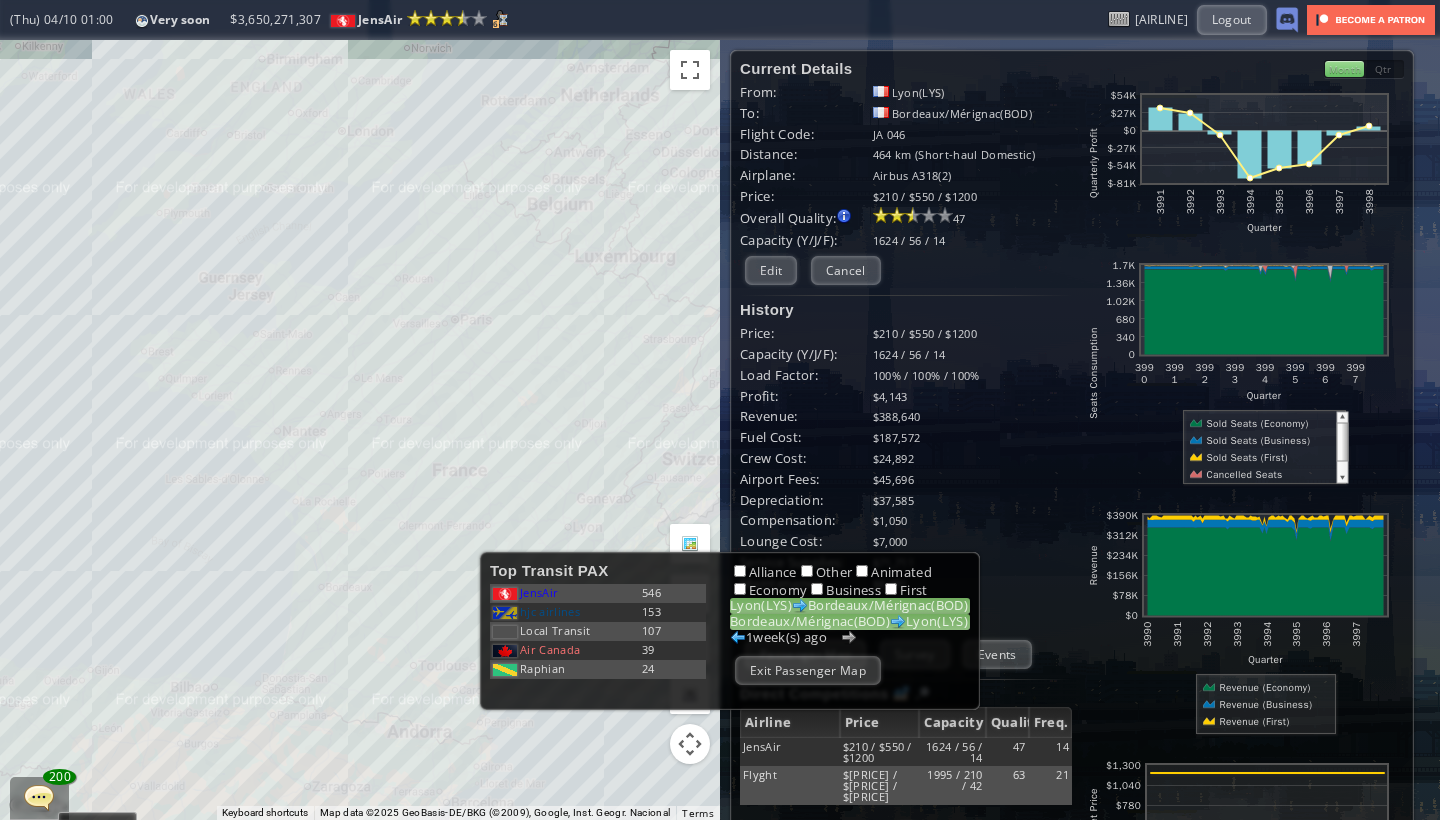 click at bounding box center (800, 606) 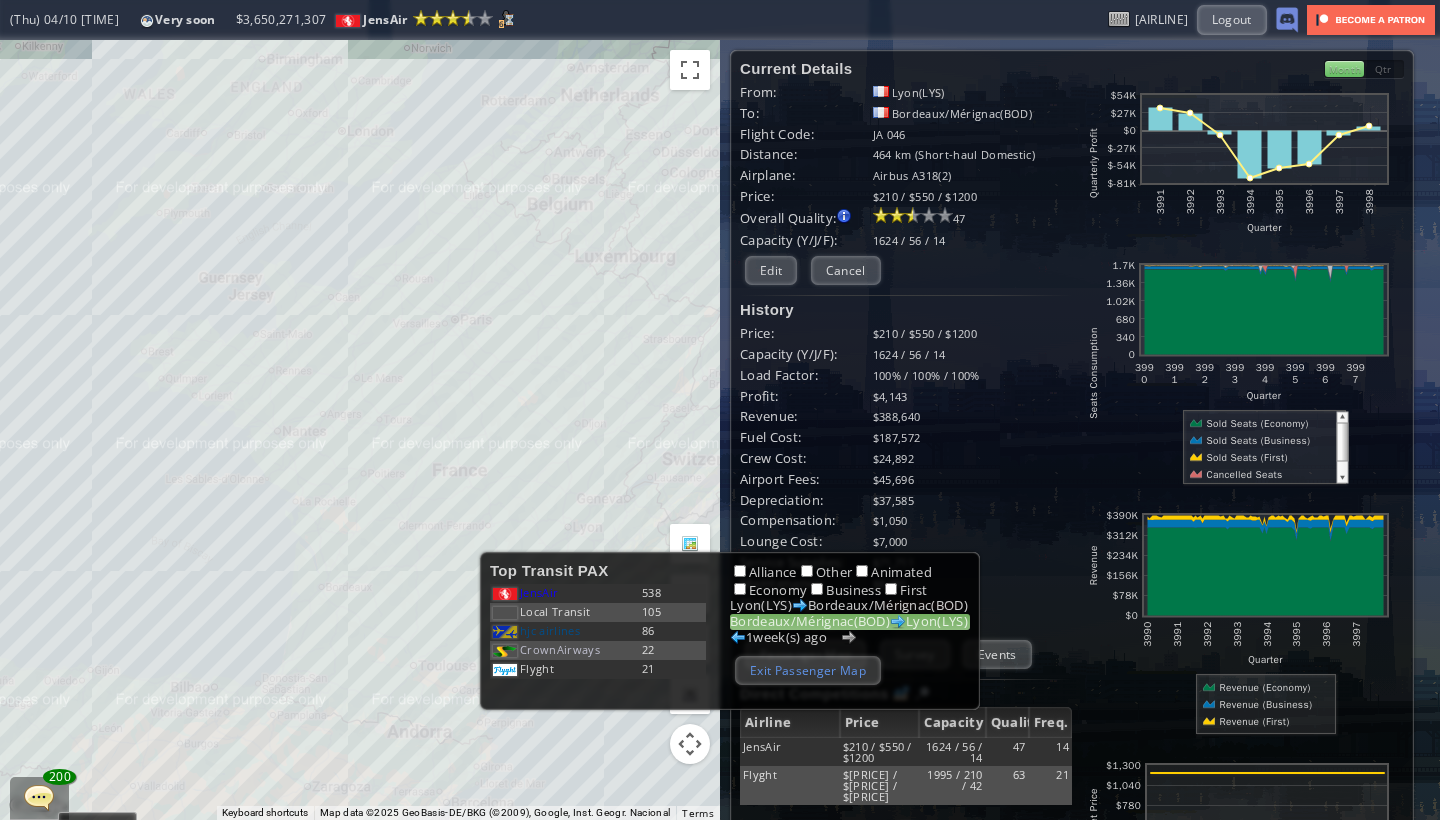 click on "Exit Passenger Map" at bounding box center [808, 670] 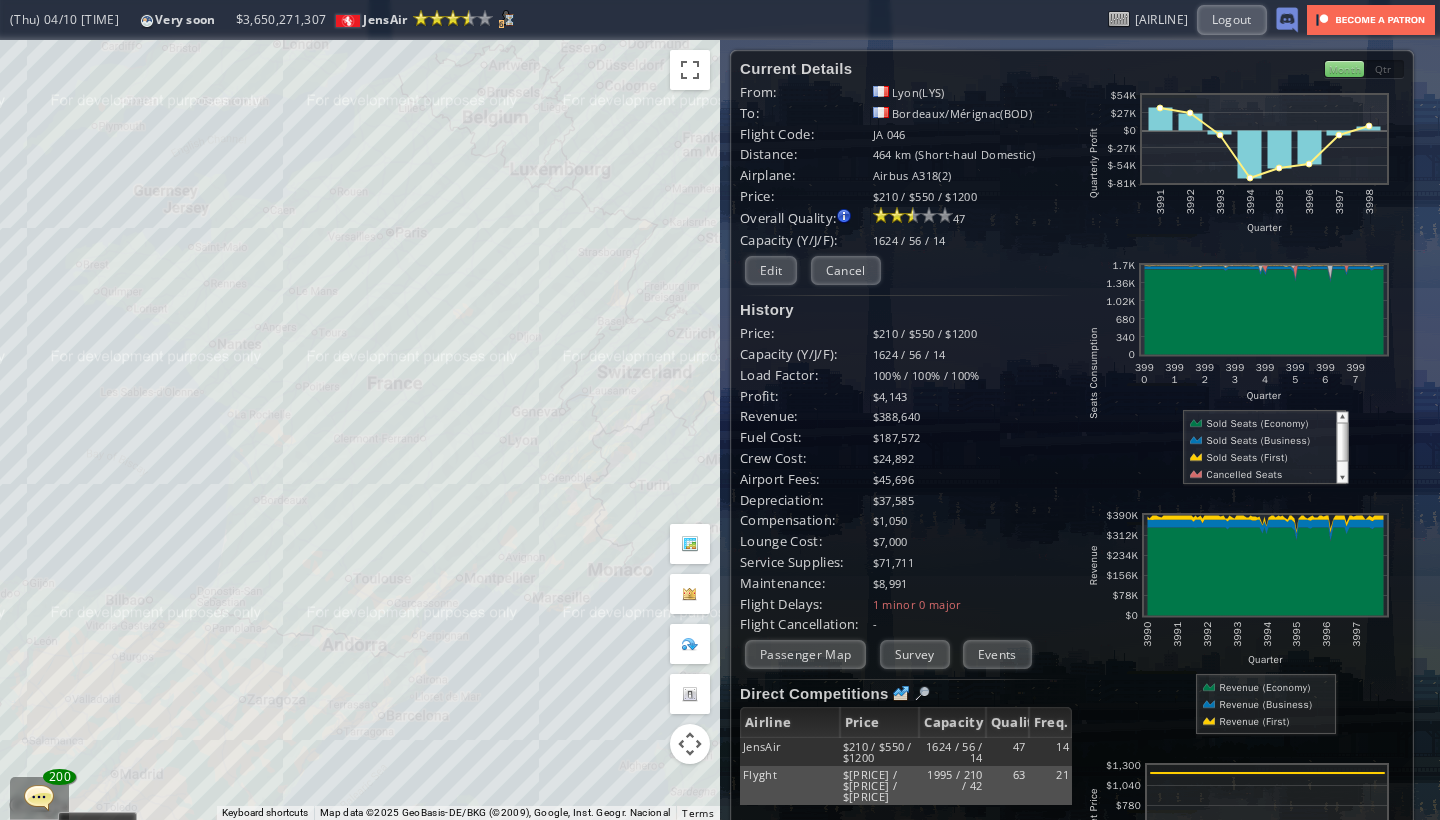 drag, startPoint x: 610, startPoint y: 700, endPoint x: 542, endPoint y: 568, distance: 148.48569 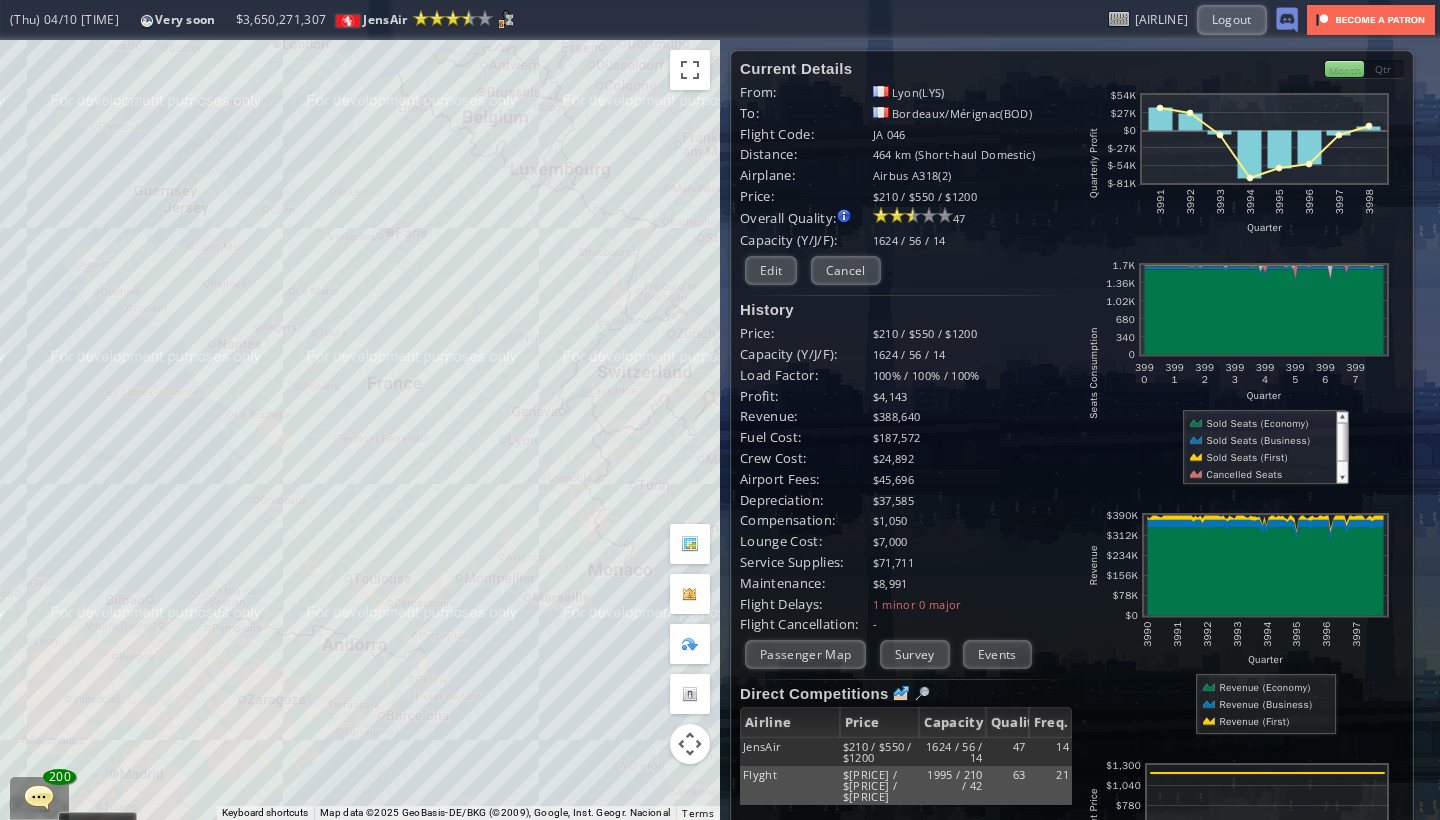 click on "To navigate, press the arrow keys." at bounding box center [360, 430] 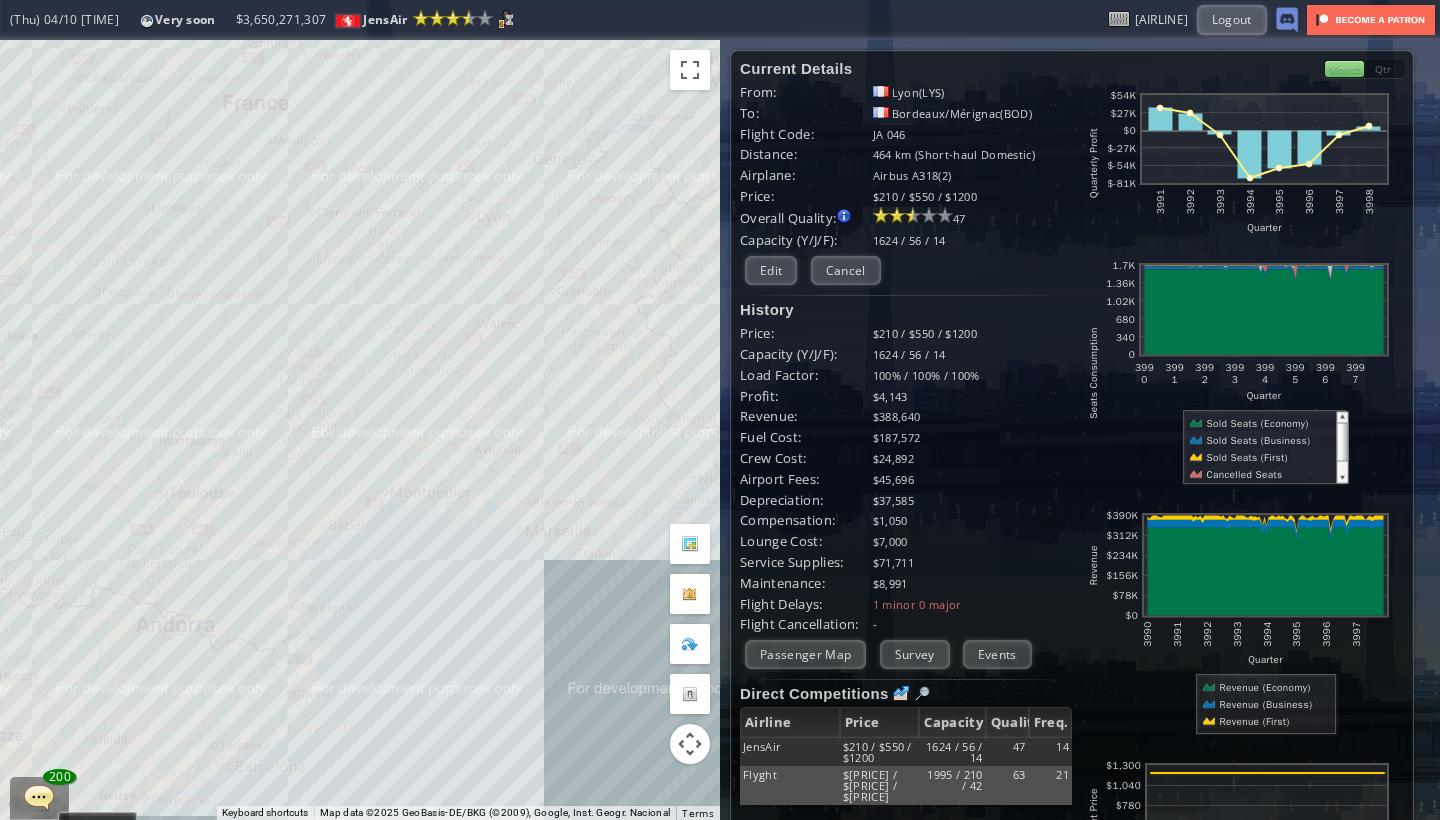 click on "To navigate, press the arrow keys." at bounding box center (360, 430) 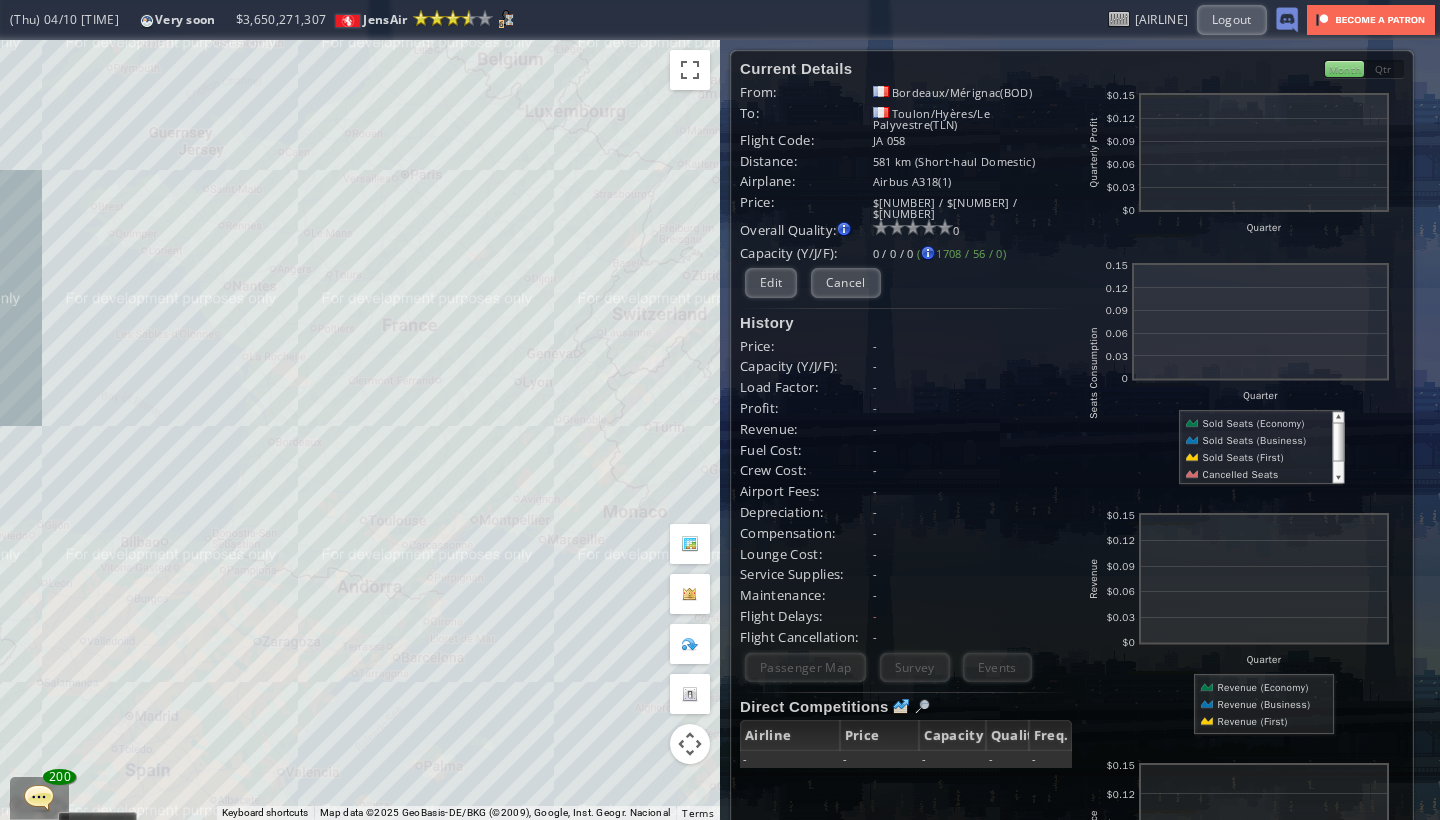 click on "To navigate, press the arrow keys." at bounding box center (360, 430) 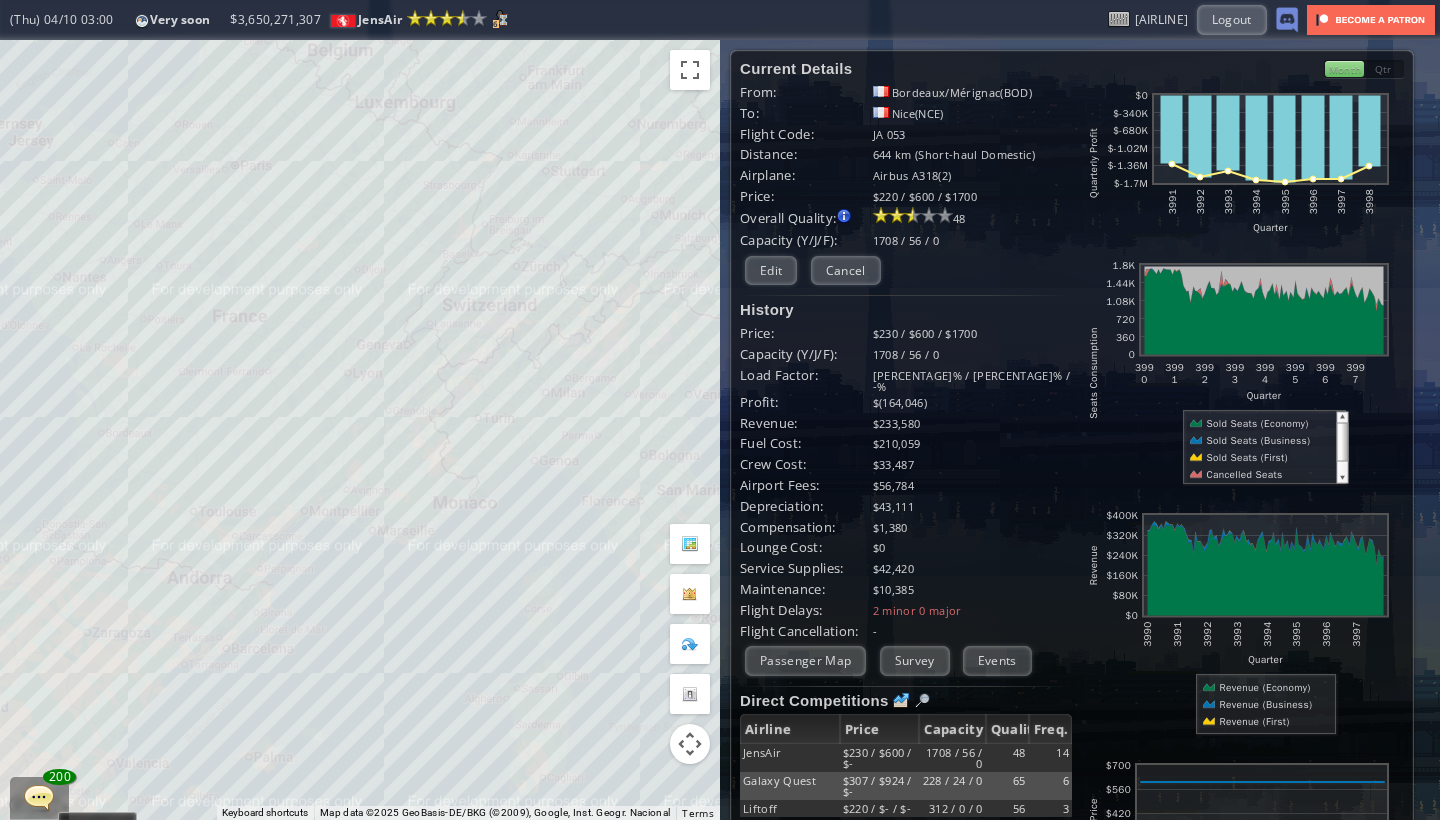 click on "To navigate, press the arrow keys." at bounding box center [360, 430] 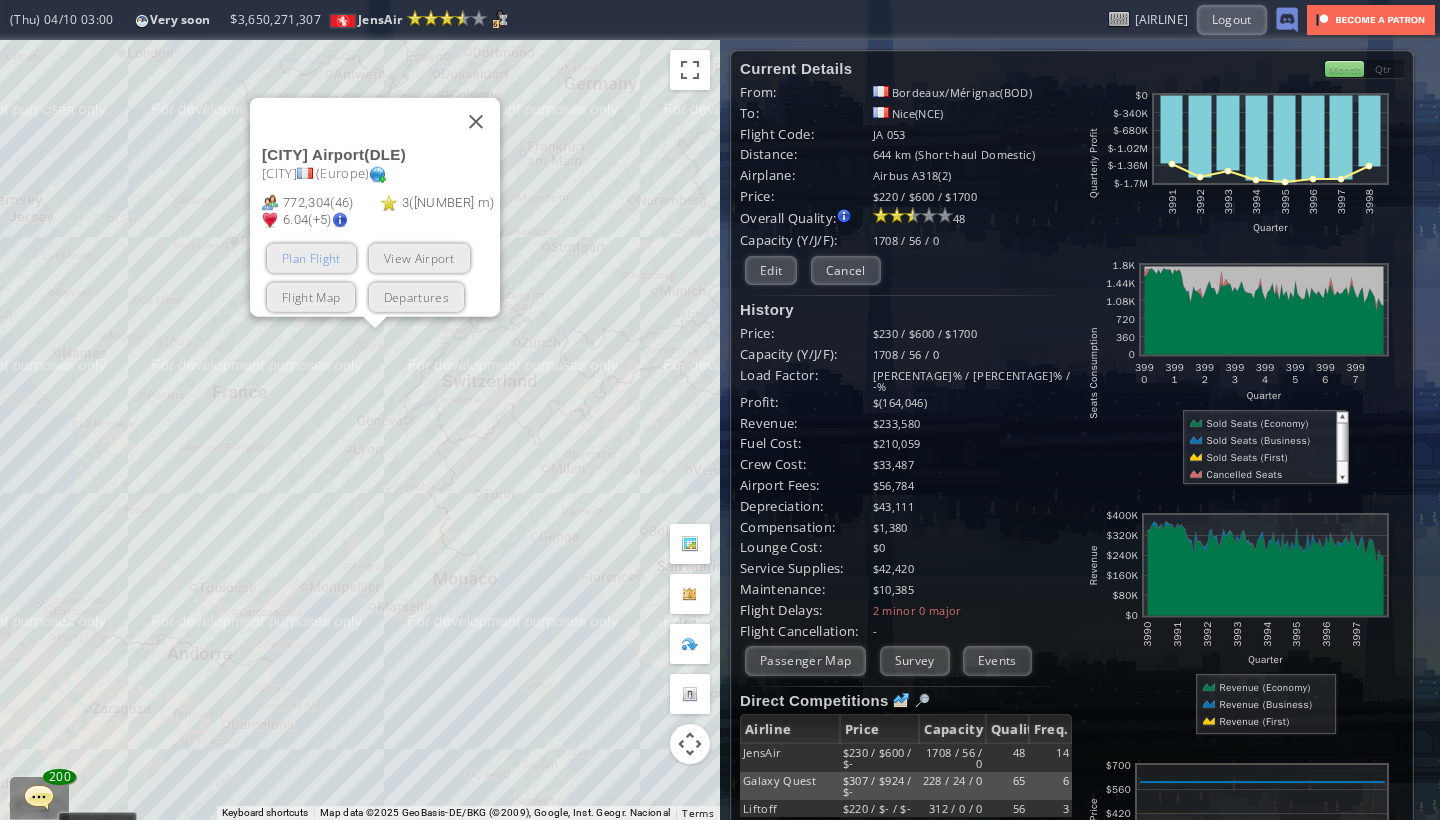 click on "Plan Flight" at bounding box center (311, 258) 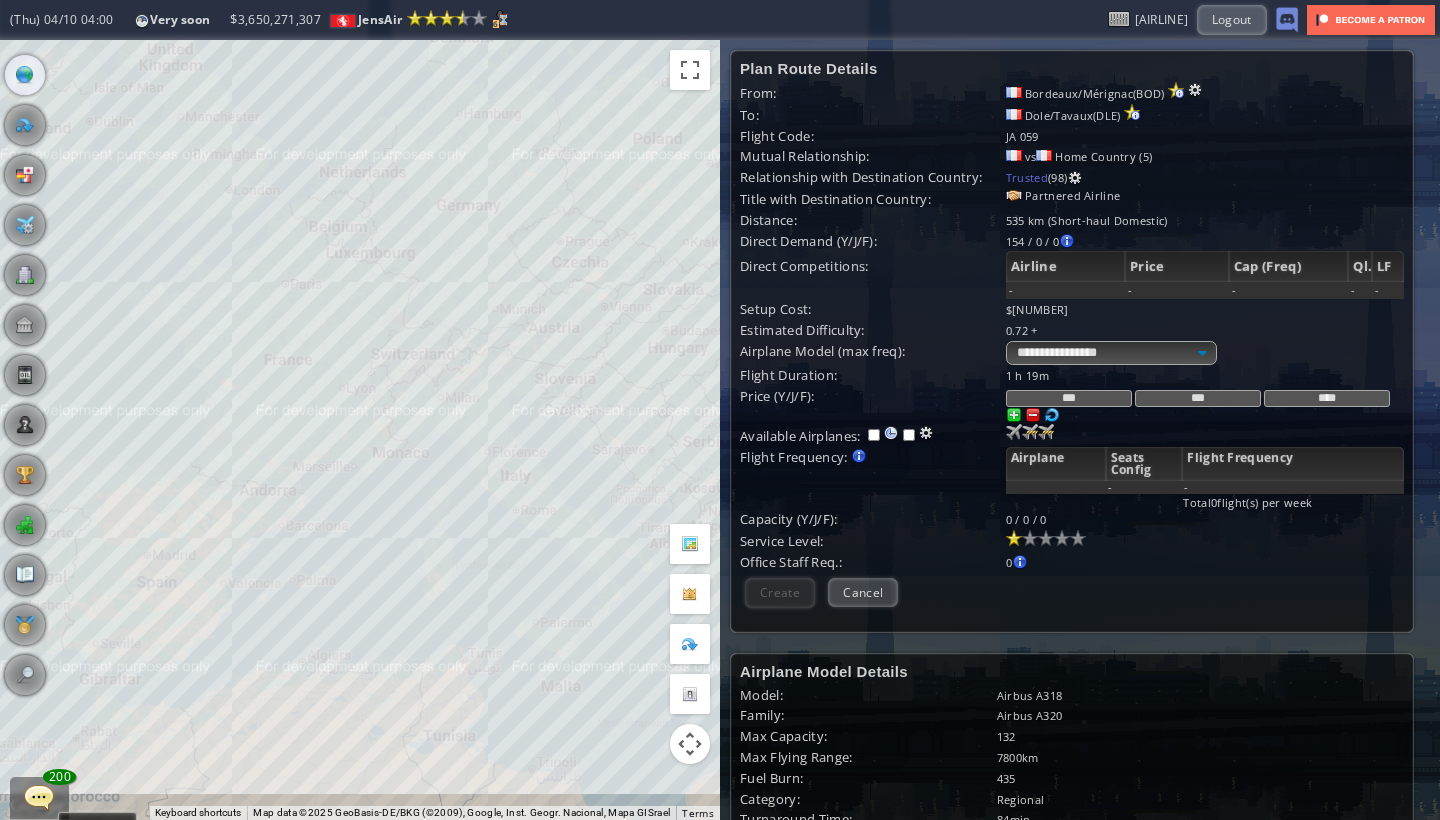 click on "Office" at bounding box center [25, 275] 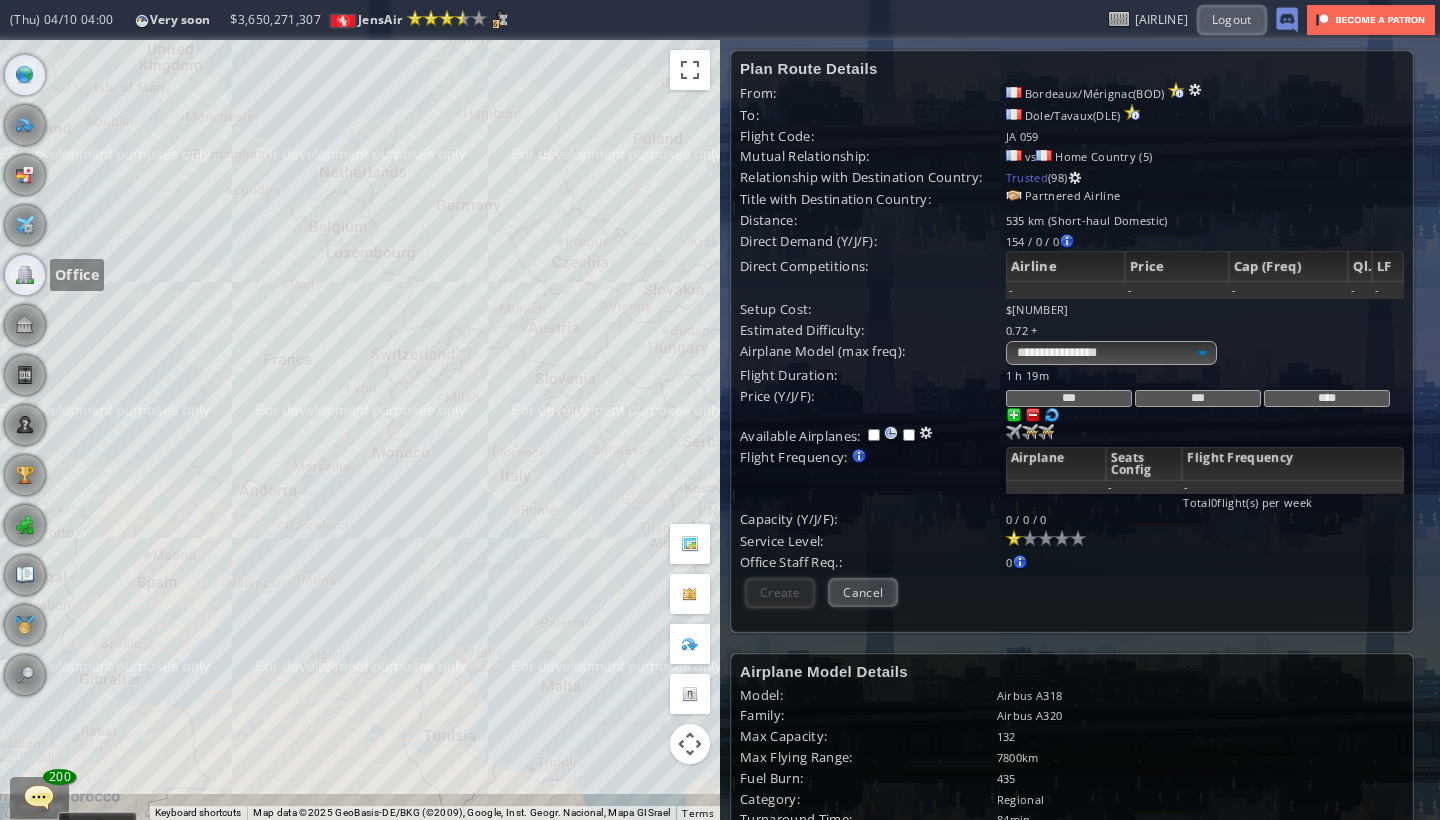 click at bounding box center [25, 275] 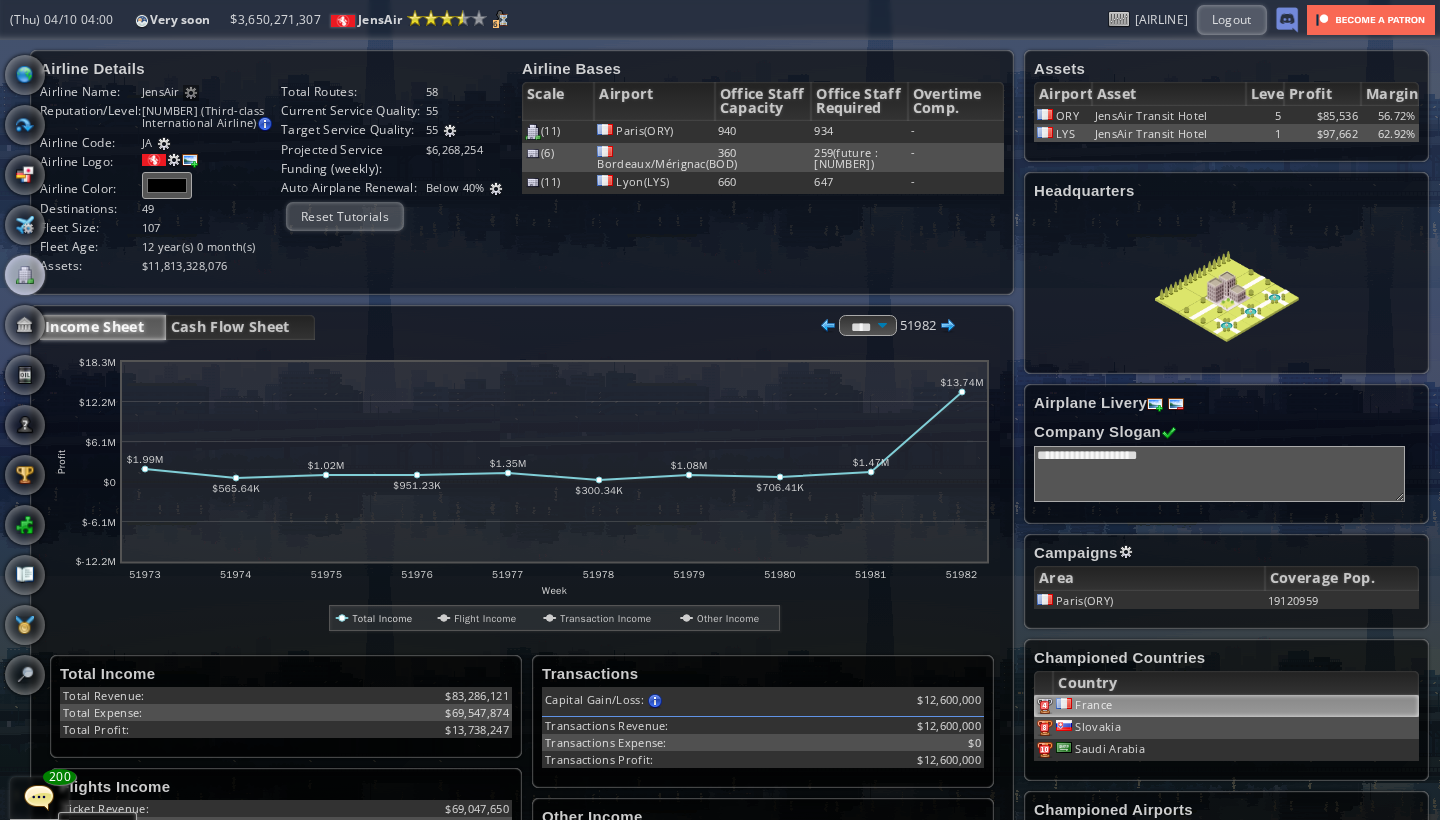 click on "France" at bounding box center [1235, 706] 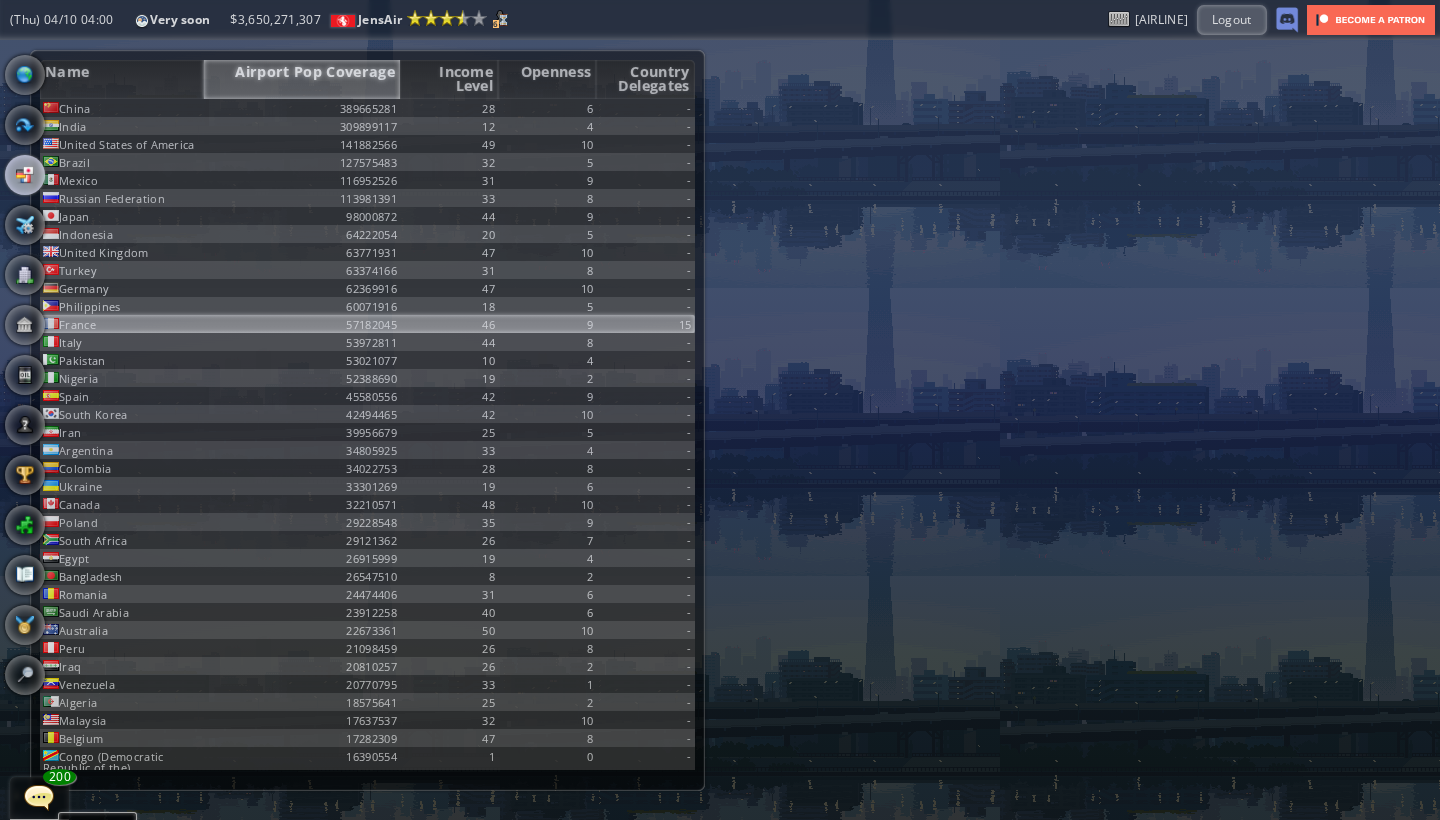 scroll, scrollTop: 216, scrollLeft: 0, axis: vertical 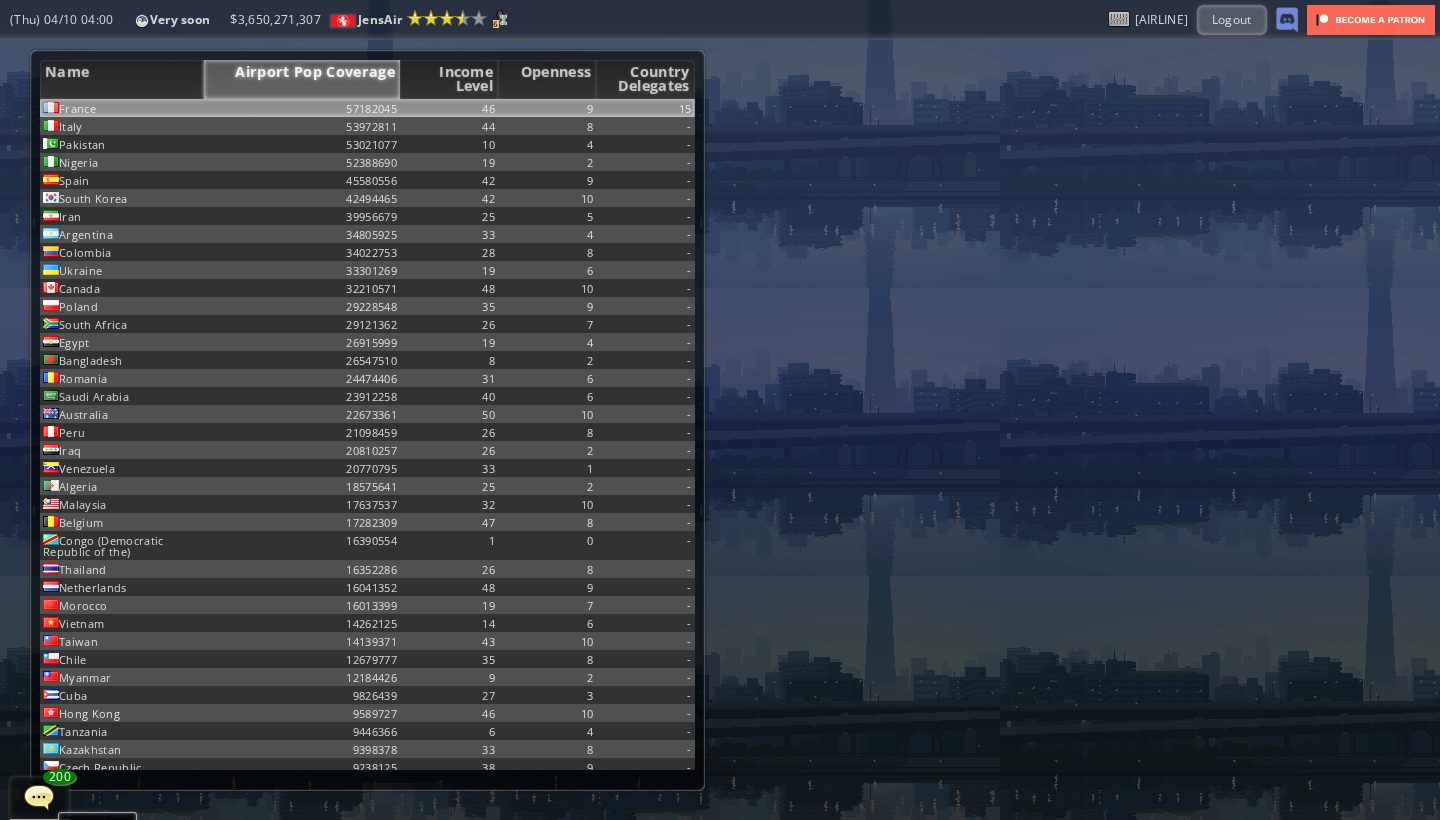 click on "9" at bounding box center (547, 108) 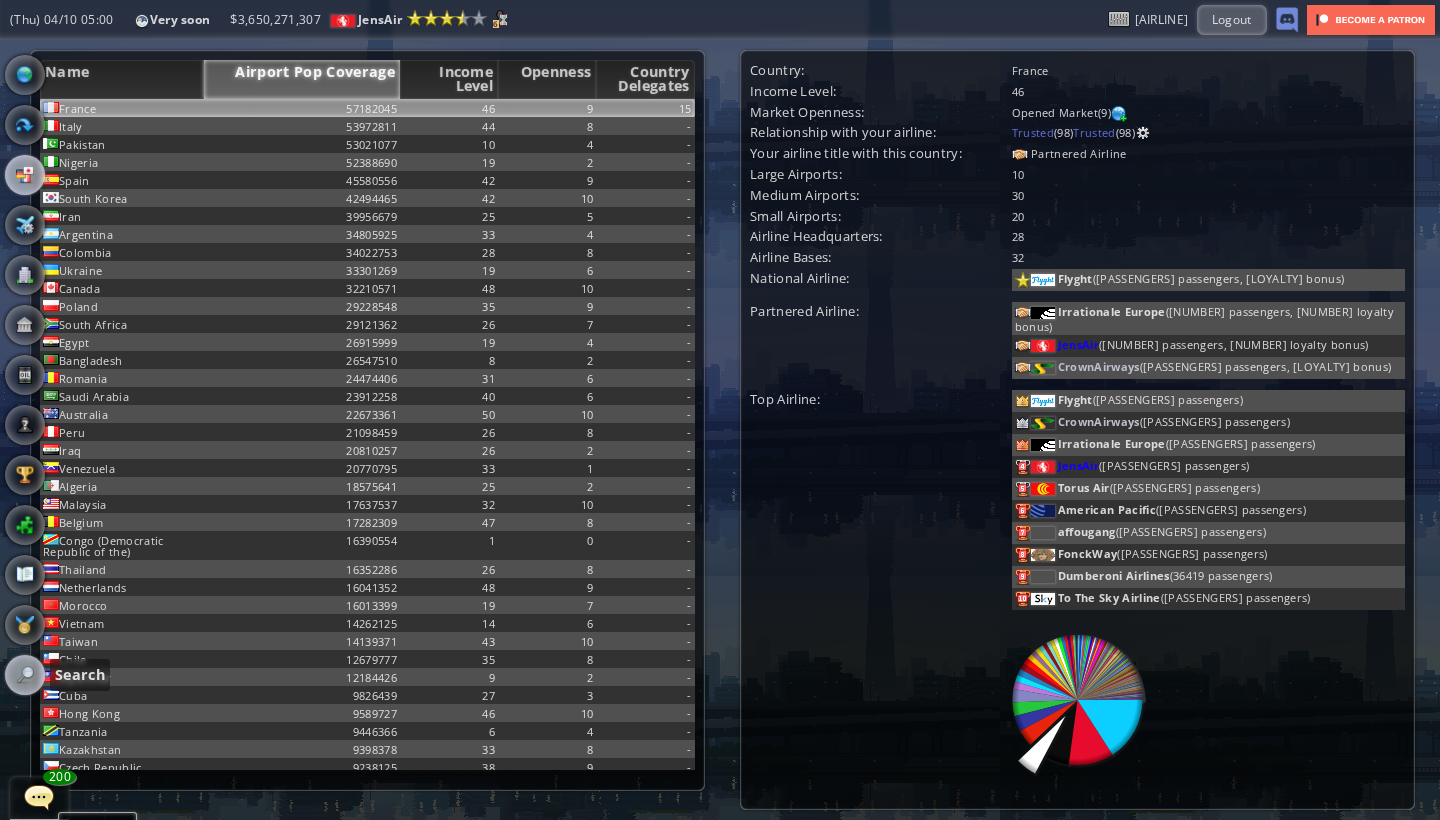 click at bounding box center [25, 675] 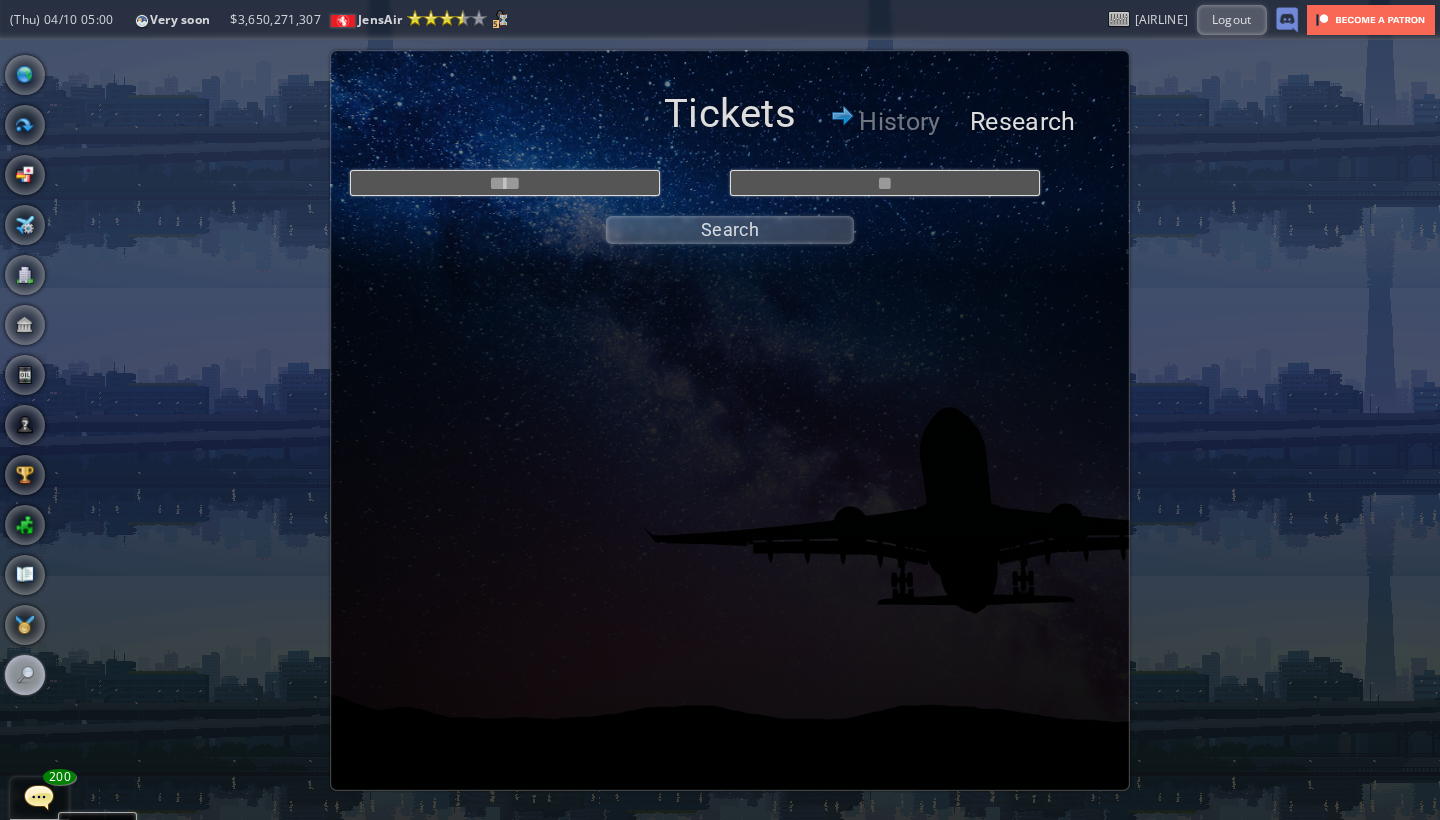 click on "Research" at bounding box center [1020, 122] 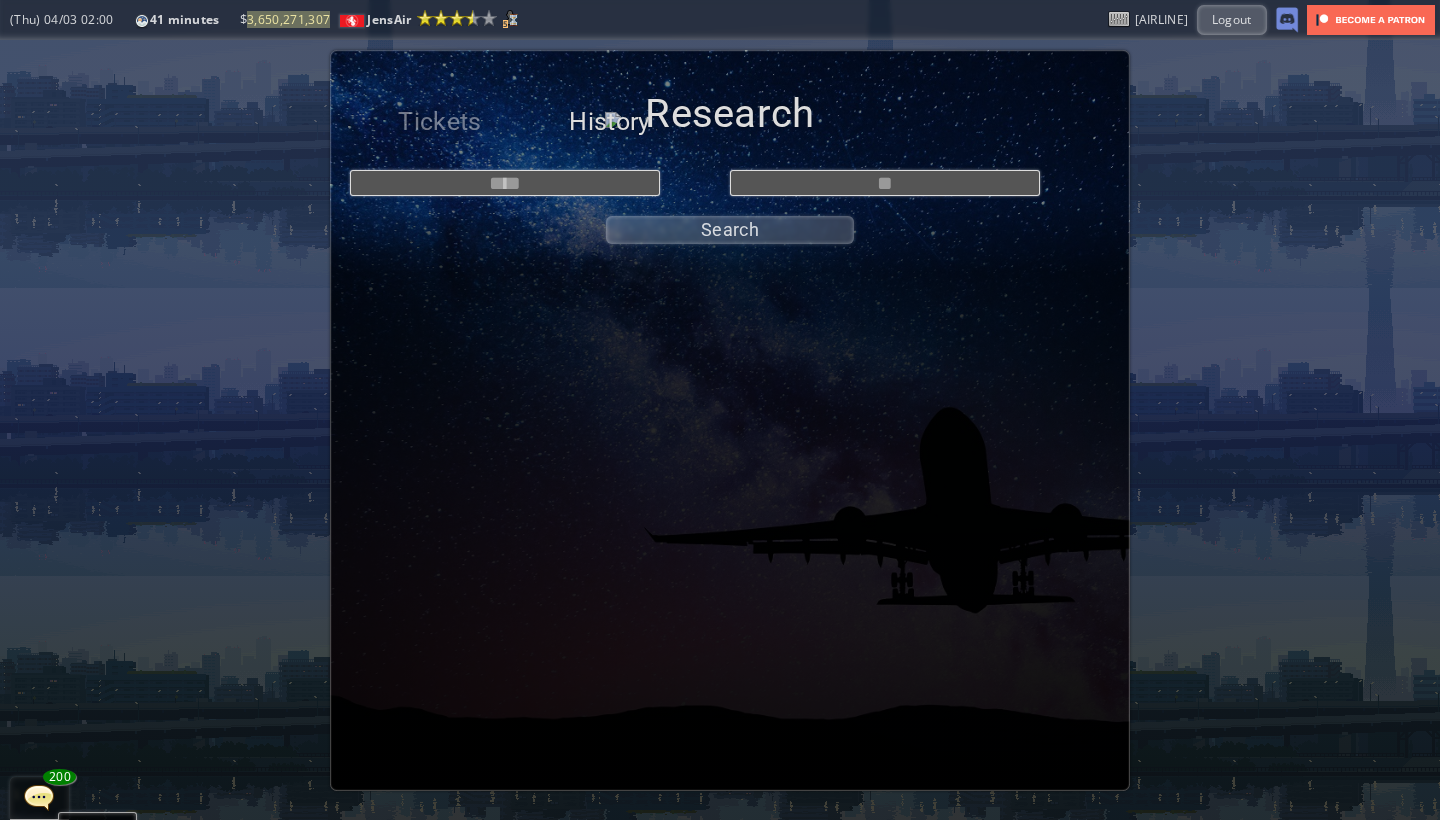 click on "History" at bounding box center [610, 122] 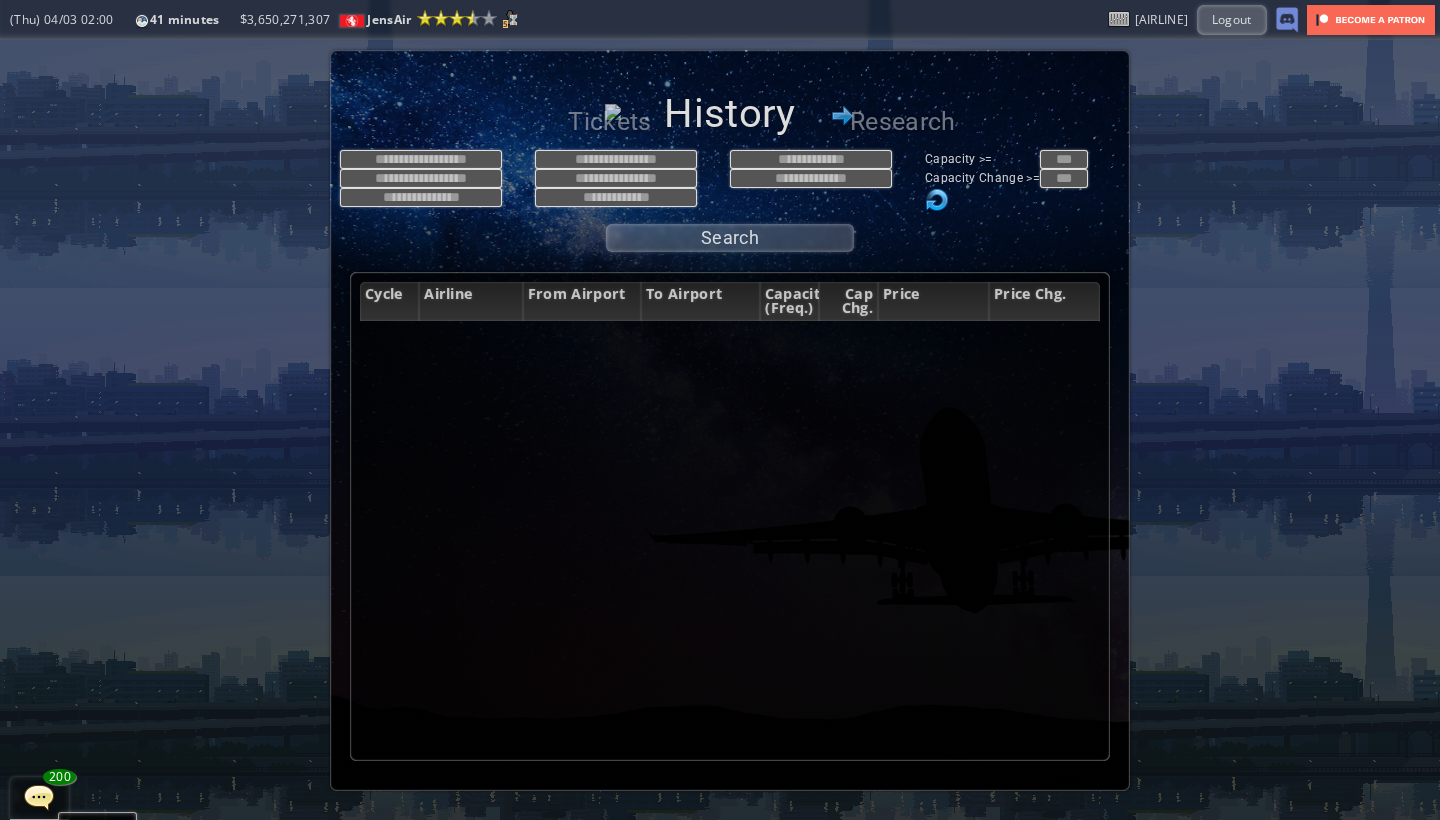 click at bounding box center [437, 159] 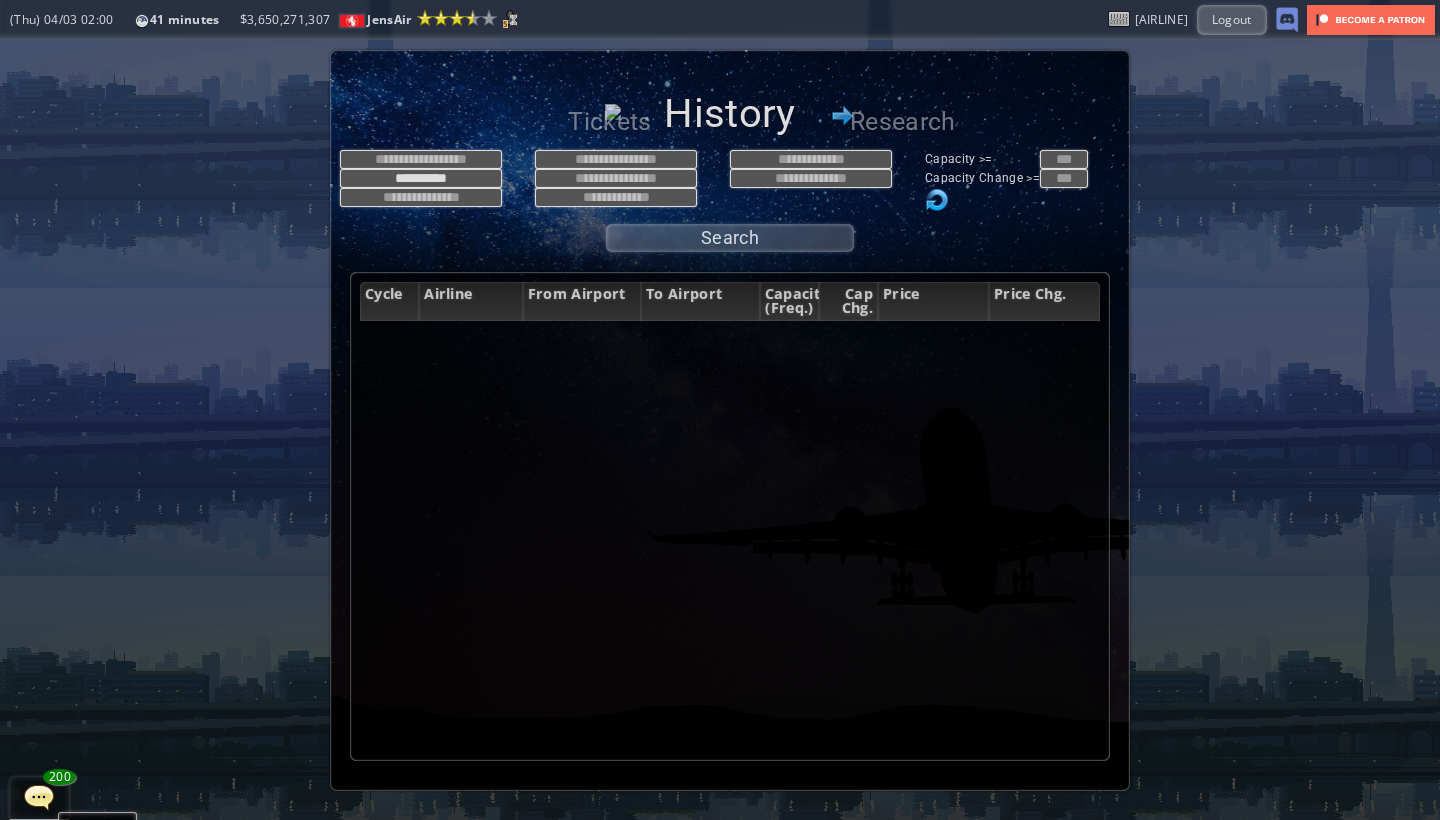 click on "**********" at bounding box center [730, 206] 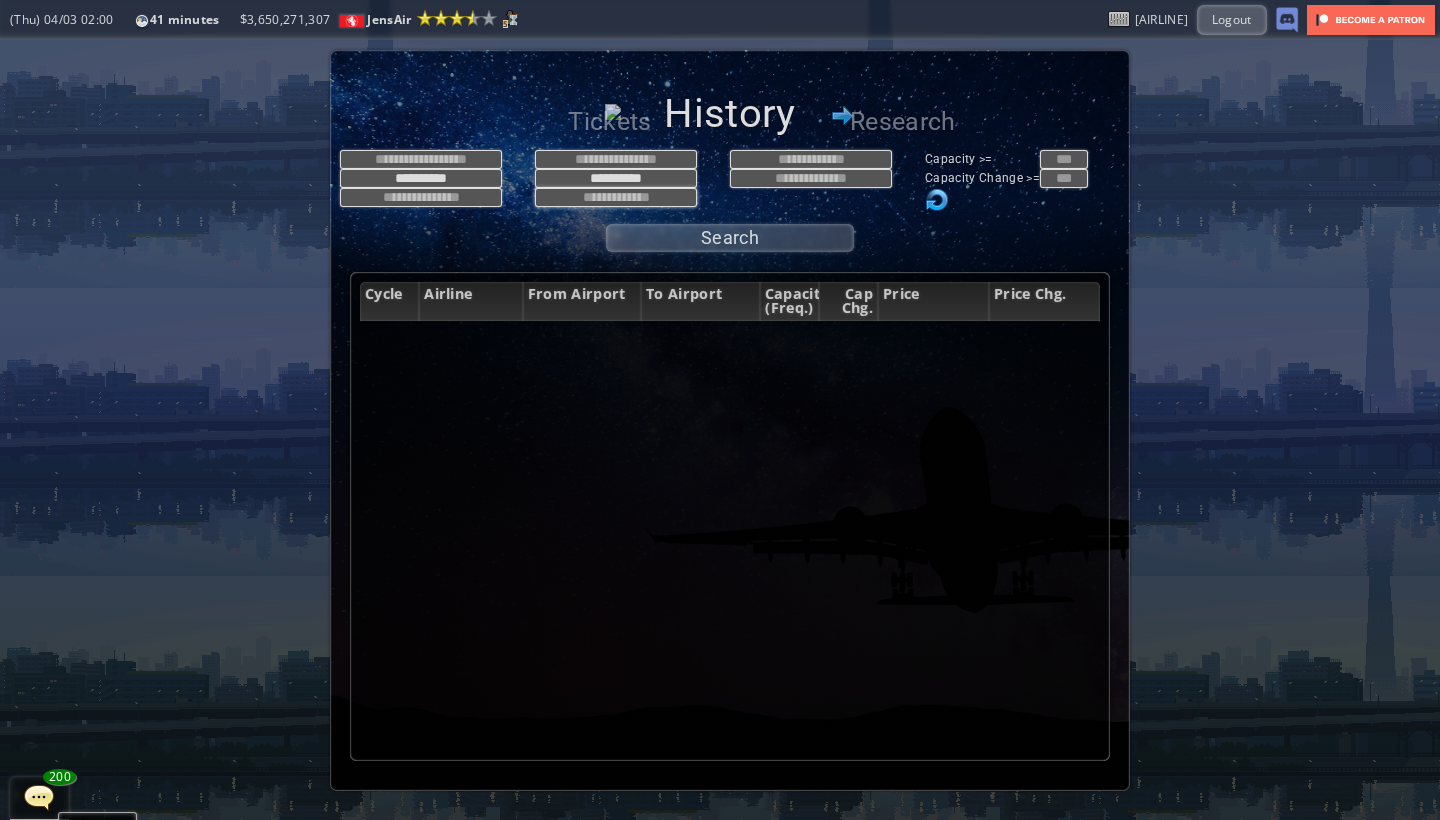 click on "**********" at bounding box center [535, 178] 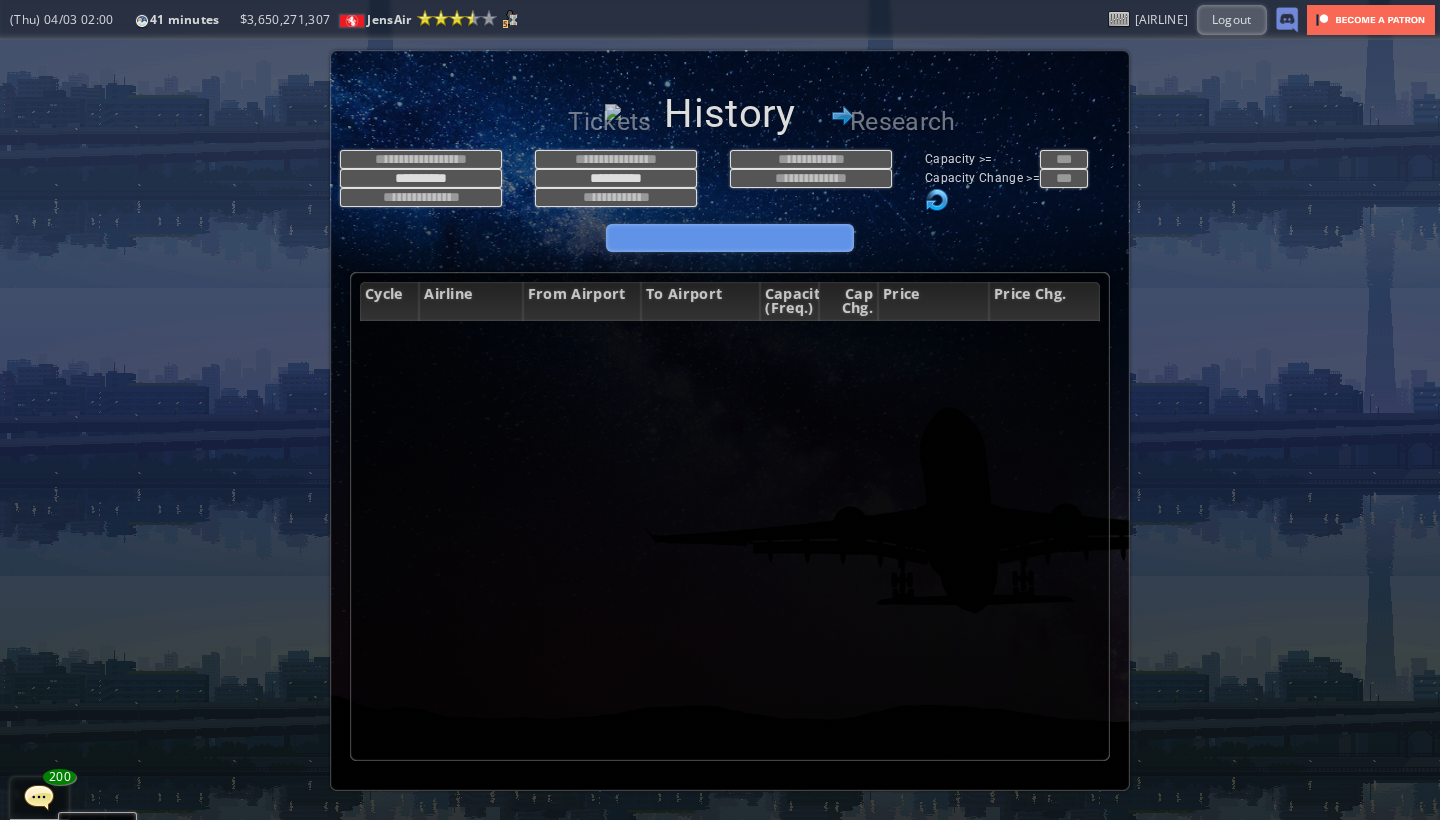 click on "**********" at bounding box center (730, 206) 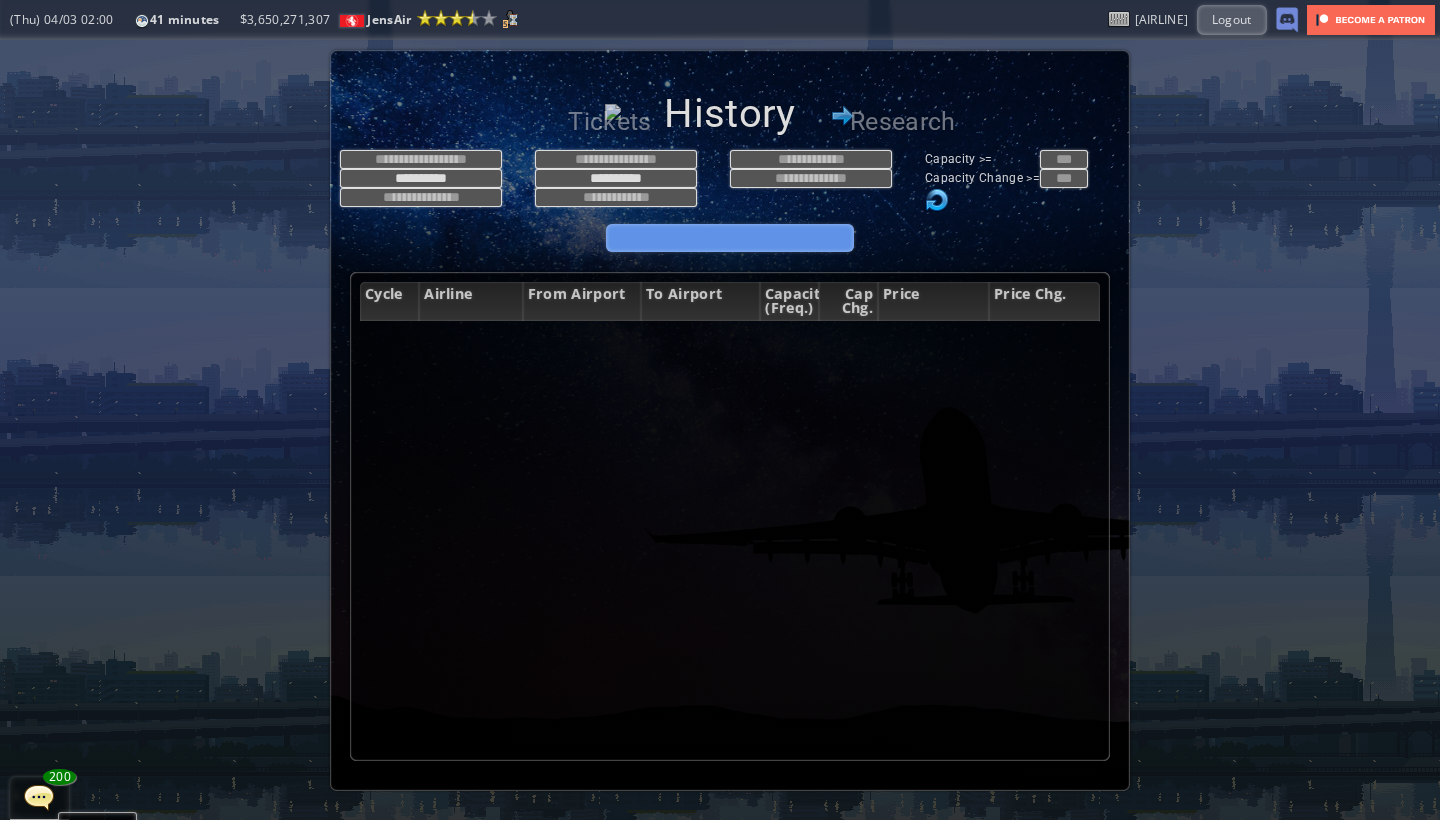 click on "Search" at bounding box center (730, 238) 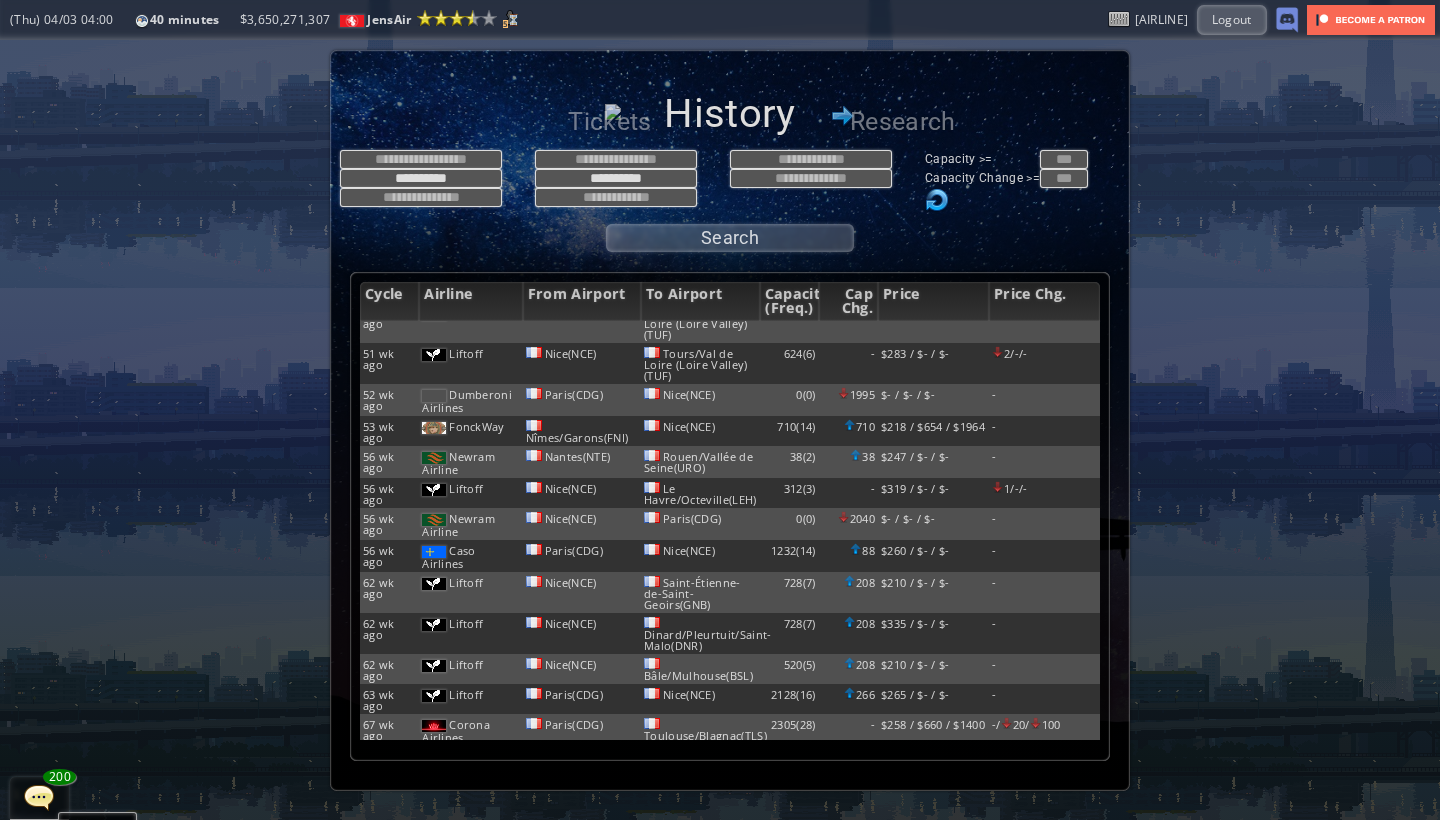 scroll, scrollTop: 1335, scrollLeft: 0, axis: vertical 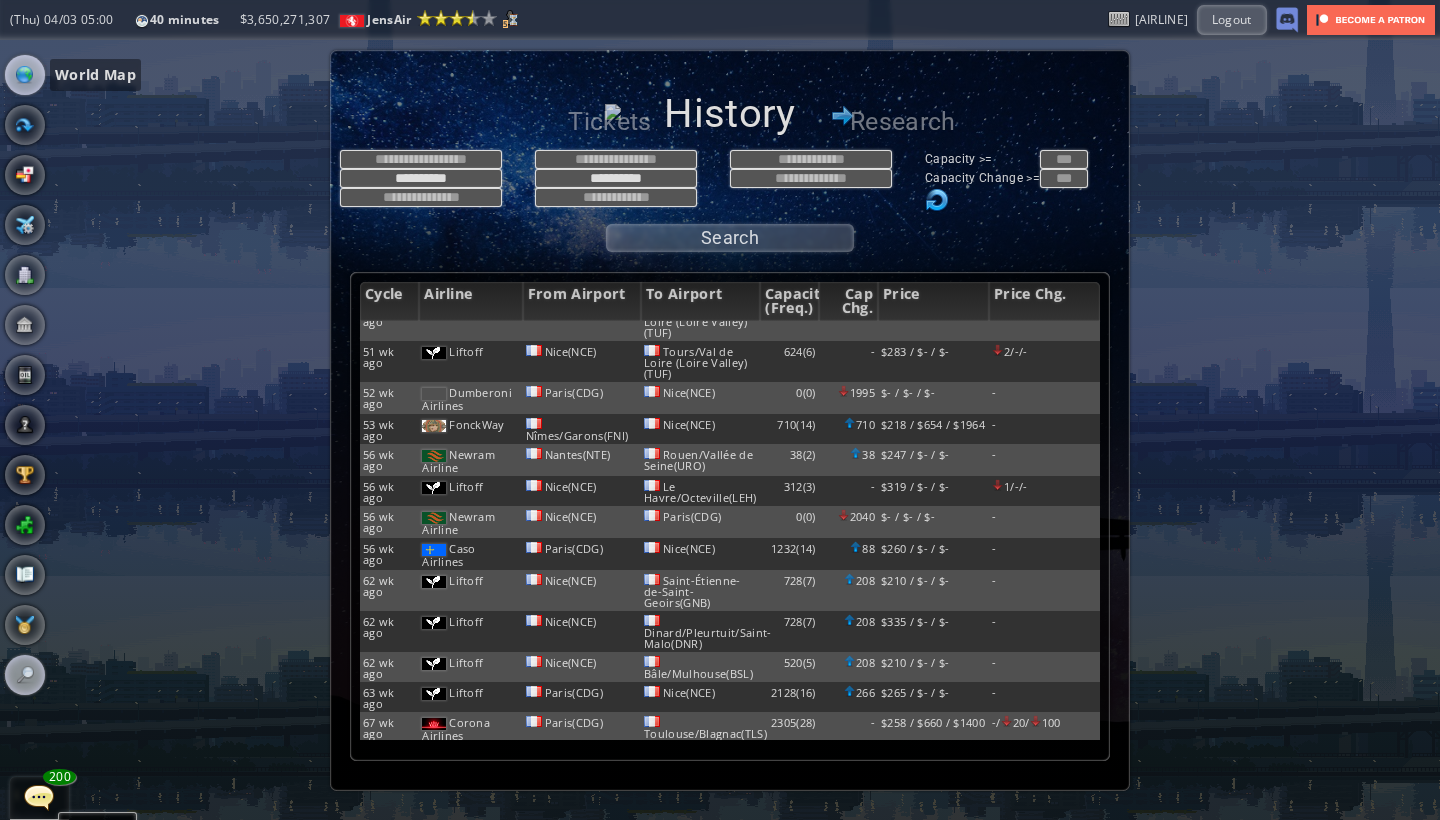 click at bounding box center (25, 75) 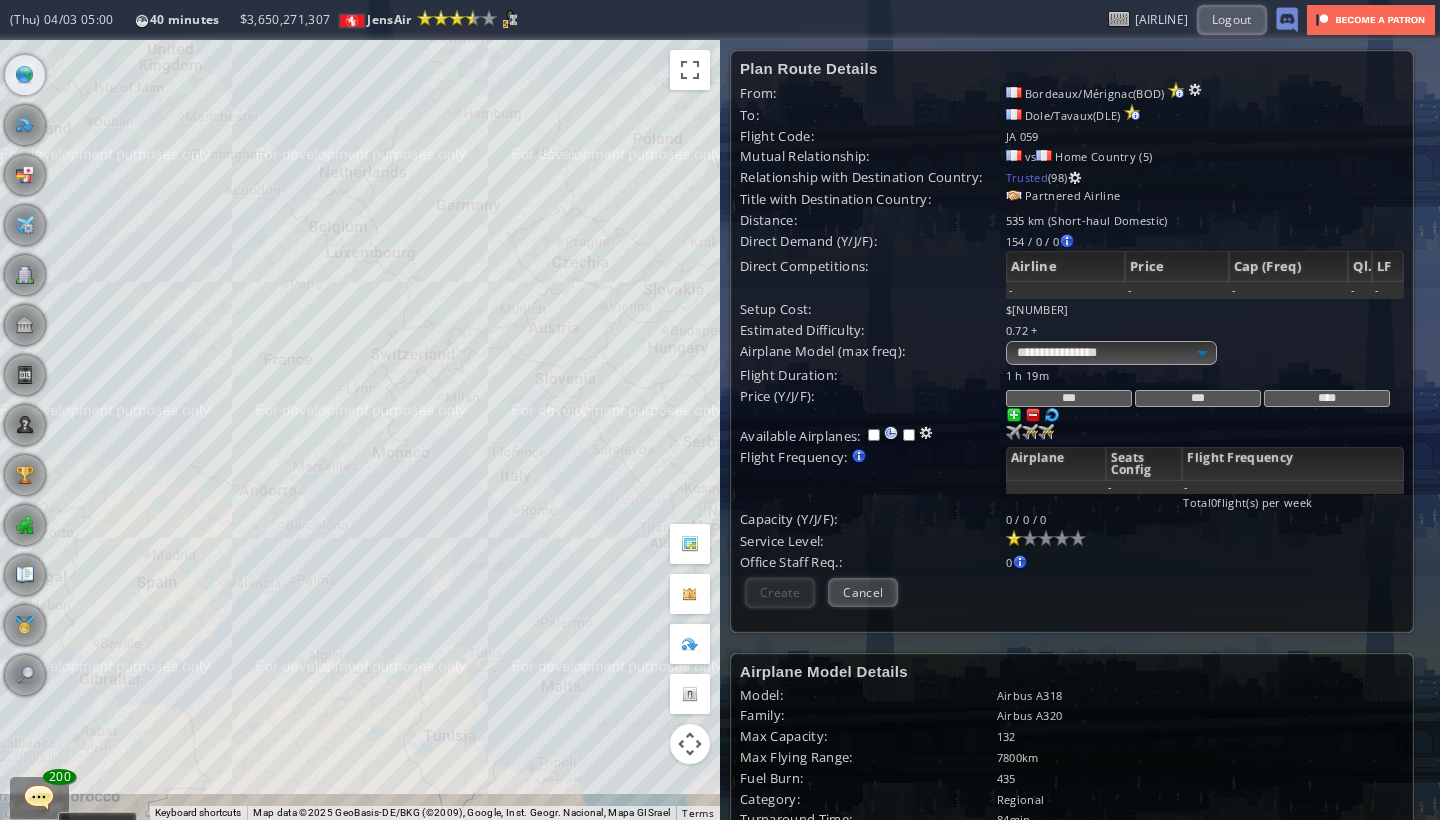 click on "To navigate, press the arrow keys." at bounding box center (360, 430) 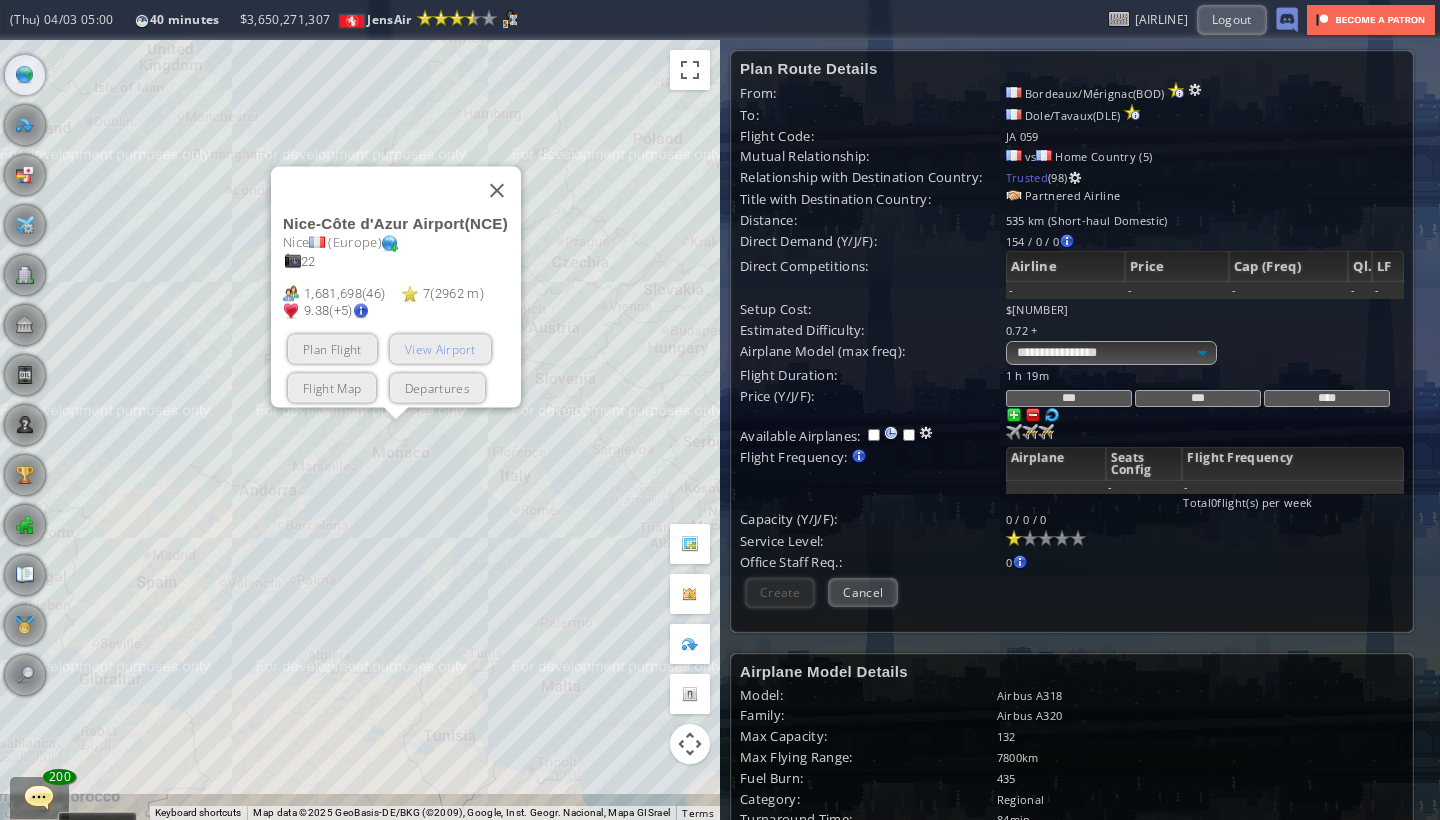 click on "View Airport" at bounding box center (440, 349) 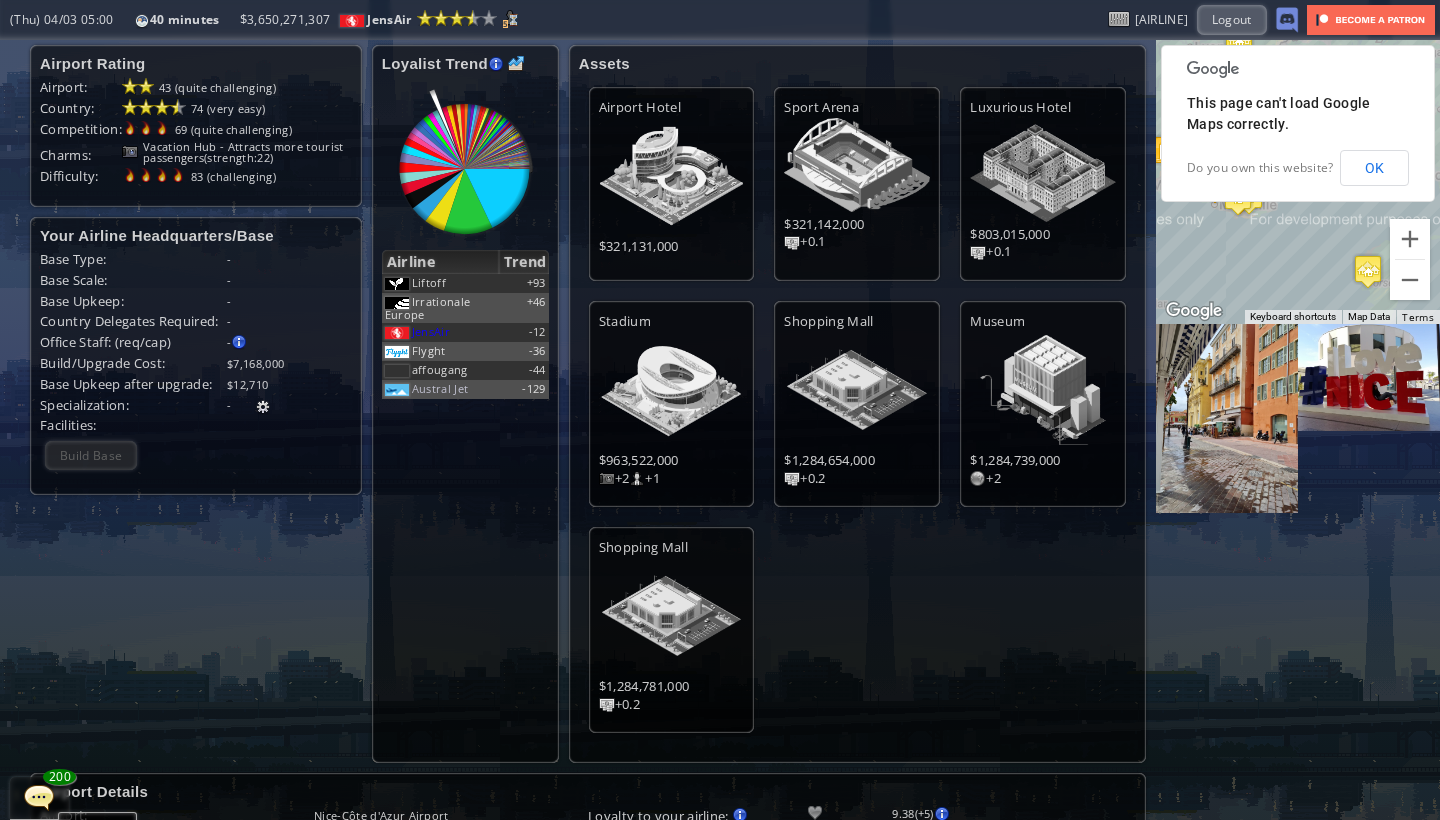scroll, scrollTop: 695, scrollLeft: 0, axis: vertical 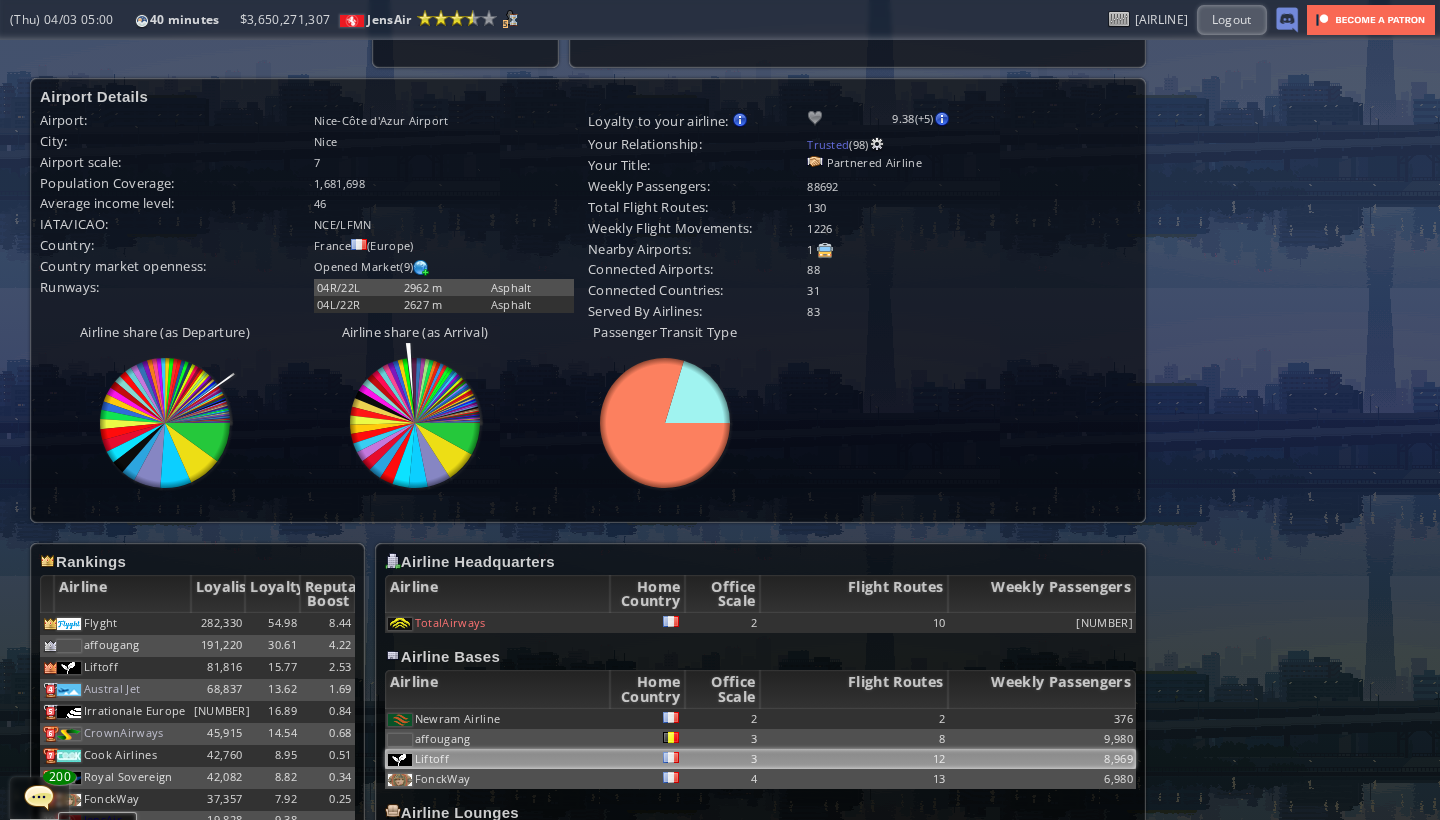 click on "Liftoff" at bounding box center [497, 719] 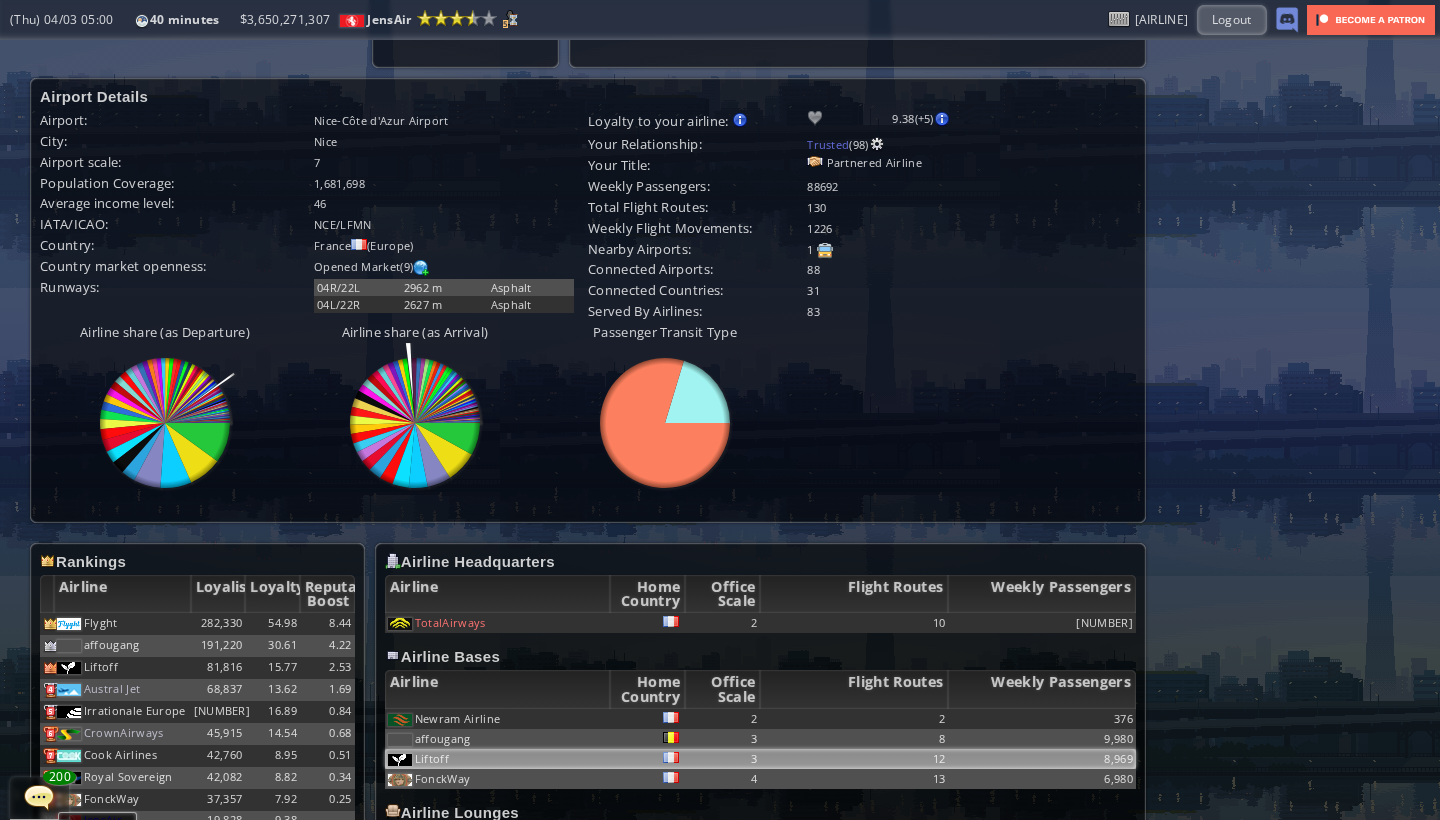 scroll, scrollTop: 0, scrollLeft: 0, axis: both 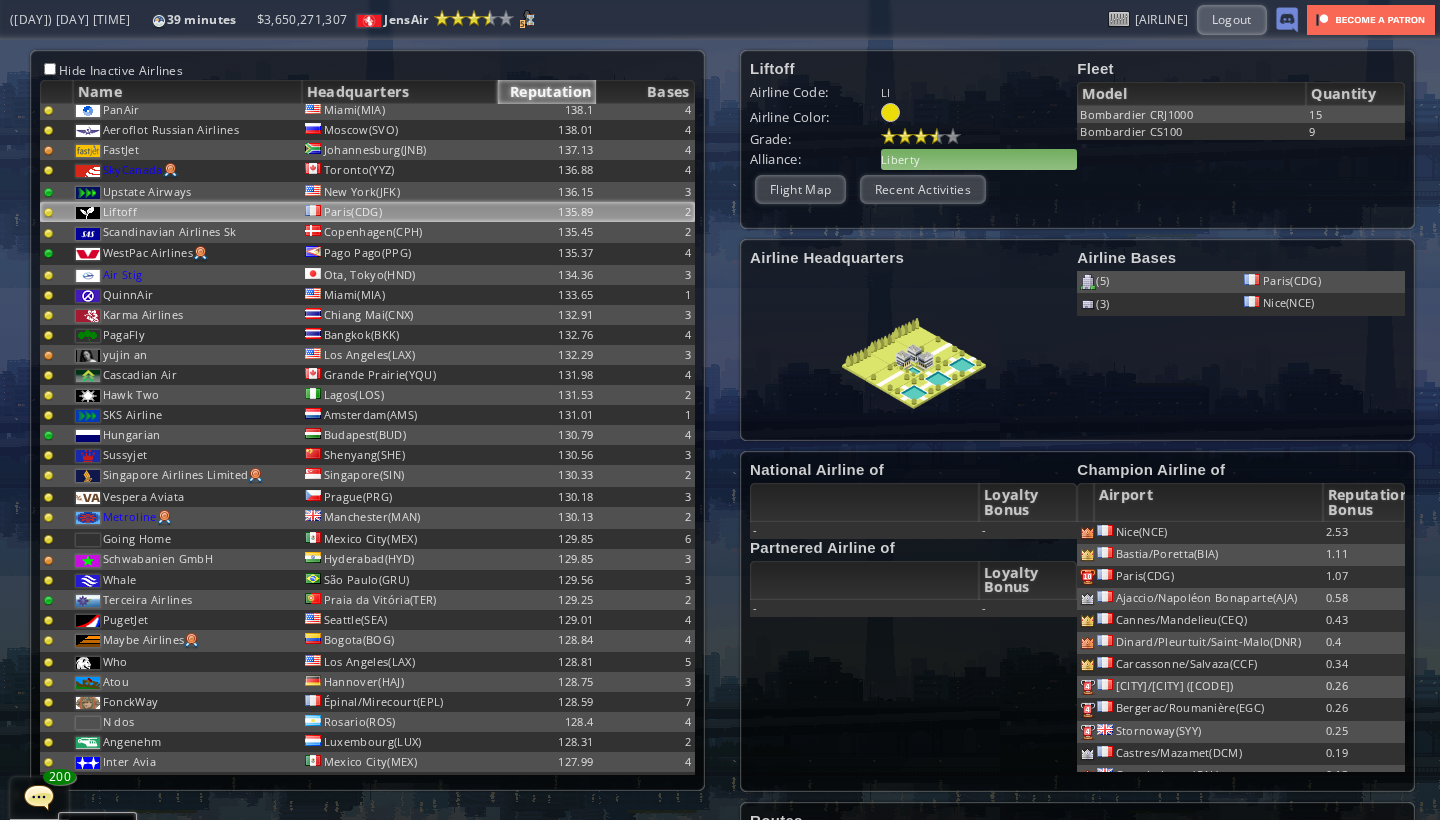 click on "Liberty" at bounding box center (979, 159) 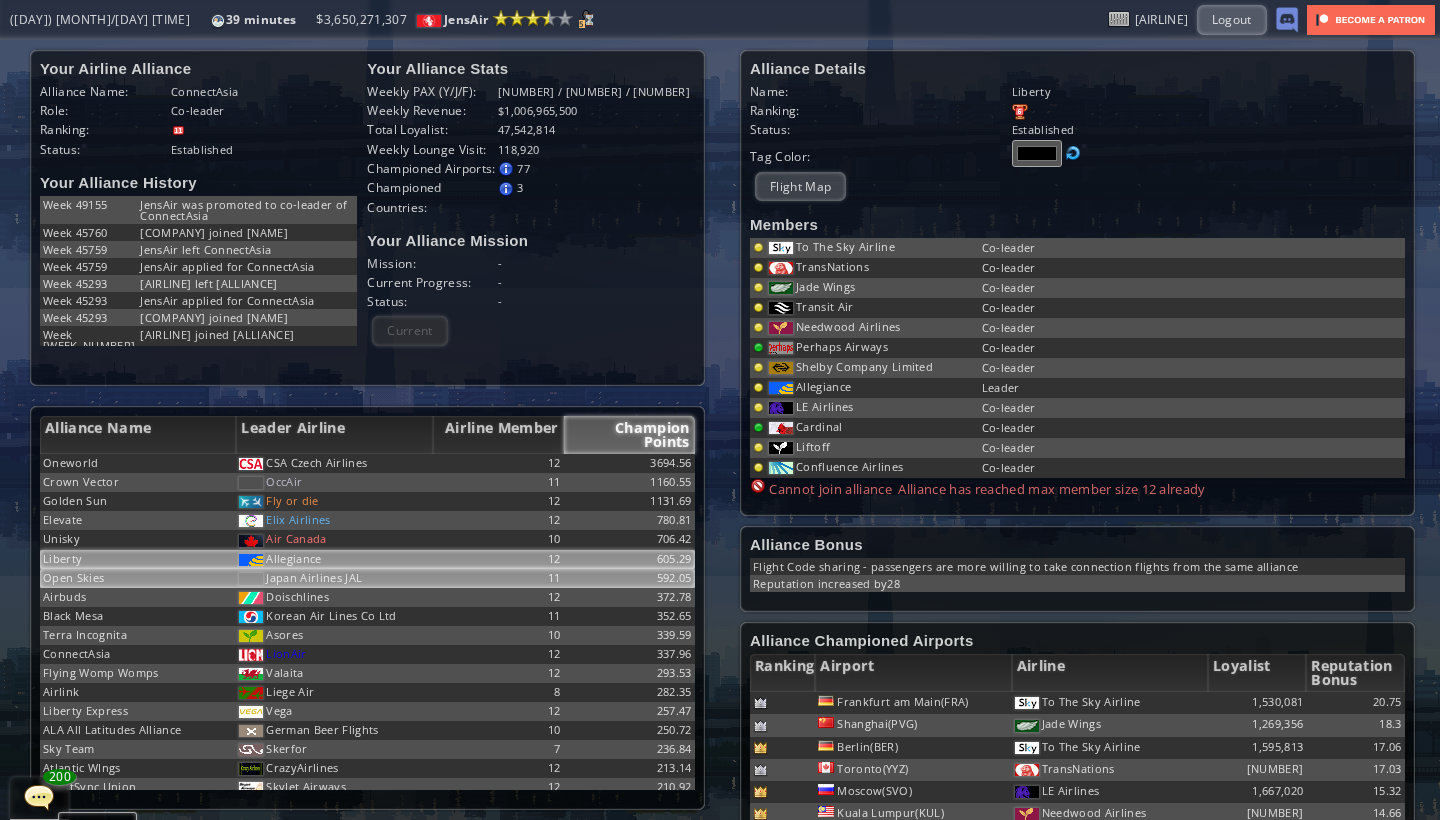 scroll, scrollTop: 0, scrollLeft: 0, axis: both 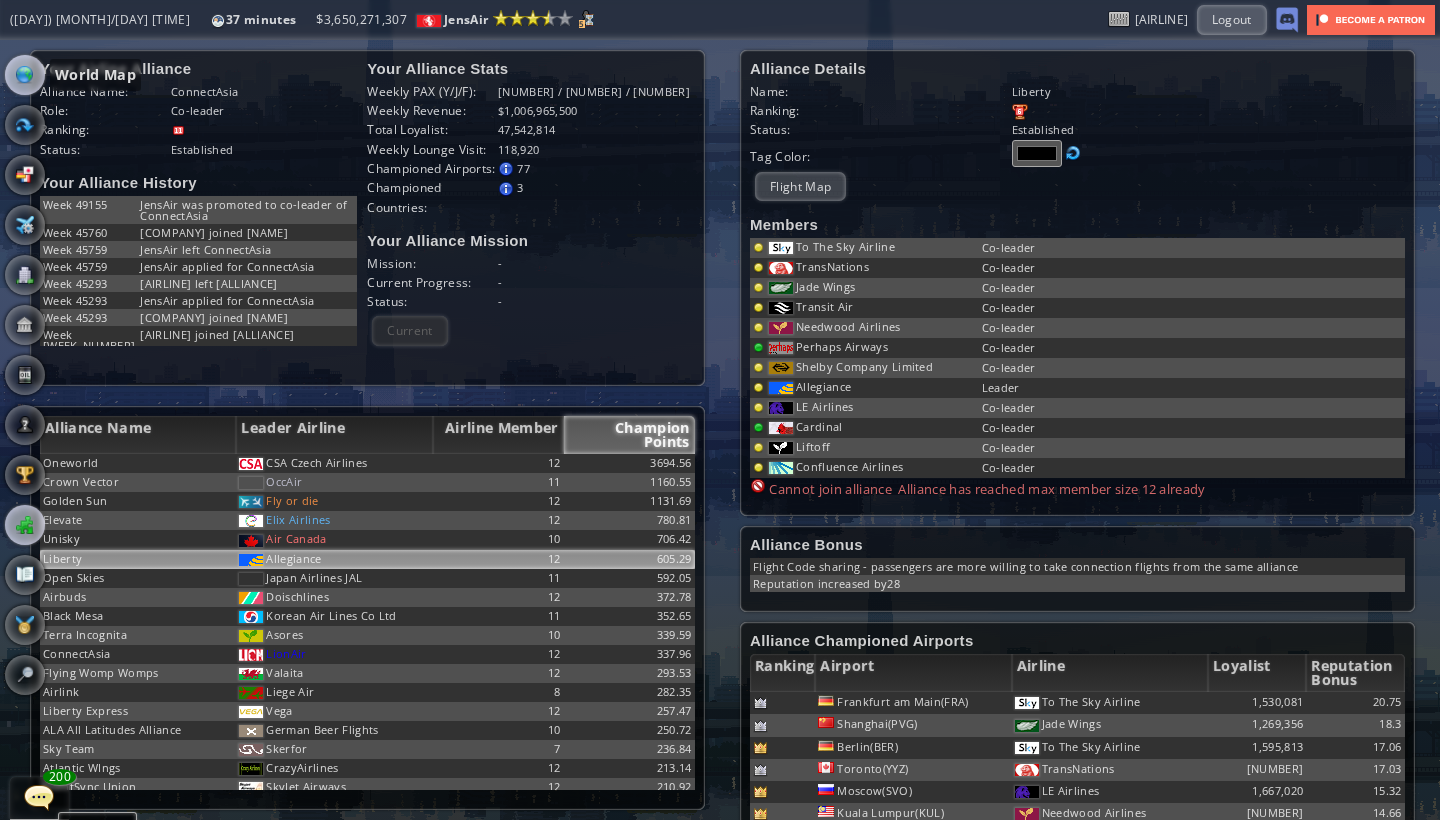 click at bounding box center (25, 75) 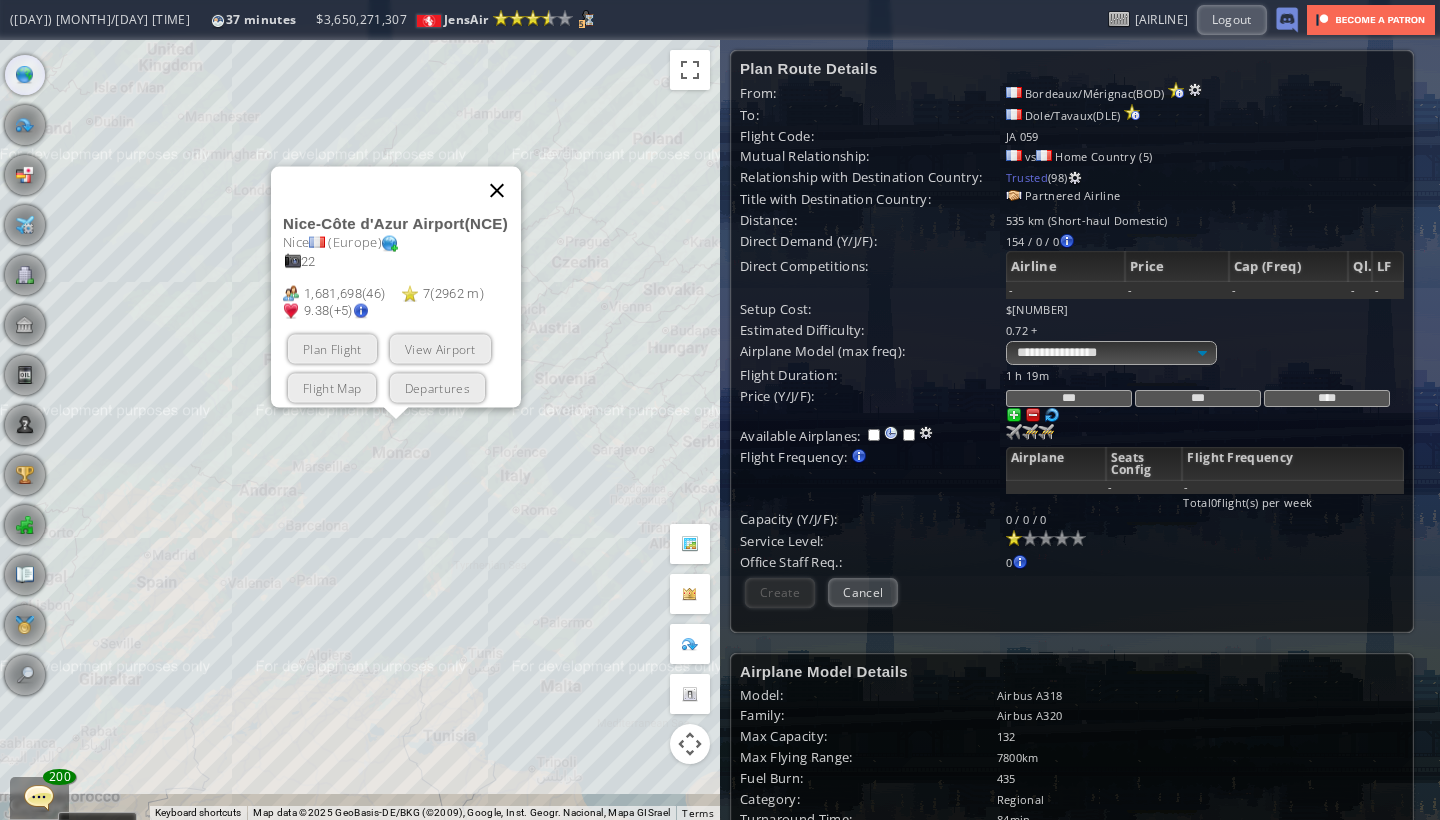 click at bounding box center (497, 191) 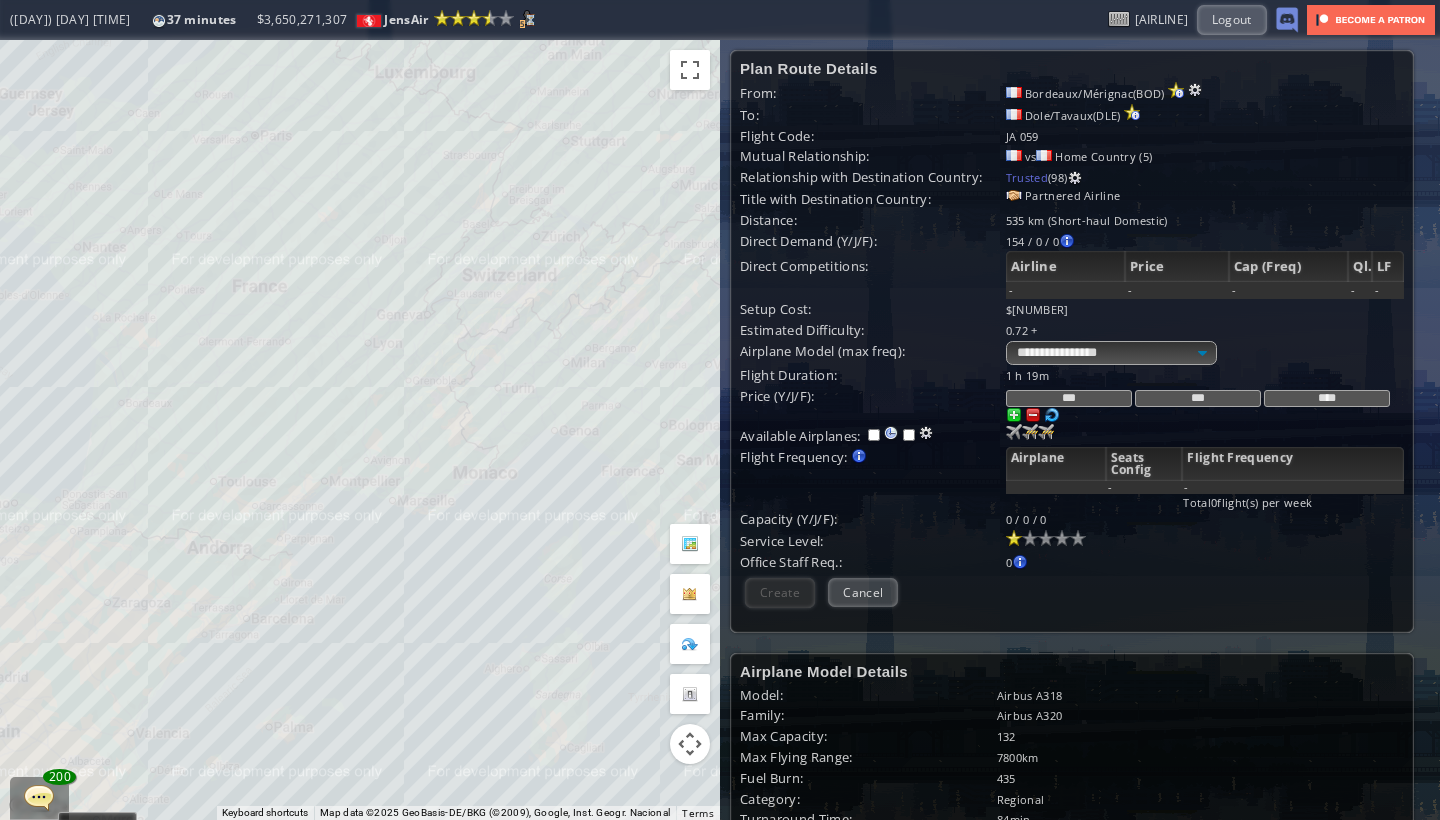 click on "To navigate, press the arrow keys." at bounding box center (360, 430) 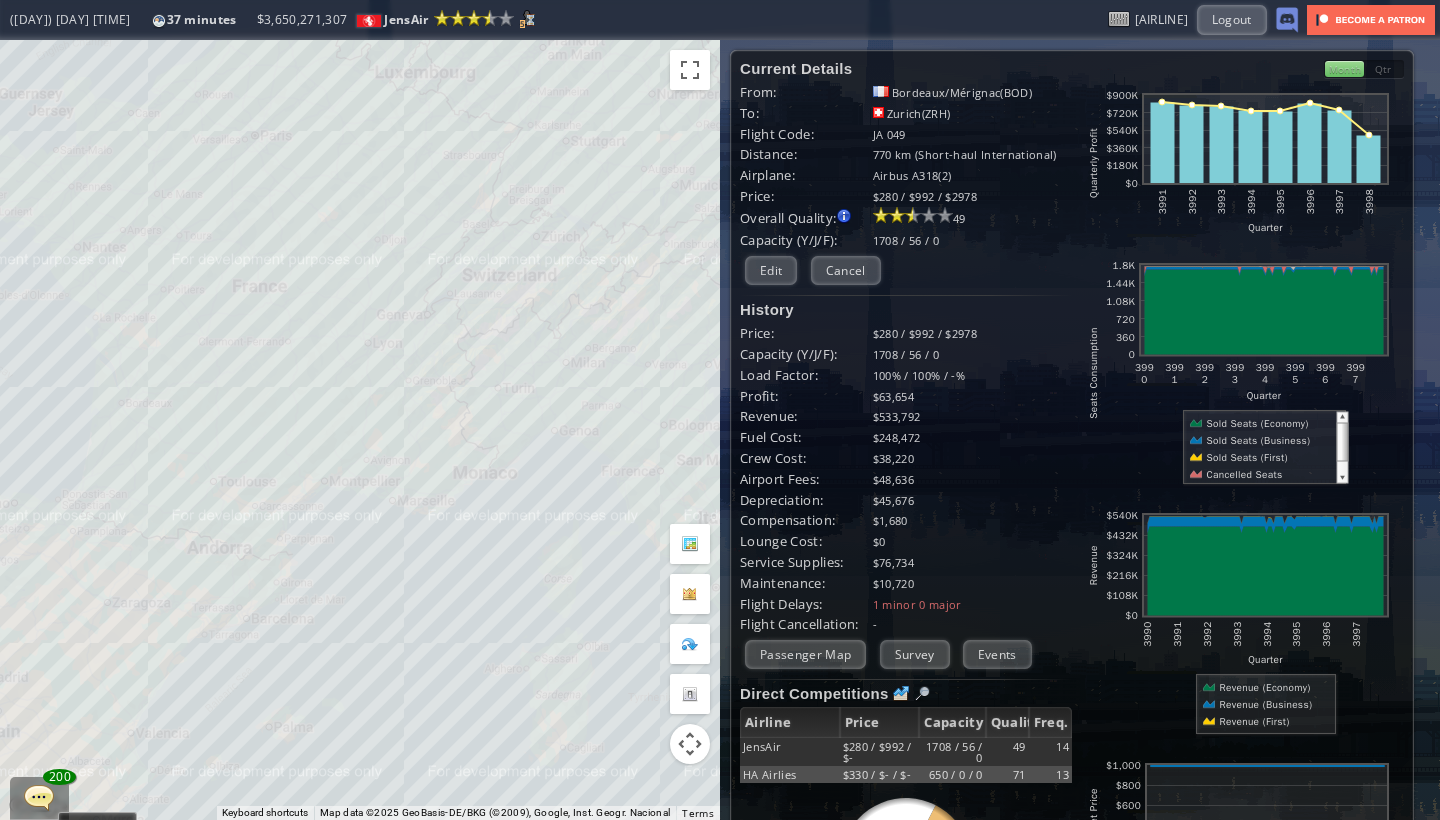 click on "To navigate, press the arrow keys." at bounding box center [360, 430] 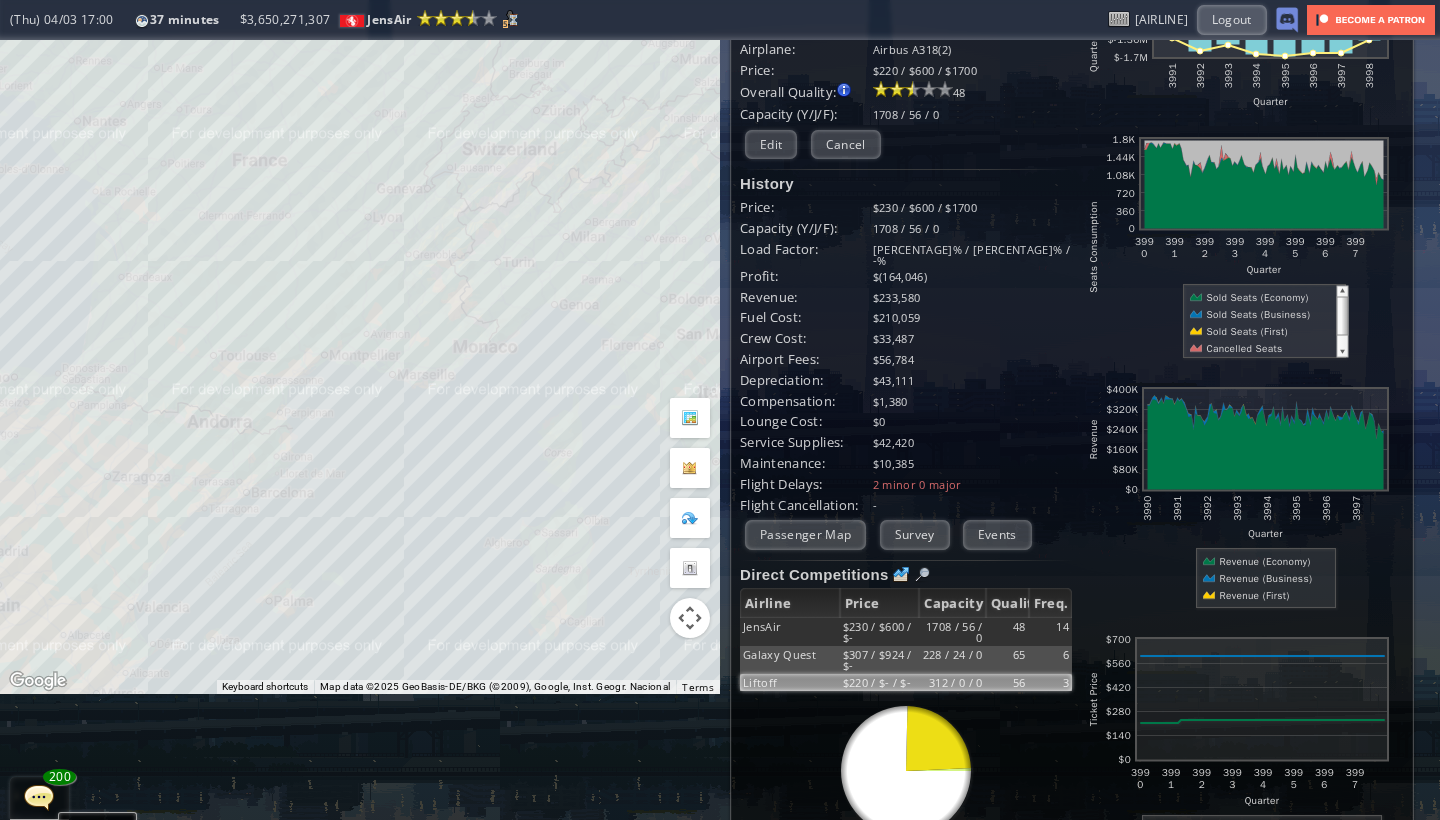 scroll, scrollTop: 123, scrollLeft: 0, axis: vertical 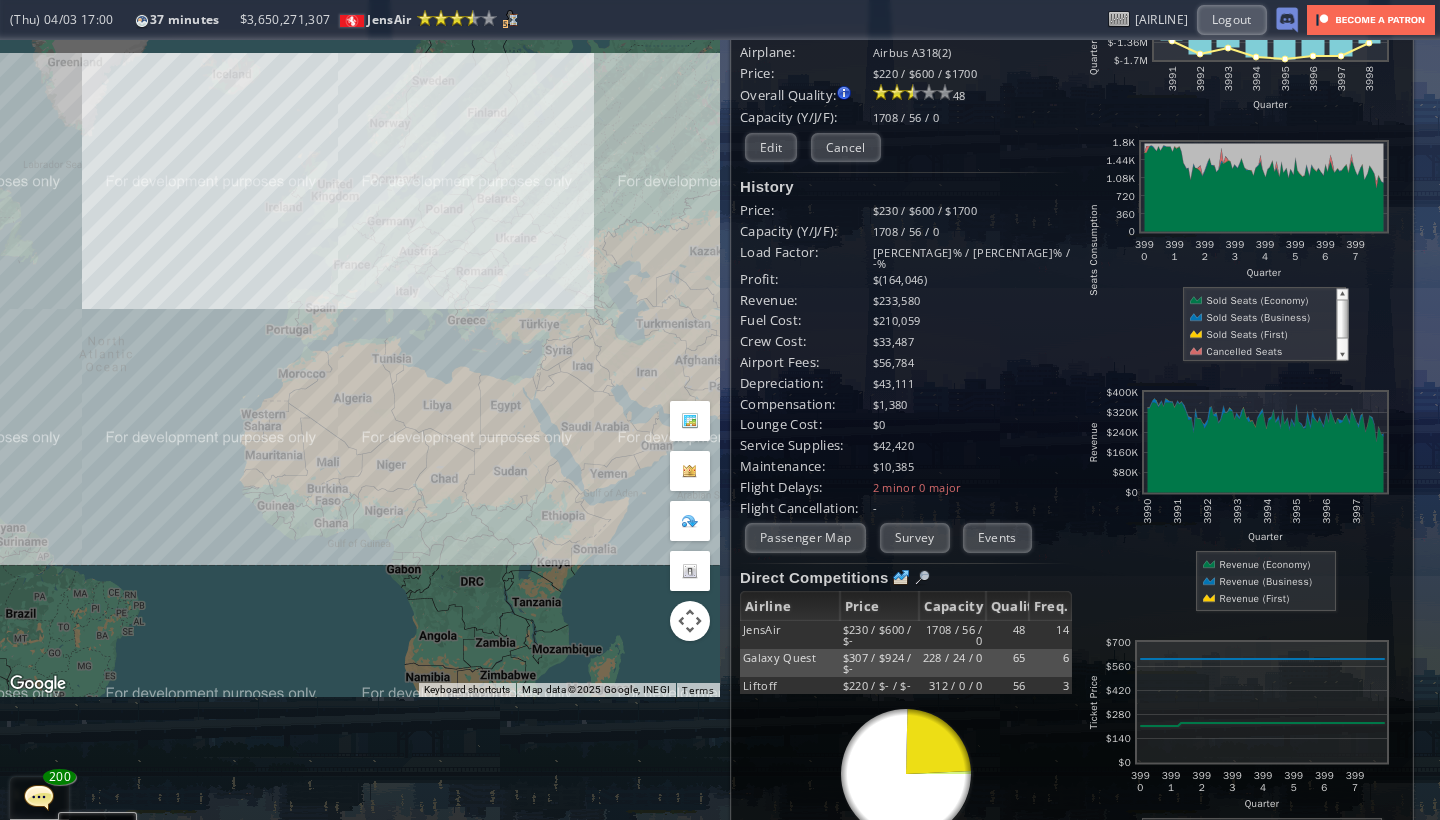 click on "To navigate, press the arrow keys." at bounding box center (360, 307) 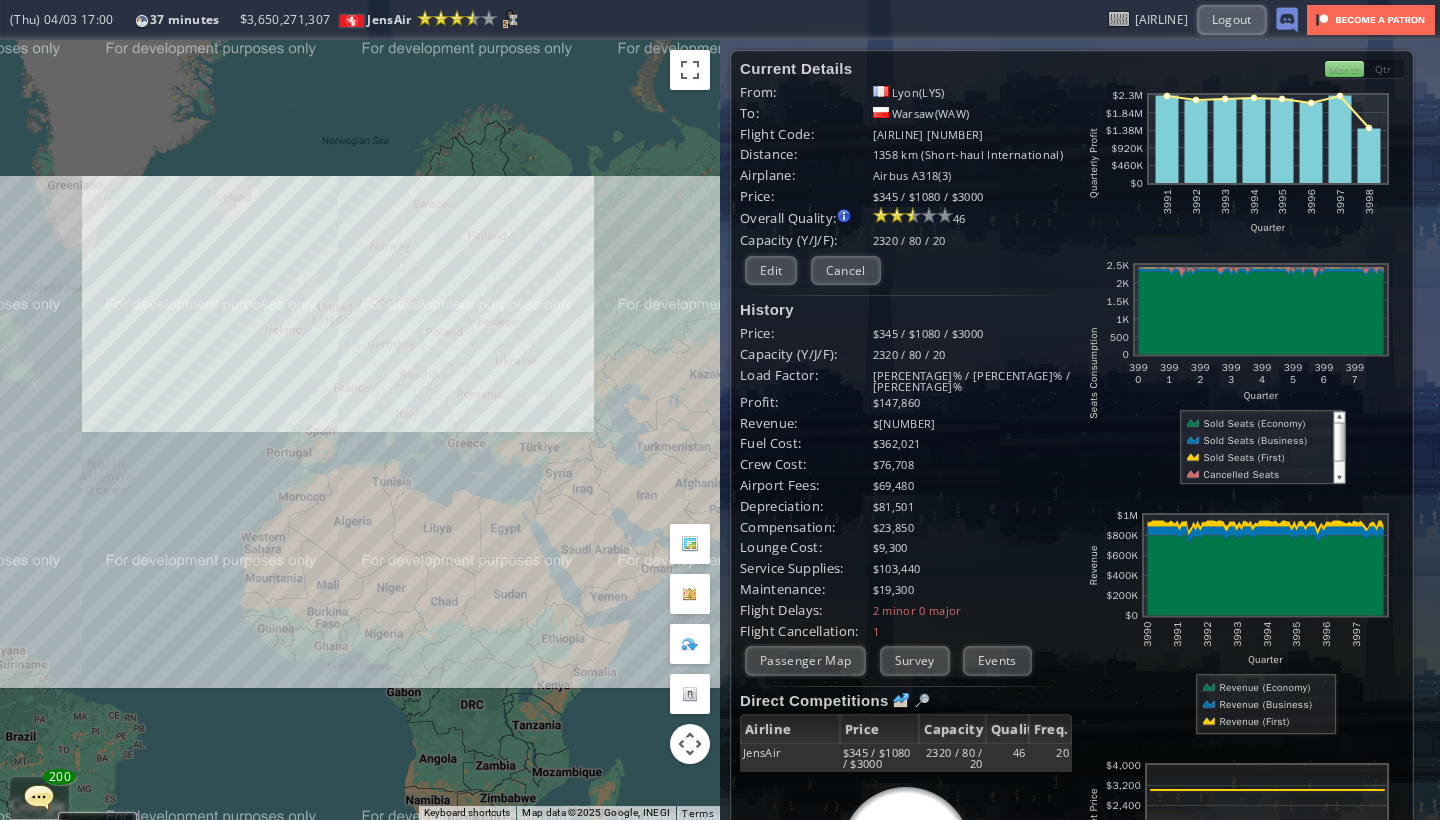 scroll, scrollTop: 0, scrollLeft: 0, axis: both 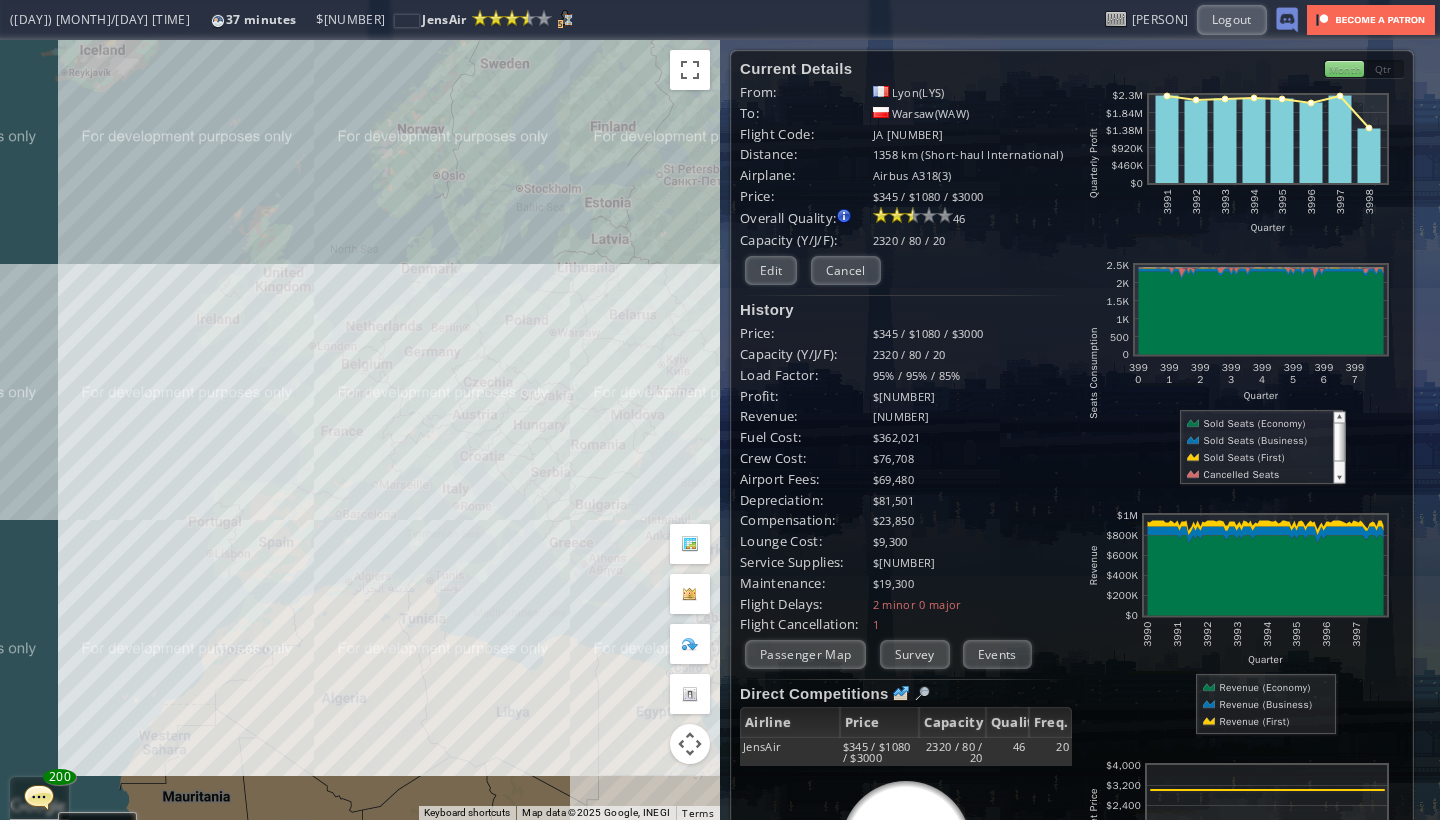 click on "To navigate, press the arrow keys." at bounding box center [360, 430] 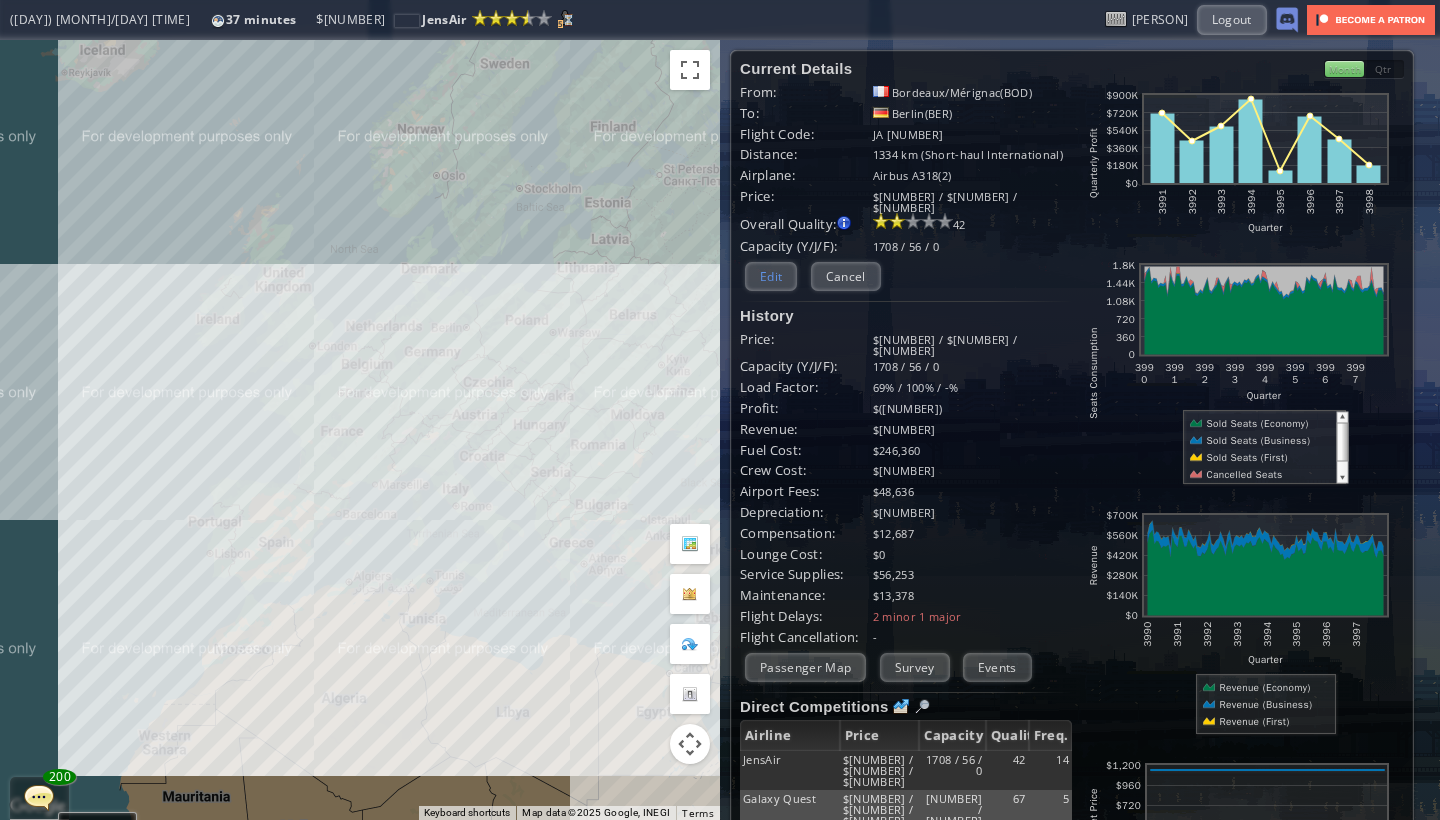 click on "Edit" at bounding box center [771, 276] 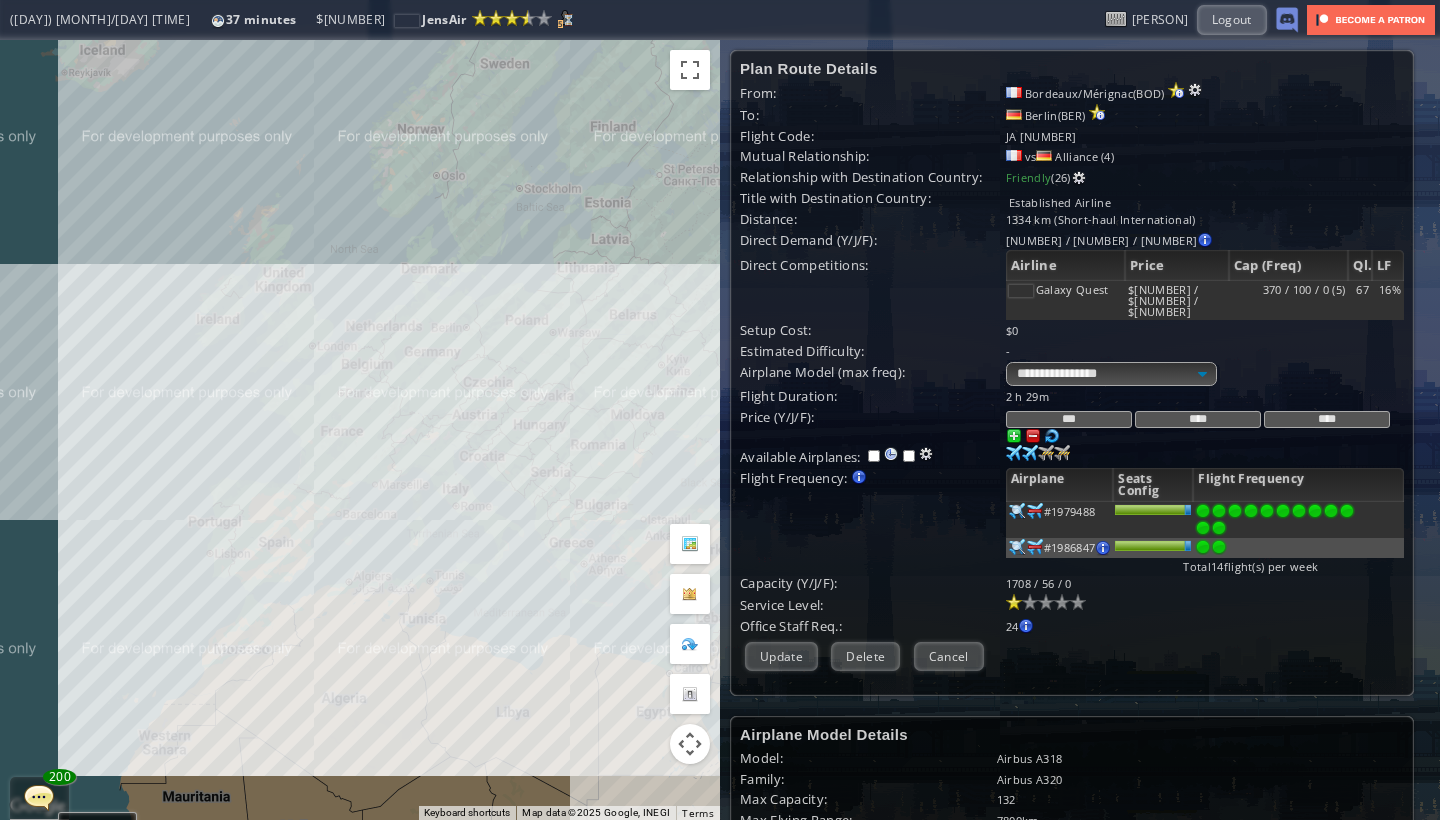 click on "***" at bounding box center [1069, 419] 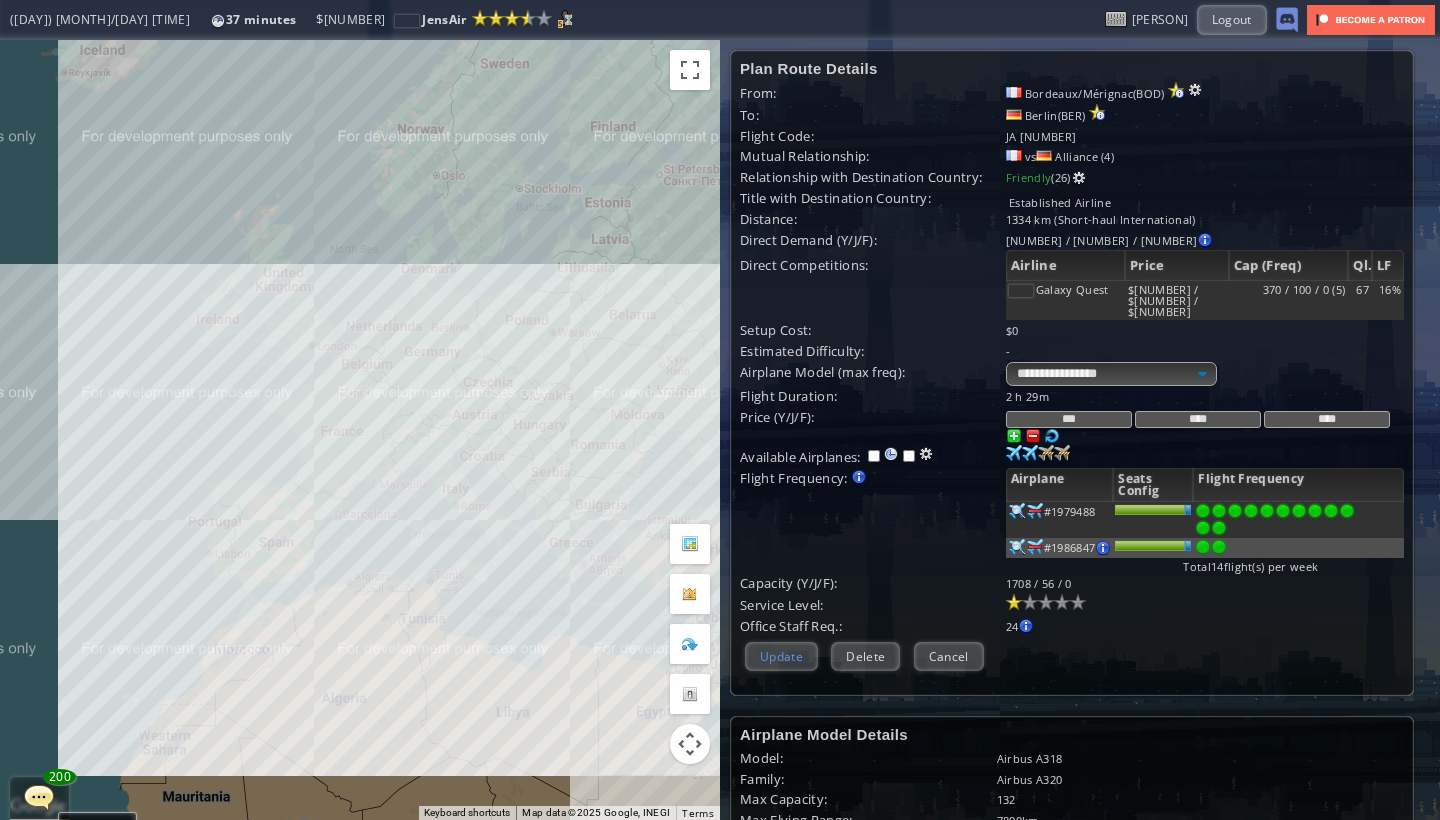 type on "***" 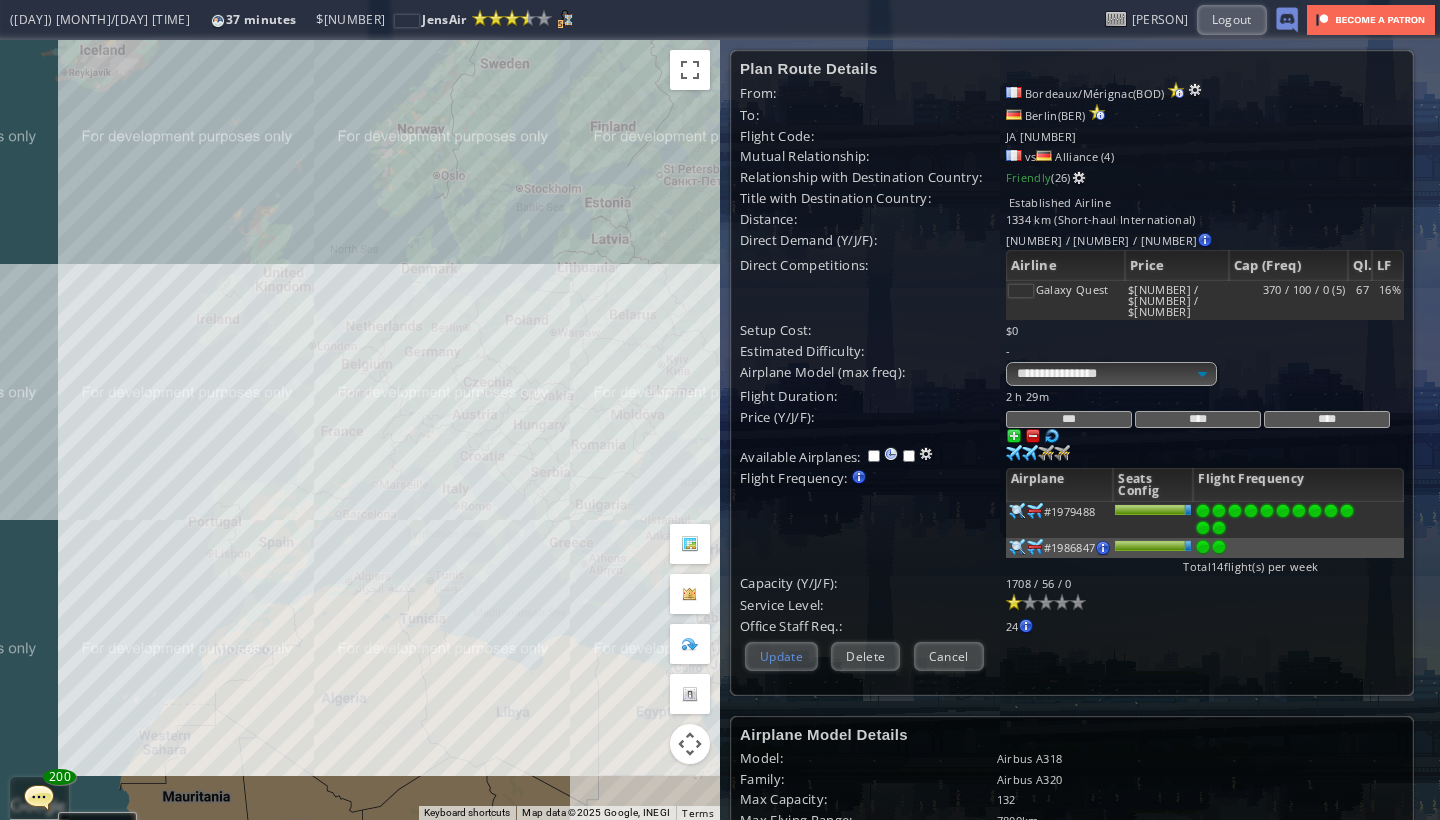 click on "Update" at bounding box center [781, 656] 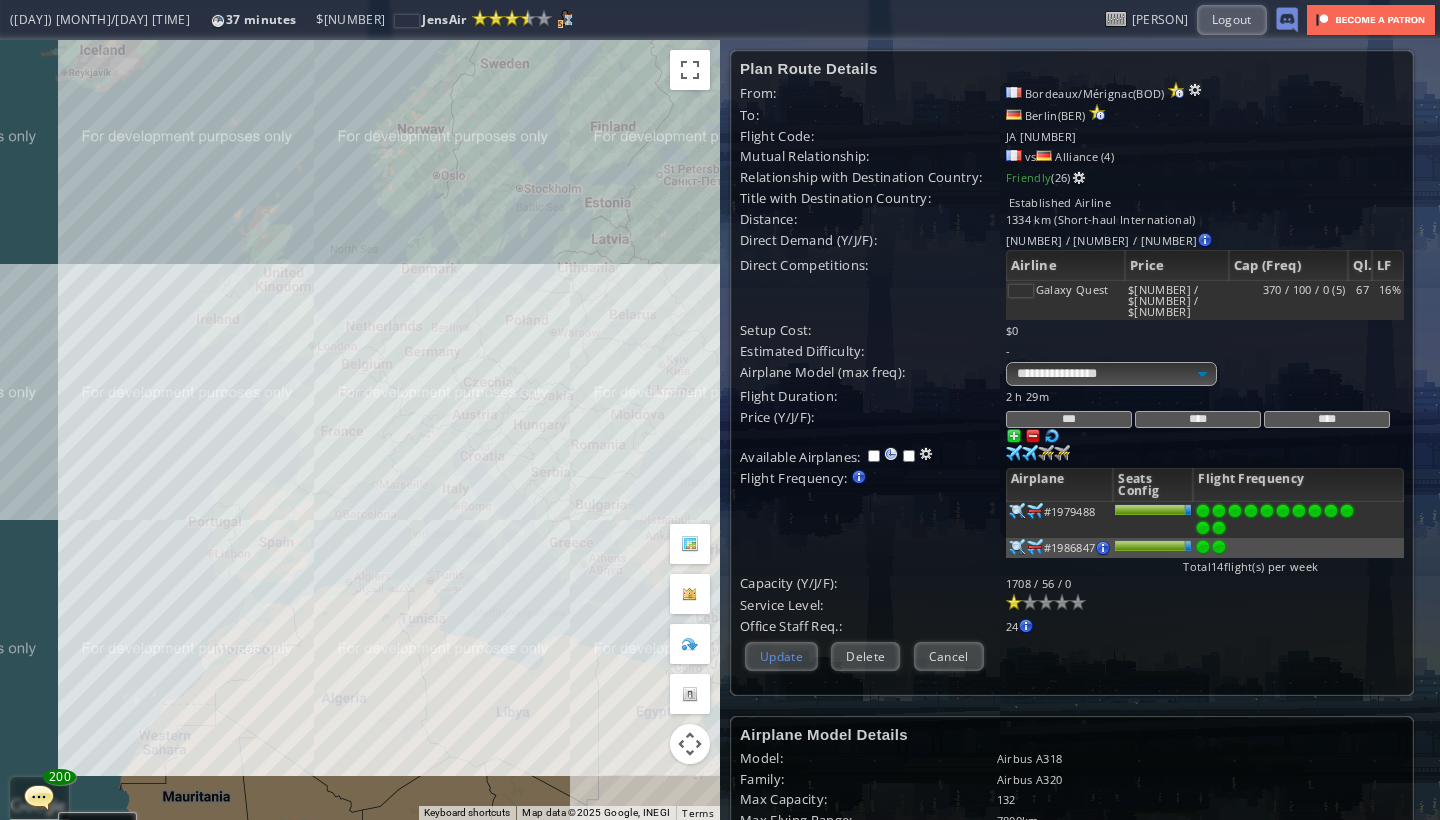 scroll, scrollTop: 51, scrollLeft: 0, axis: vertical 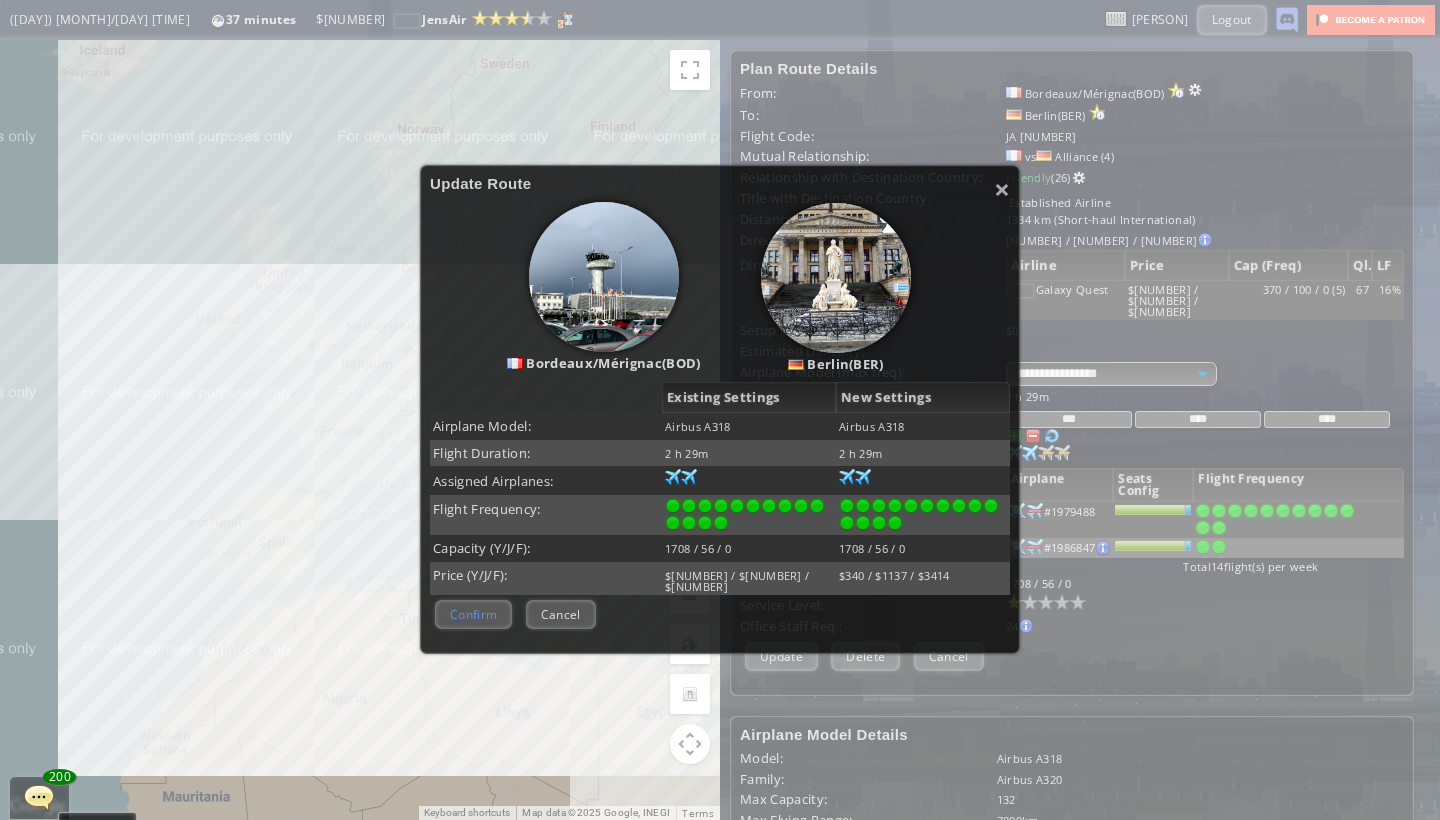 click on "Confirm" at bounding box center (473, 614) 